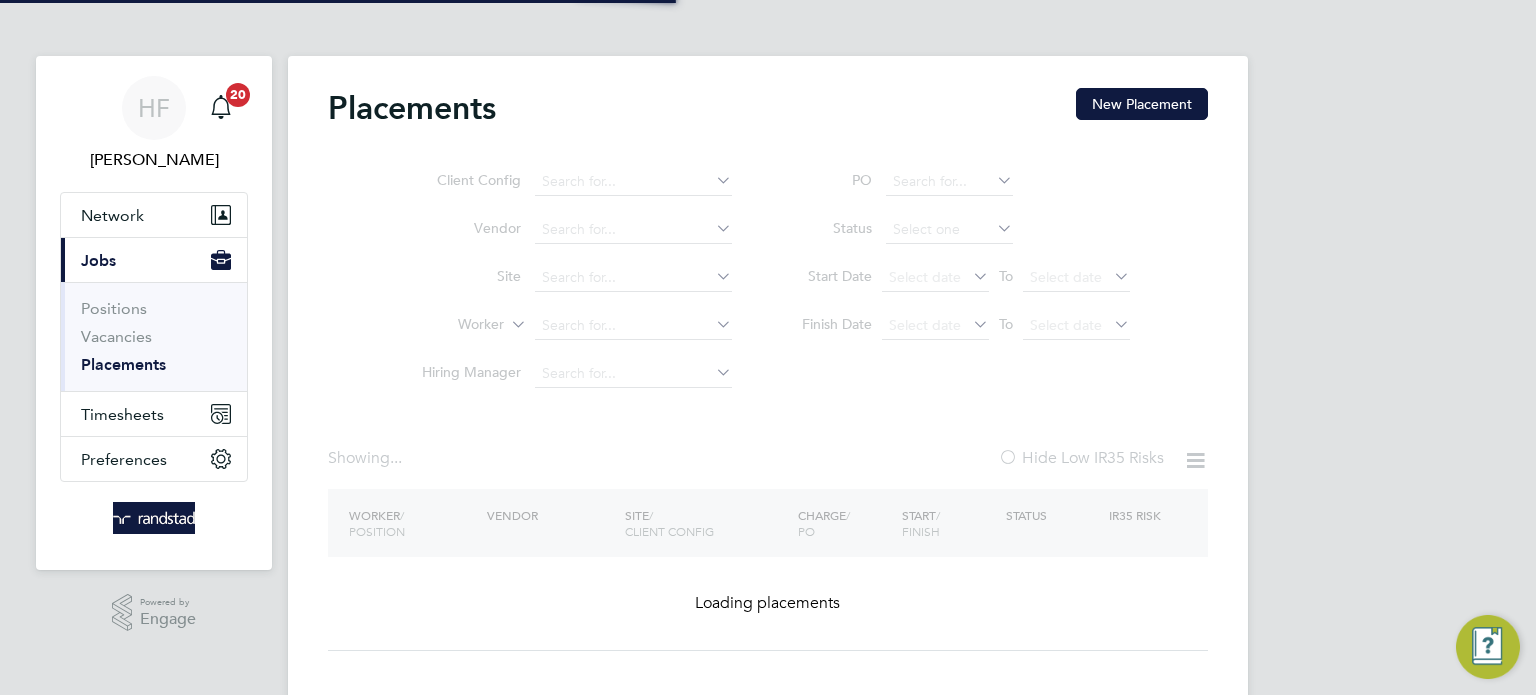 scroll, scrollTop: 0, scrollLeft: 0, axis: both 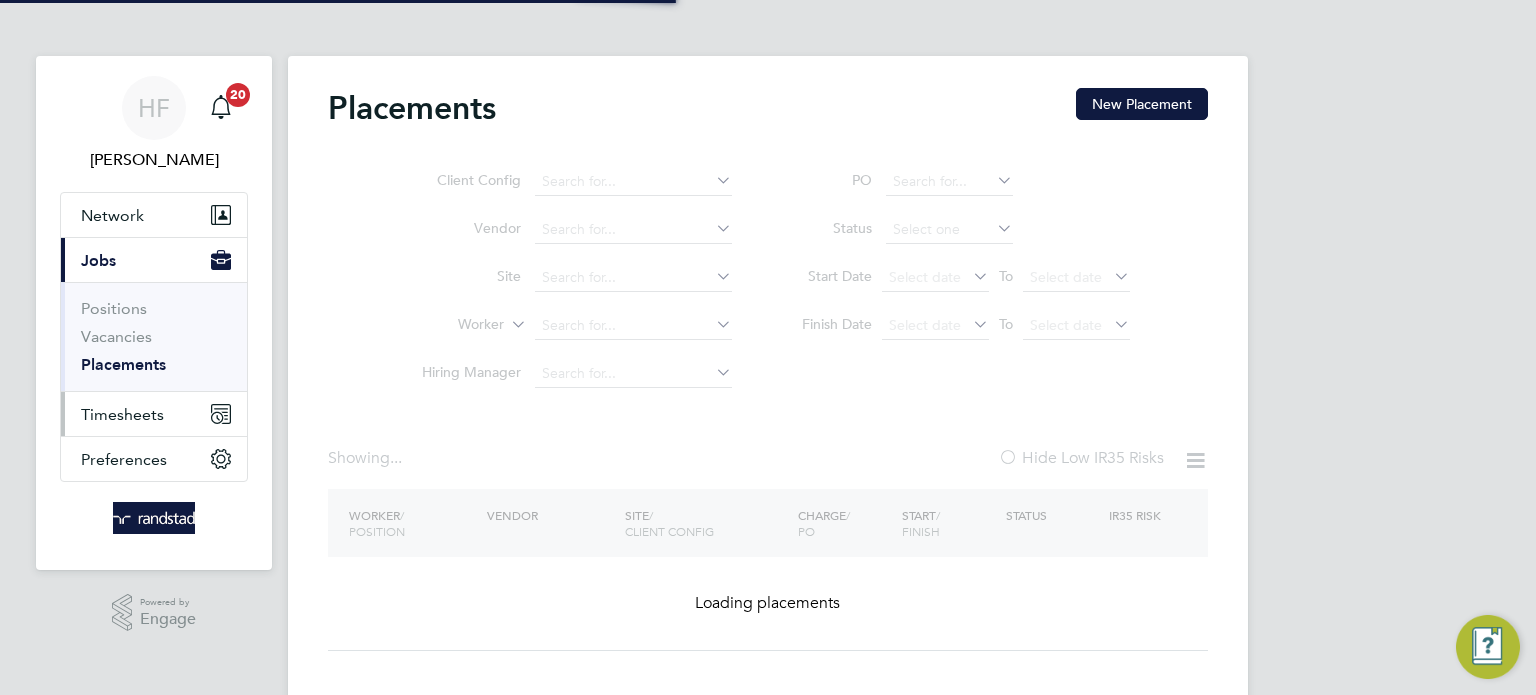 click on "Timesheets" at bounding box center [122, 414] 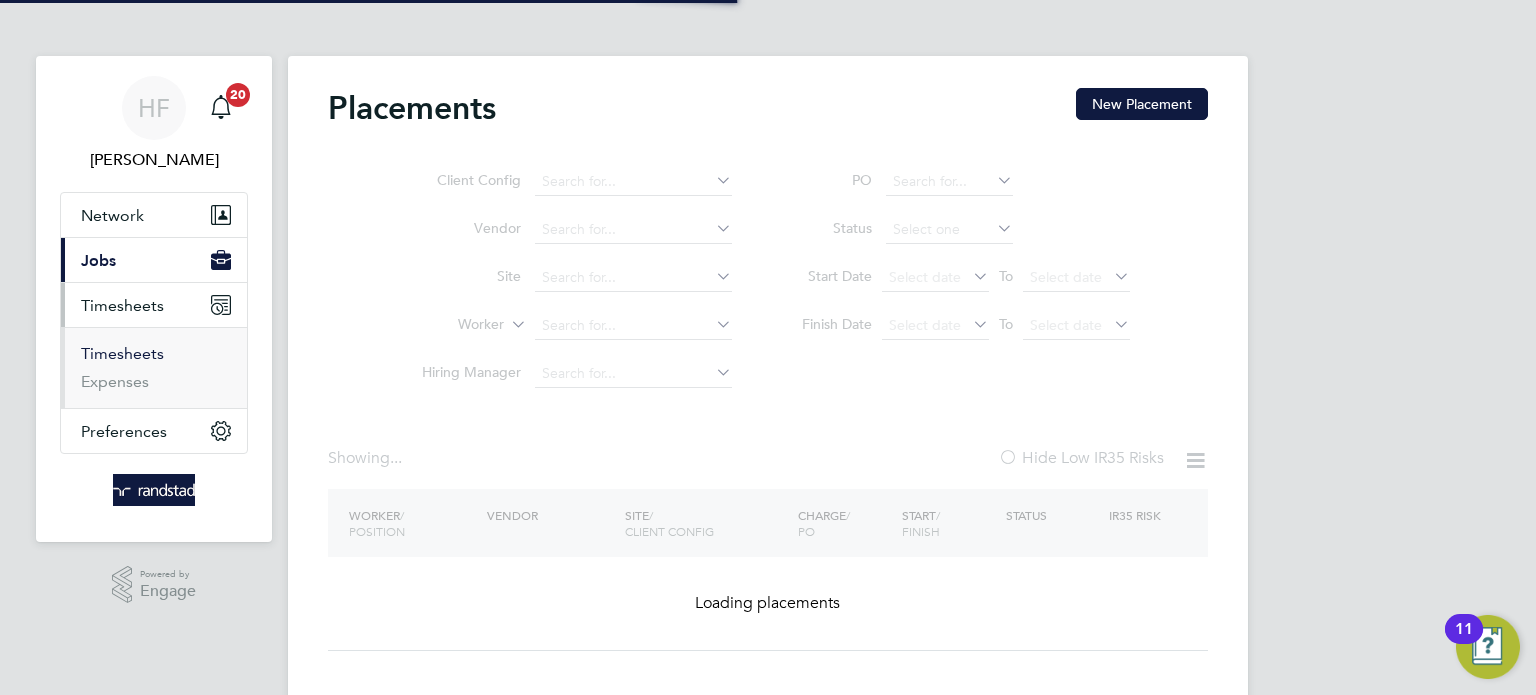 click on "Timesheets" at bounding box center (122, 353) 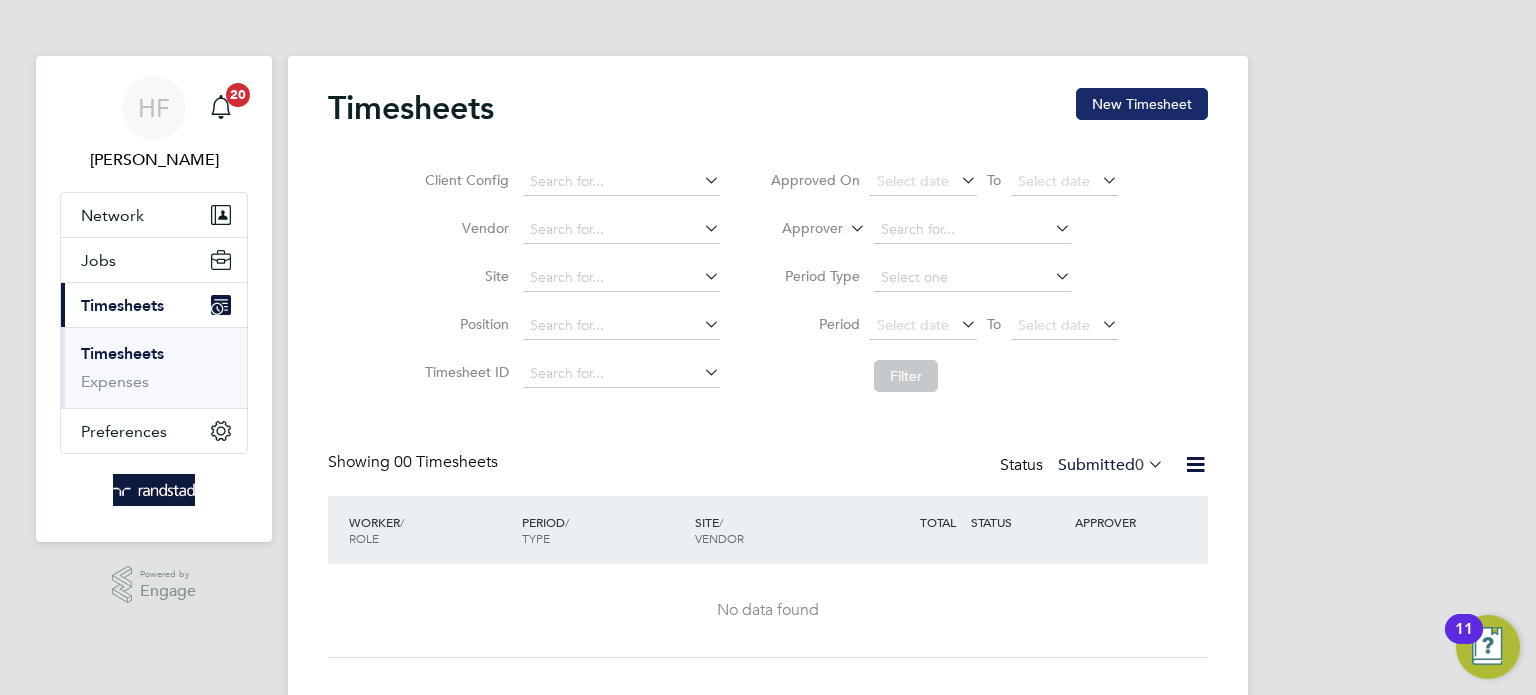 click on "New Timesheet" 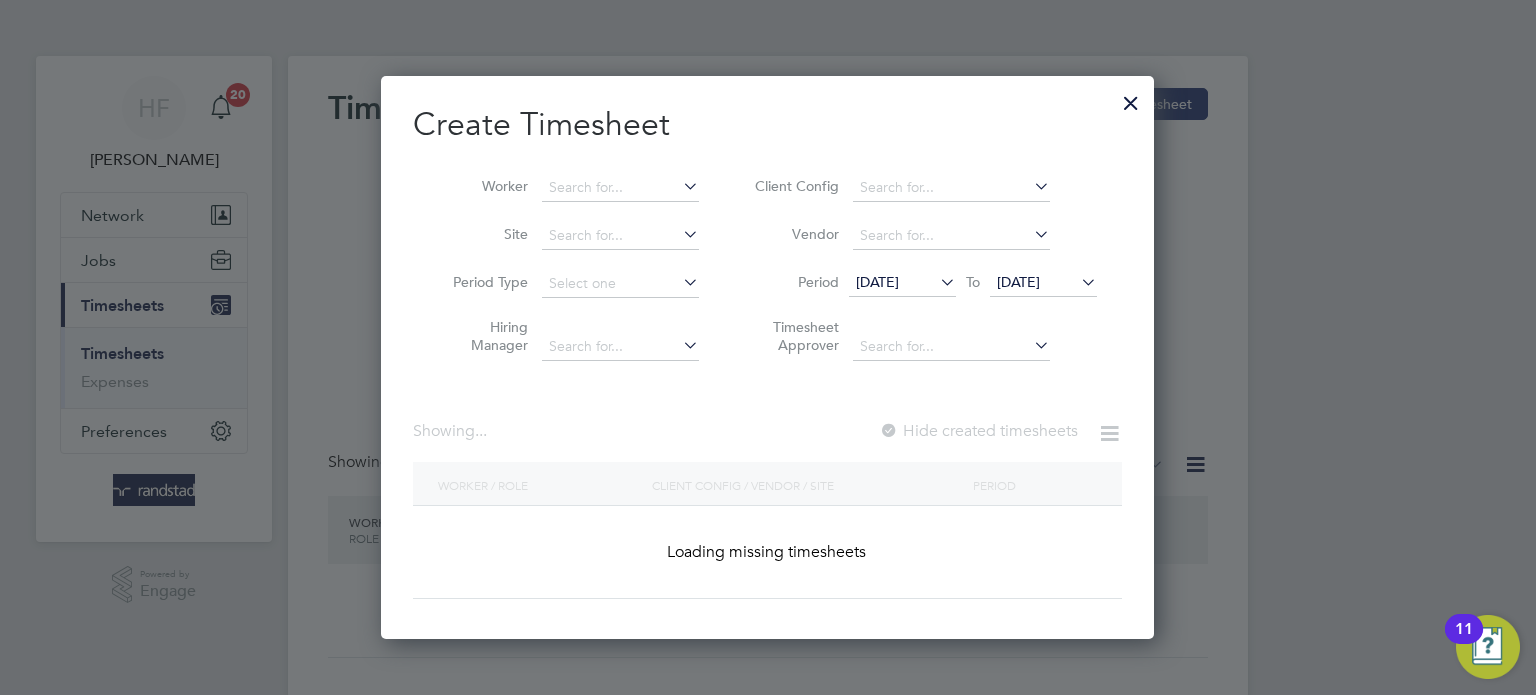 scroll, scrollTop: 10, scrollLeft: 10, axis: both 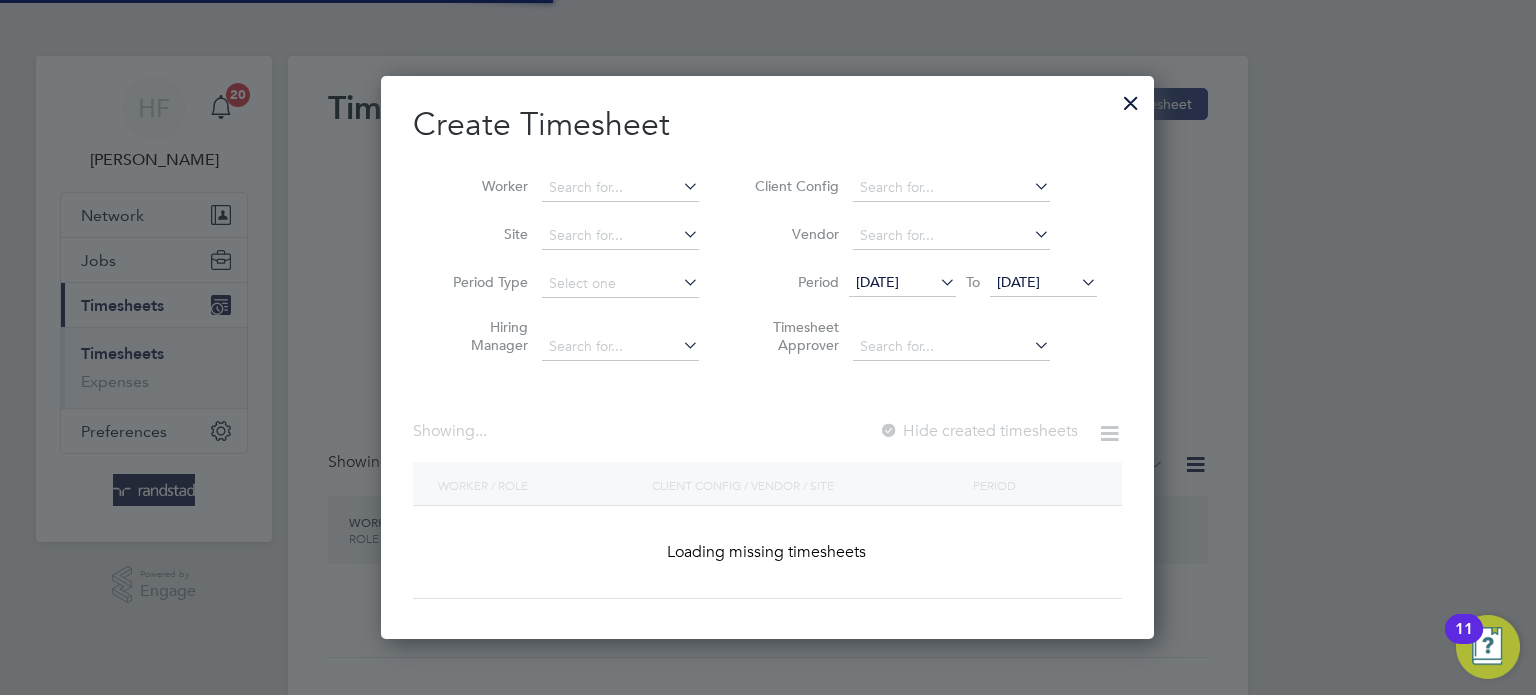 type 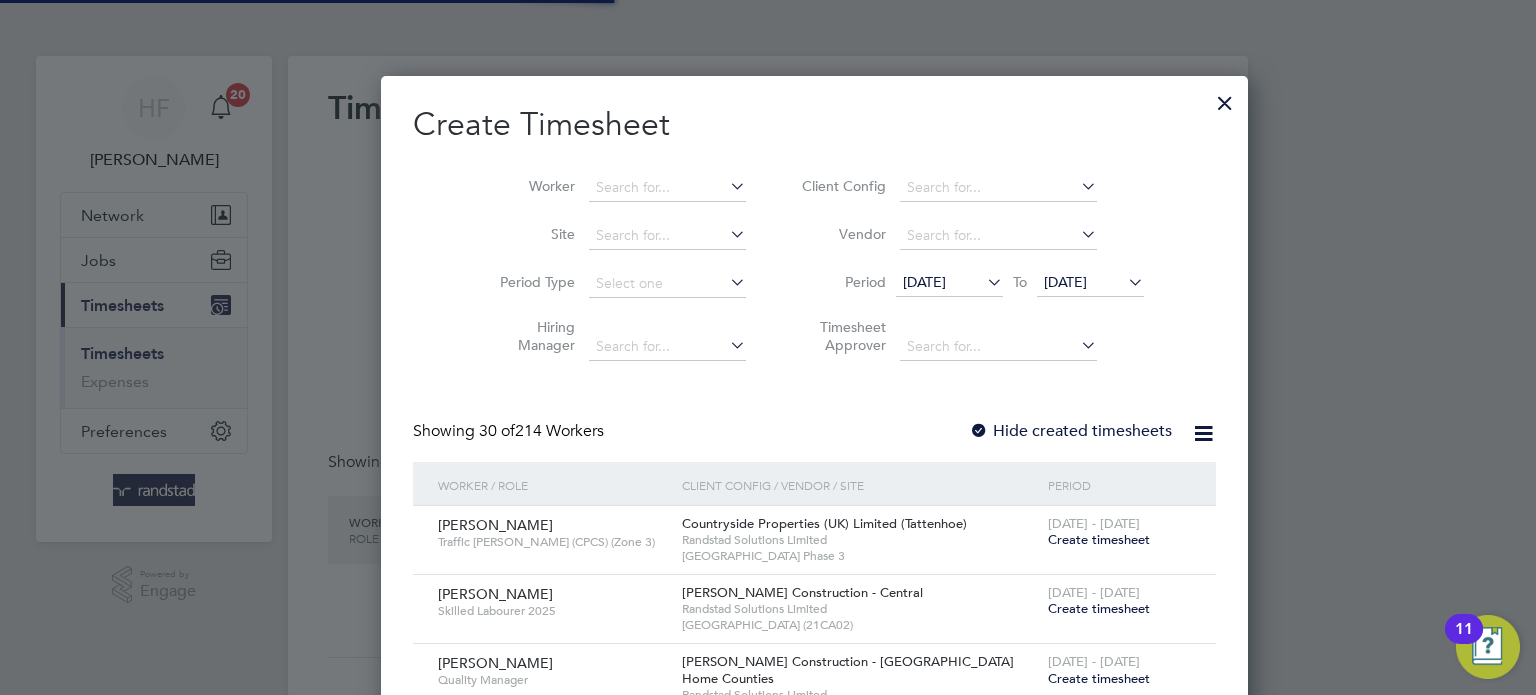 scroll, scrollTop: 9, scrollLeft: 10, axis: both 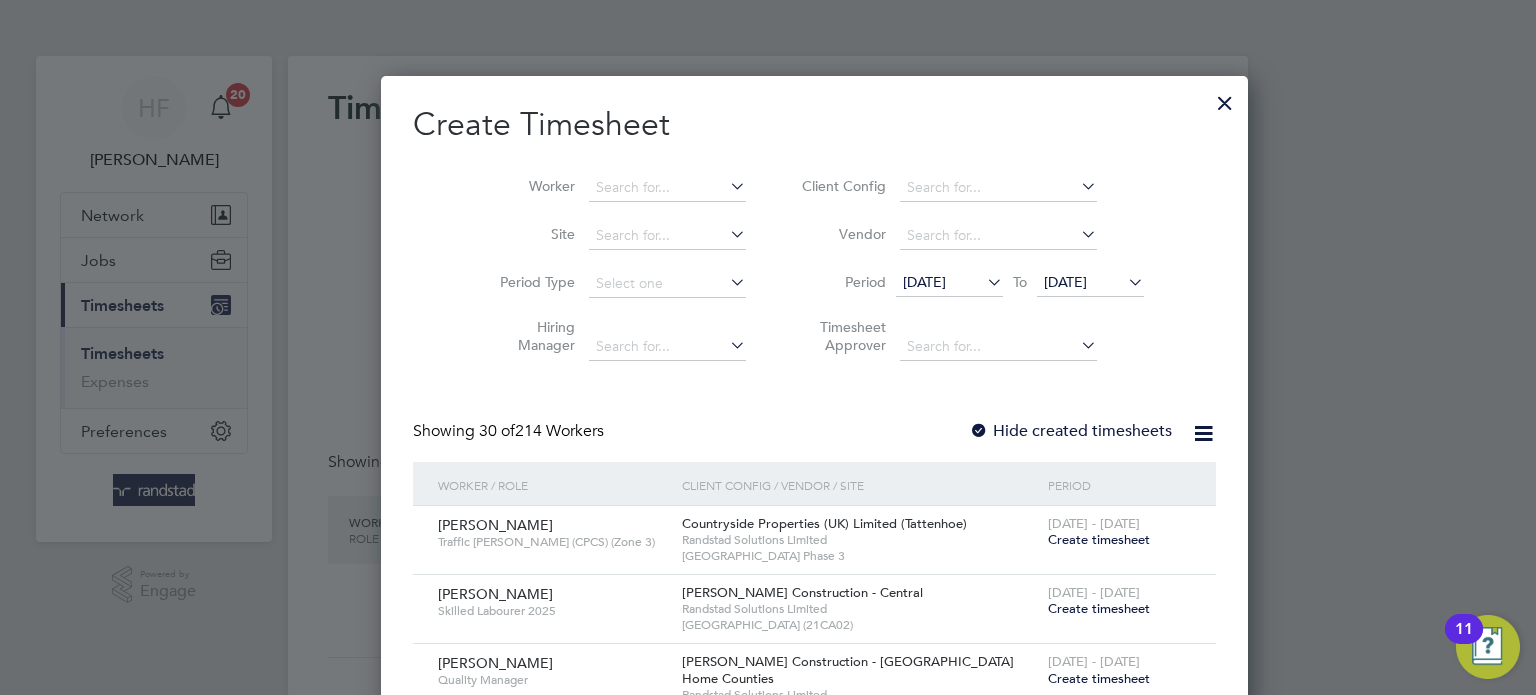 click on "Worker" at bounding box center [615, 188] 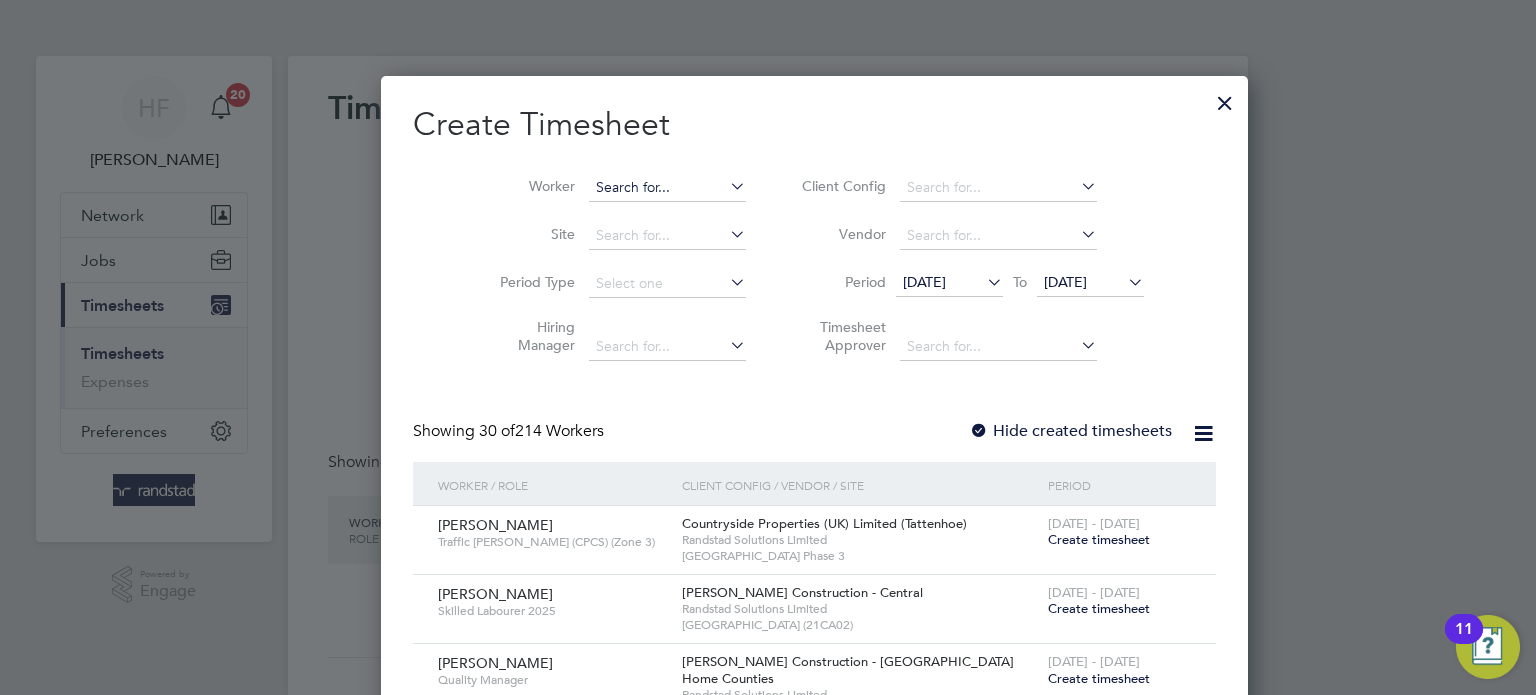 drag, startPoint x: 625, startPoint y: 183, endPoint x: 610, endPoint y: 188, distance: 15.811388 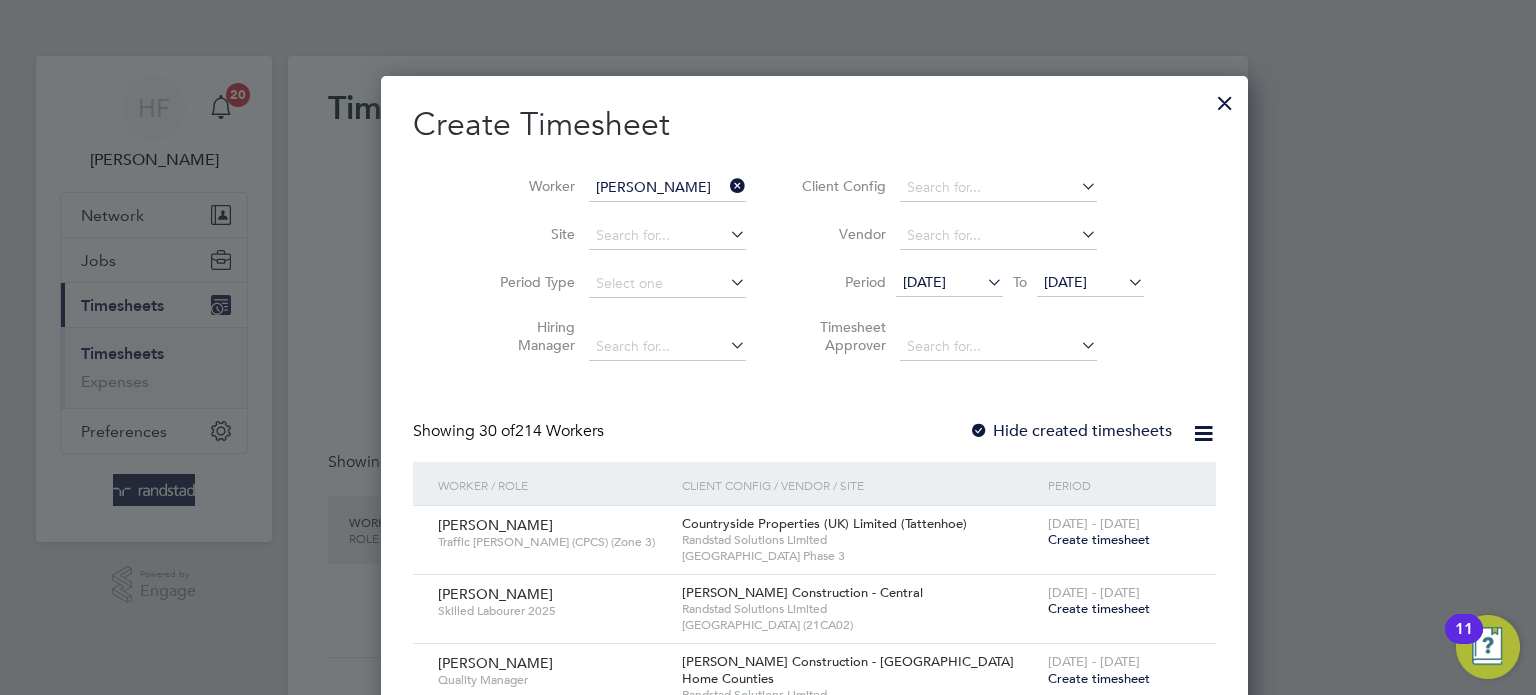 click on "James   Rock s" 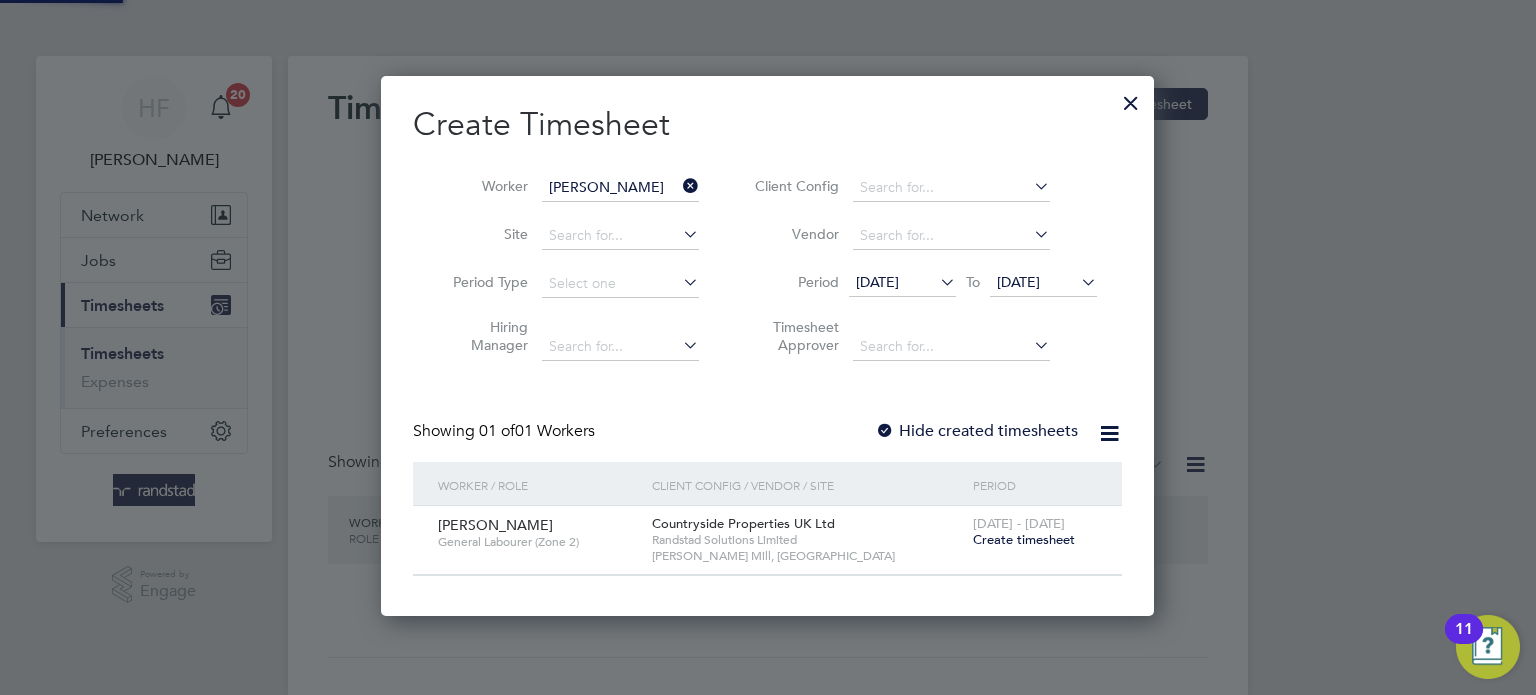 scroll, scrollTop: 9, scrollLeft: 10, axis: both 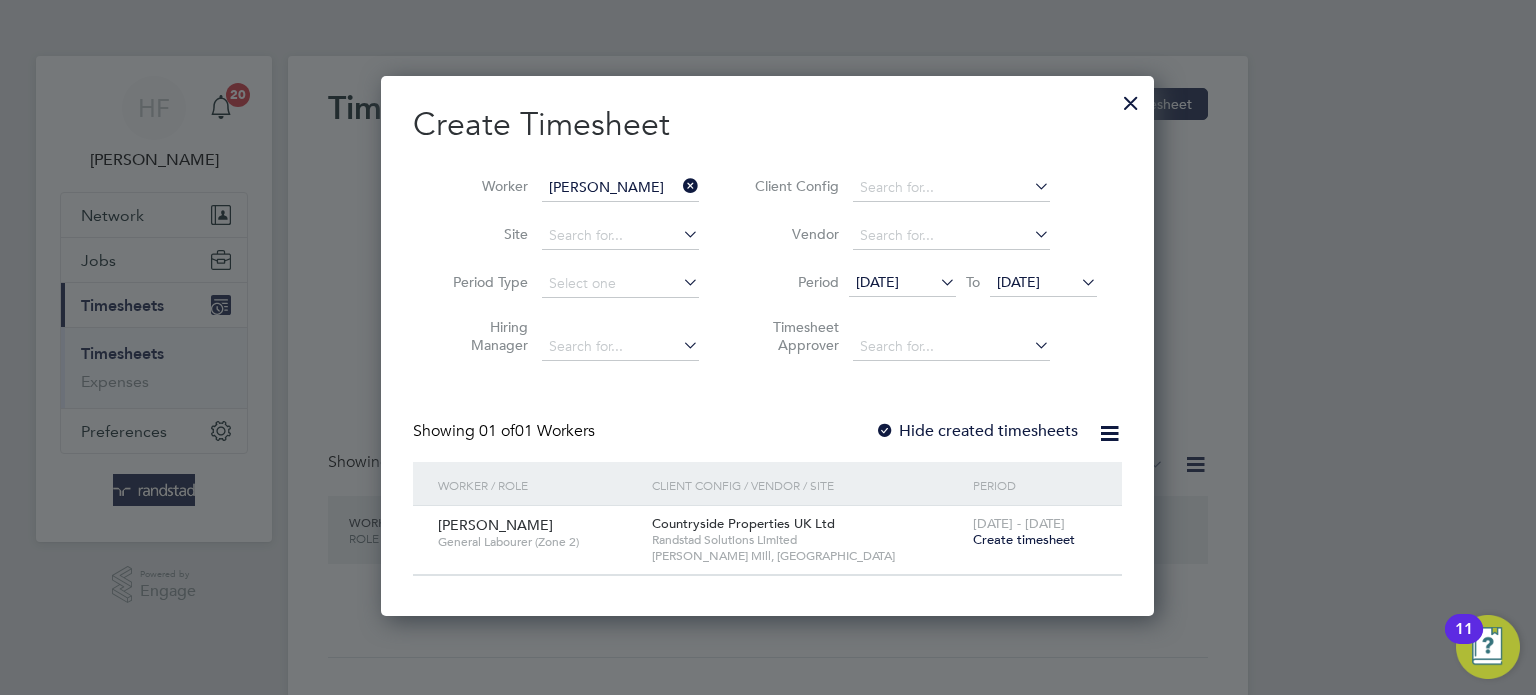 click on "Create timesheet" at bounding box center [1024, 539] 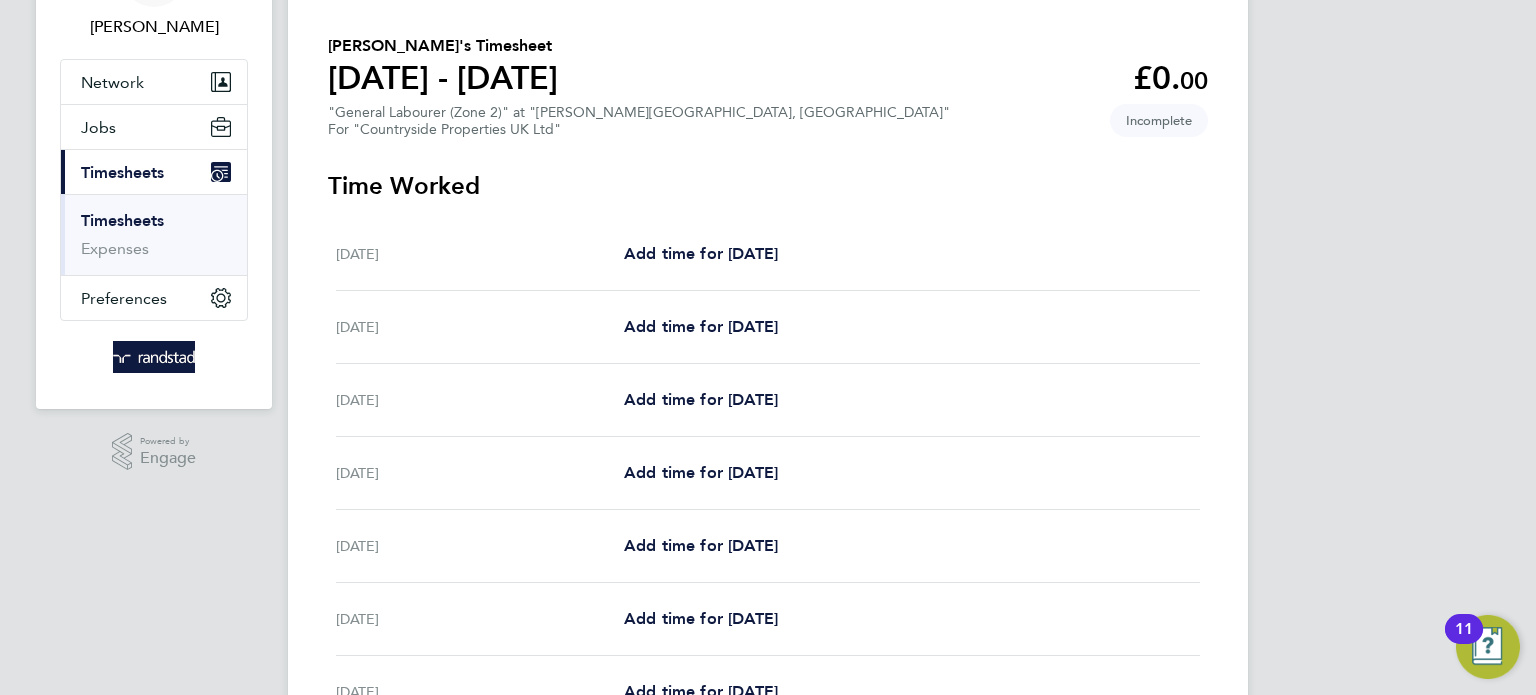 scroll, scrollTop: 138, scrollLeft: 0, axis: vertical 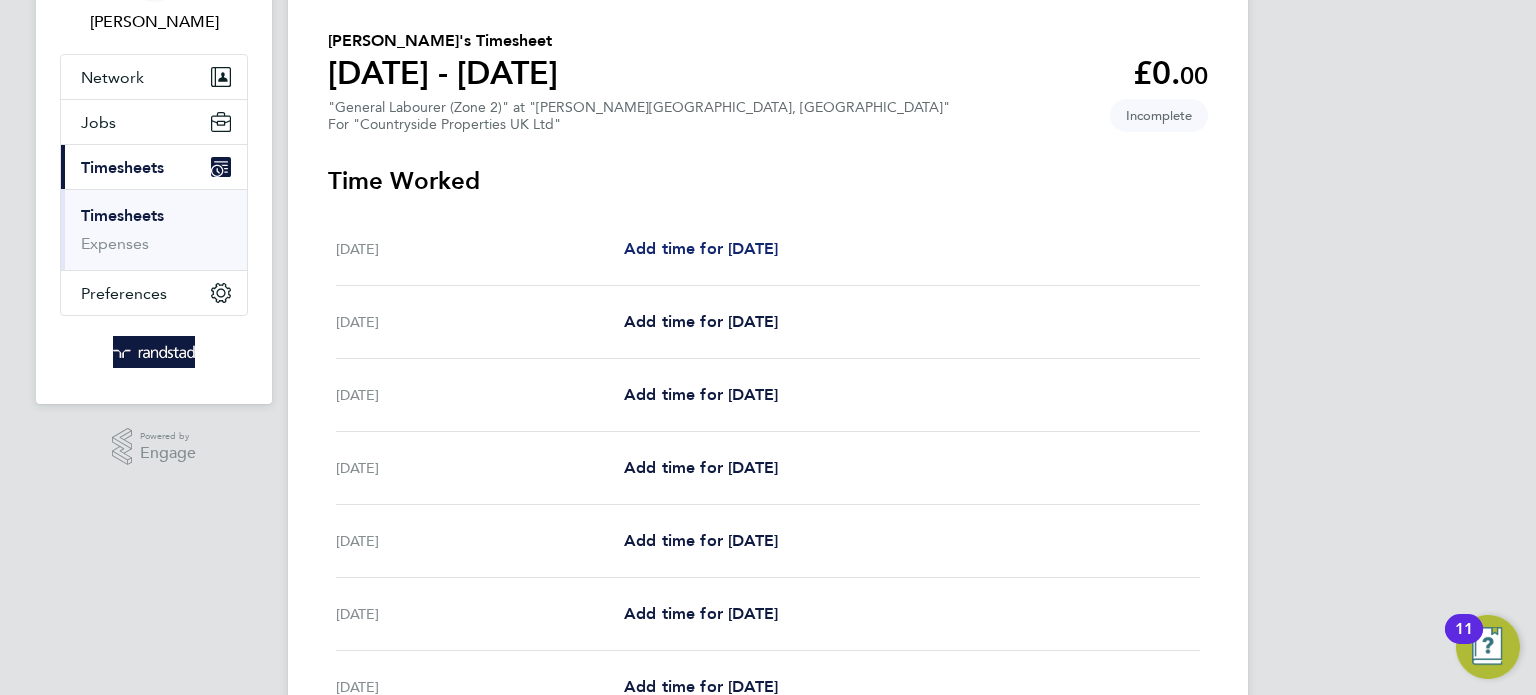 click on "Add time for Mon 21 Jul" at bounding box center [701, 248] 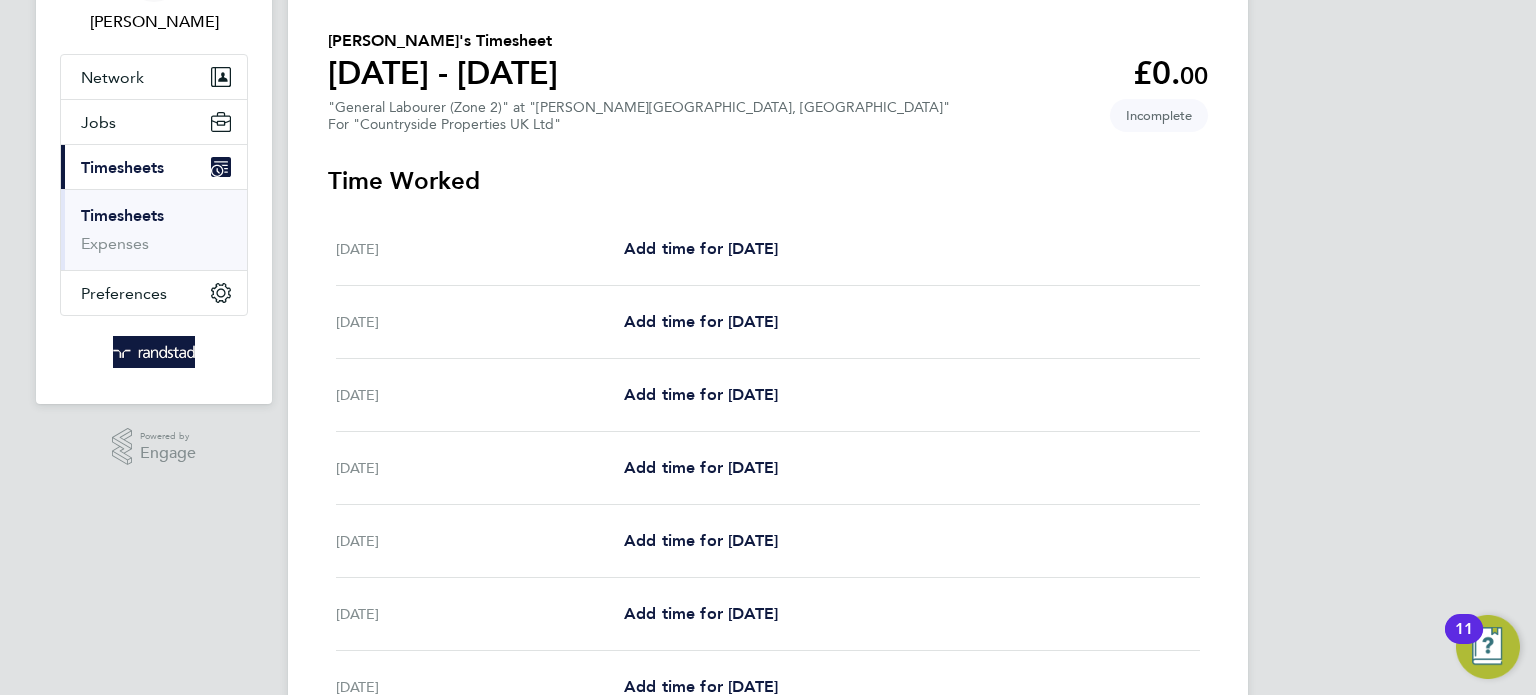 select on "30" 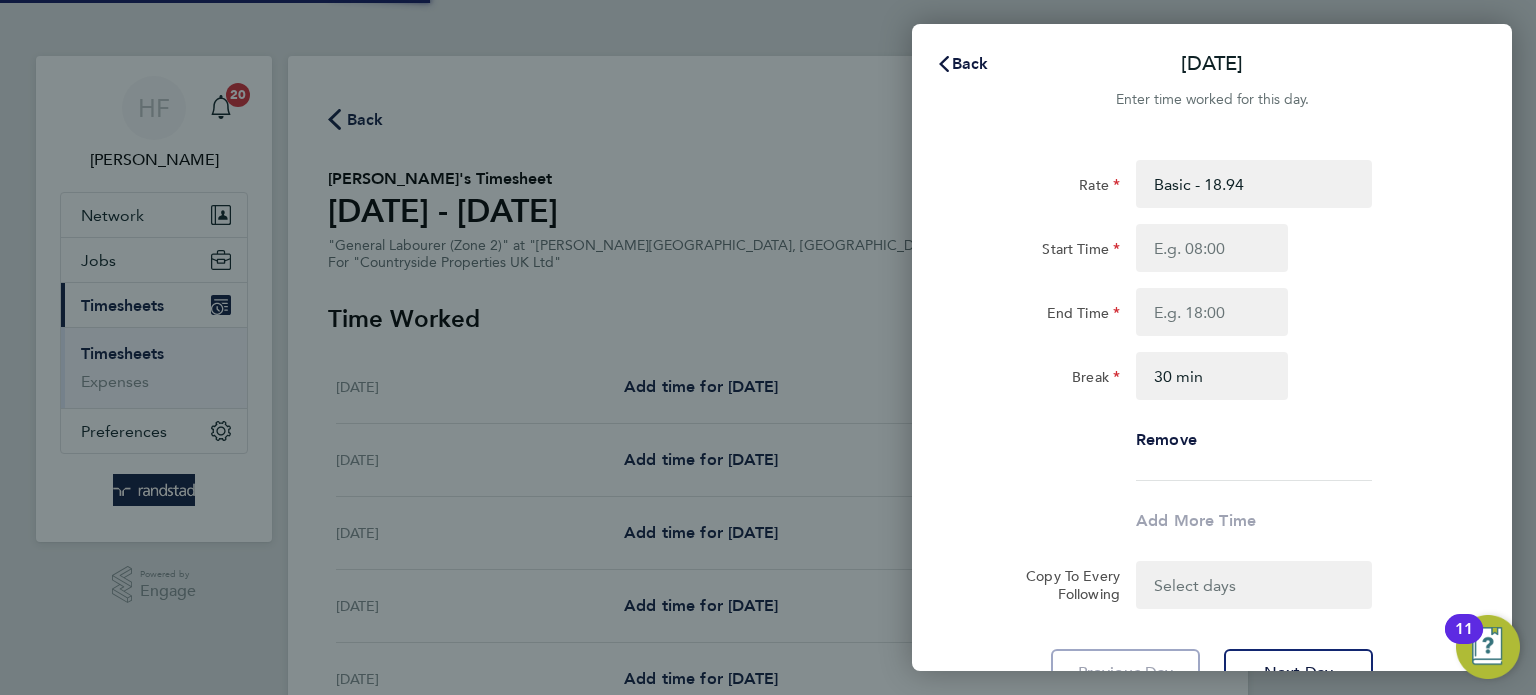 scroll, scrollTop: 0, scrollLeft: 0, axis: both 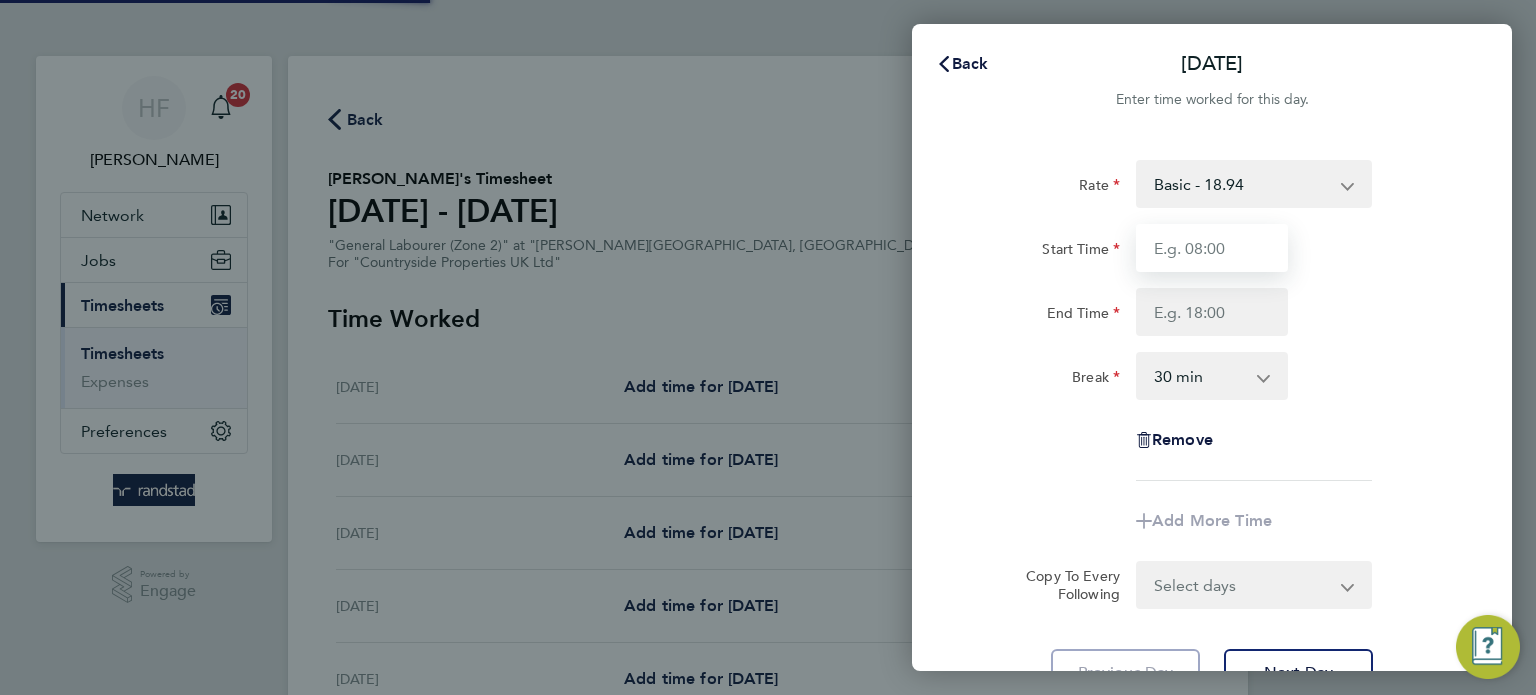 drag, startPoint x: 1189, startPoint y: 259, endPoint x: 1205, endPoint y: 258, distance: 16.03122 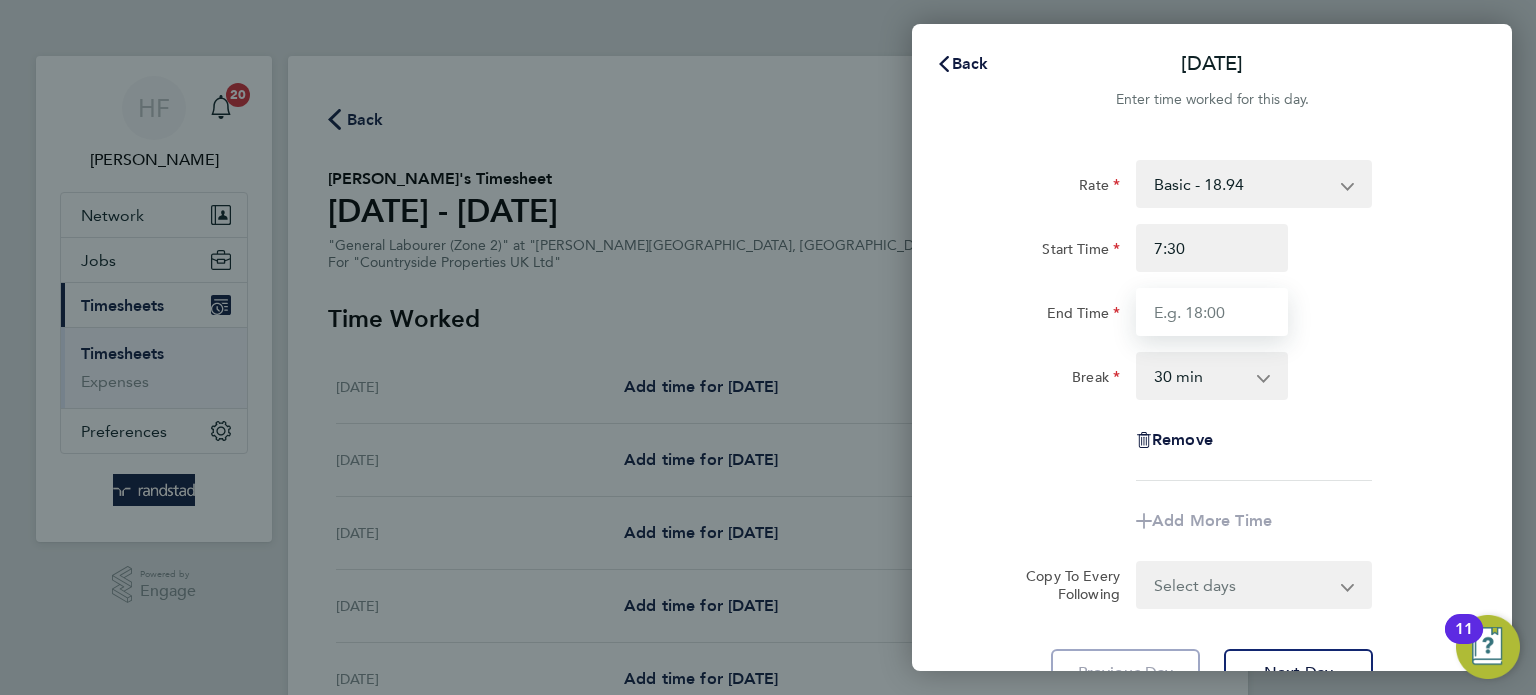 type on "07:30" 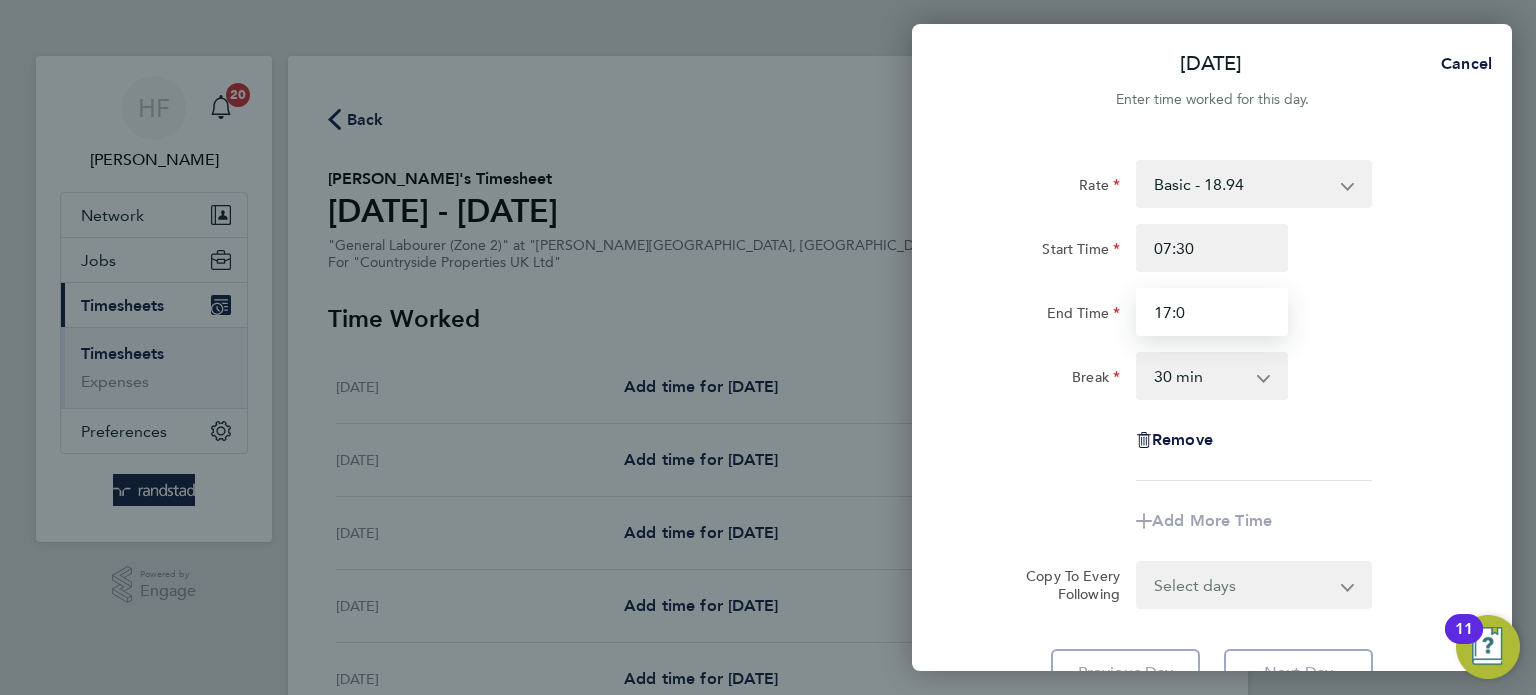 type on "17:0" 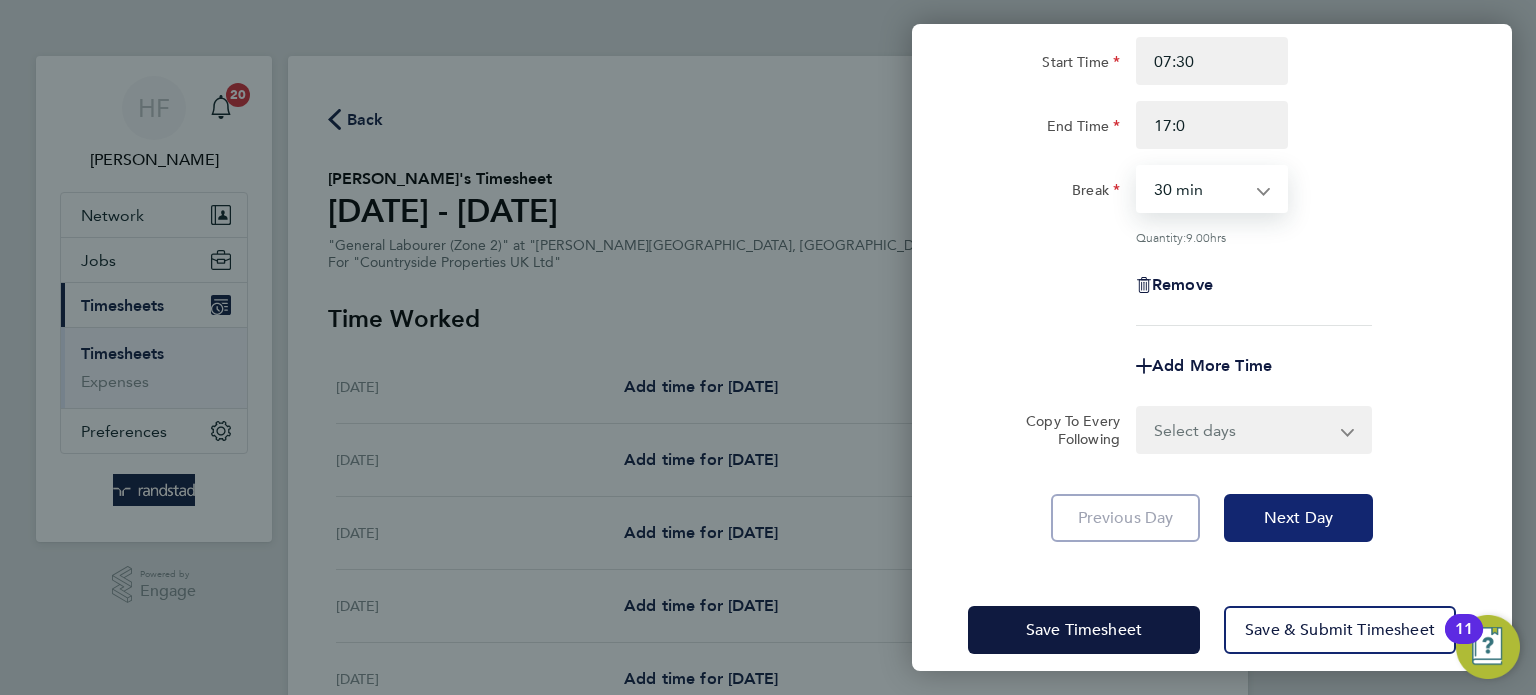 click on "Next Day" 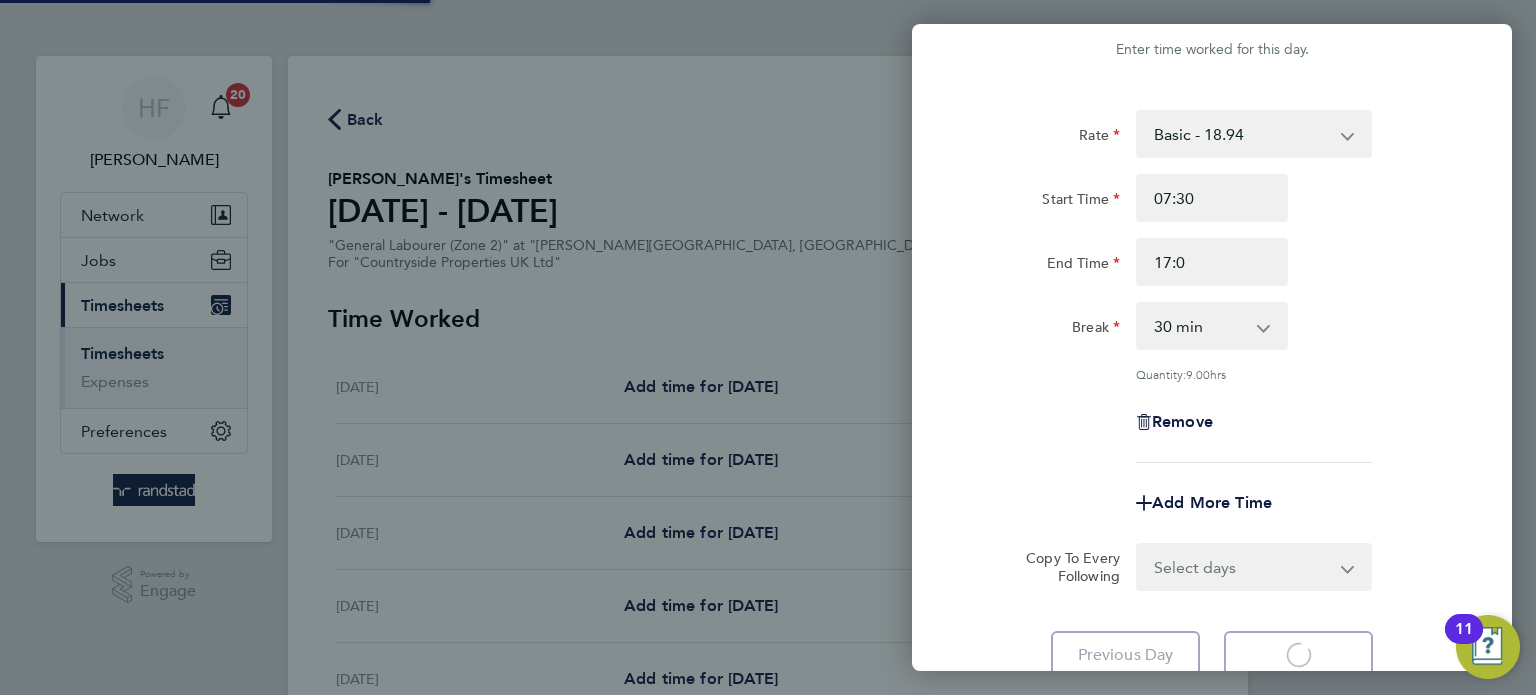 scroll, scrollTop: 31, scrollLeft: 0, axis: vertical 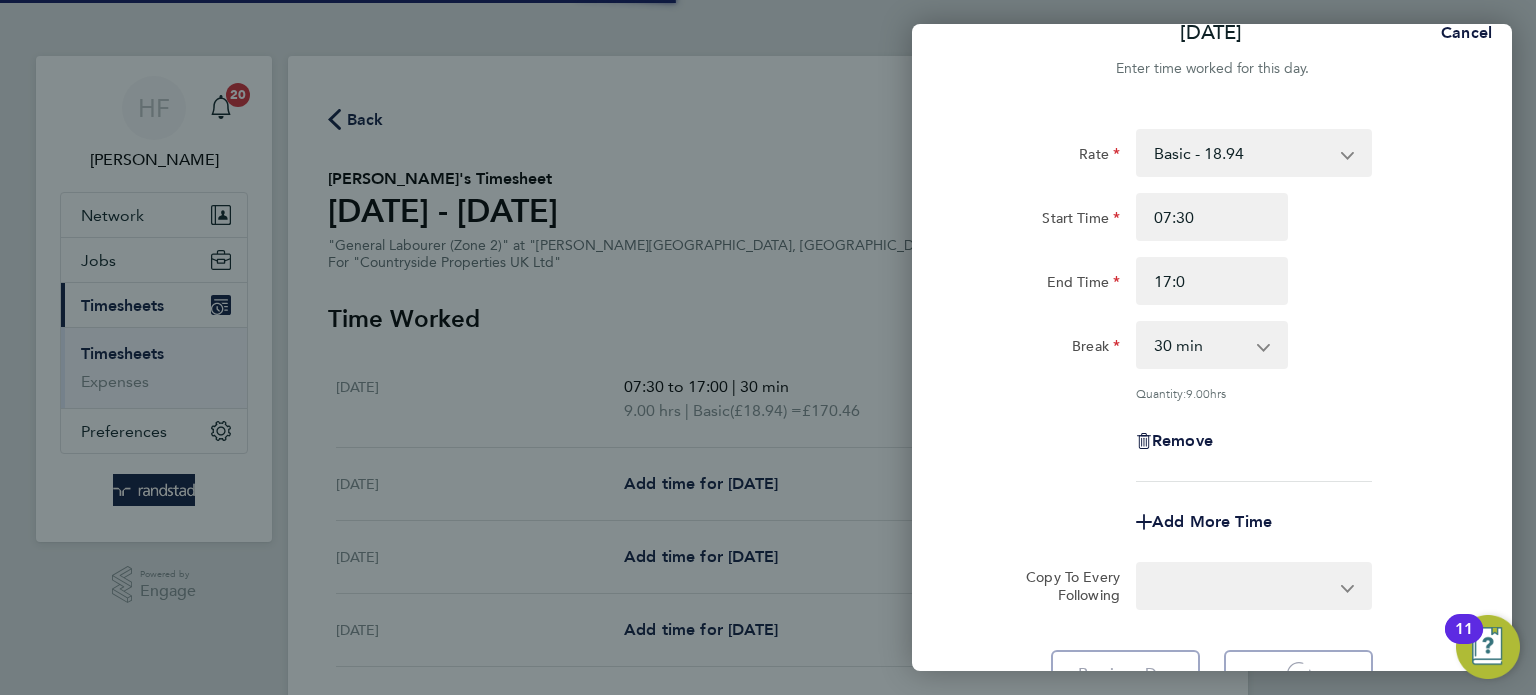 select on "30" 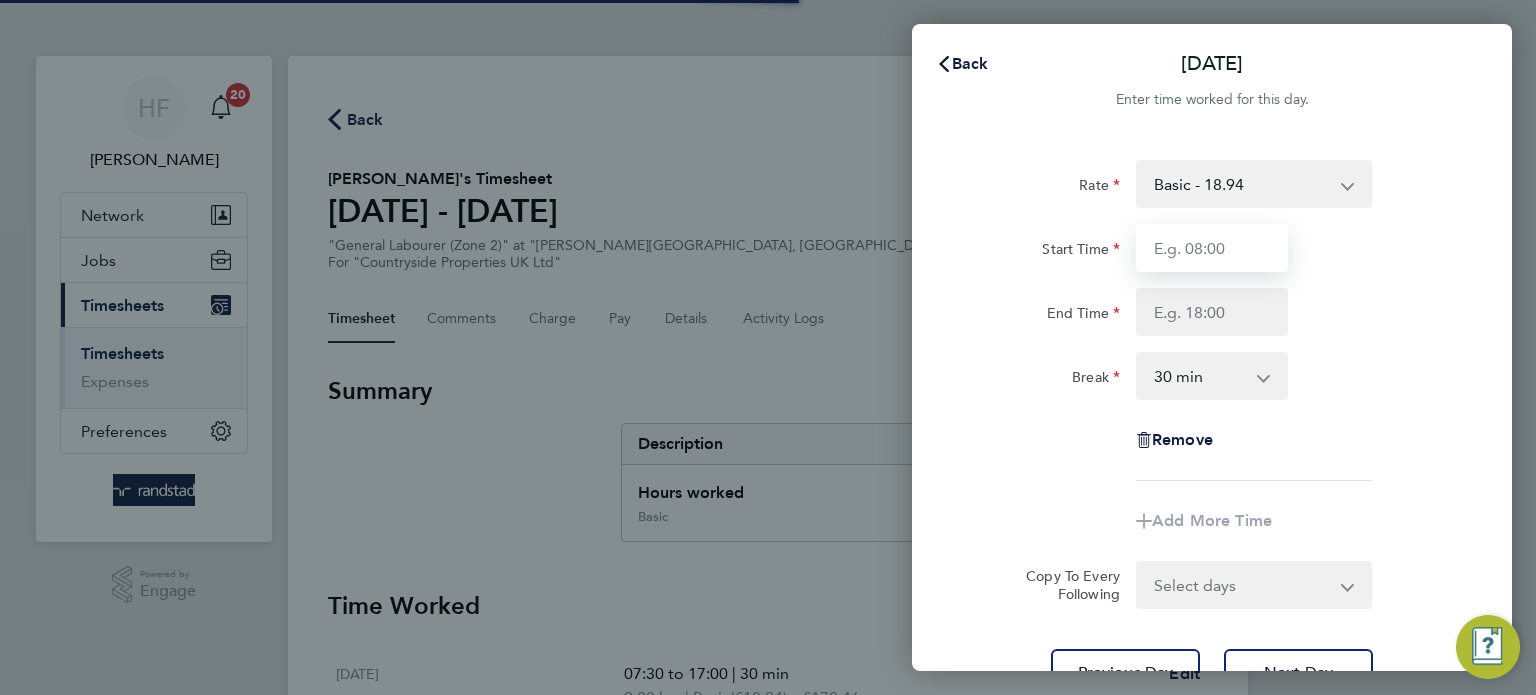 click on "Start Time" at bounding box center (1212, 248) 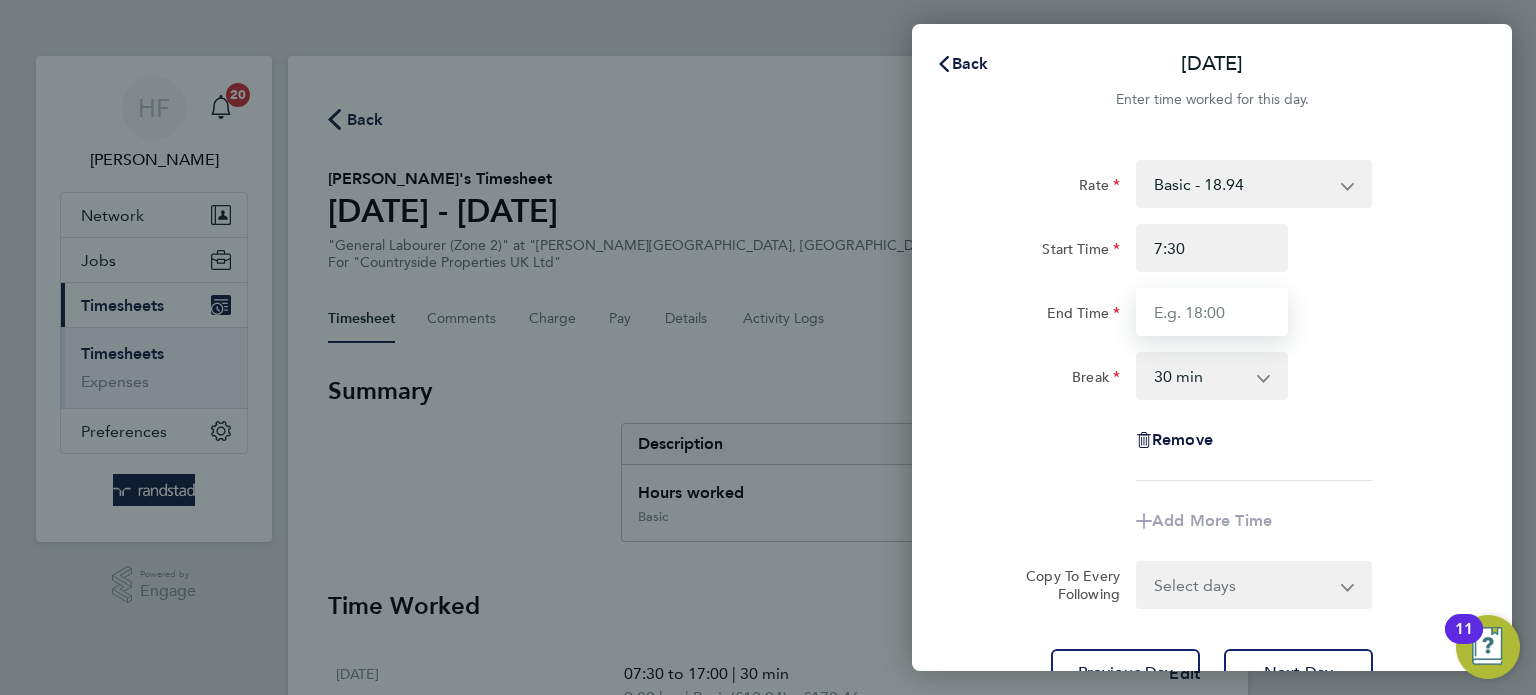type on "07:30" 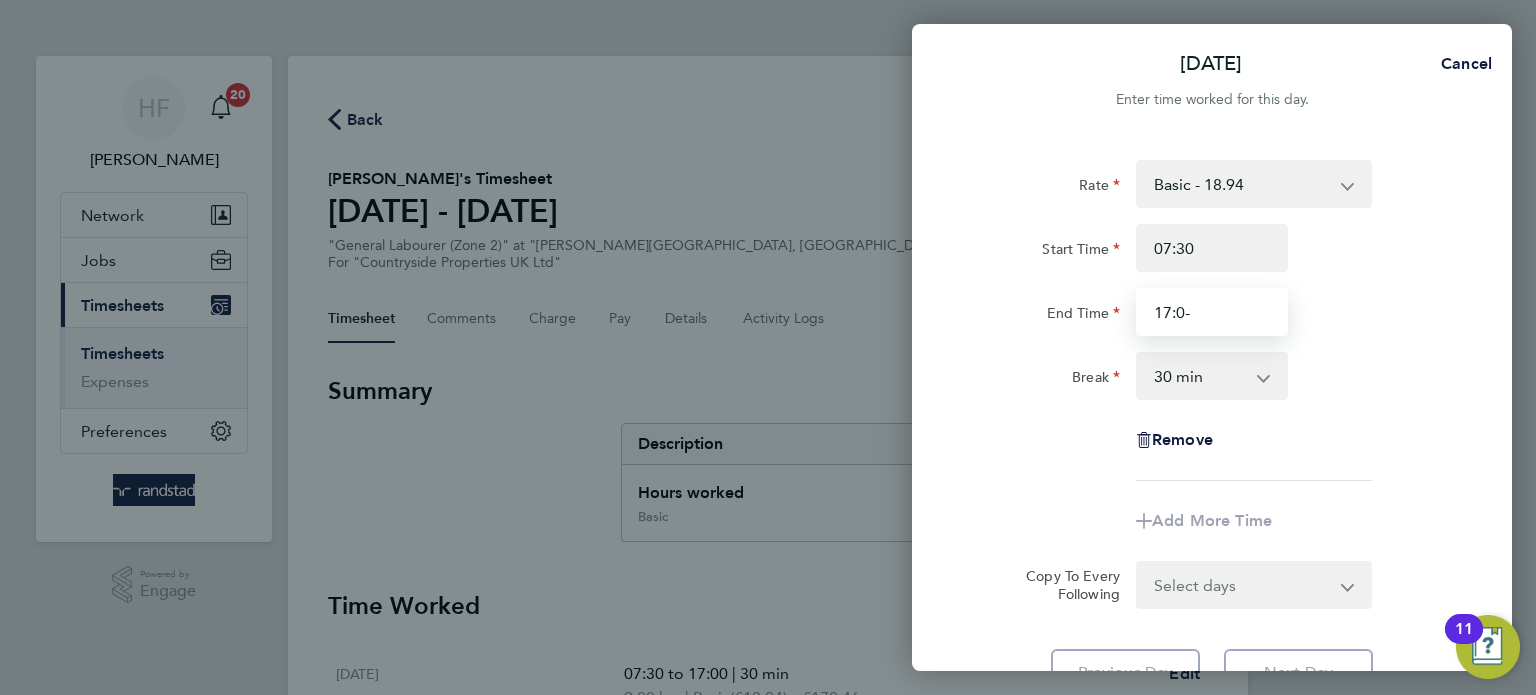 type on "17:0-" 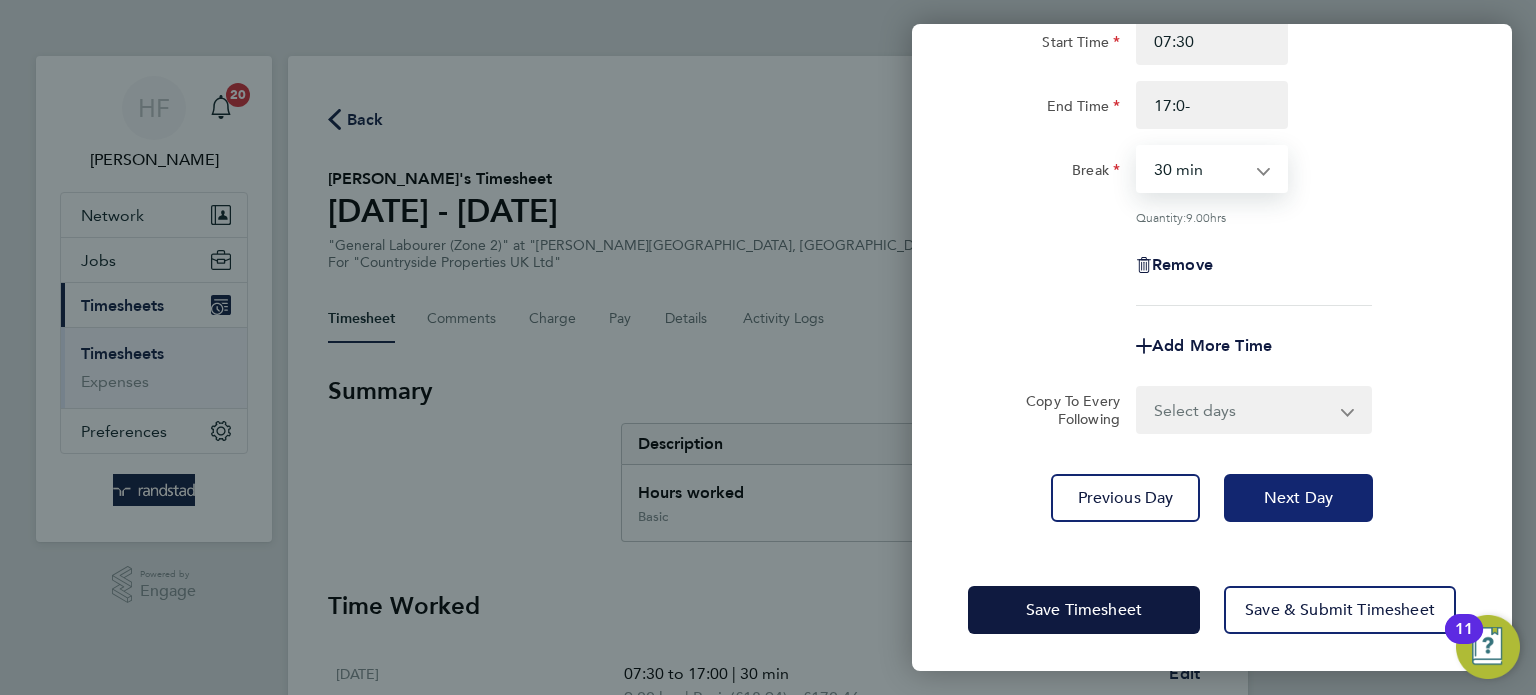 click on "Next Day" 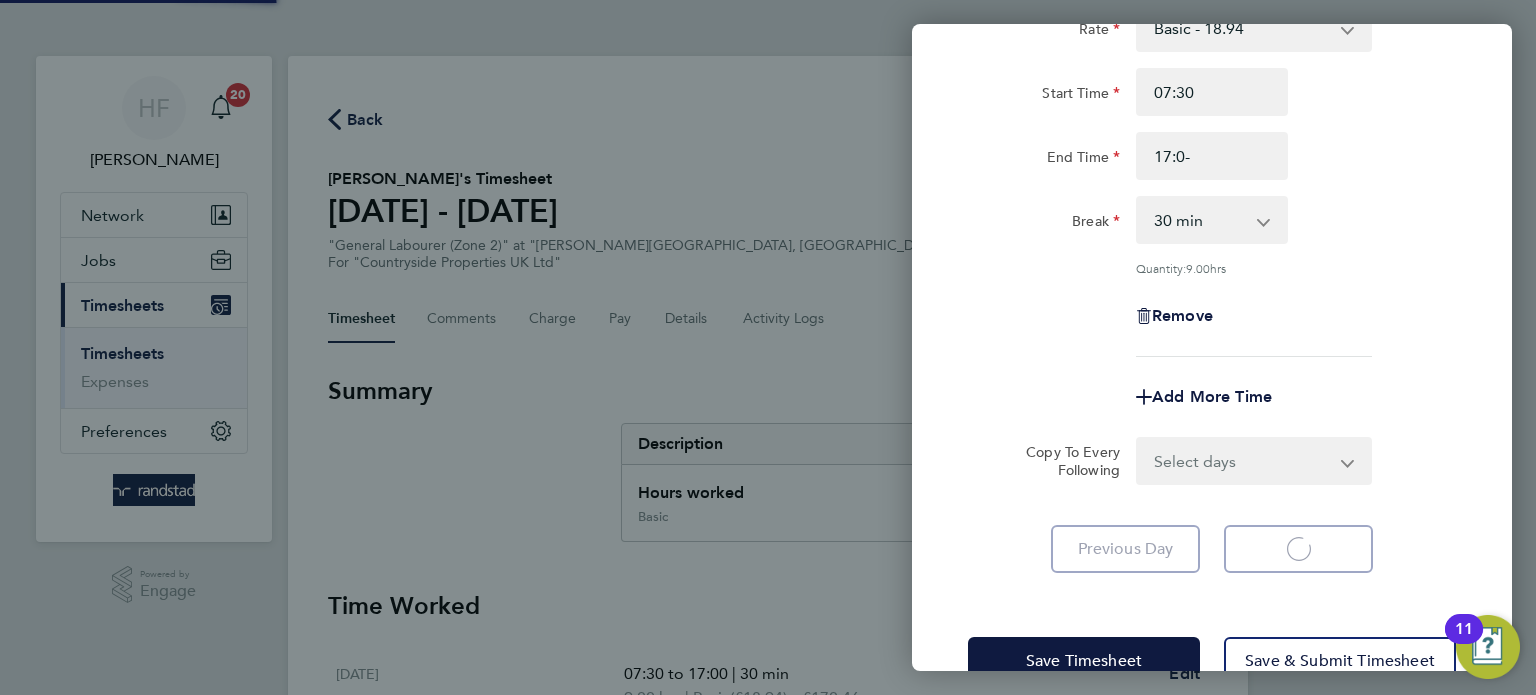 select on "30" 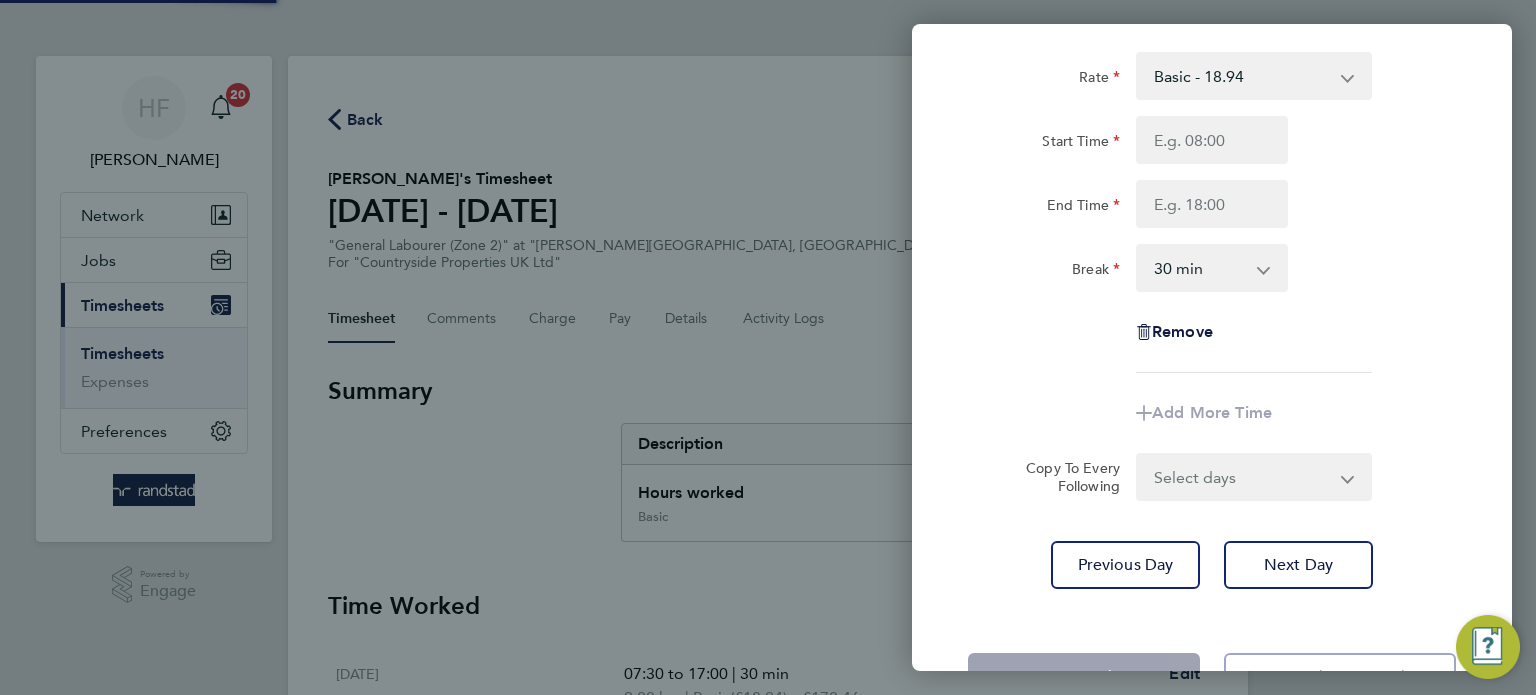 scroll, scrollTop: 108, scrollLeft: 0, axis: vertical 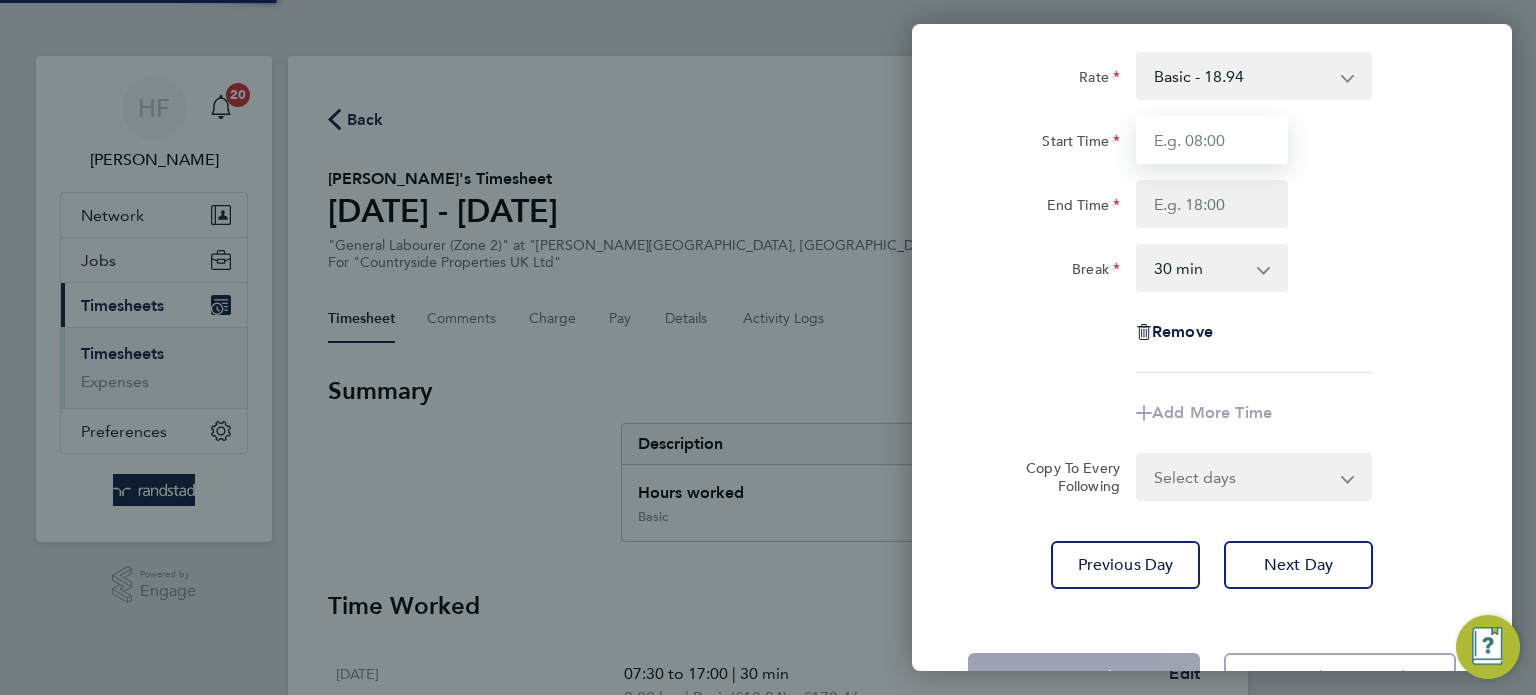 click on "Start Time" at bounding box center [1212, 140] 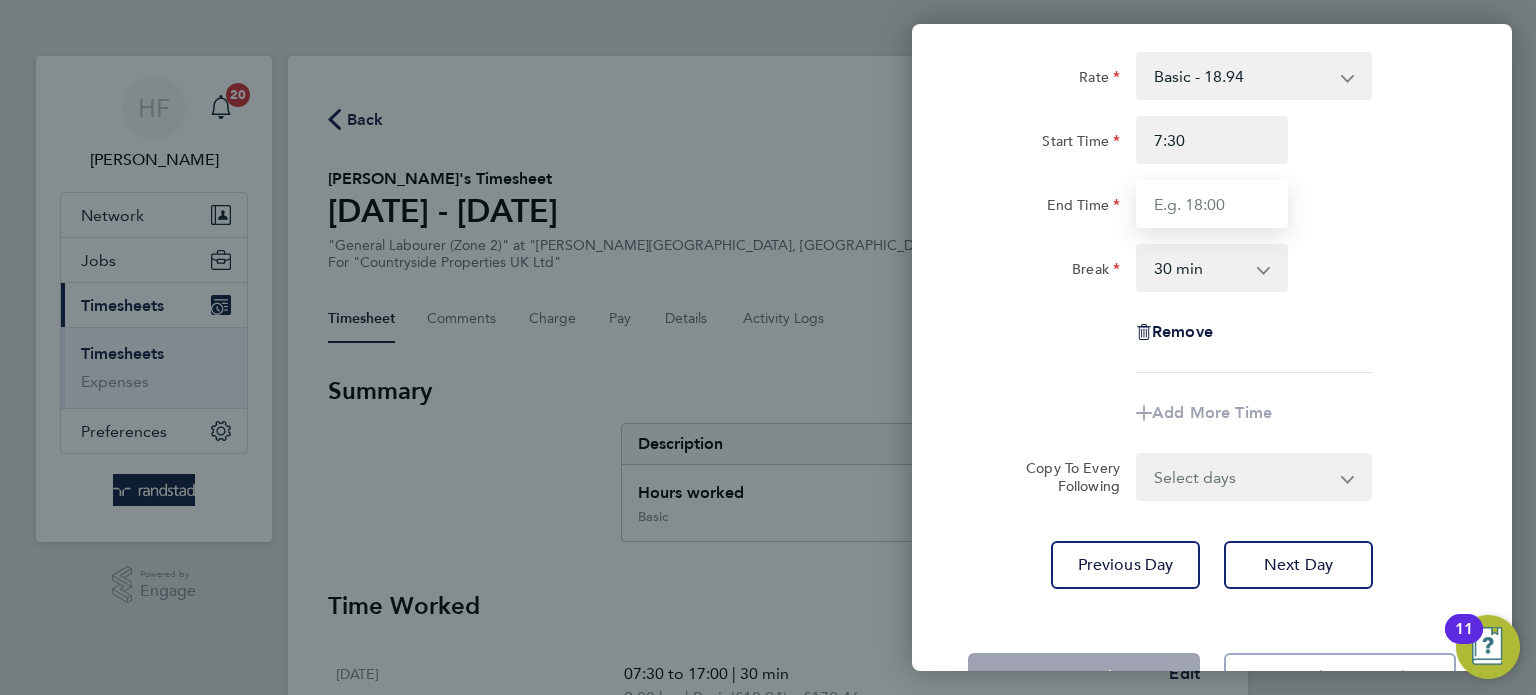 type on "07:30" 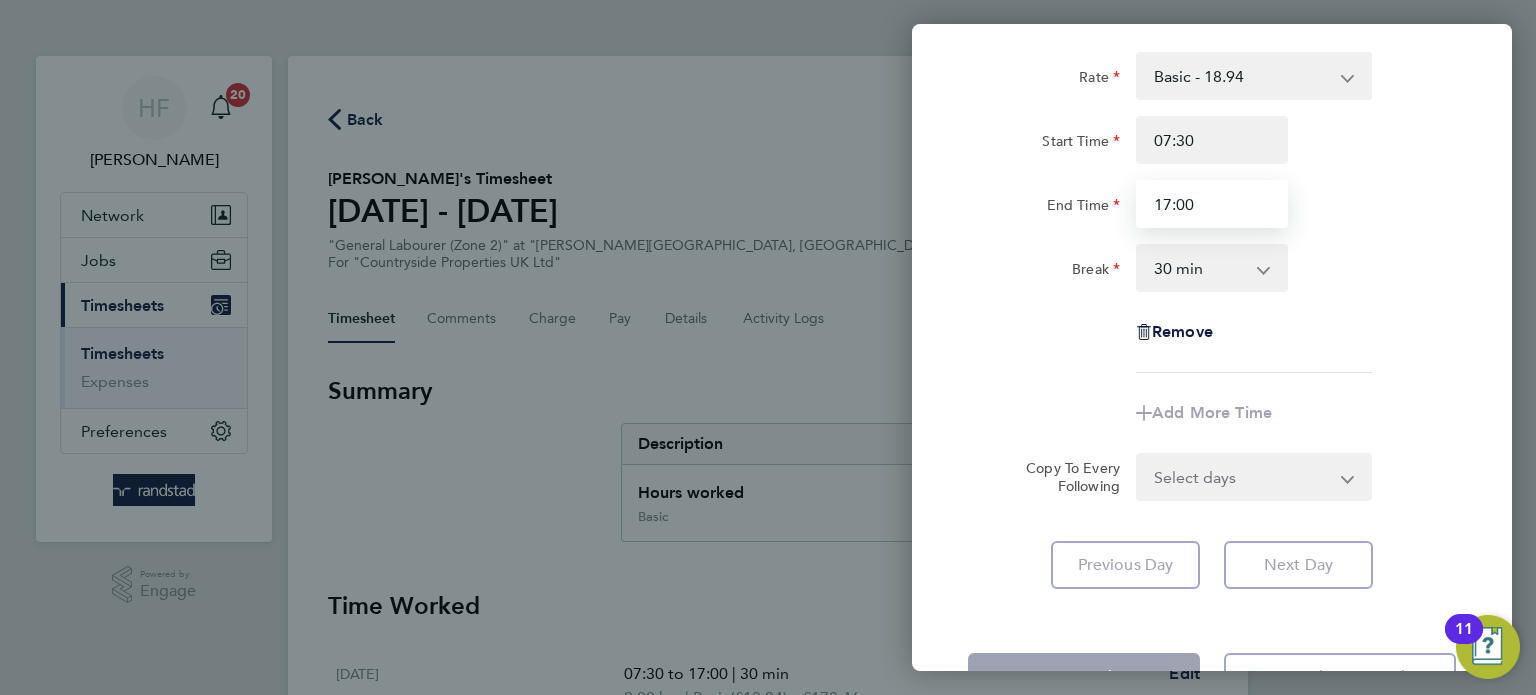 type on "17:00" 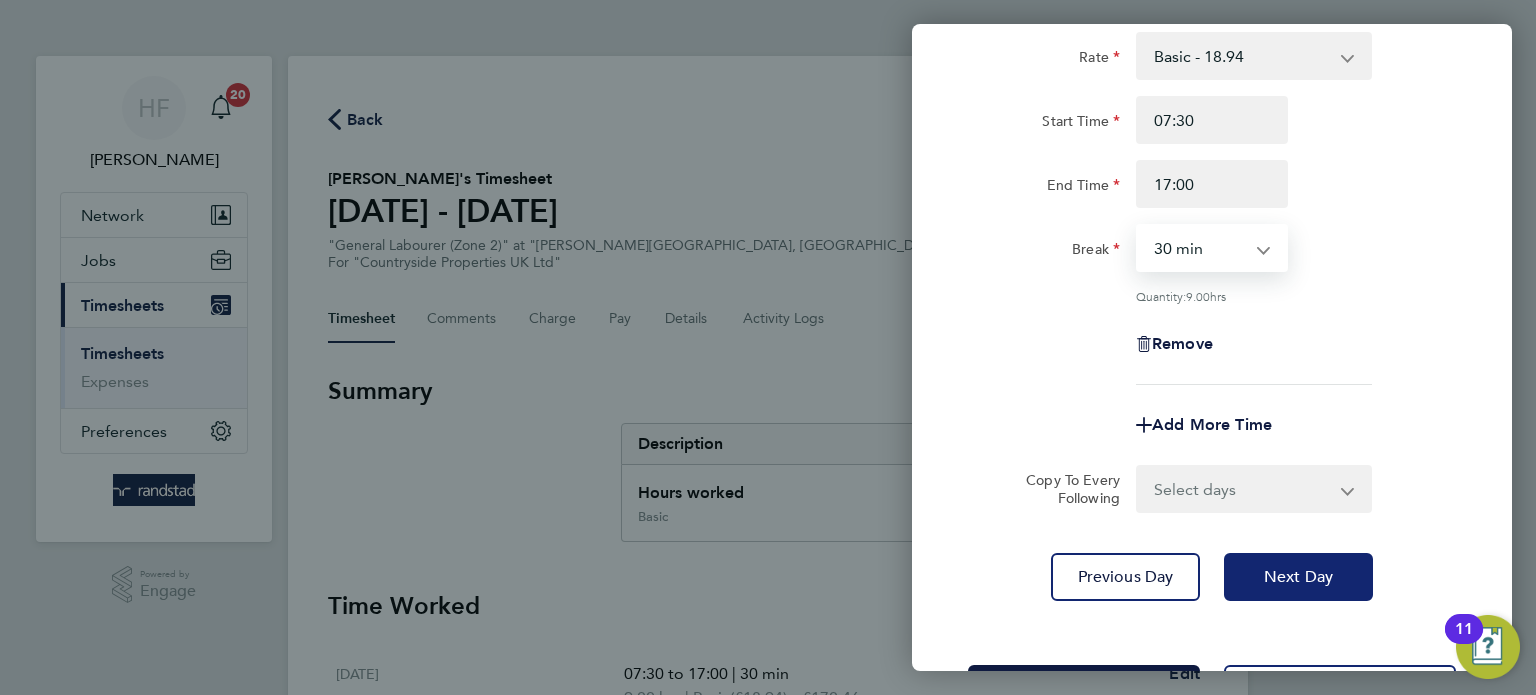 drag, startPoint x: 1294, startPoint y: 581, endPoint x: 1280, endPoint y: 552, distance: 32.202484 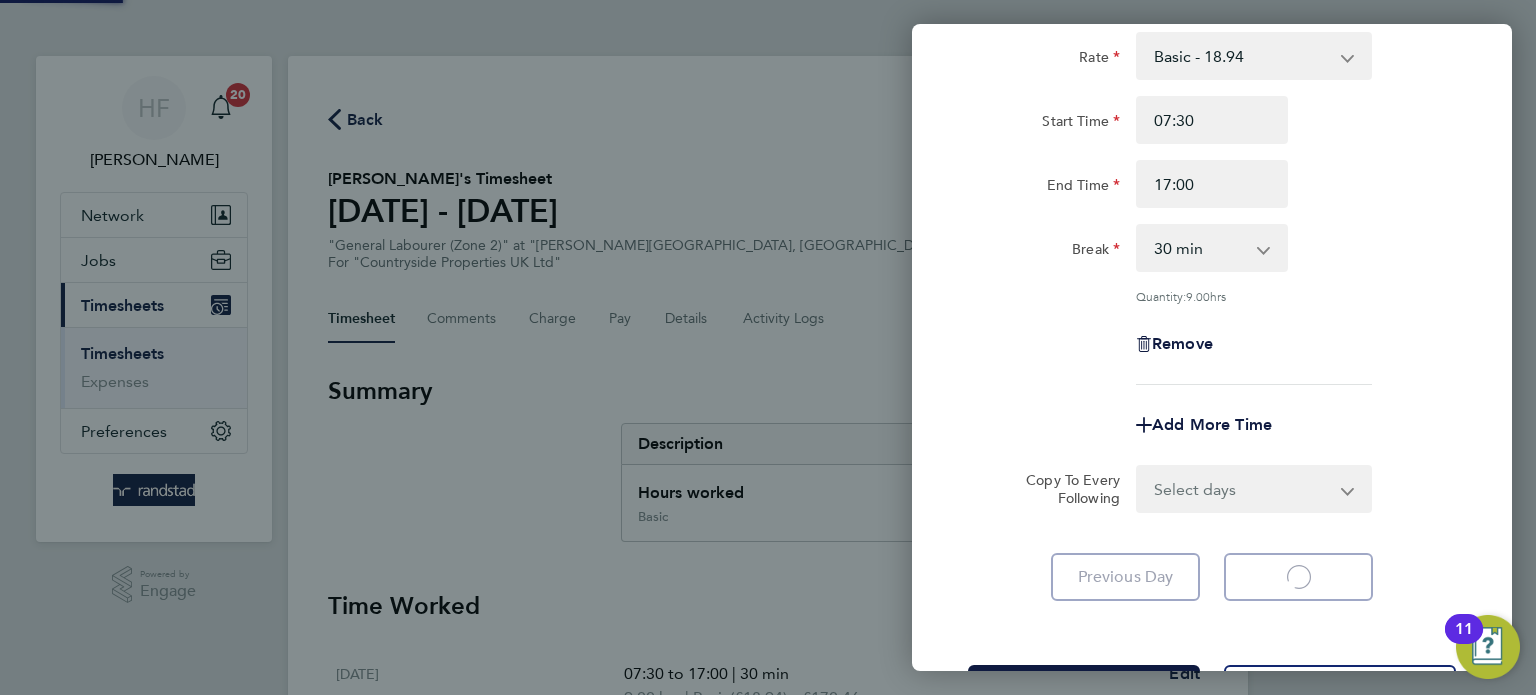 scroll, scrollTop: 100, scrollLeft: 0, axis: vertical 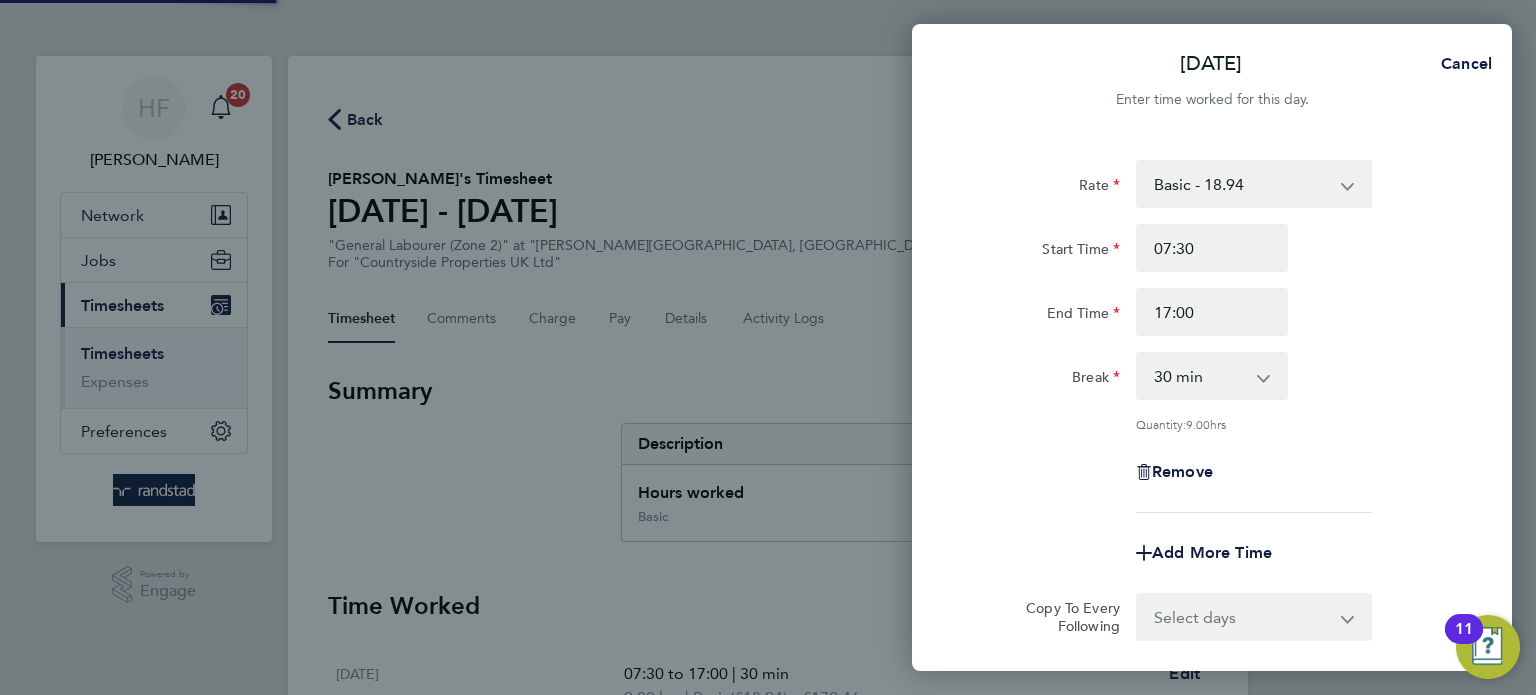 select on "30" 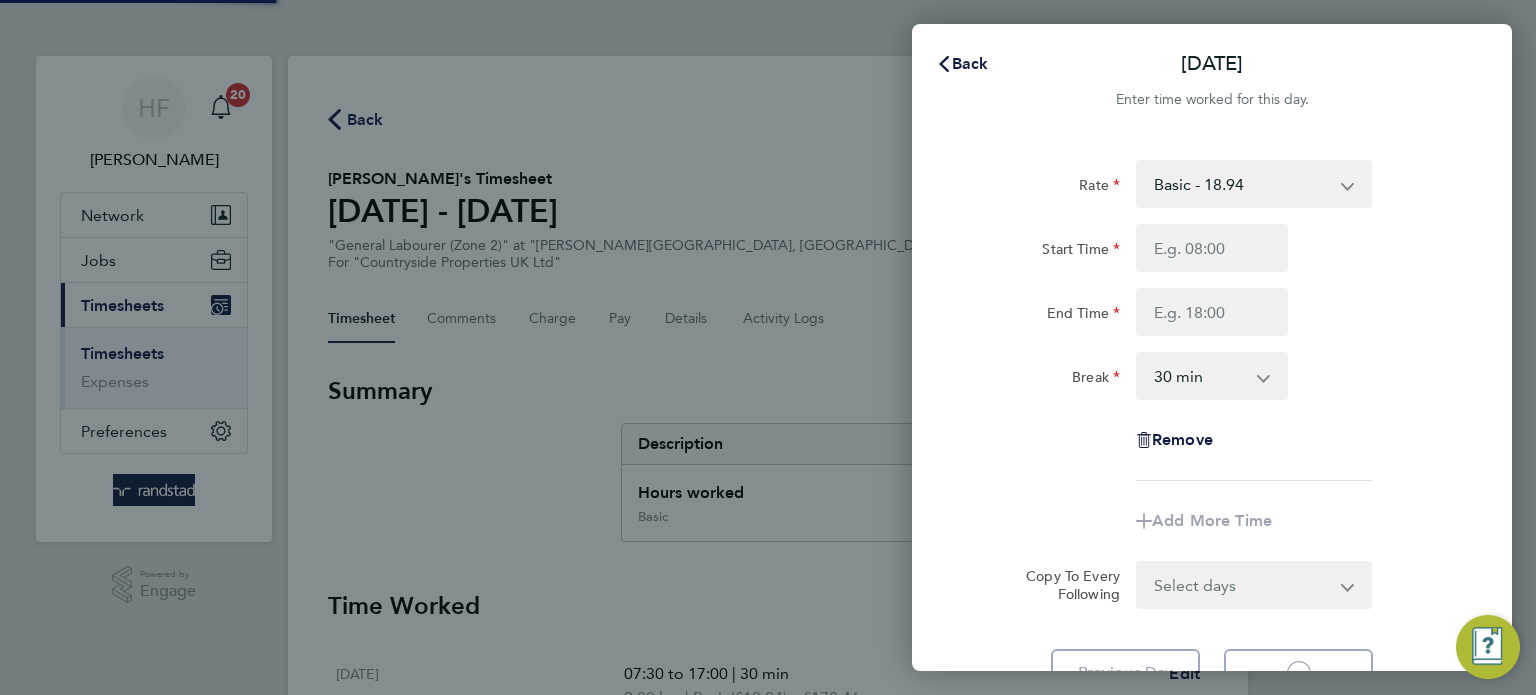 select on "30" 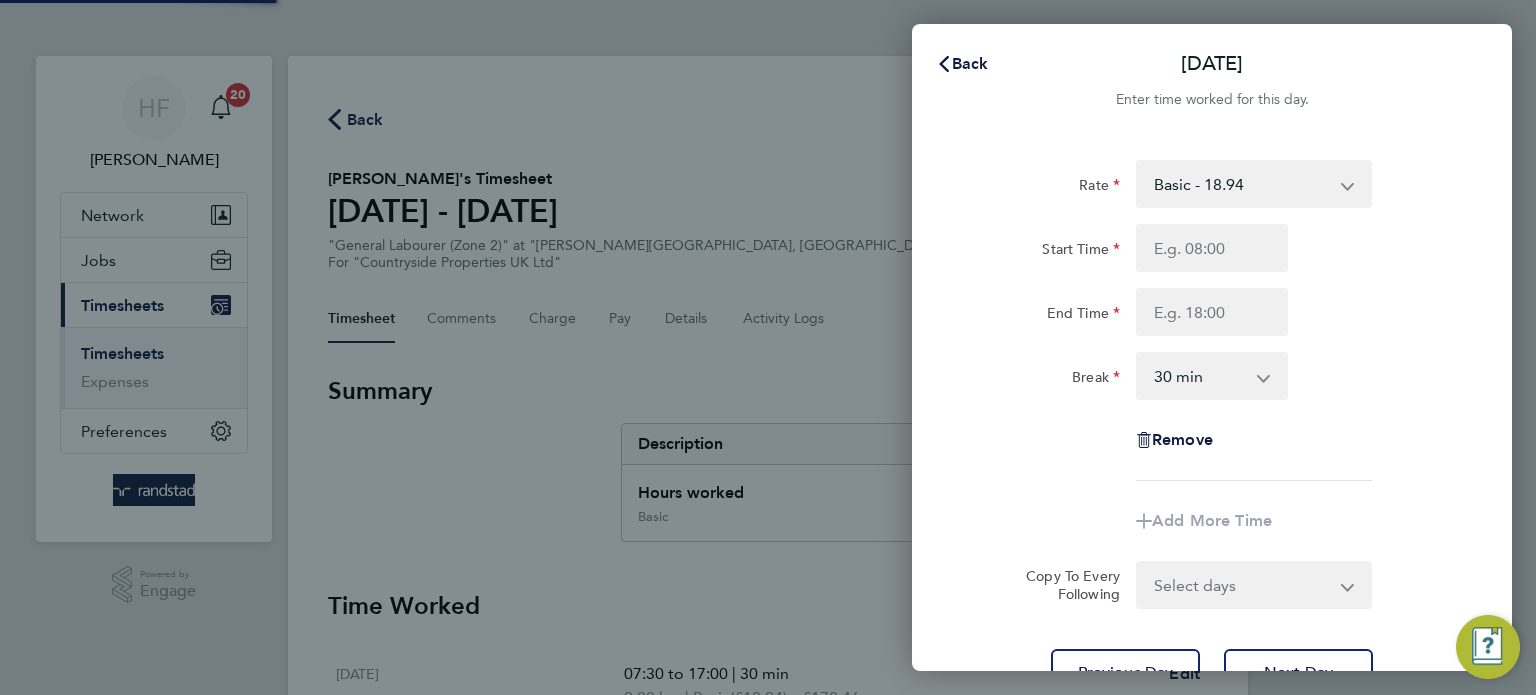 click on "Start Time" at bounding box center (1212, 248) 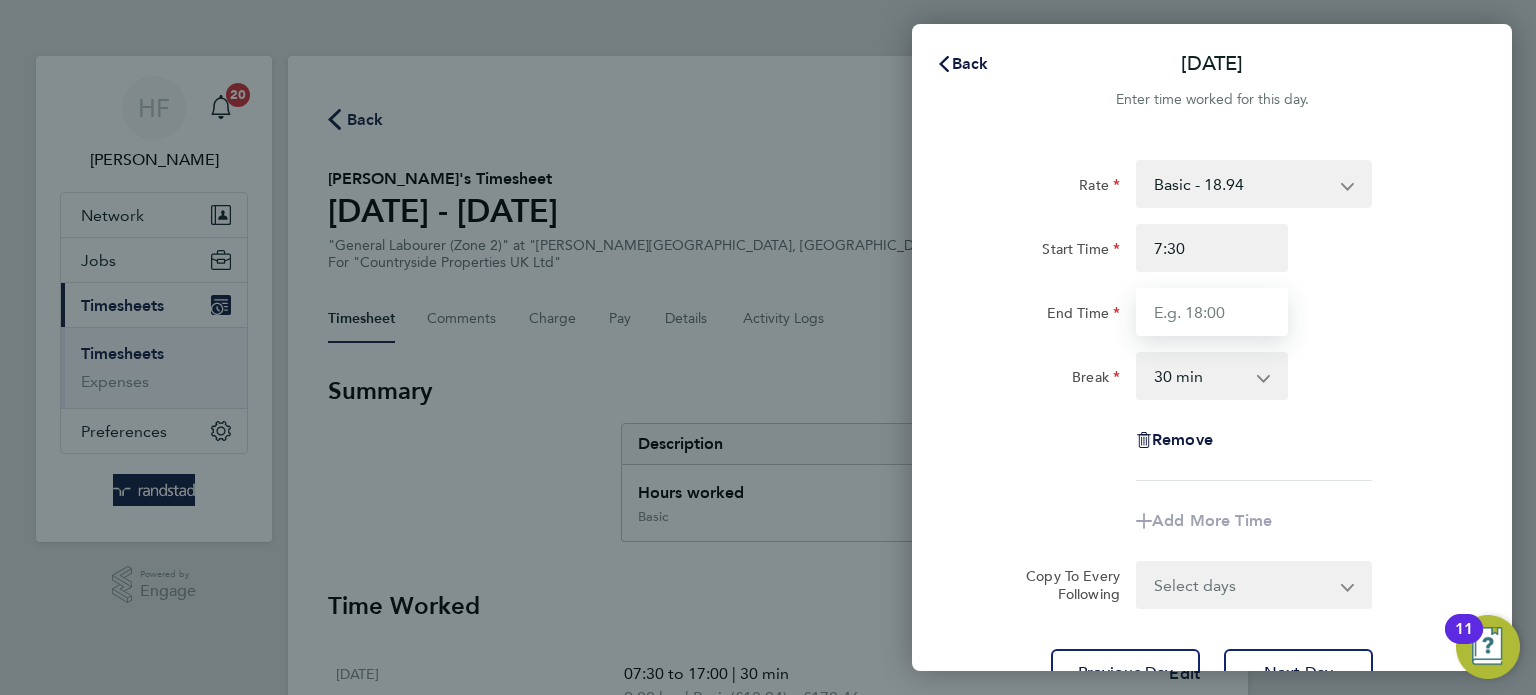 type on "07:30" 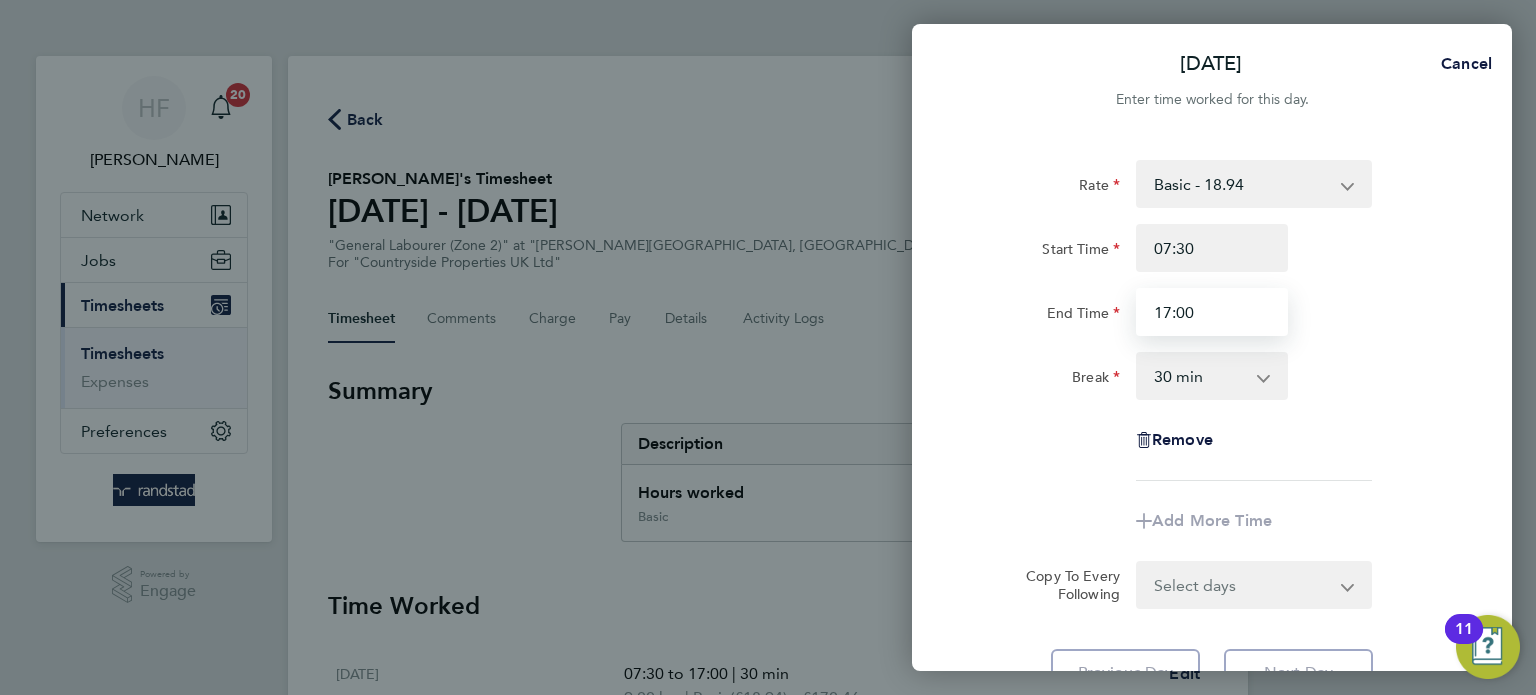 type on "17:00" 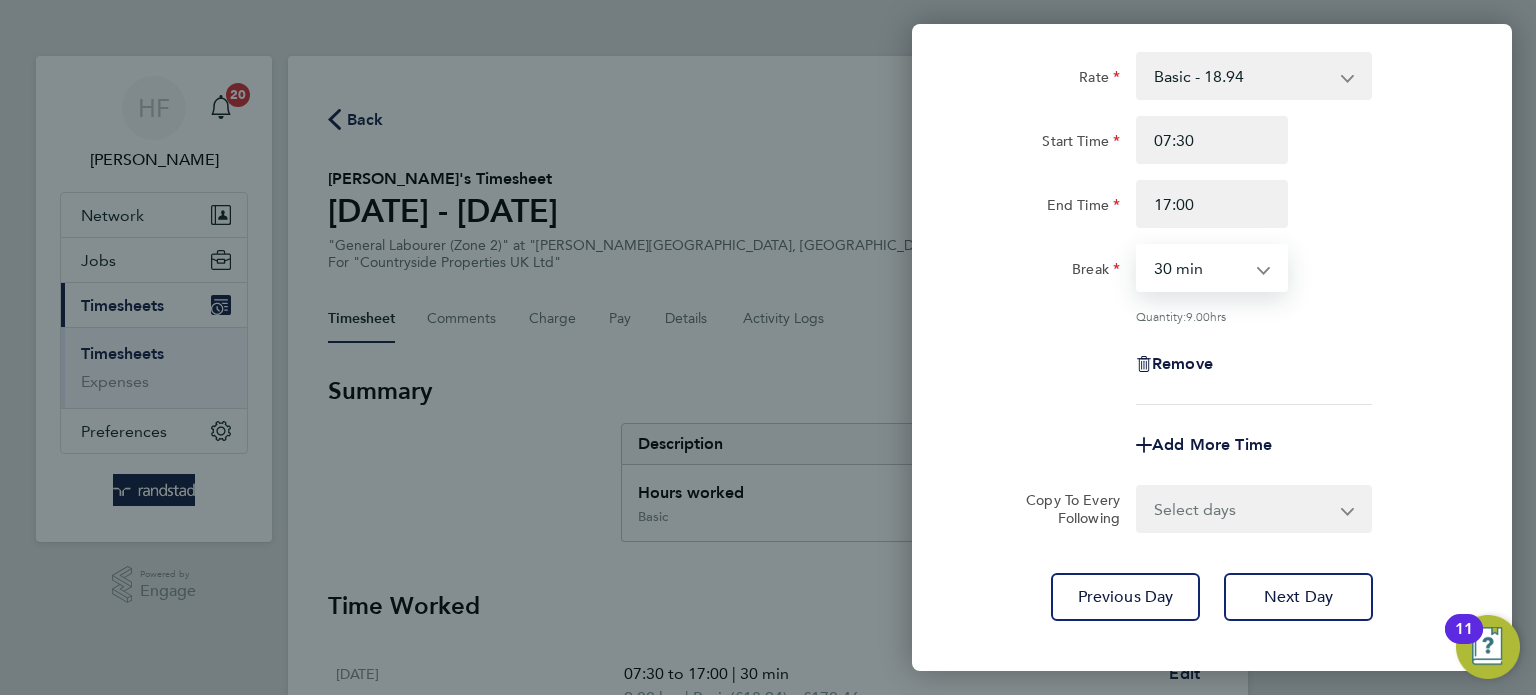 scroll, scrollTop: 207, scrollLeft: 0, axis: vertical 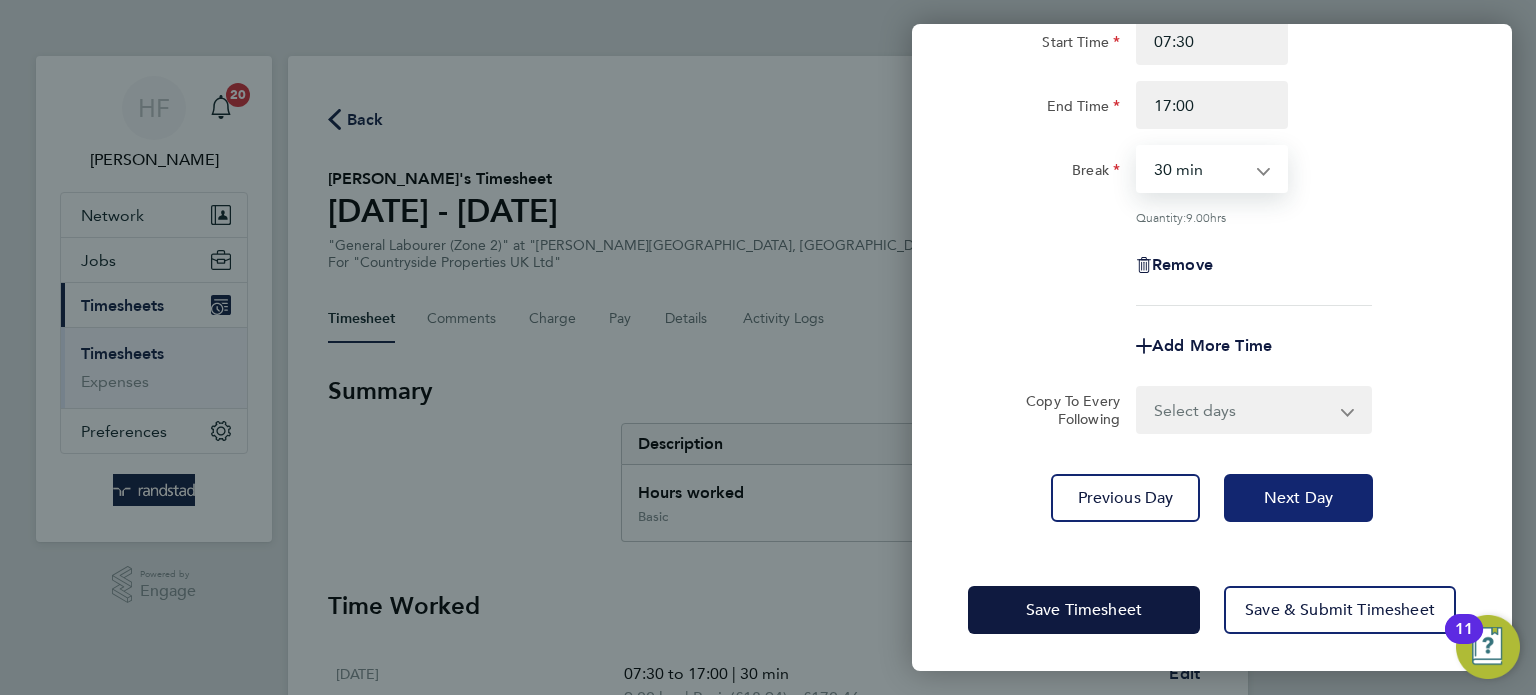 click on "Rate  Basic - 18.94
Start Time 07:30 End Time 17:00 Break  0 min   15 min   30 min   45 min   60 min   75 min   90 min
Quantity:  9.00  hrs
Remove
Add More Time  Copy To Every Following  Select days   Day   Weekend (Sat-Sun)   Friday   Saturday   Sunday
Previous Day   Next Day" 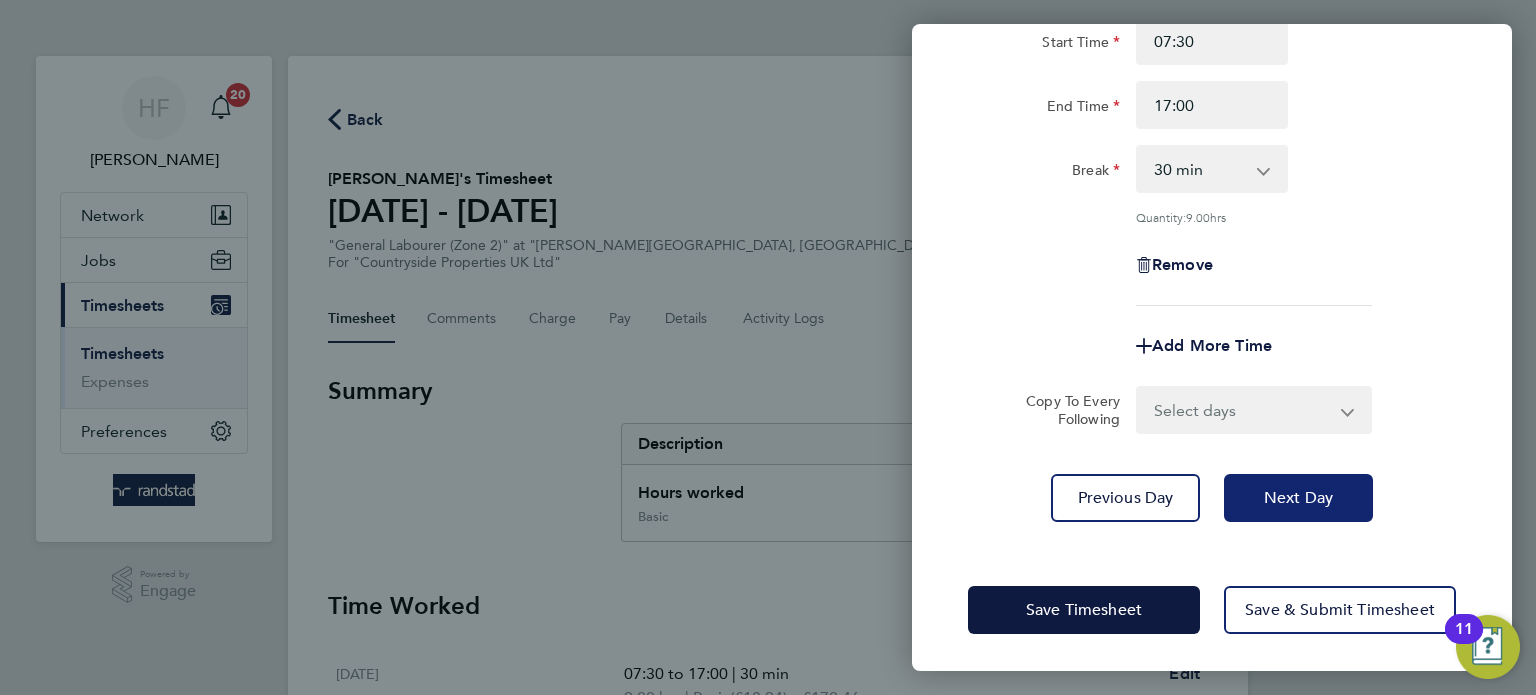 click on "Next Day" 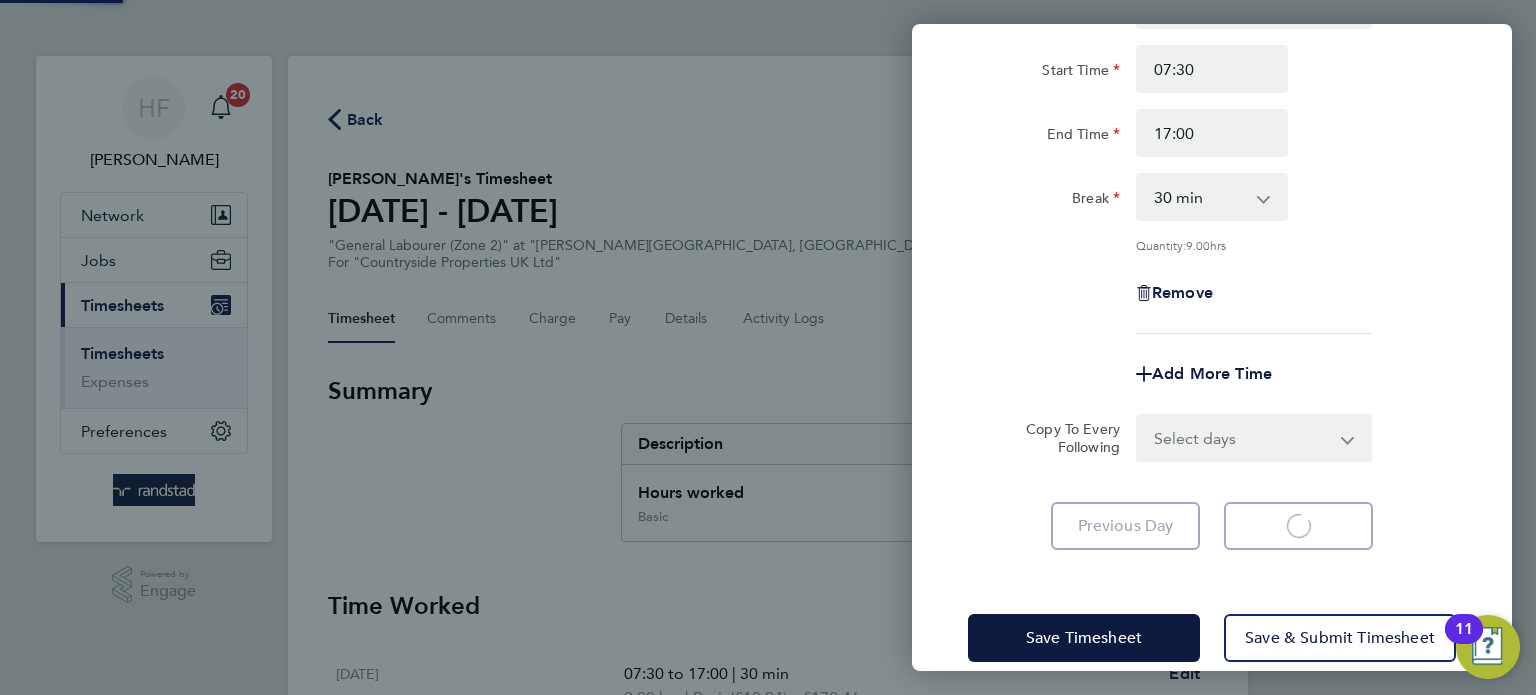scroll, scrollTop: 23, scrollLeft: 0, axis: vertical 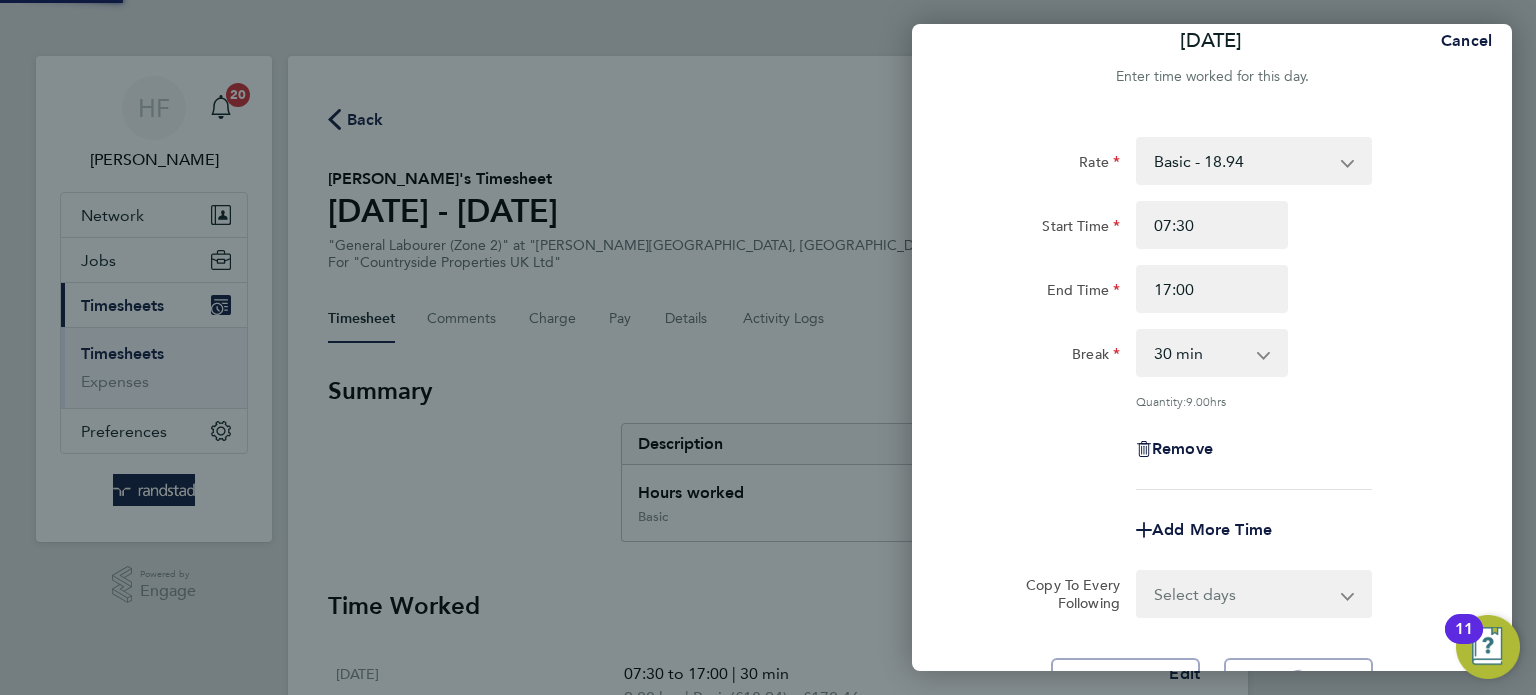 select on "30" 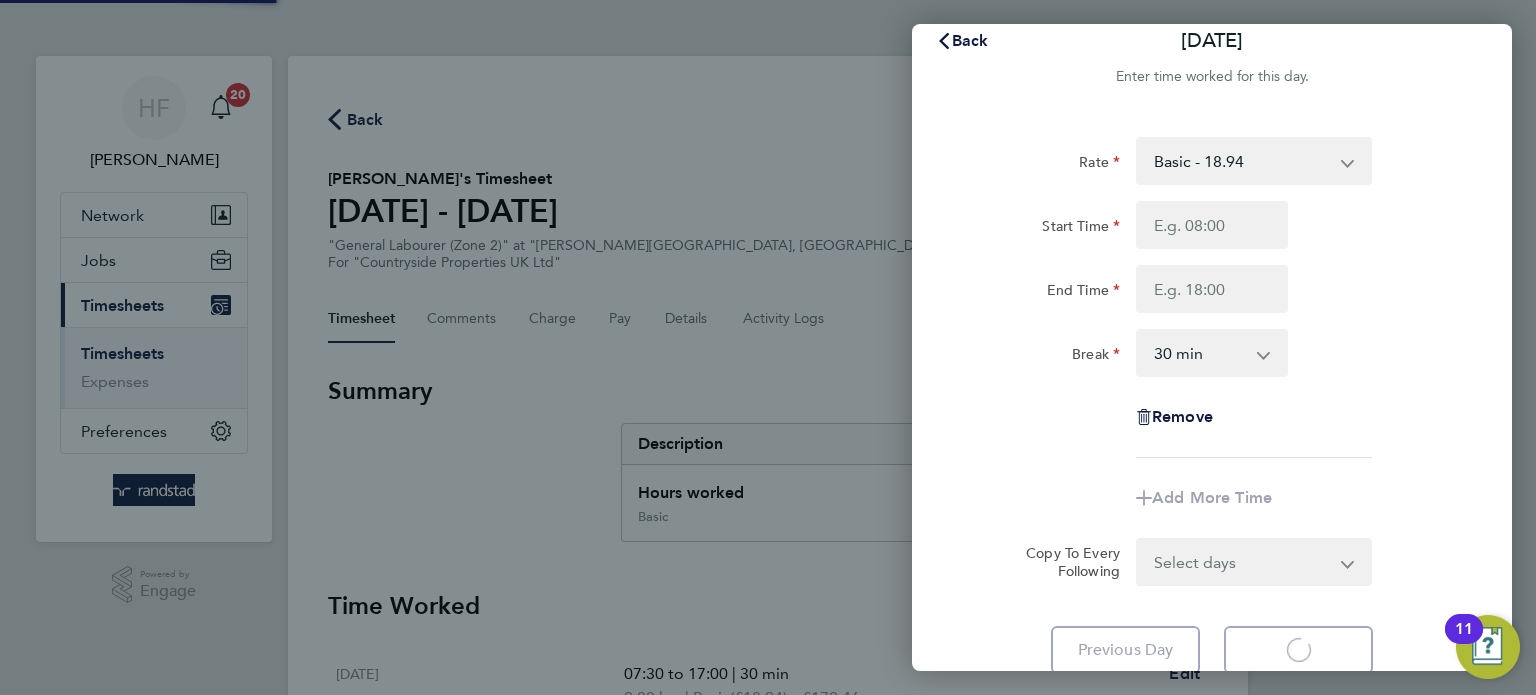 scroll, scrollTop: 0, scrollLeft: 0, axis: both 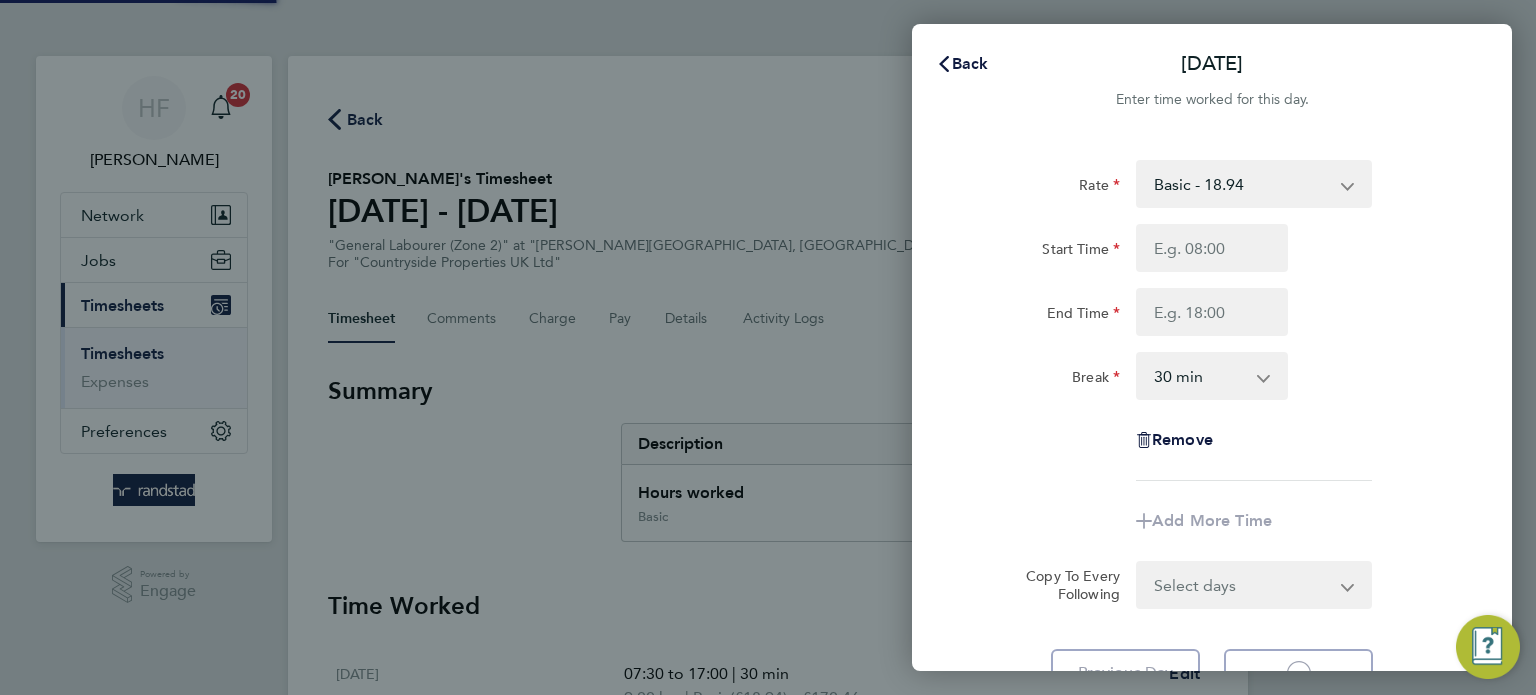 select on "30" 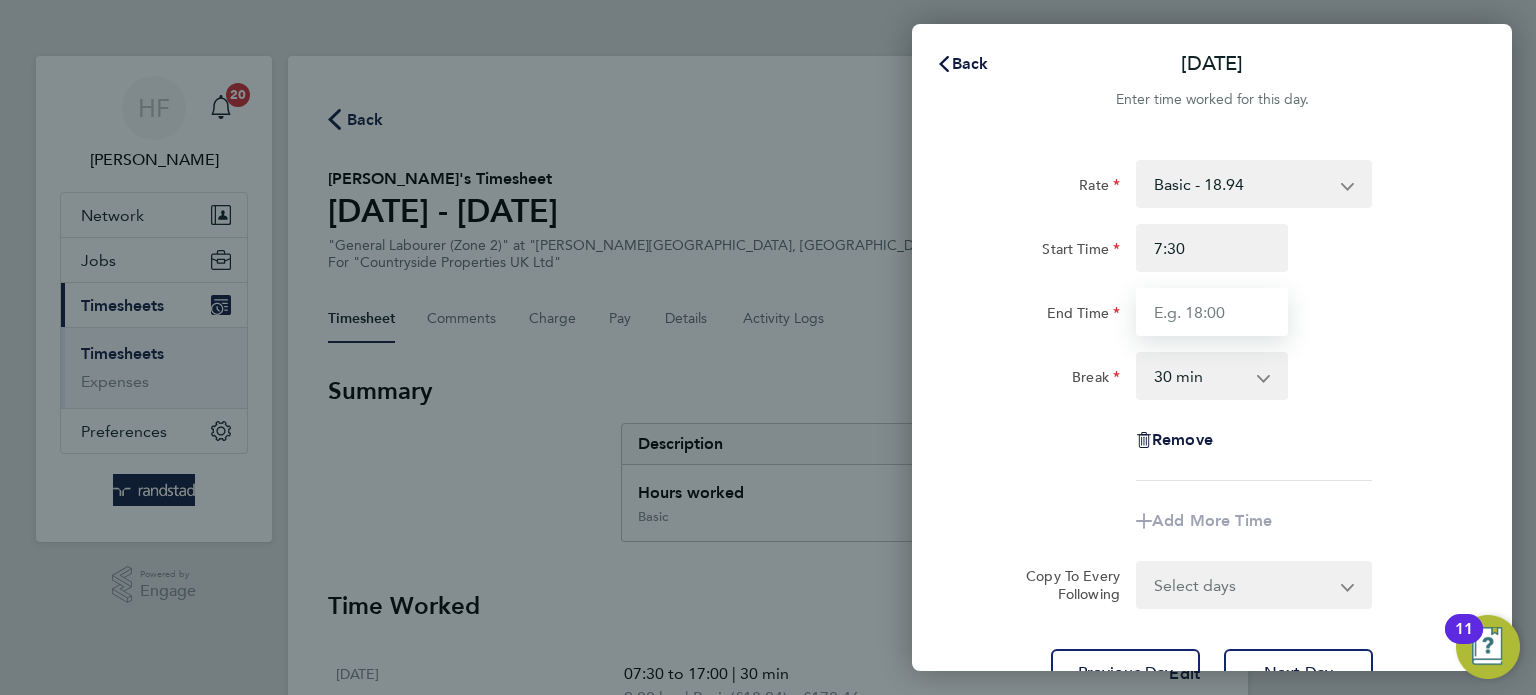 type on "07:30" 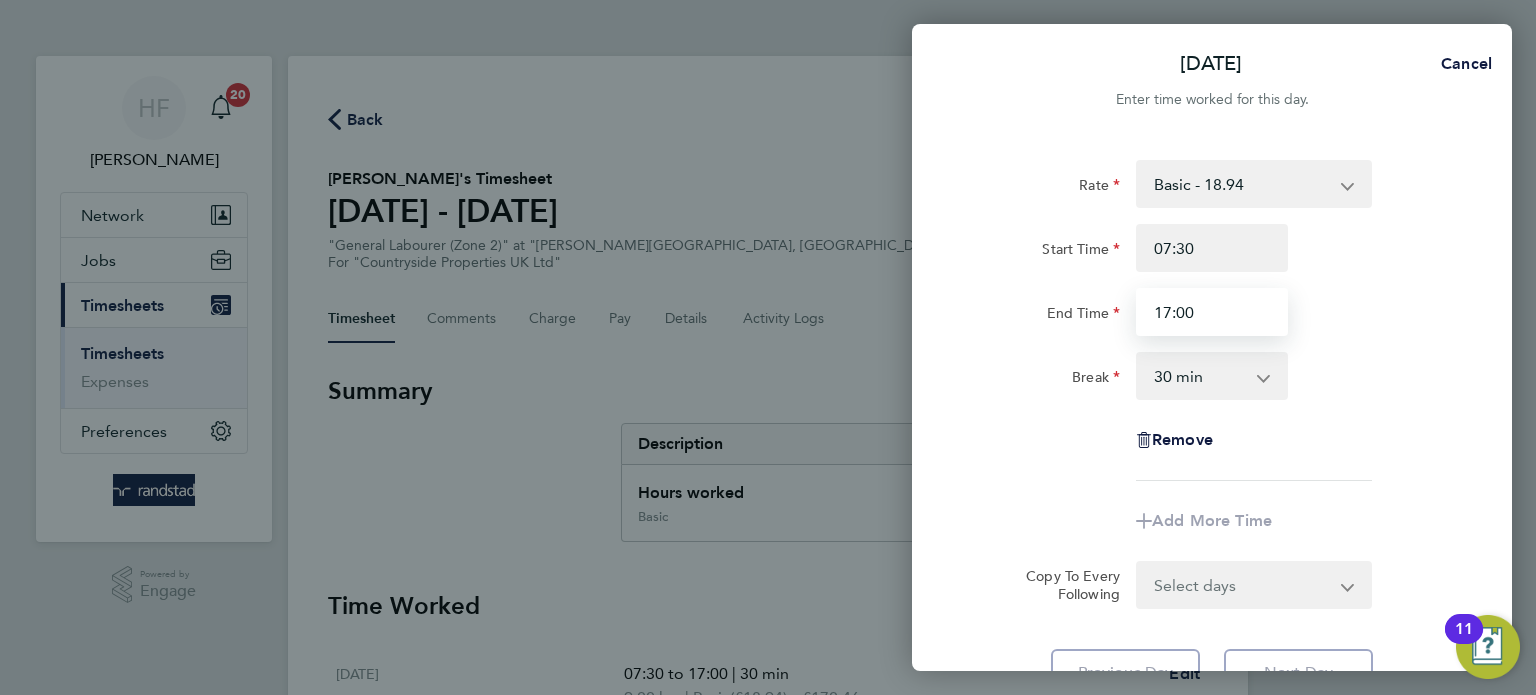 type on "17:00" 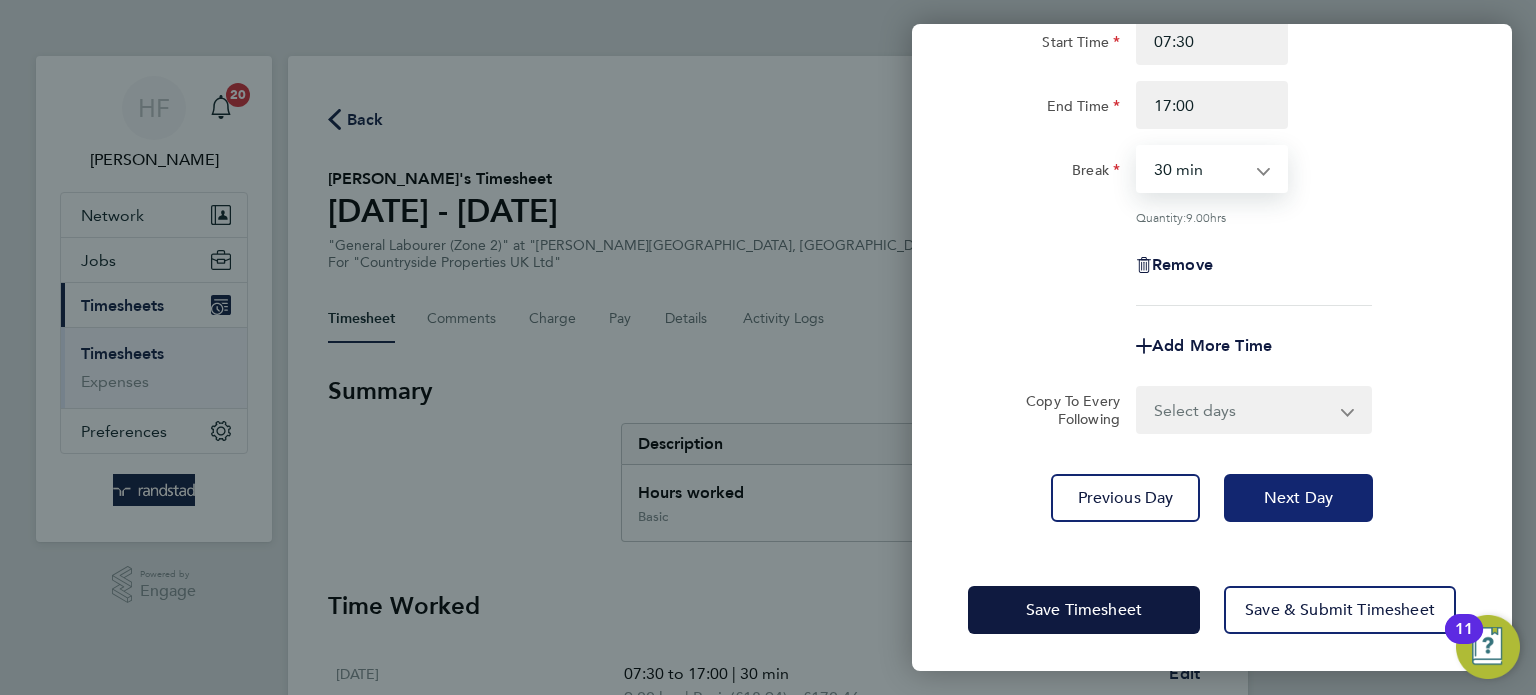 click on "Next Day" 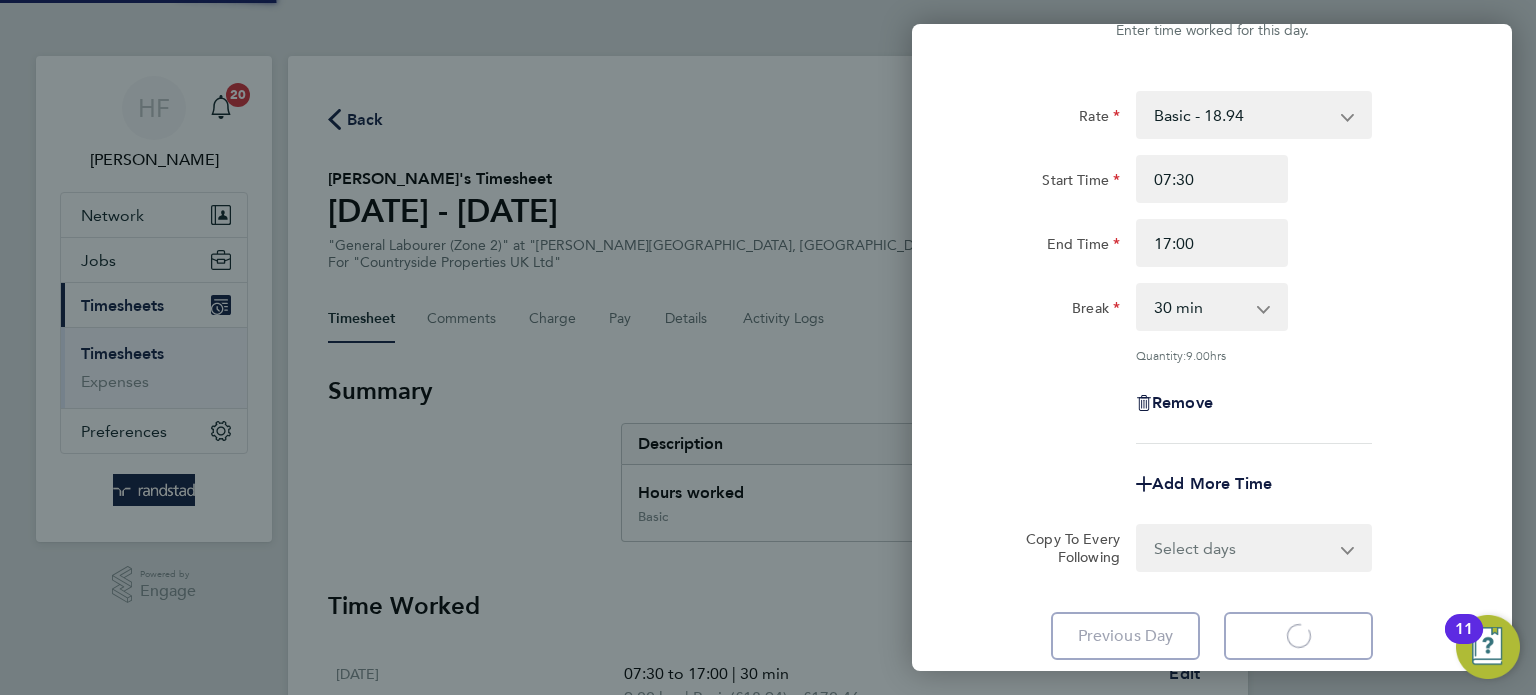 scroll, scrollTop: 0, scrollLeft: 0, axis: both 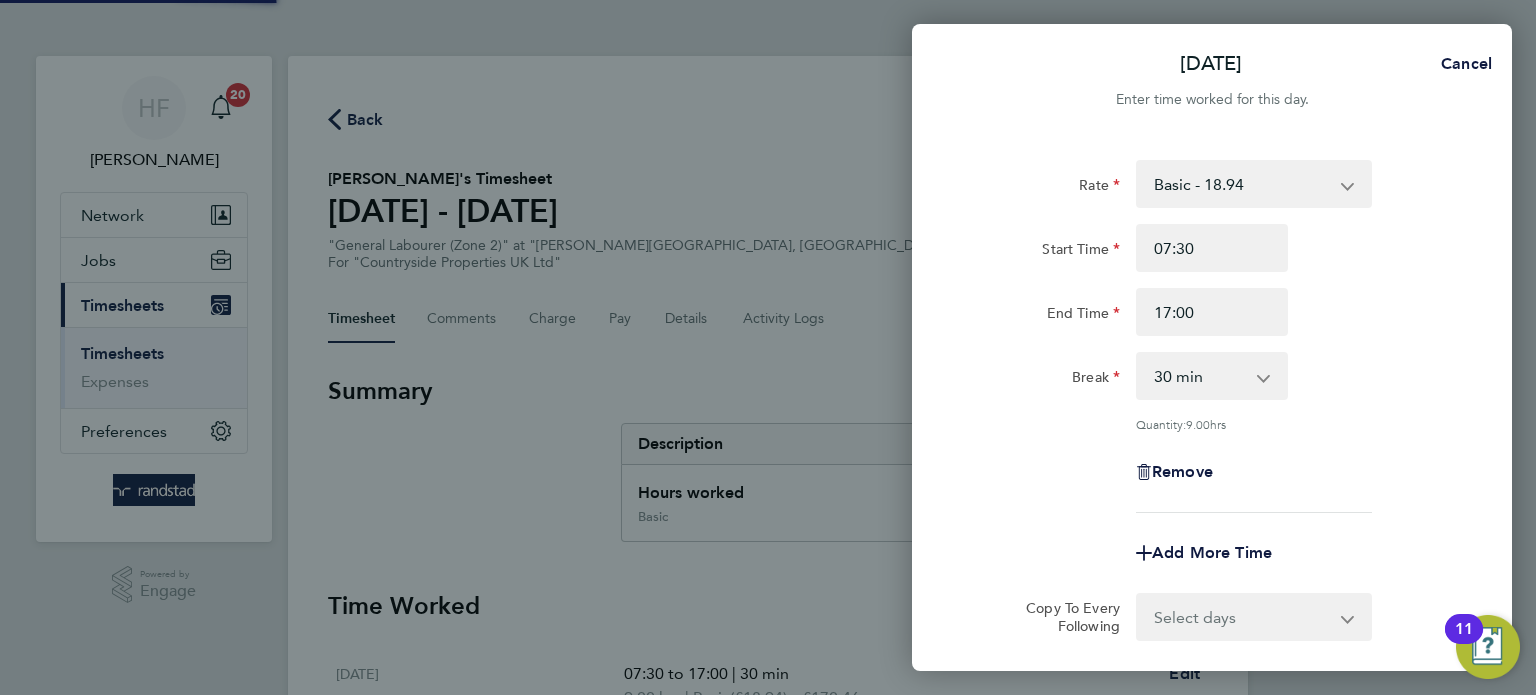 select on "30" 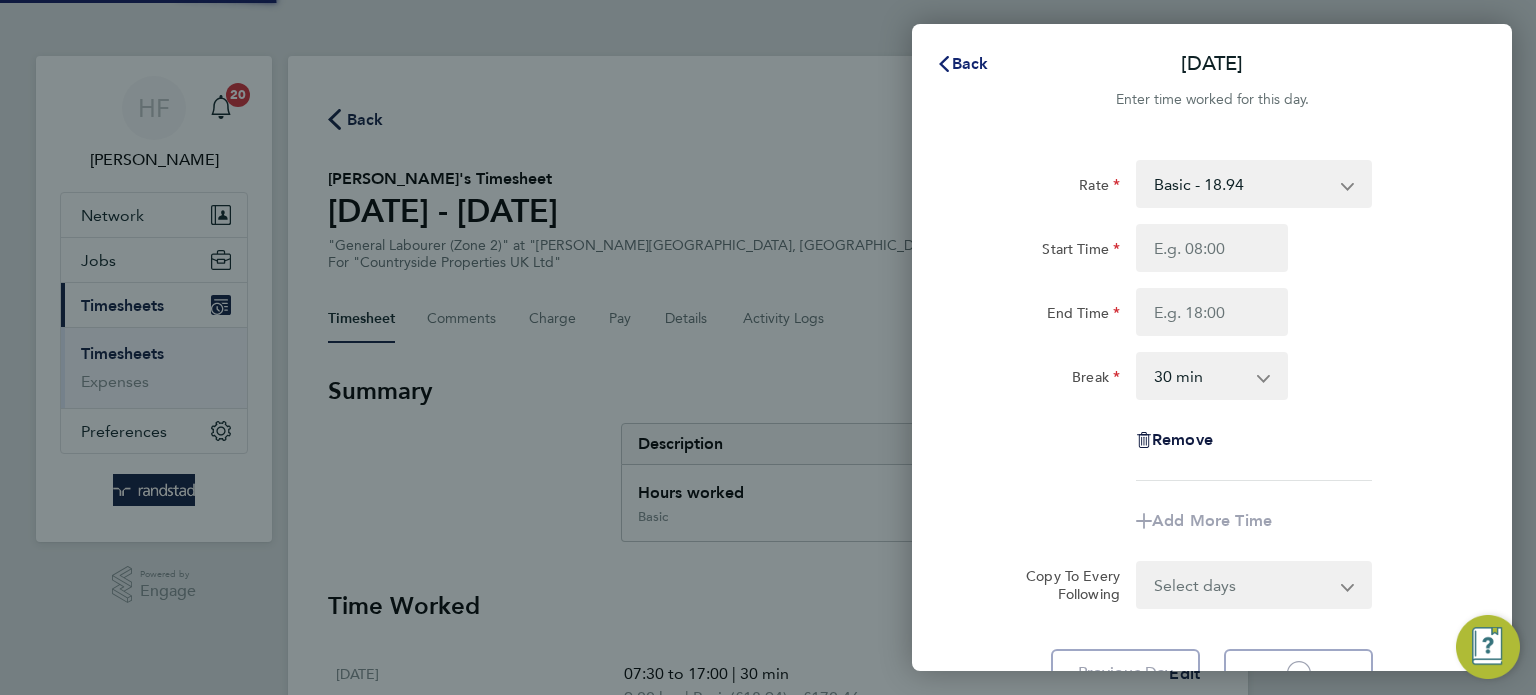 select on "30" 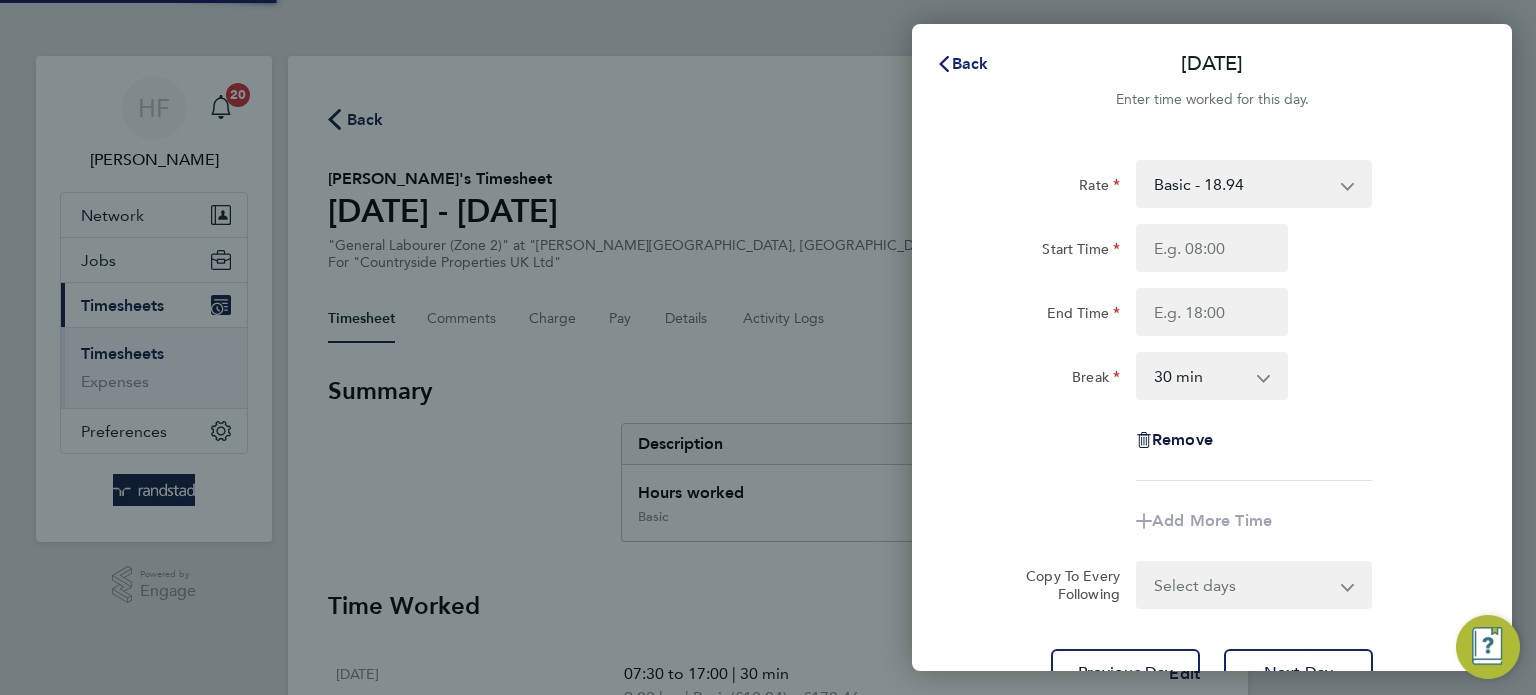 click on "Back" 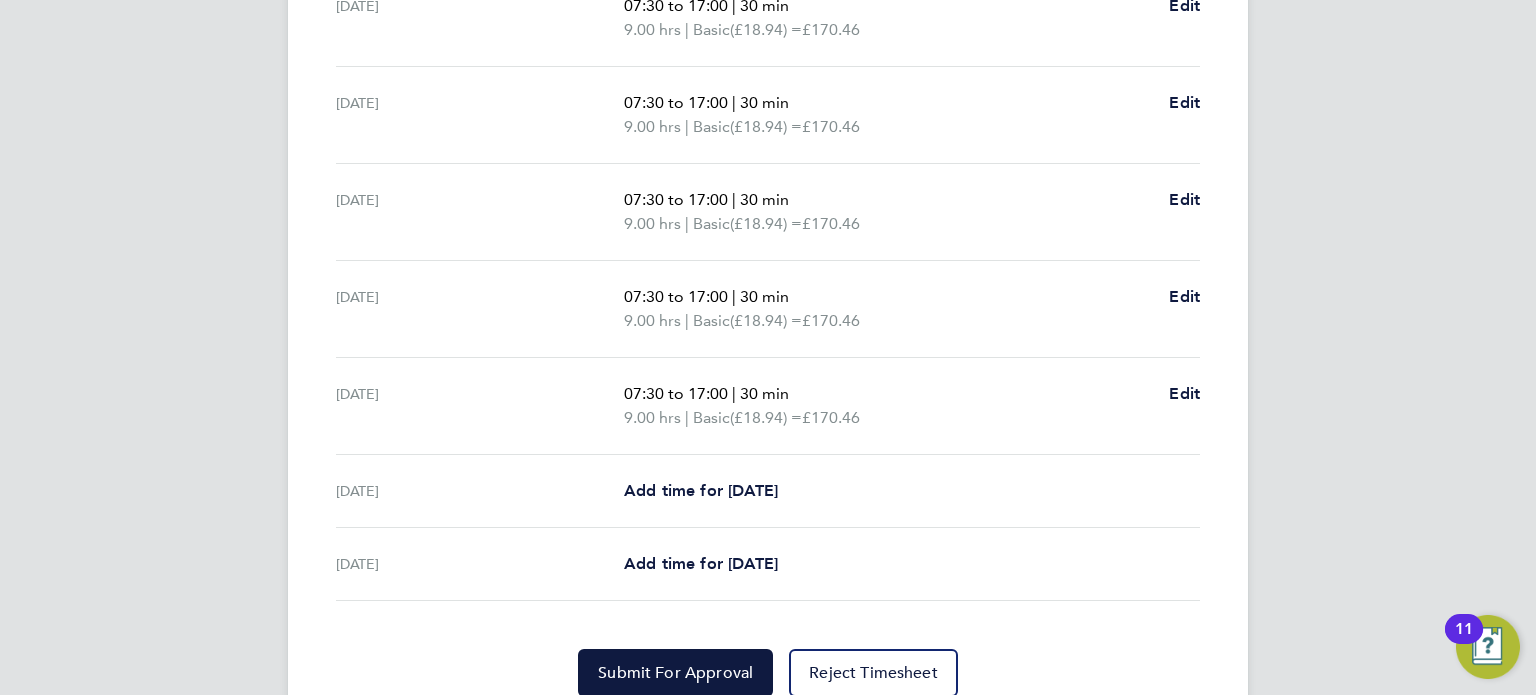 scroll, scrollTop: 746, scrollLeft: 0, axis: vertical 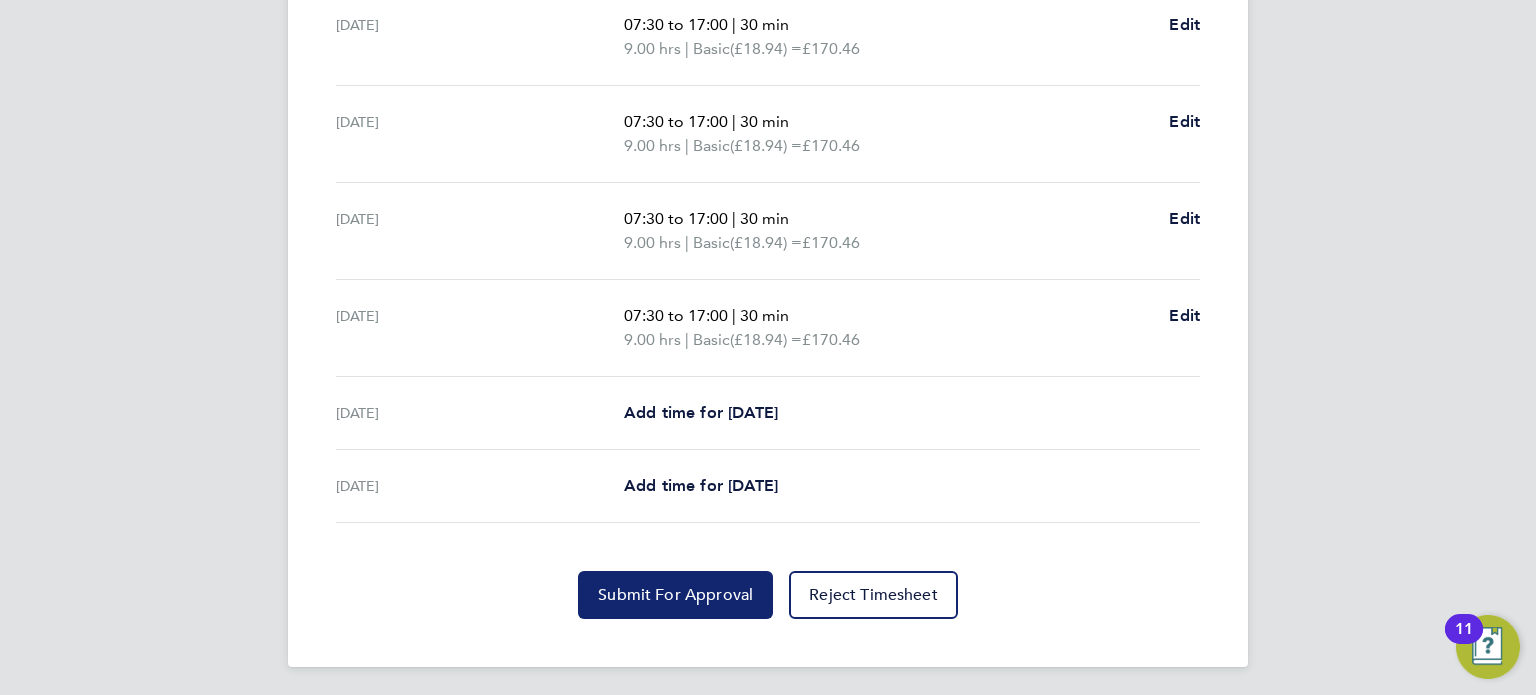 drag, startPoint x: 658, startPoint y: 610, endPoint x: 775, endPoint y: 637, distance: 120.074974 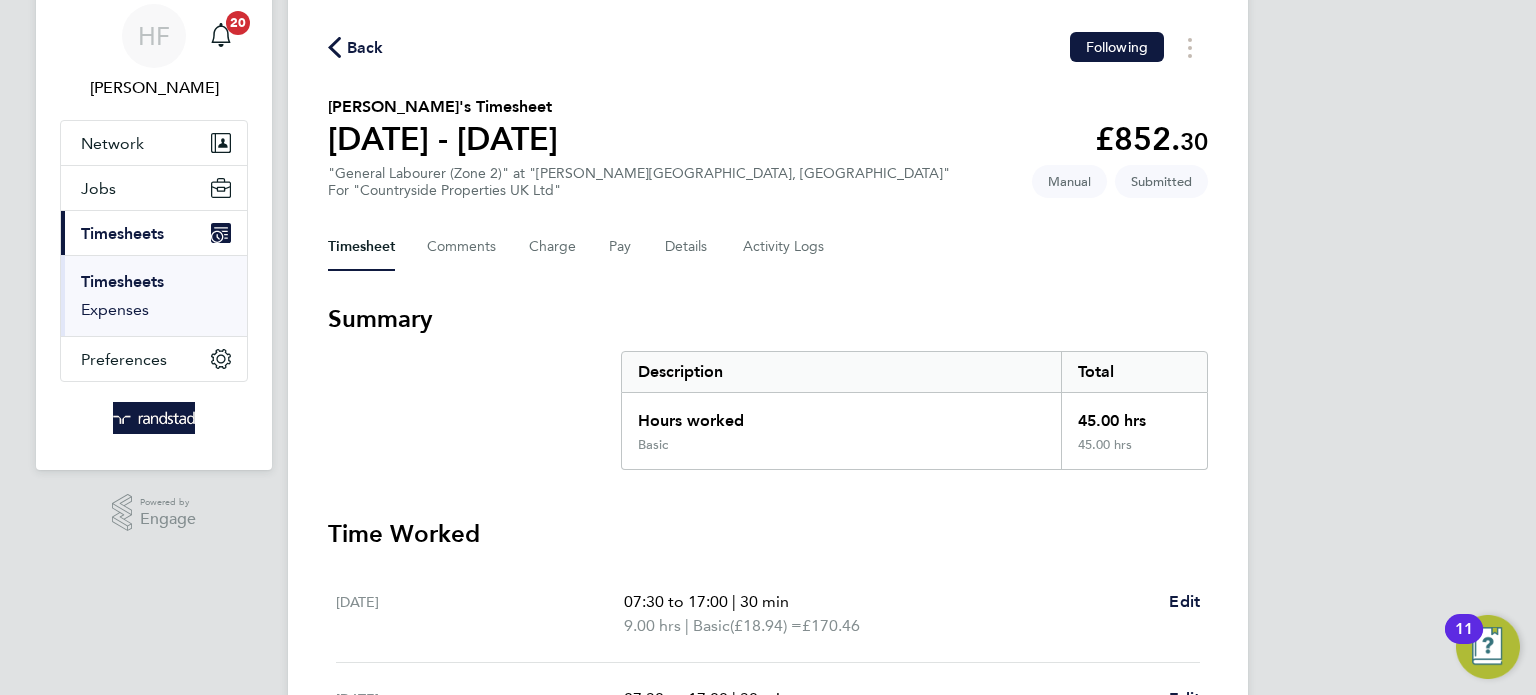 scroll, scrollTop: 0, scrollLeft: 0, axis: both 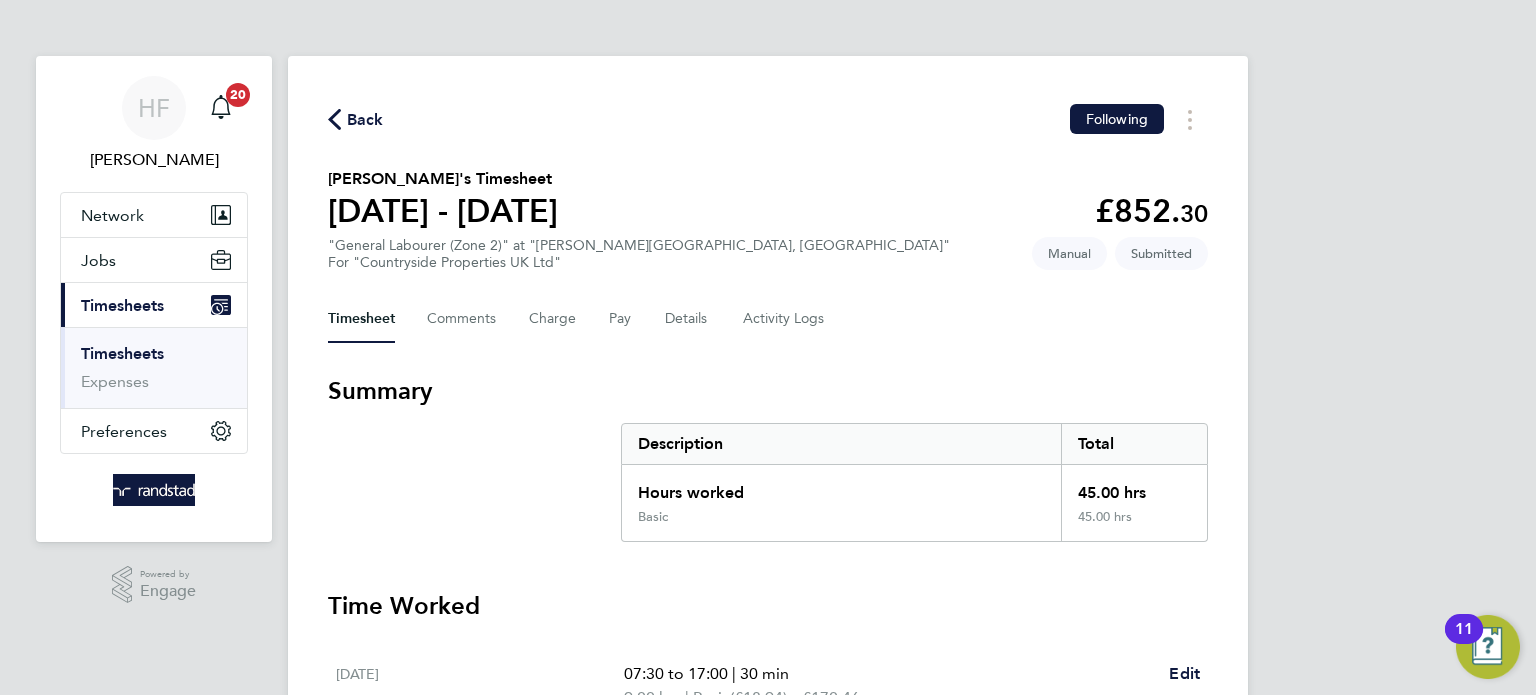 click on "Timesheets" at bounding box center (122, 353) 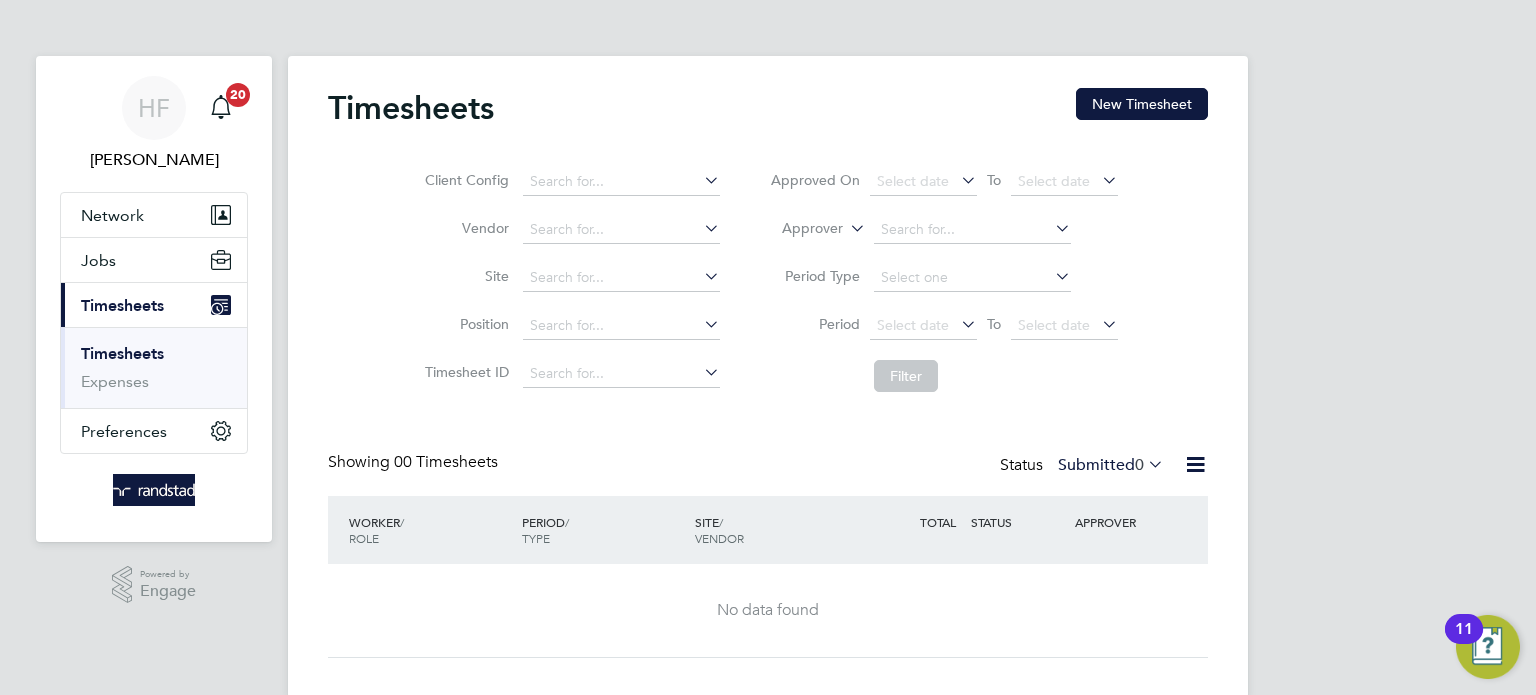 click on "Timesheets New Timesheet Client Config   Vendor   Site   Position   Timesheet ID   Approved On
Select date
To
Select date
Approver     Period Type   Period
Select date
To
Select date
Filter Showing   00 Timesheets Status  Submitted  0  WORKER  / ROLE WORKER  / PERIOD PERIOD  / TYPE SITE  / VENDOR TOTAL   TOTAL  / STATUS STATUS APPROVER No data found Show   more" 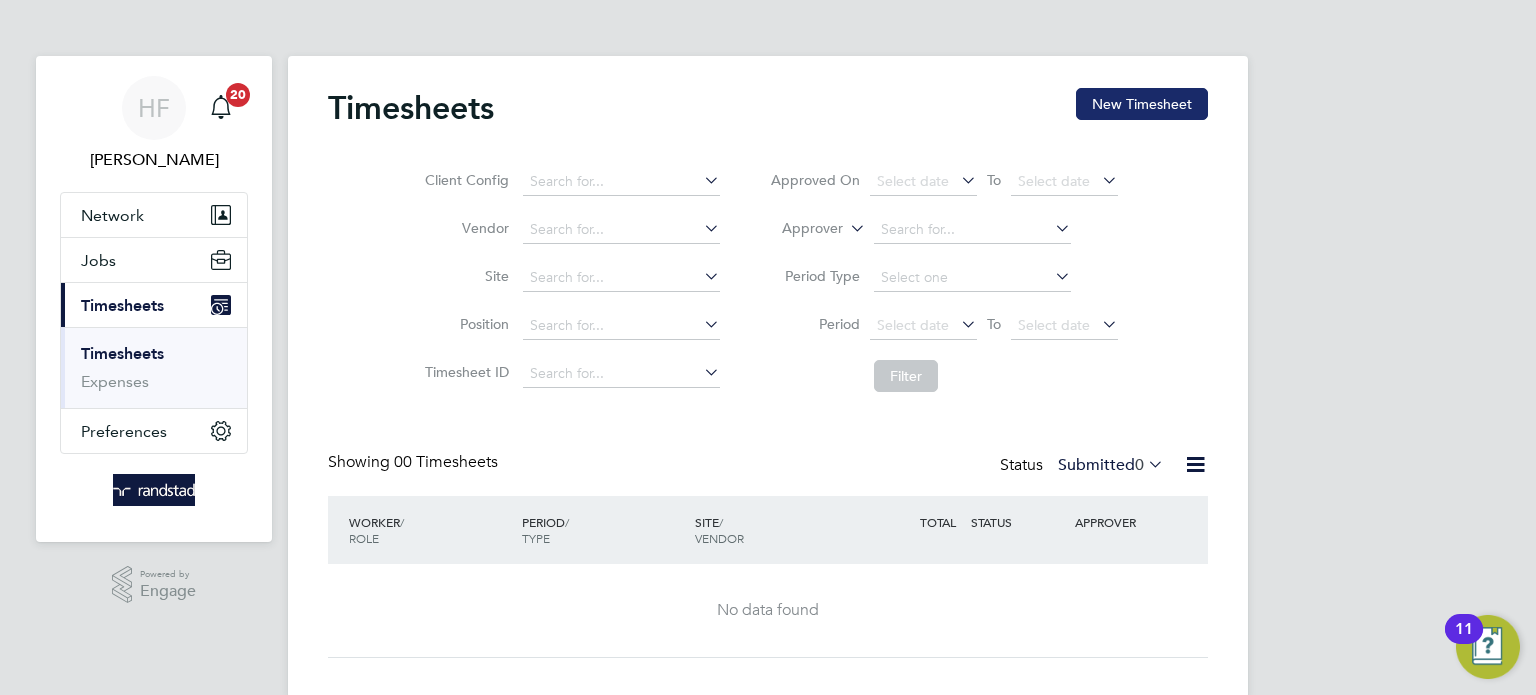 click on "New Timesheet" 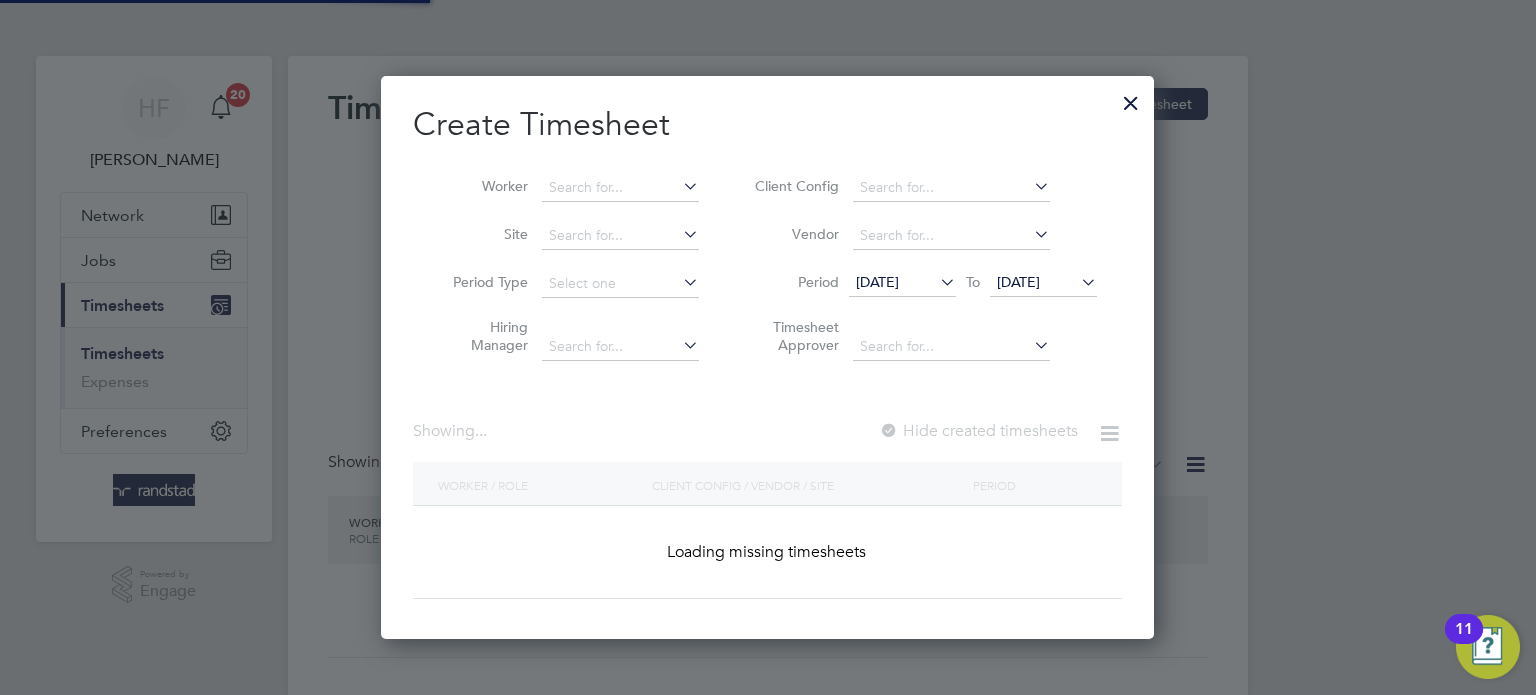 scroll, scrollTop: 10, scrollLeft: 10, axis: both 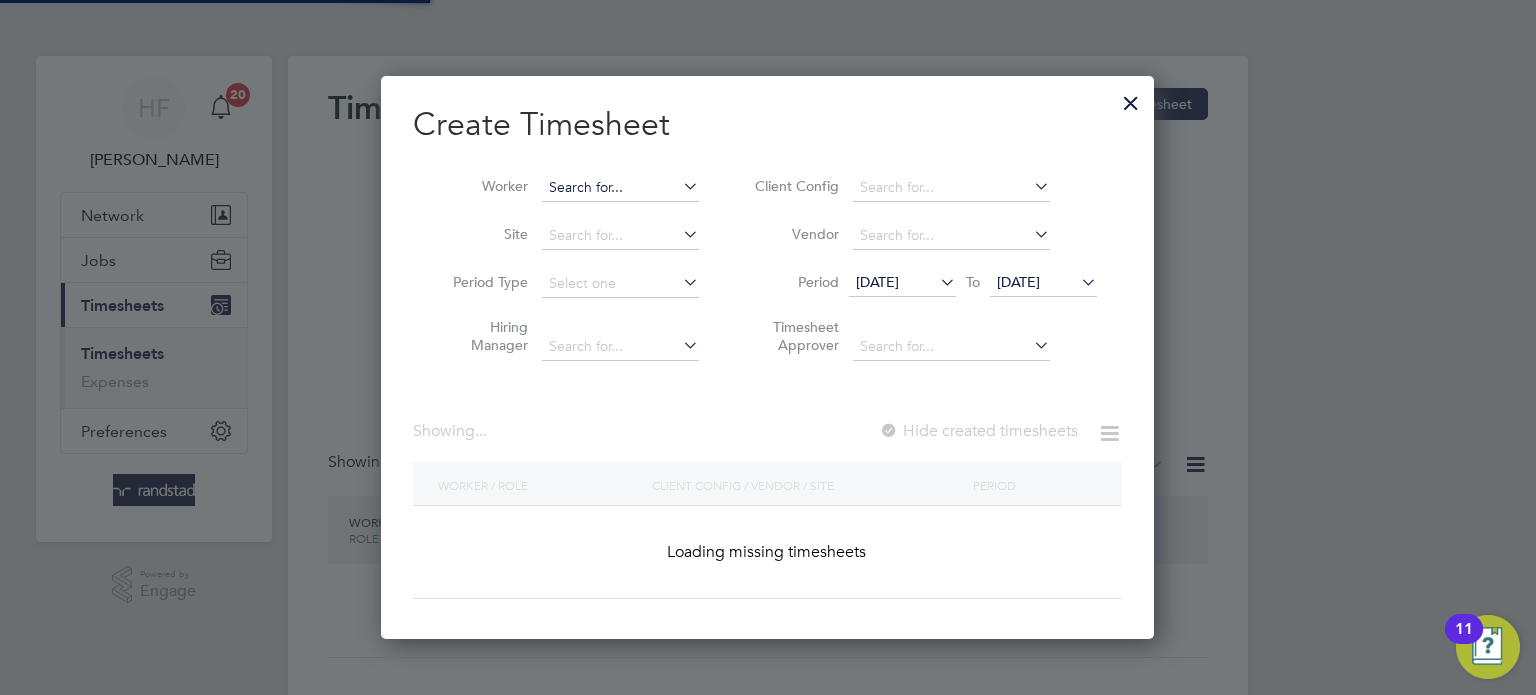 click at bounding box center [620, 188] 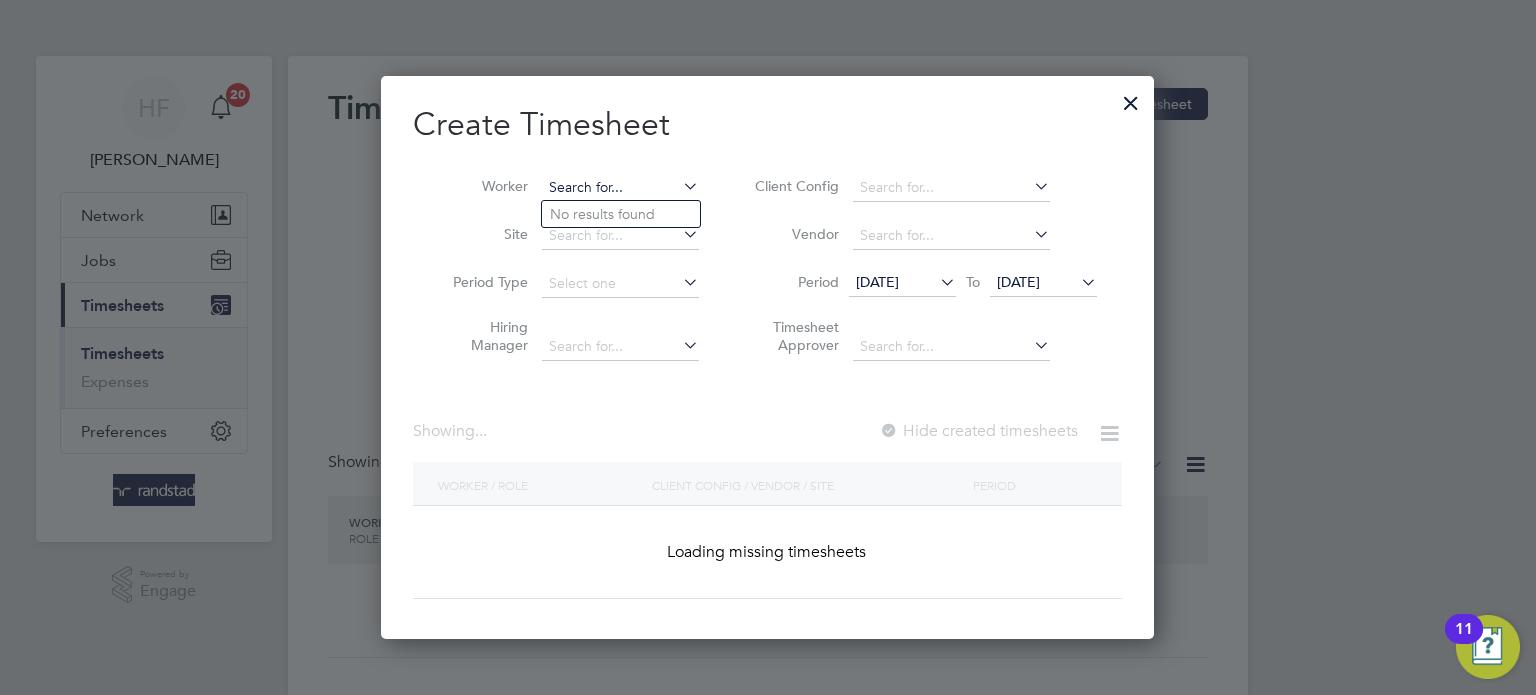 scroll, scrollTop: 9, scrollLeft: 10, axis: both 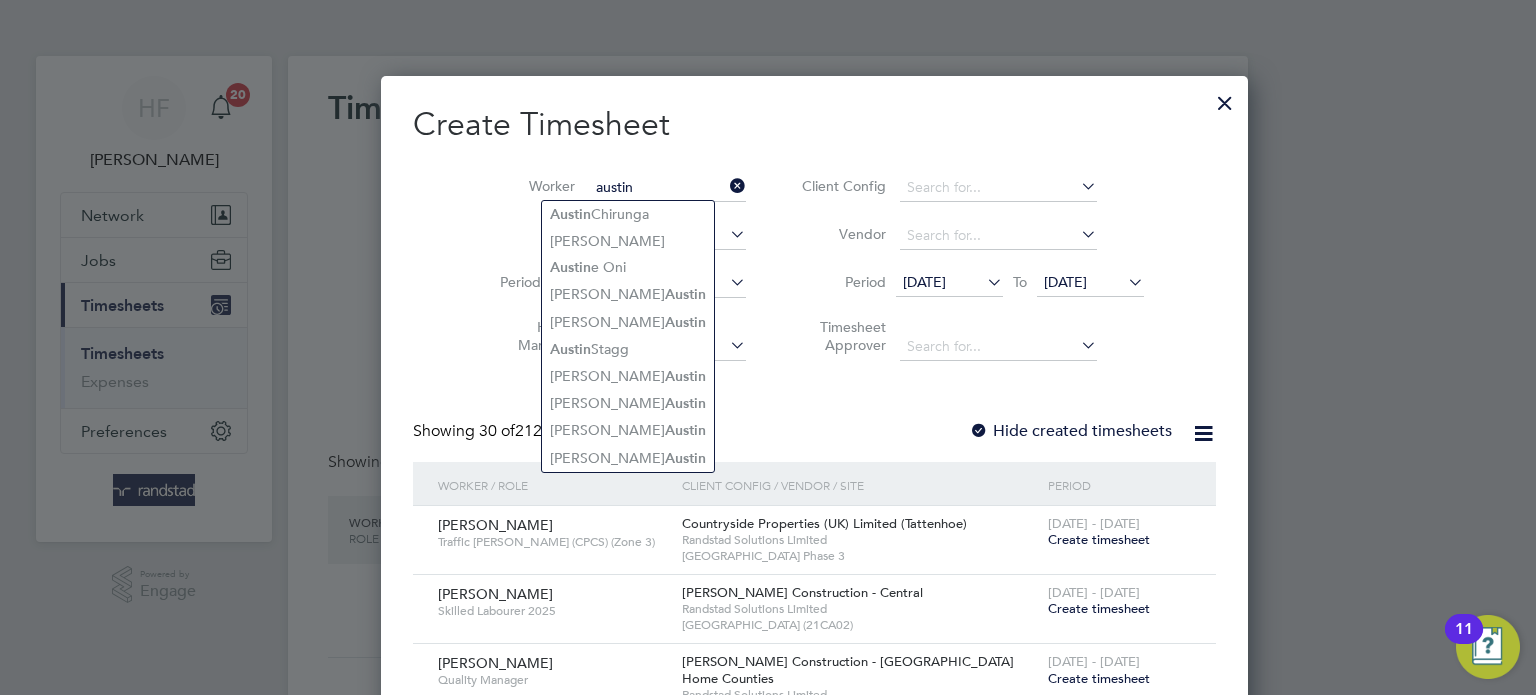type on "austin" 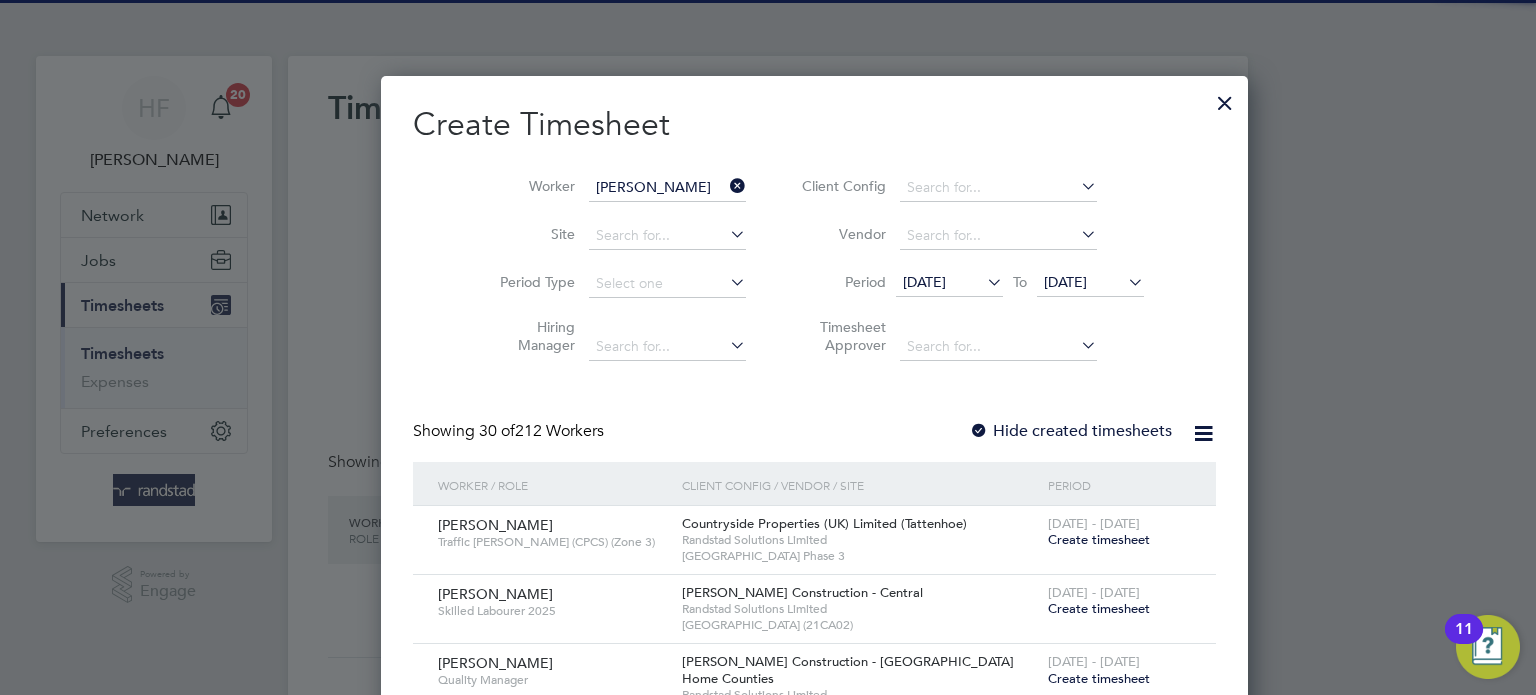 click on "Ernest   Kr apa" 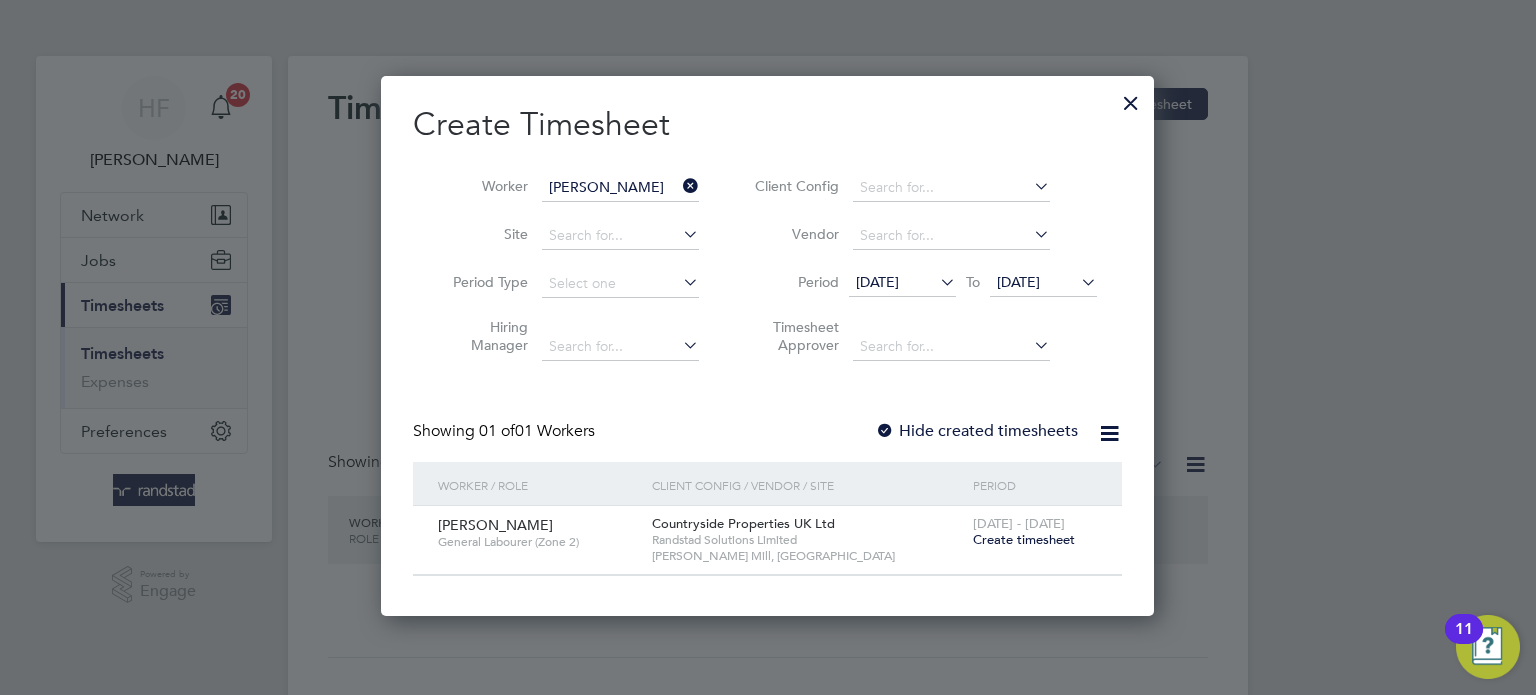 scroll, scrollTop: 9, scrollLeft: 10, axis: both 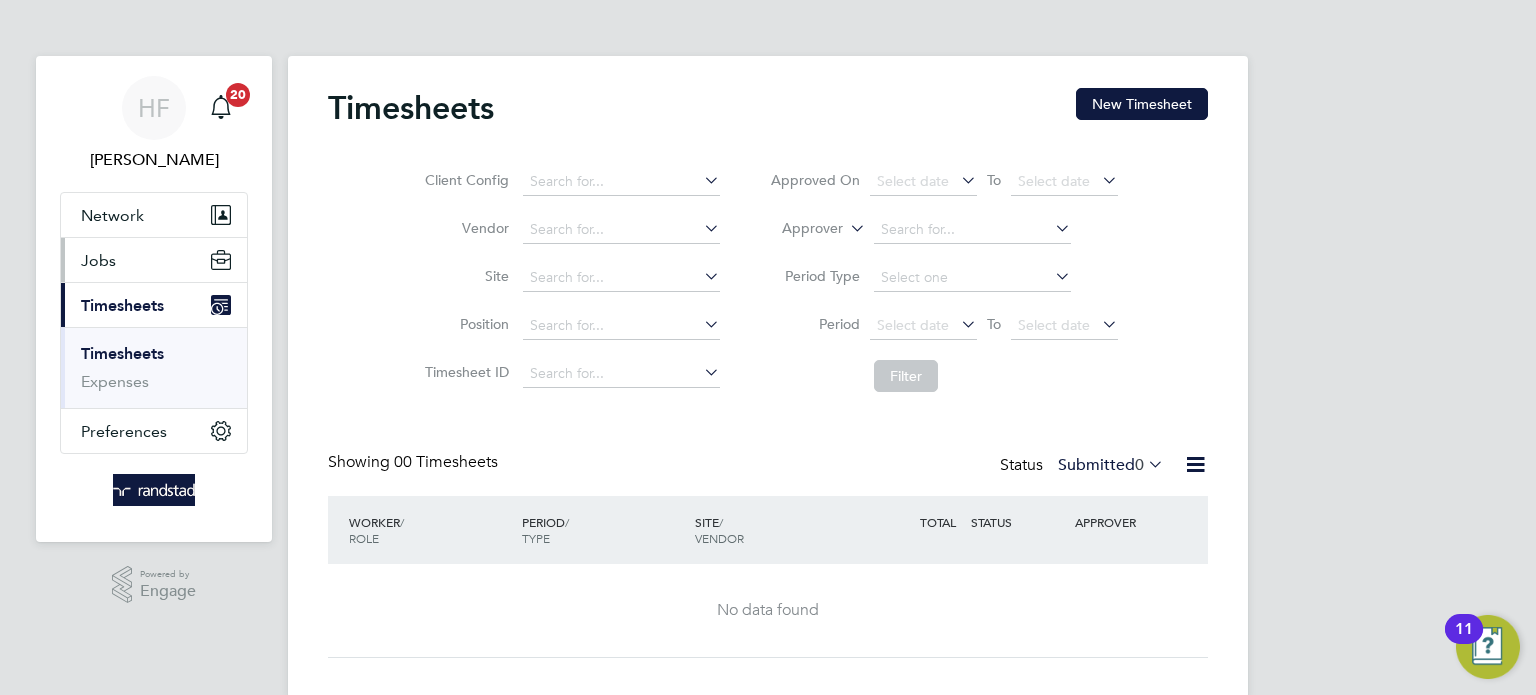 click on "Jobs" at bounding box center [154, 260] 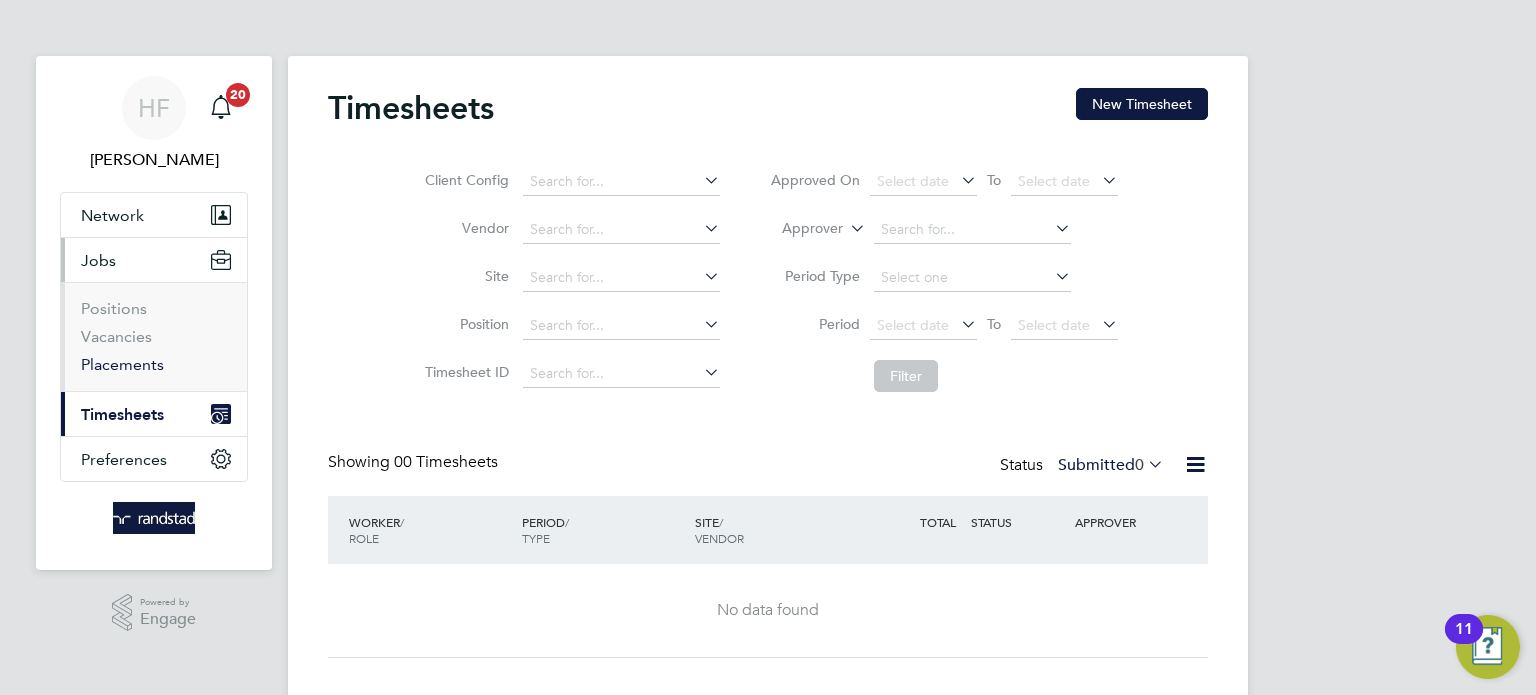 click on "Placements" at bounding box center (122, 364) 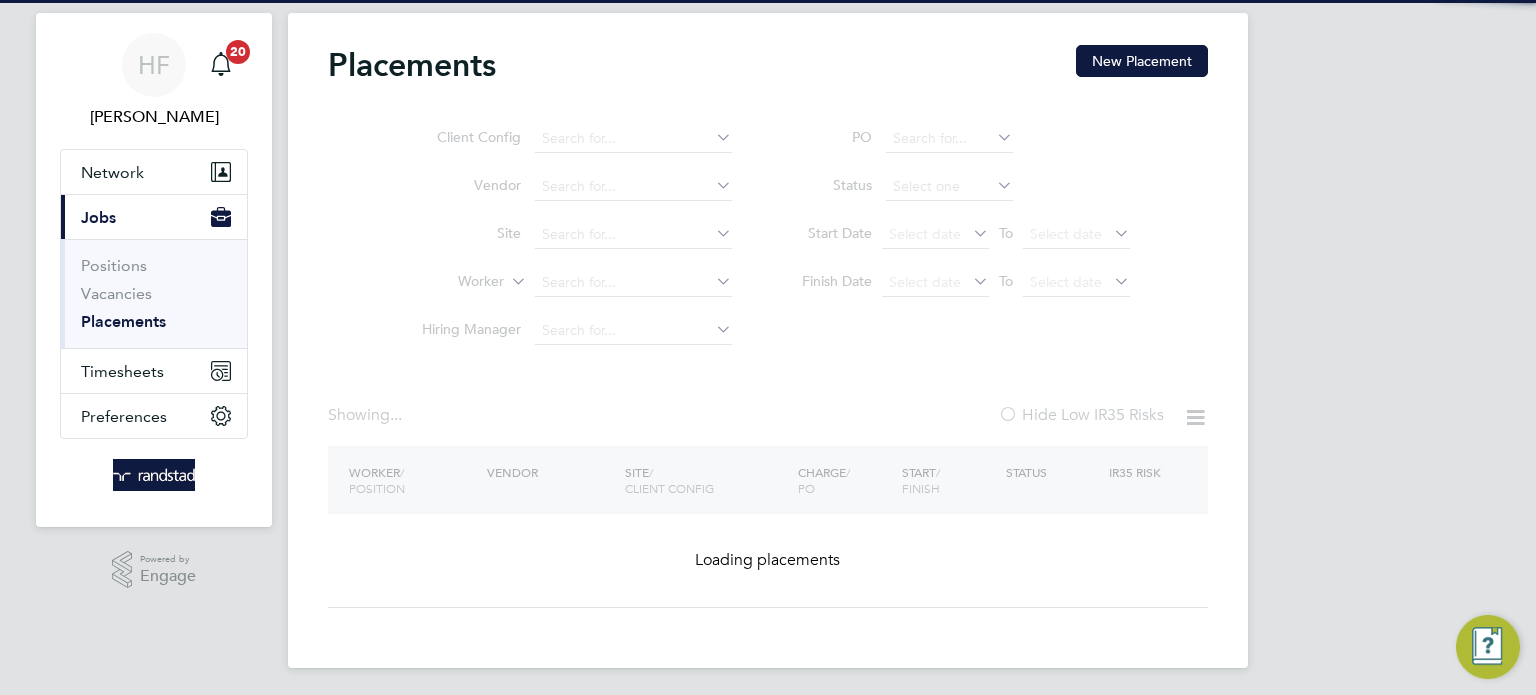 scroll, scrollTop: 47, scrollLeft: 0, axis: vertical 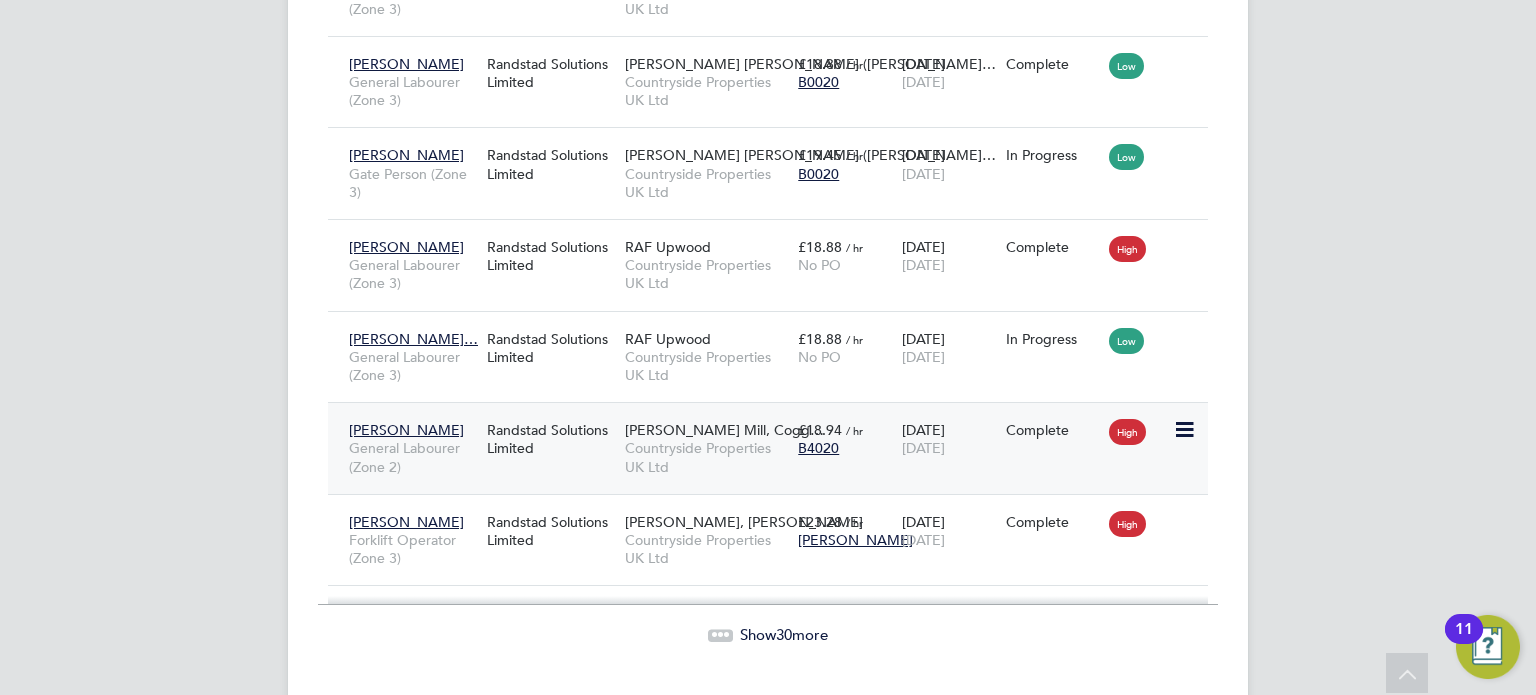 click on "Countryside Properties UK Ltd" 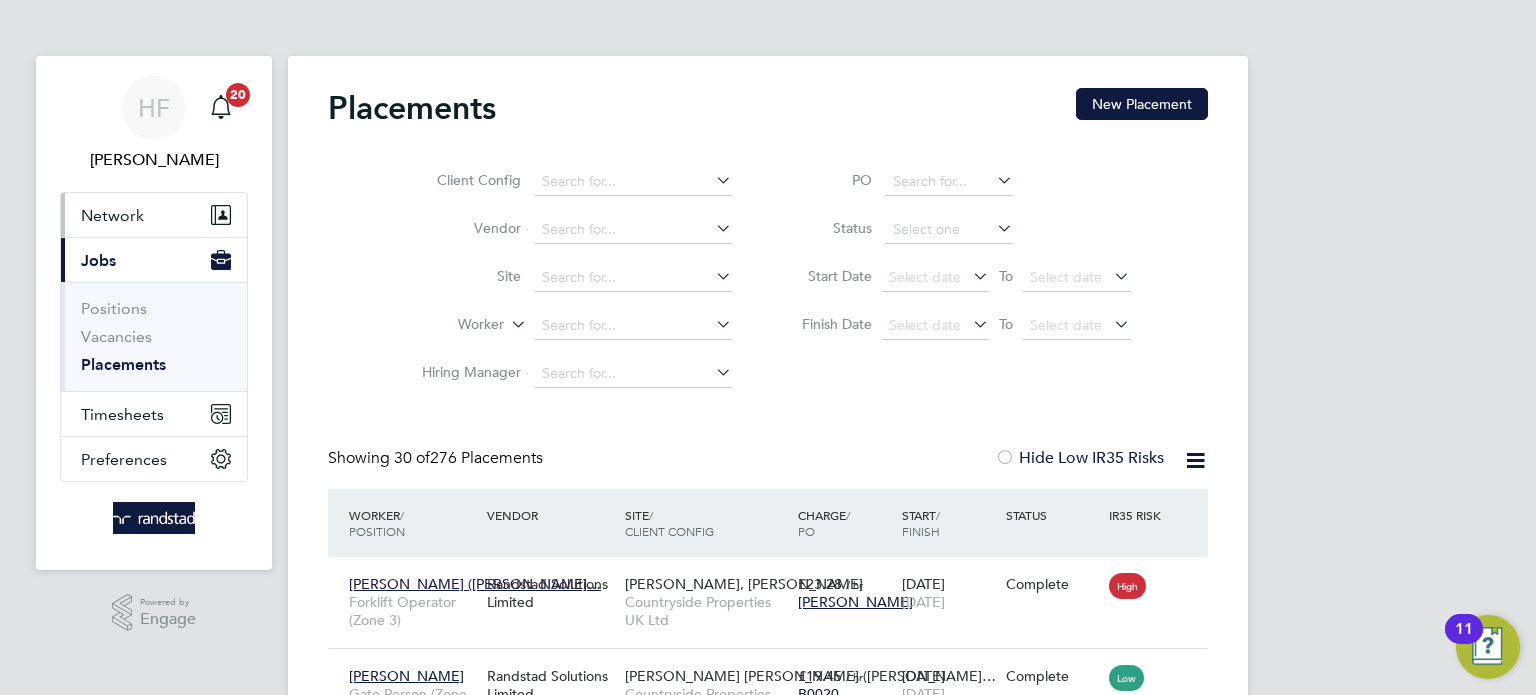 click on "Network" at bounding box center [112, 215] 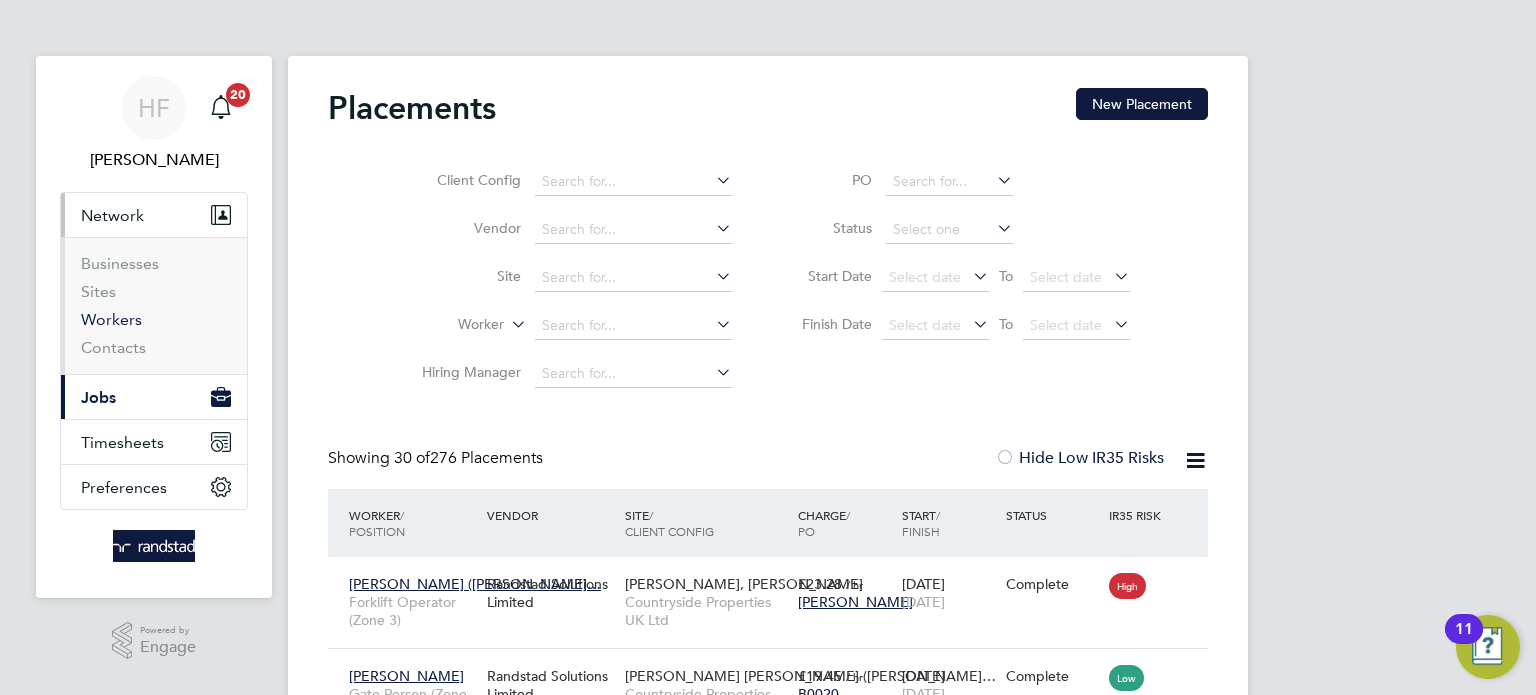 drag, startPoint x: 118, startPoint y: 318, endPoint x: 130, endPoint y: 319, distance: 12.0415945 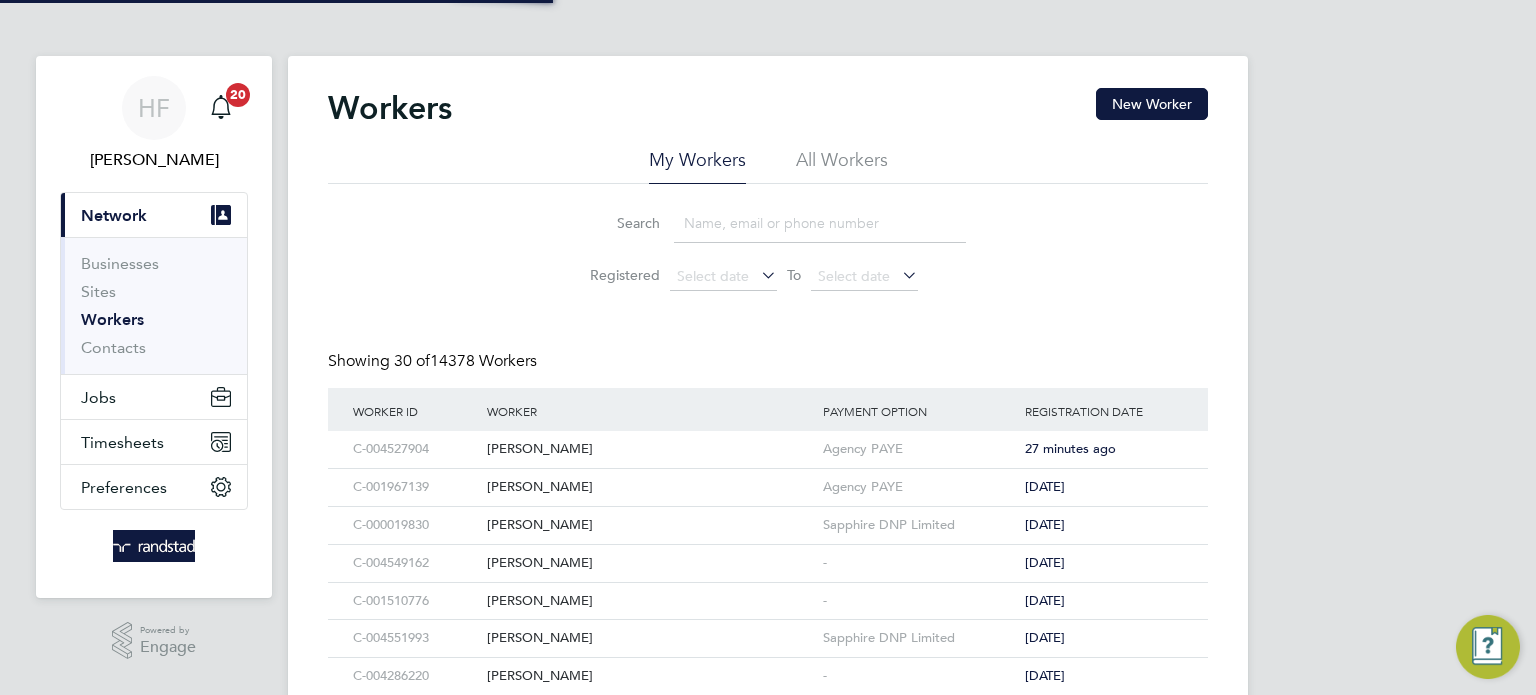 click 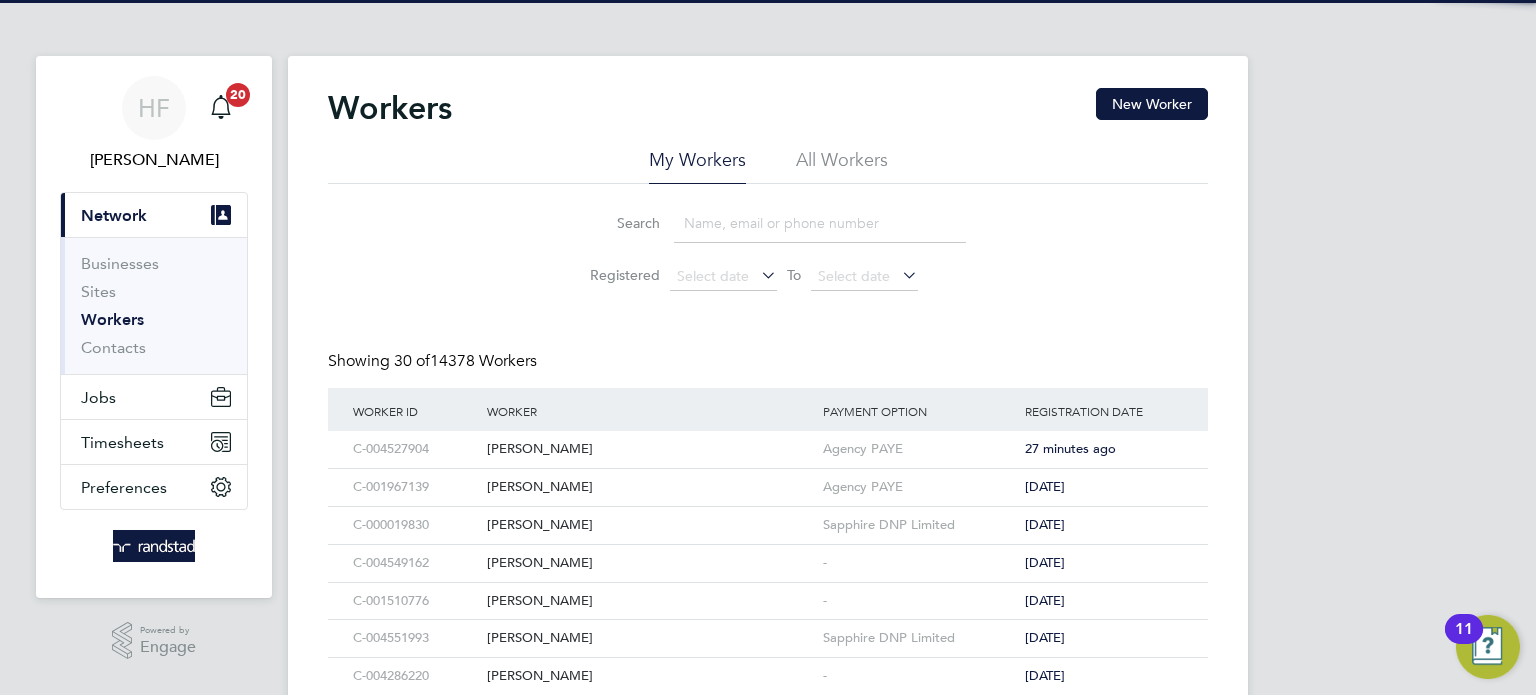 paste on "C-000016941" 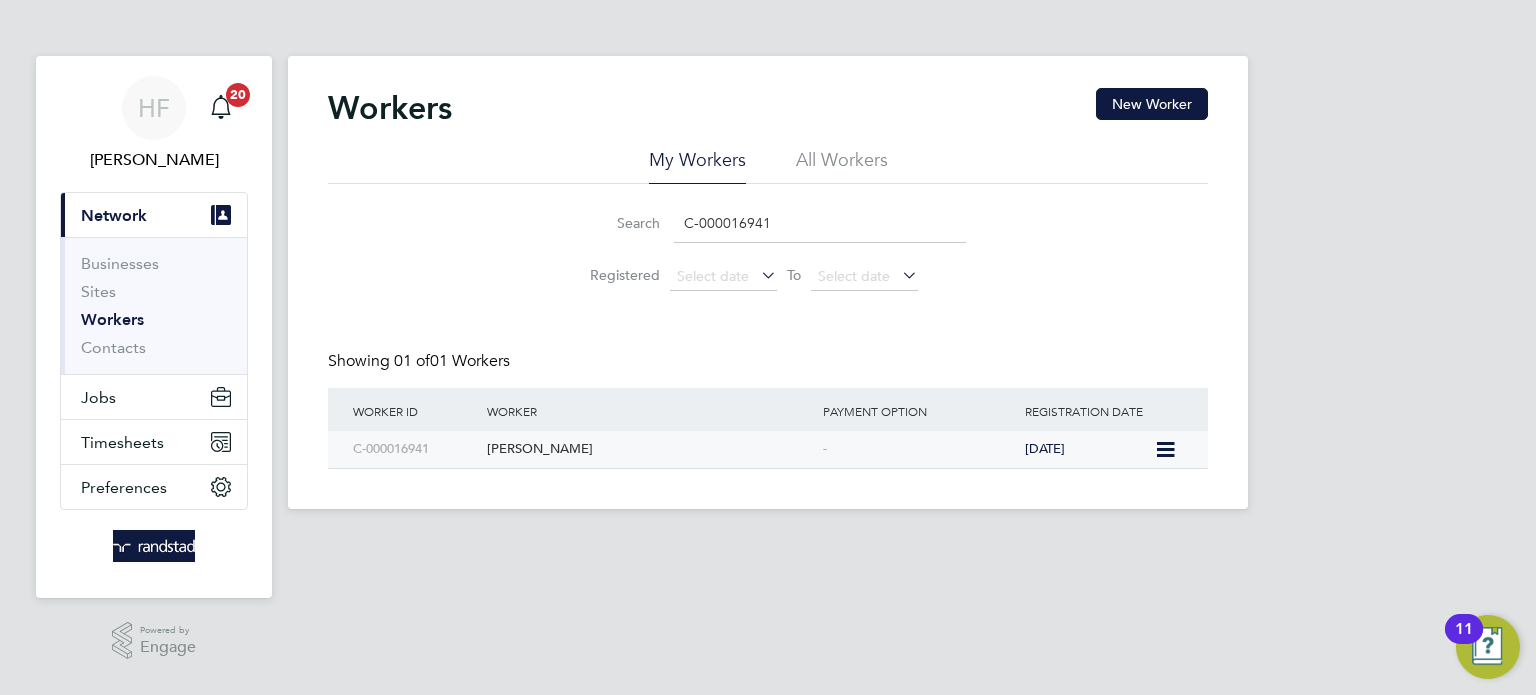 type on "C-000016941" 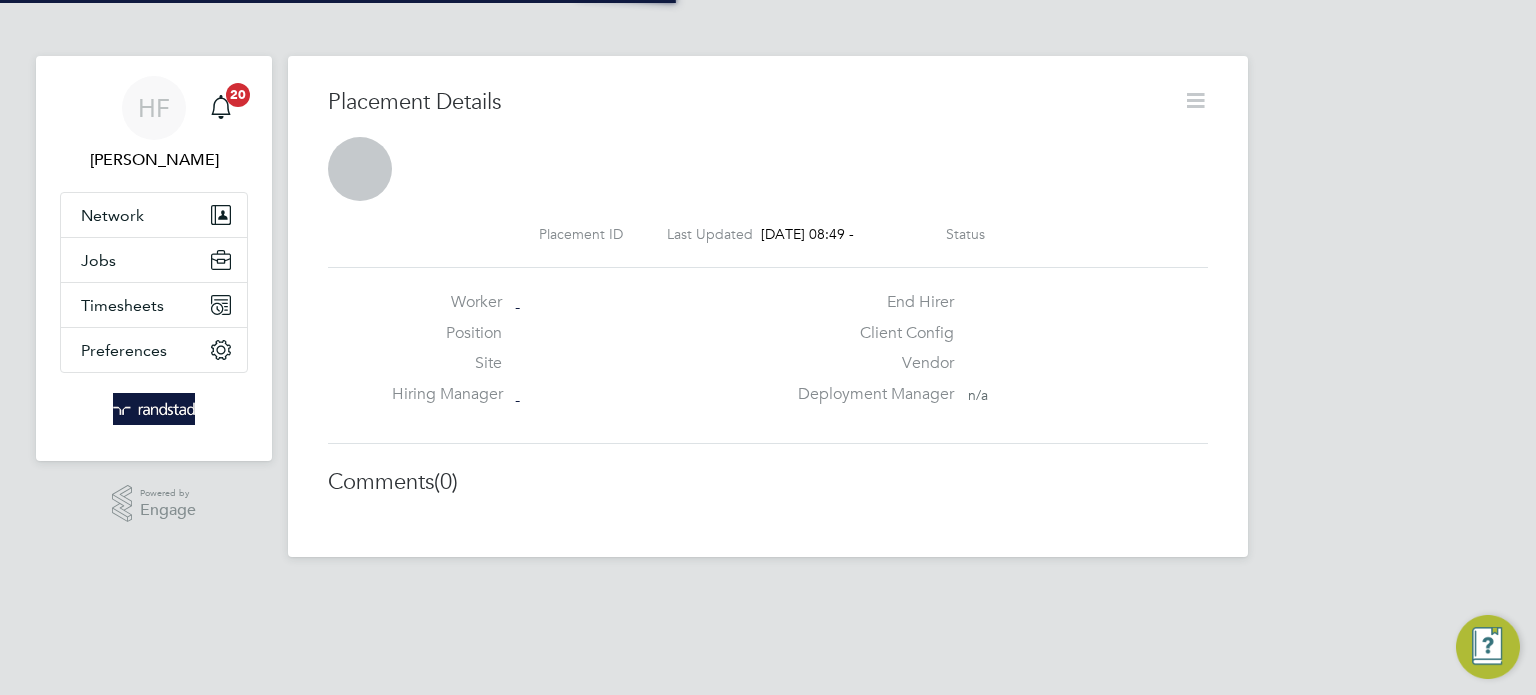 scroll, scrollTop: 0, scrollLeft: 0, axis: both 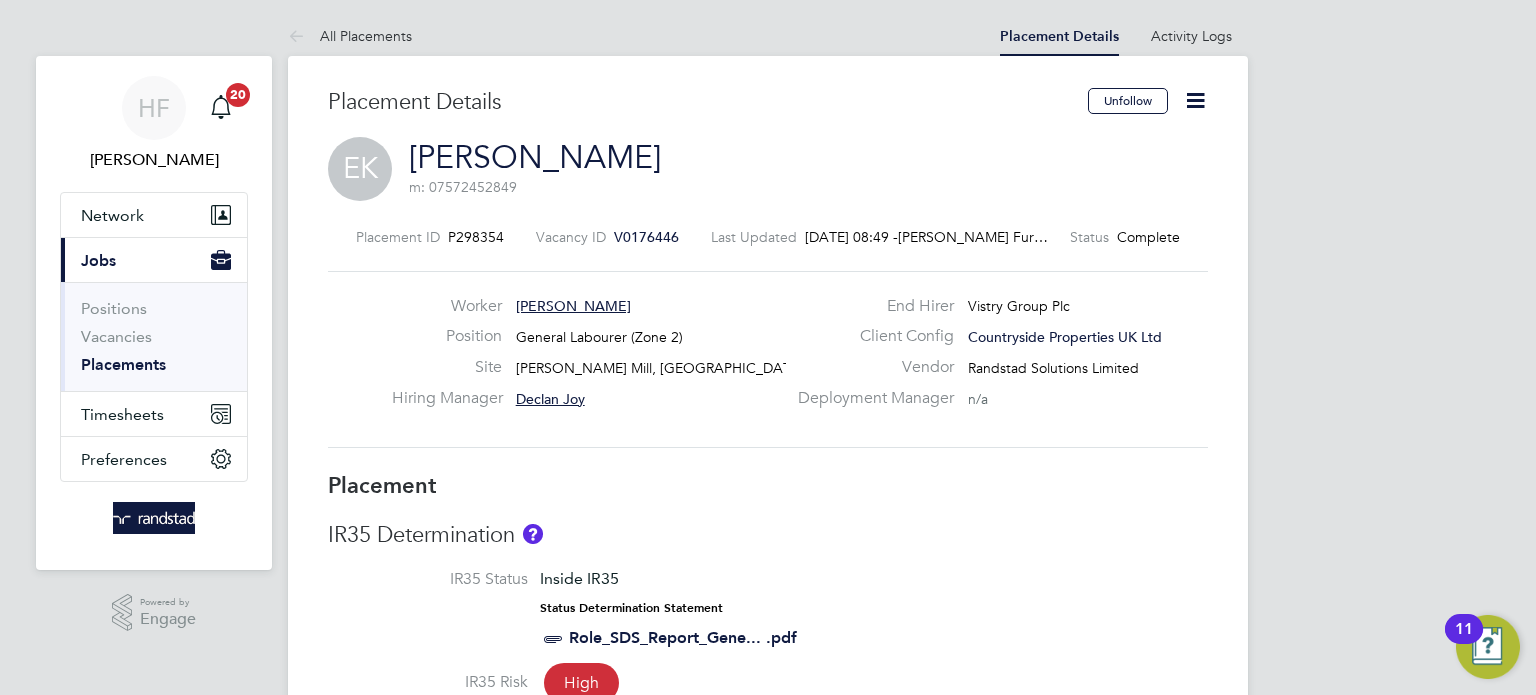 click 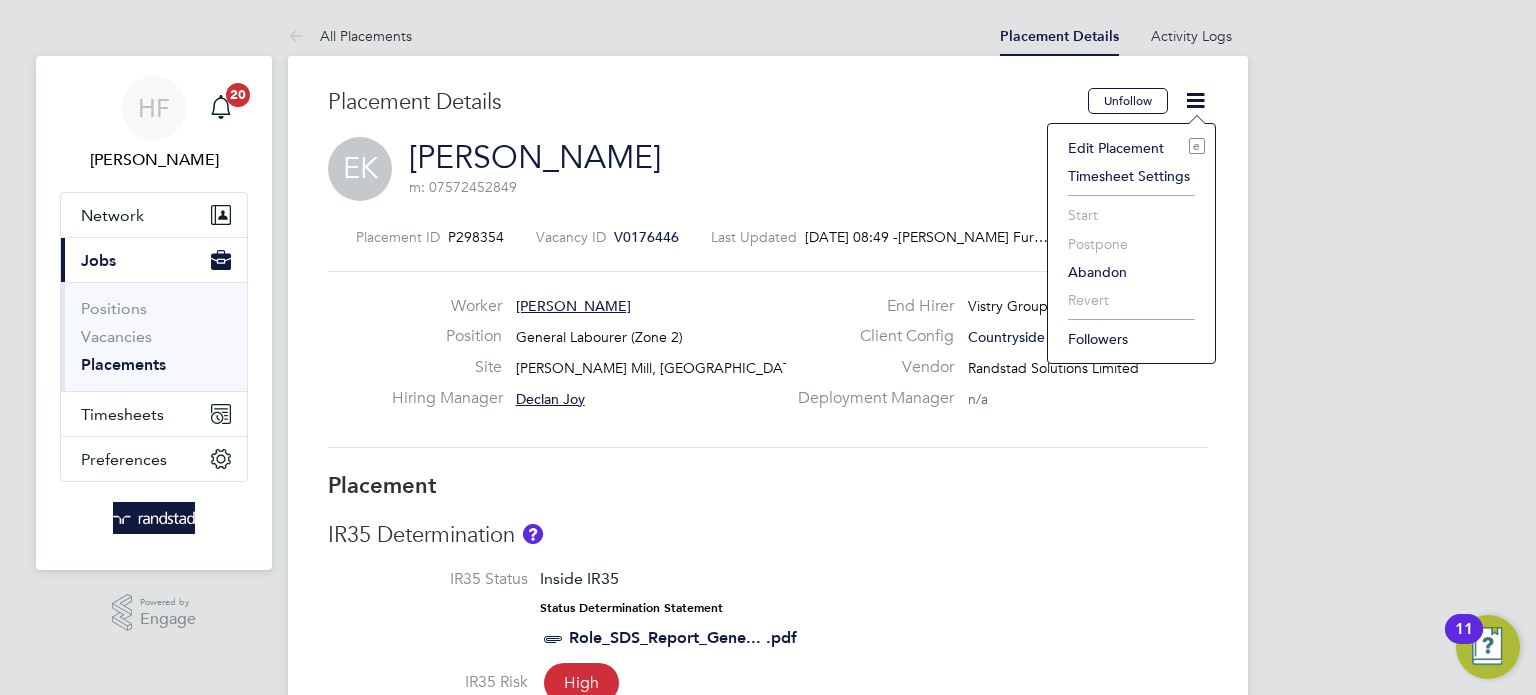 click on "Edit Placement e" 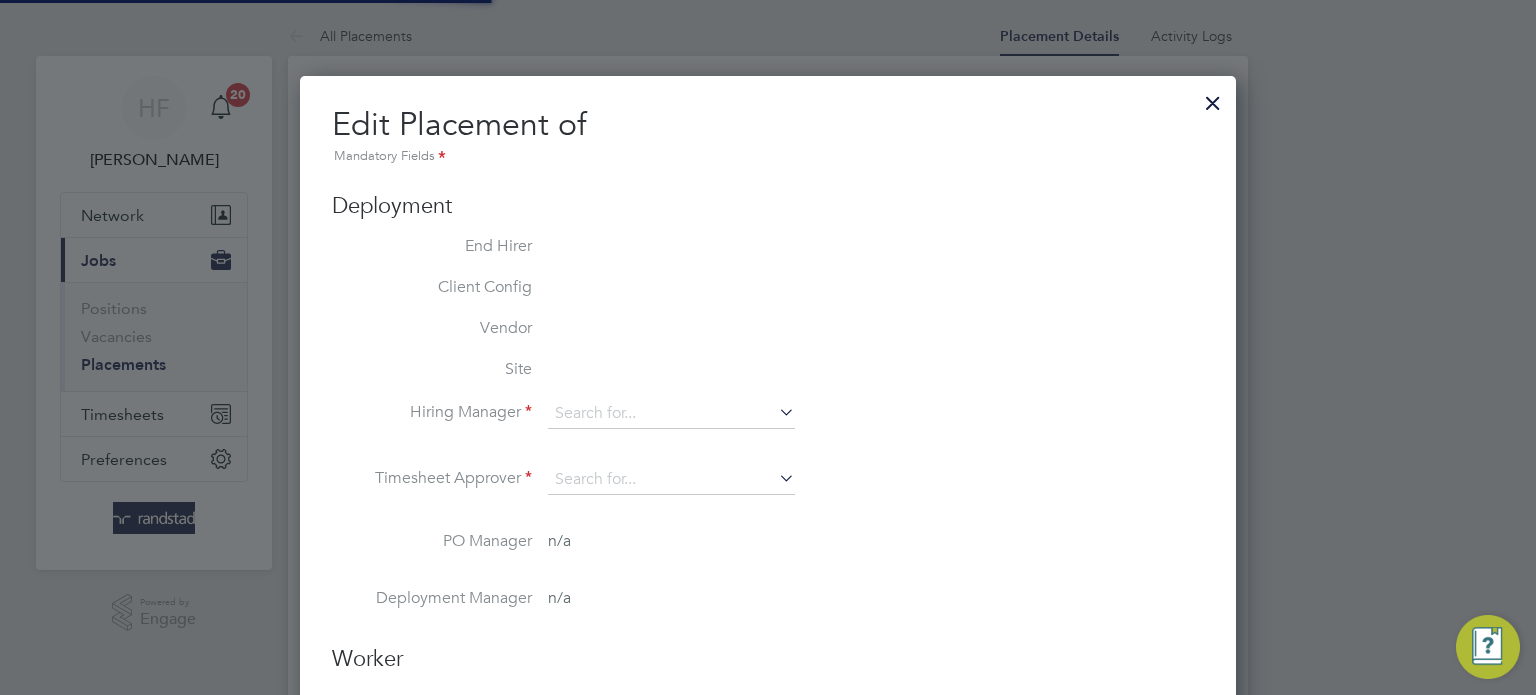 type on "Declan Joy" 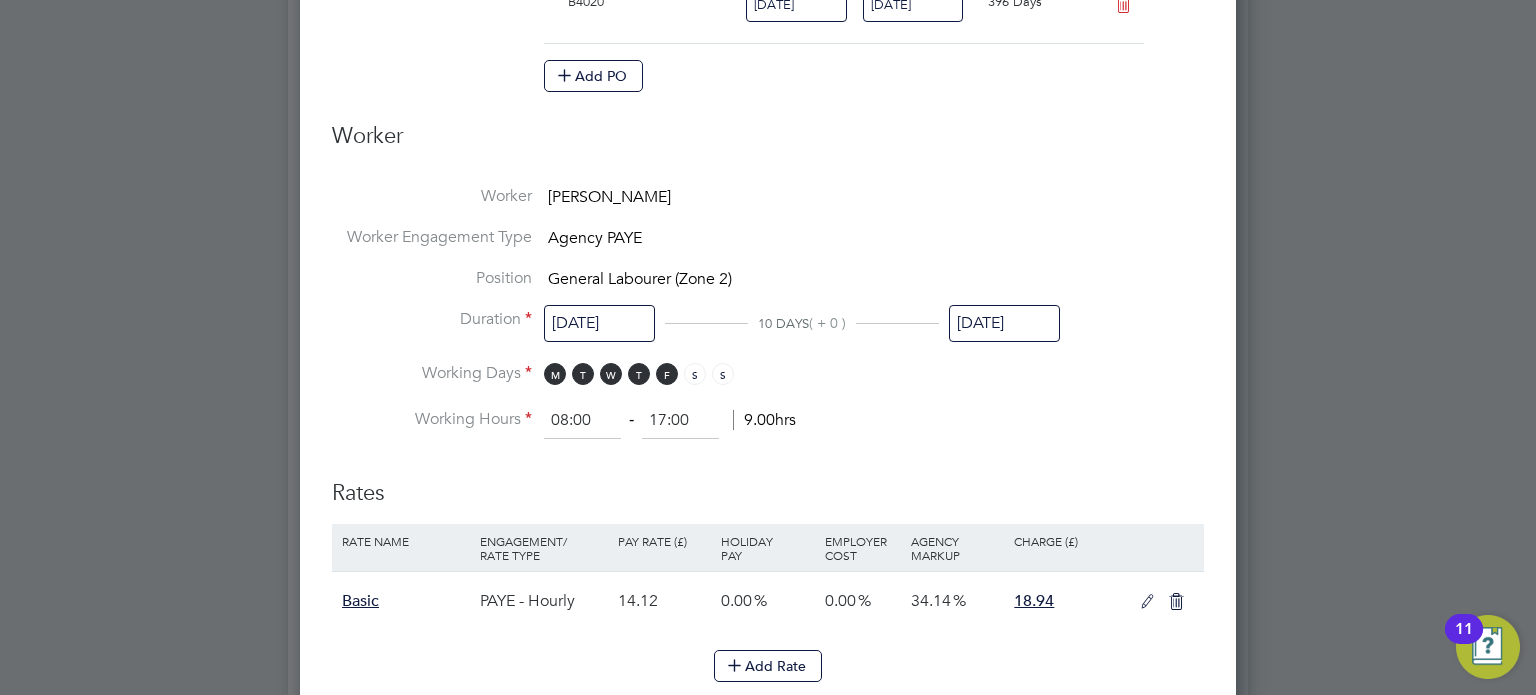 click on "[DATE]" at bounding box center [1004, 323] 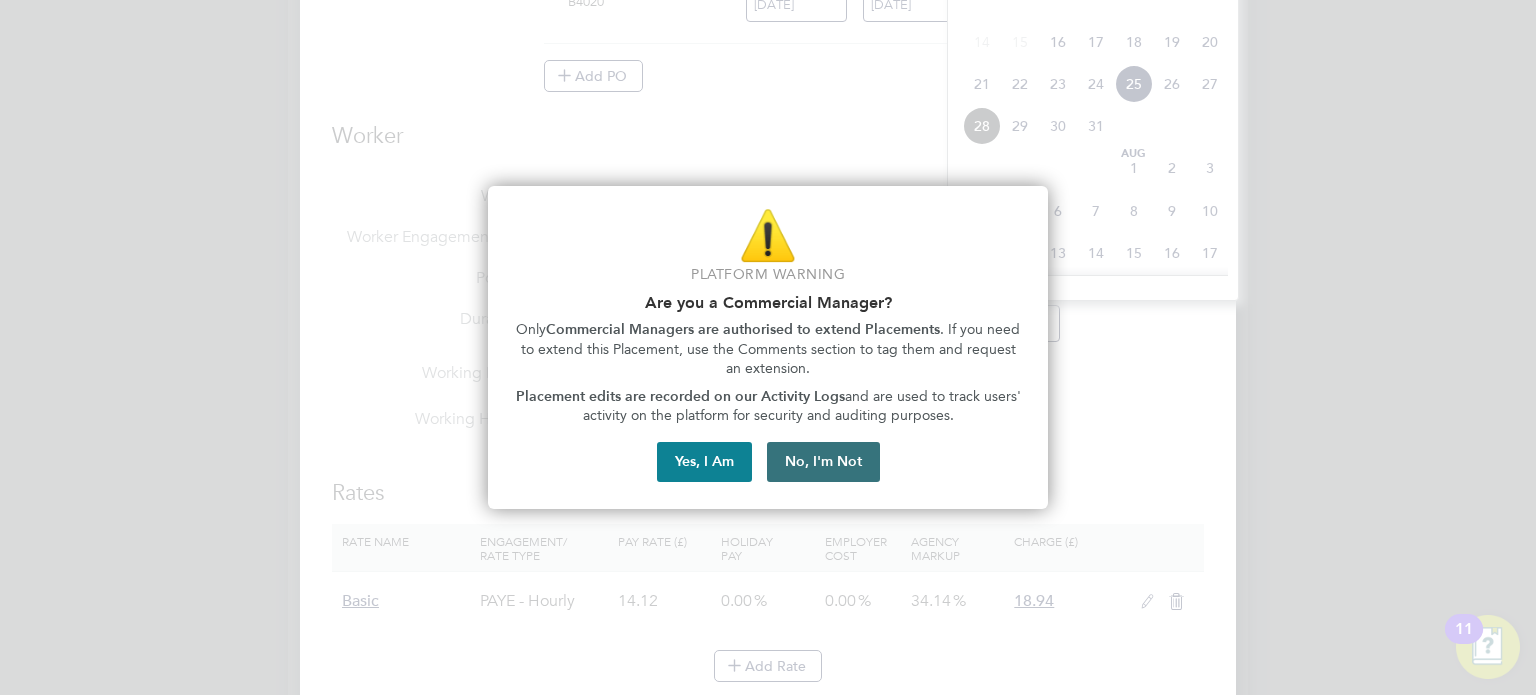 click on "No, I'm Not" at bounding box center [823, 462] 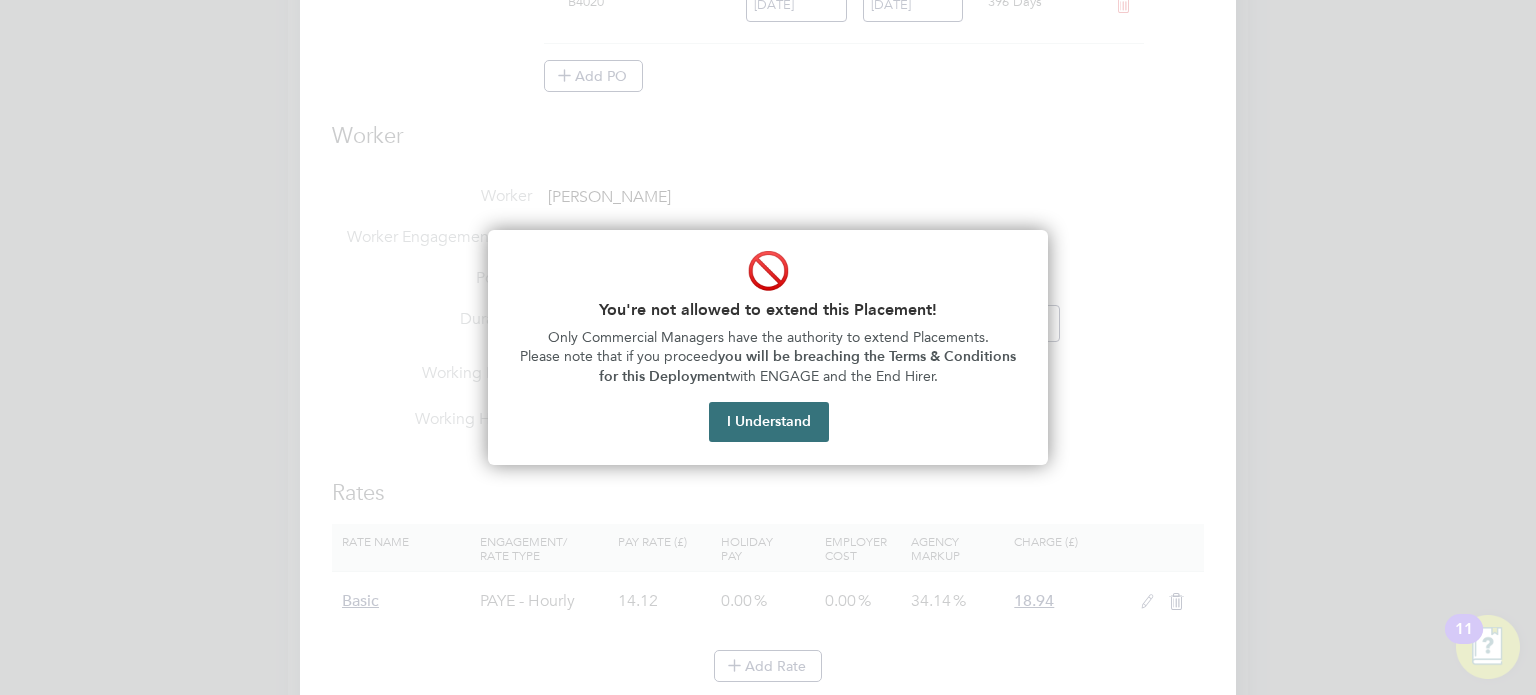 click on "I Understand" at bounding box center (769, 422) 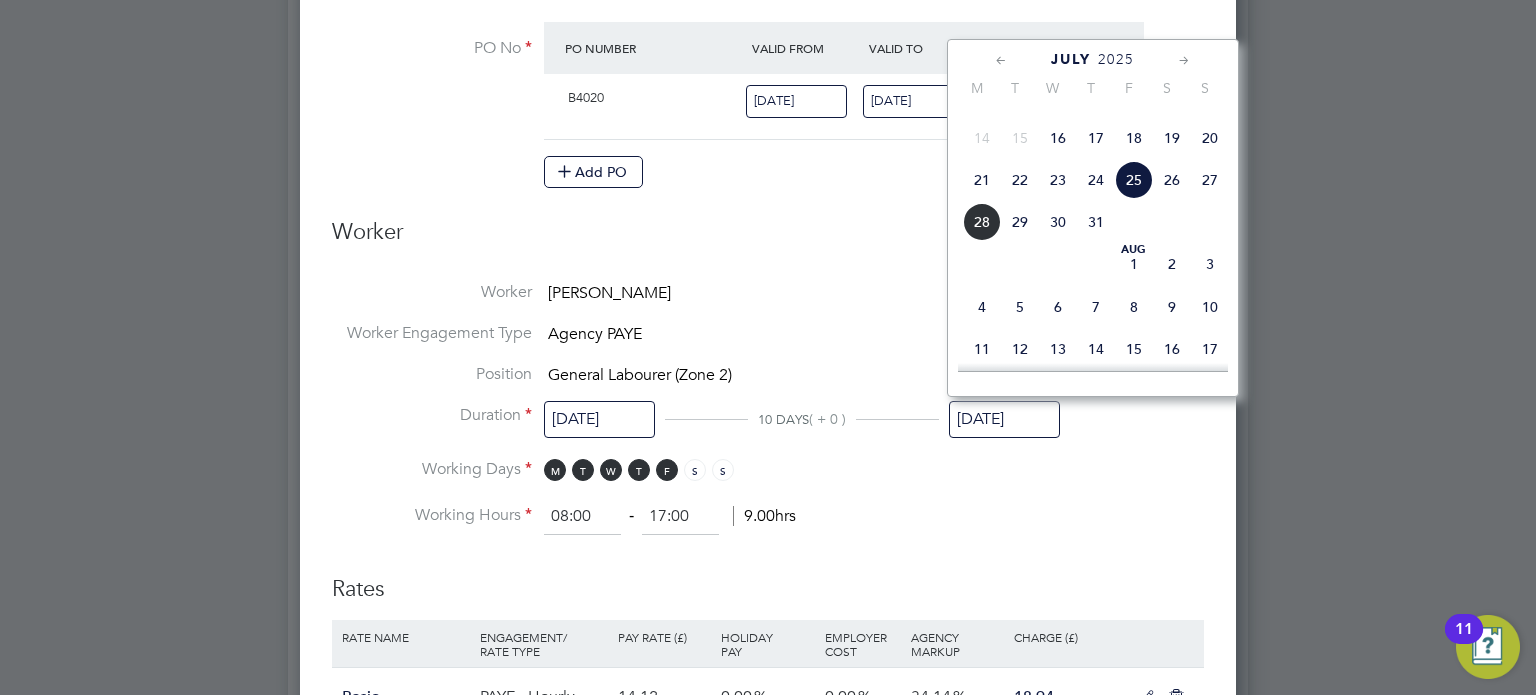 click on "18" 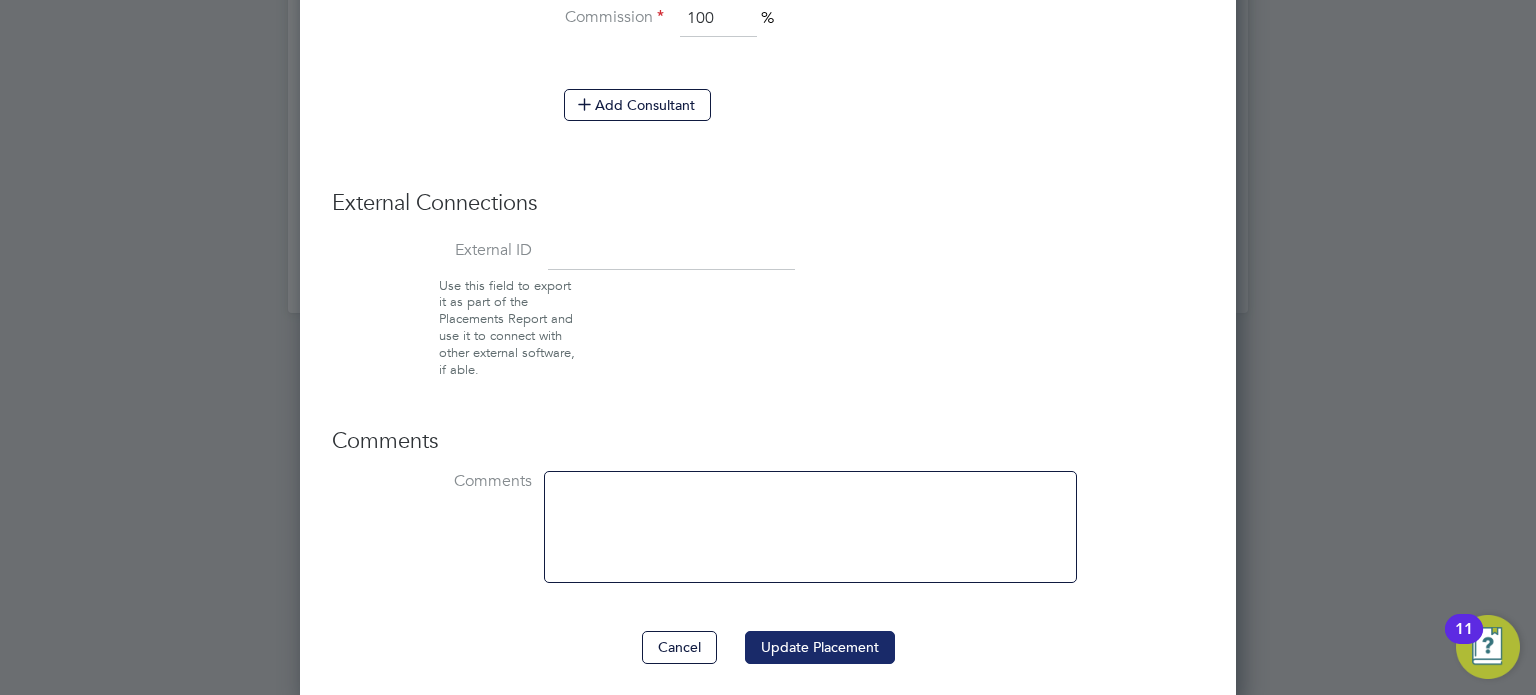 click on "Update Placement" at bounding box center (820, 647) 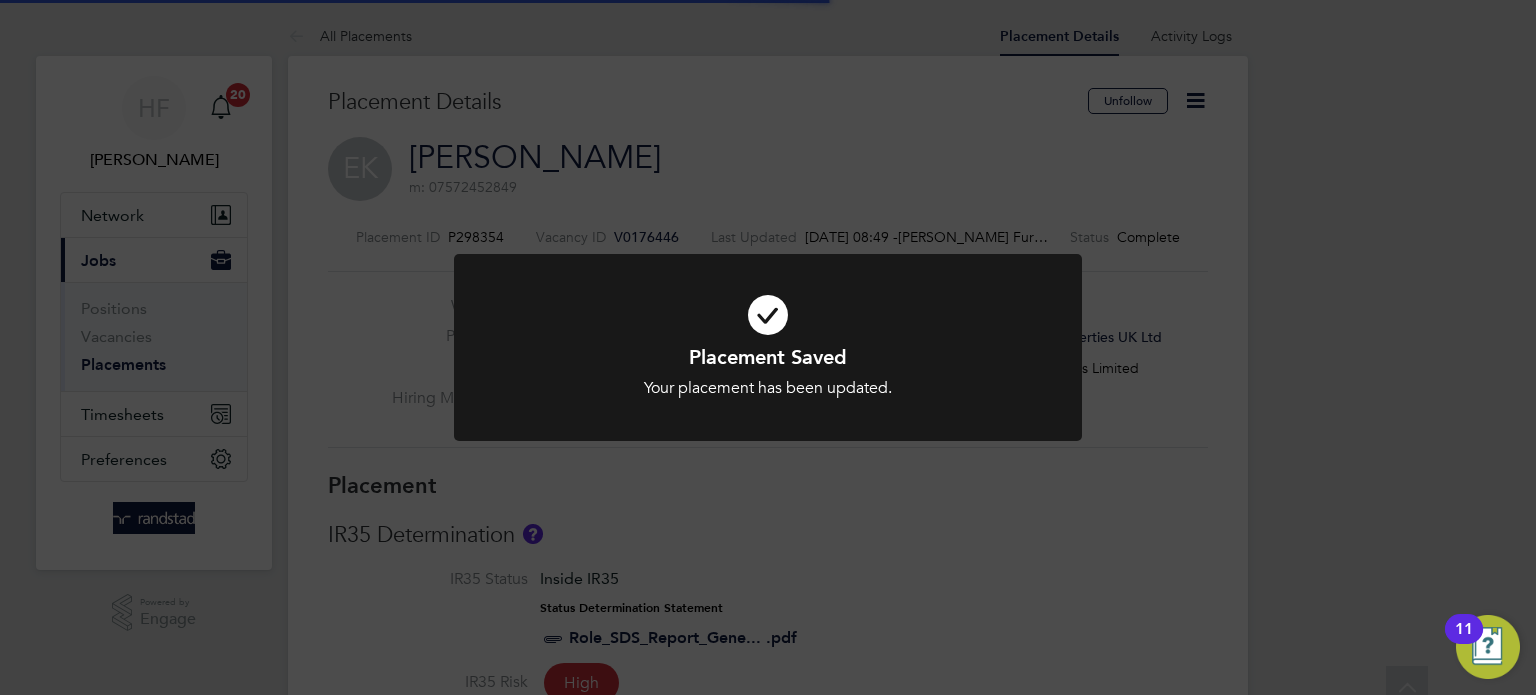 click on "Your placement has been updated." at bounding box center [768, 388] 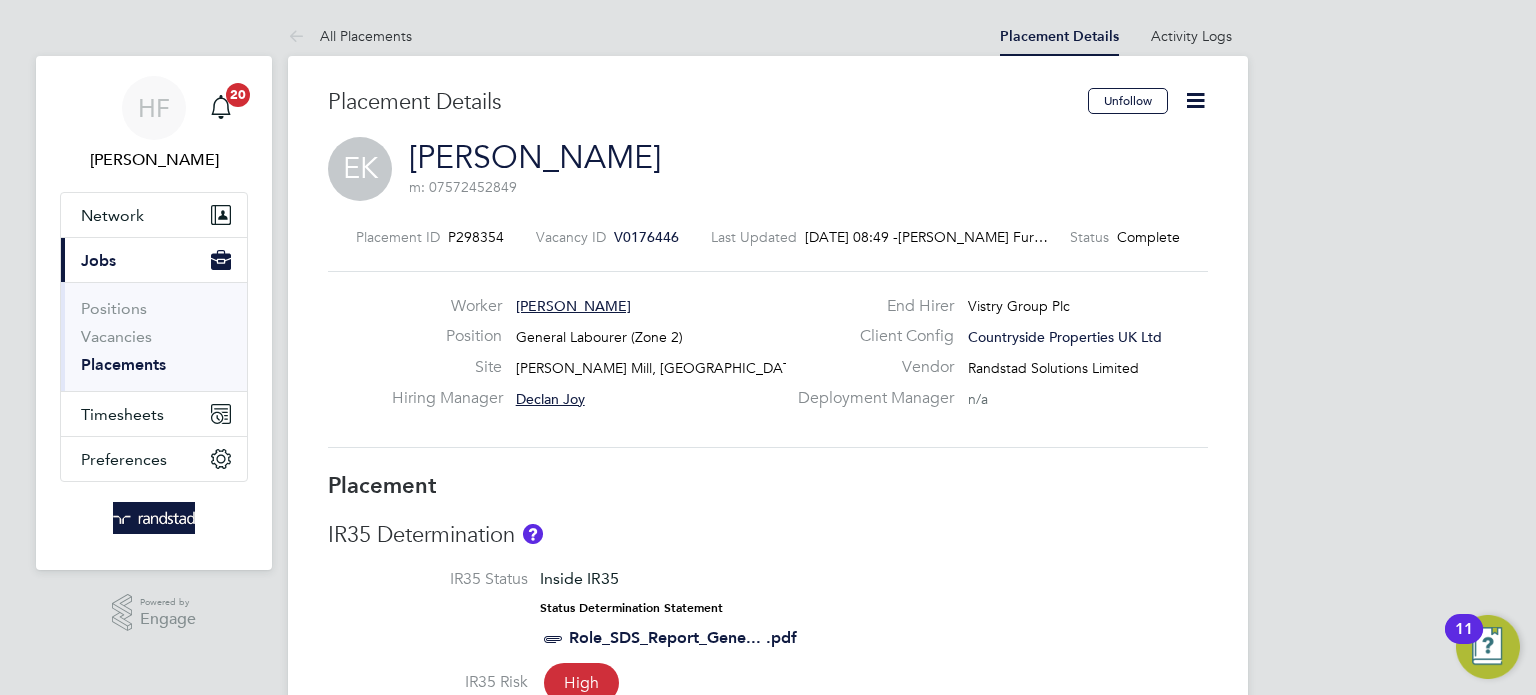 click on "V0176446" 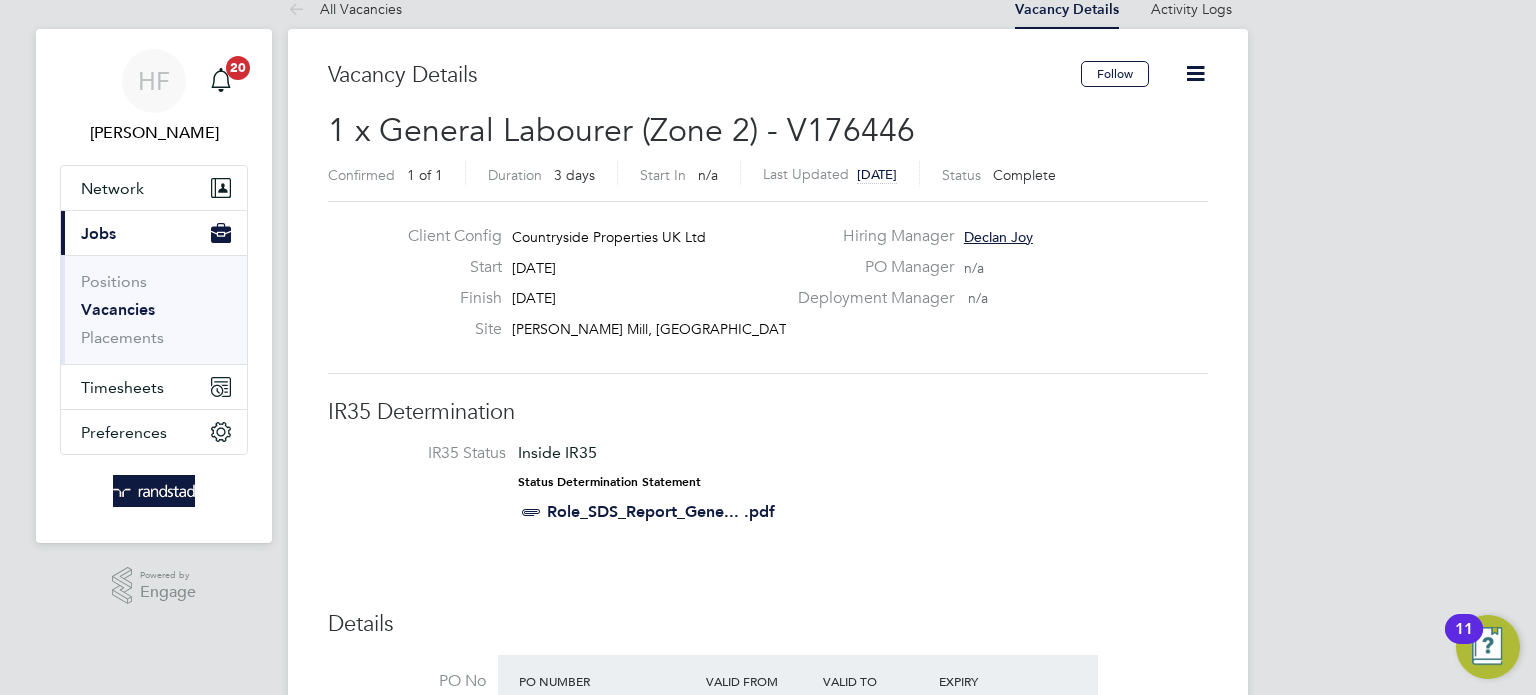 scroll, scrollTop: 48, scrollLeft: 0, axis: vertical 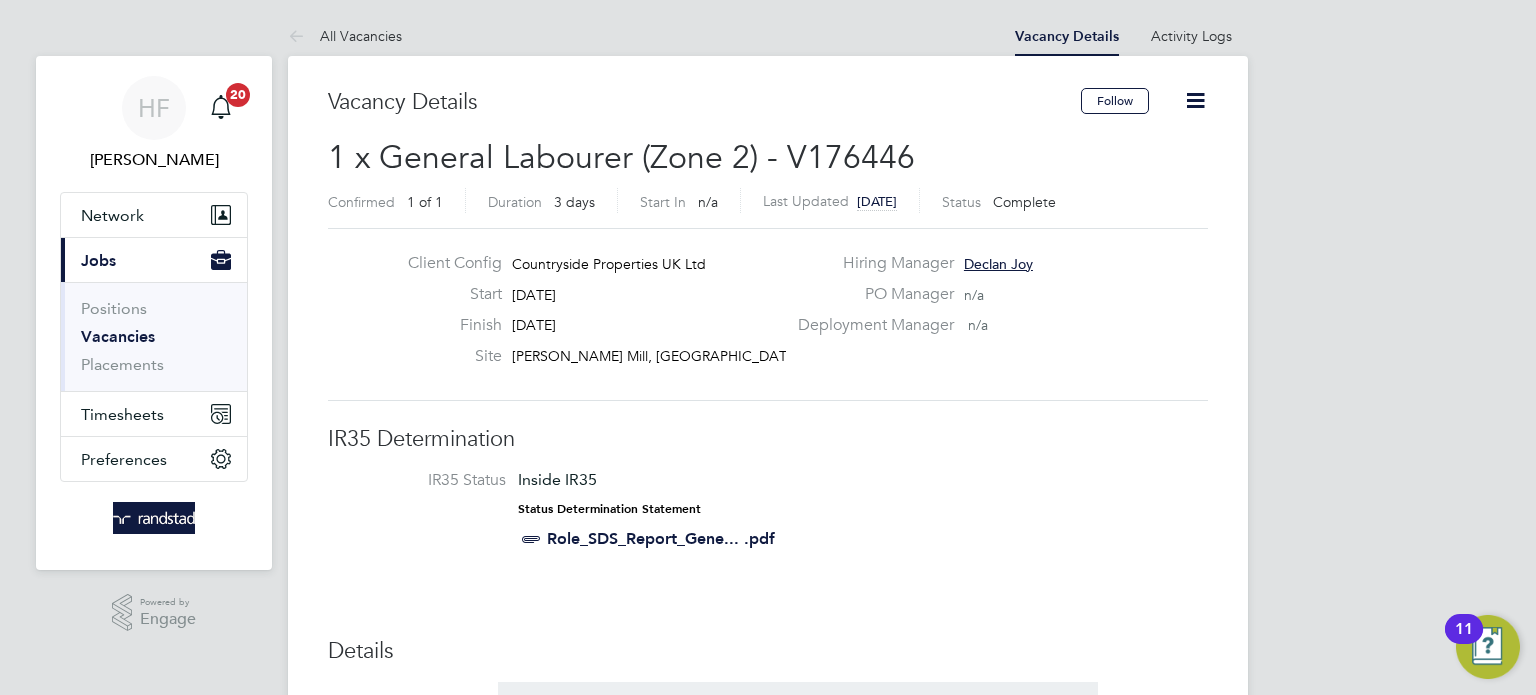 click 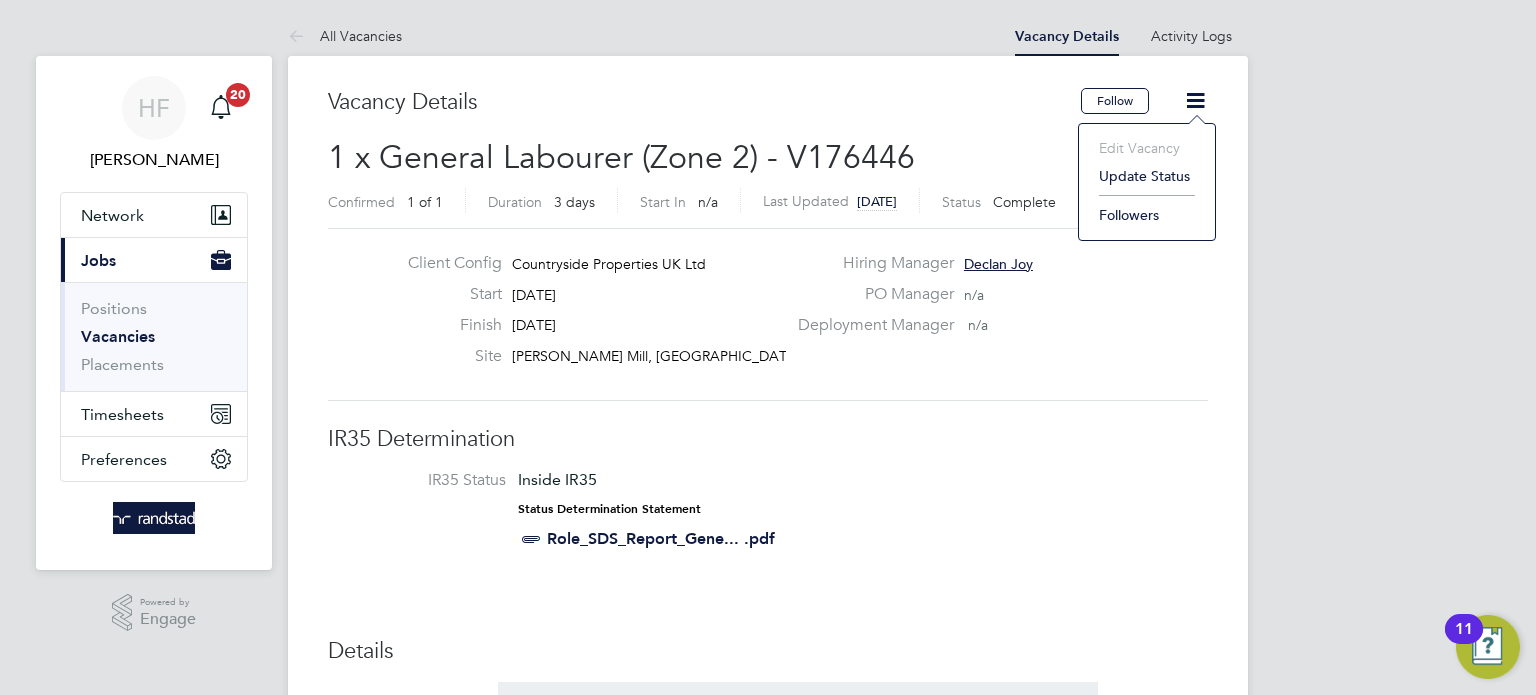 click on "Update Status" 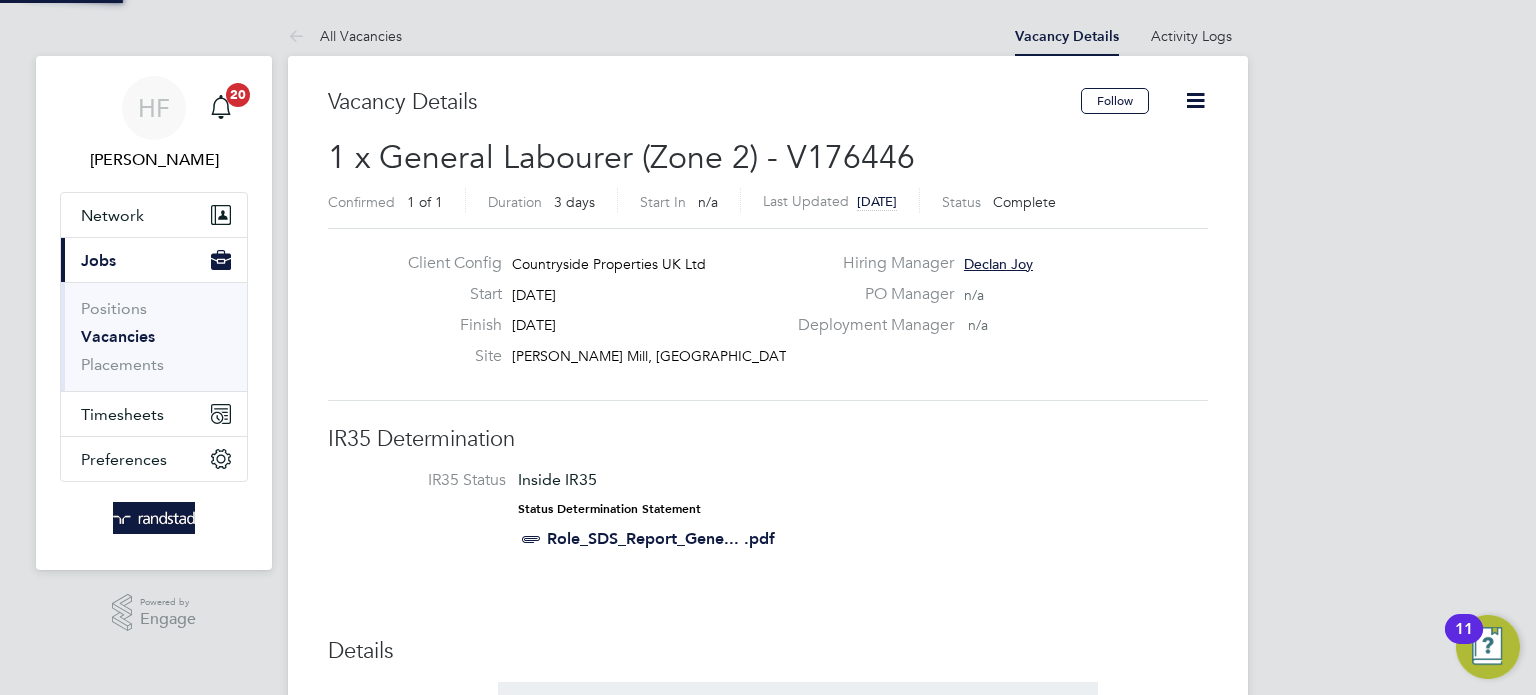 scroll, scrollTop: 10, scrollLeft: 10, axis: both 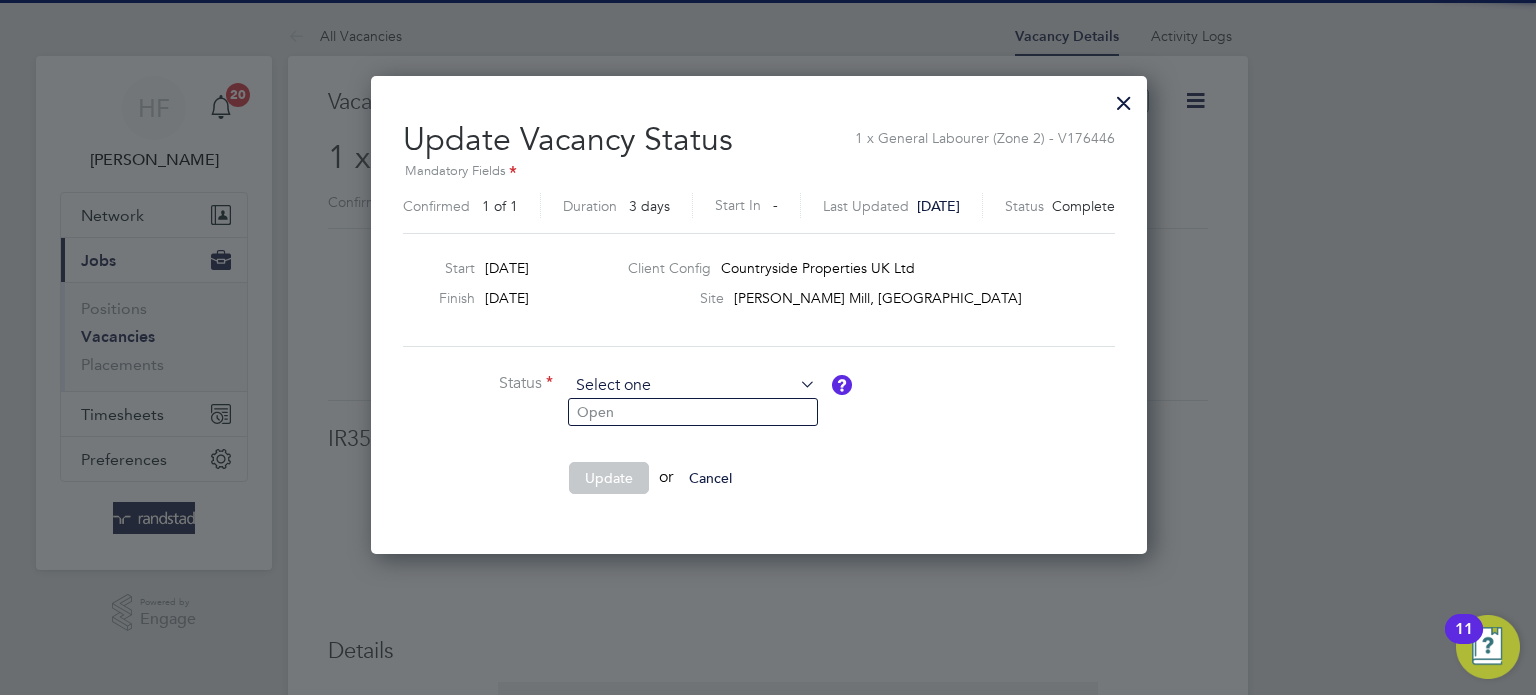 click at bounding box center (692, 386) 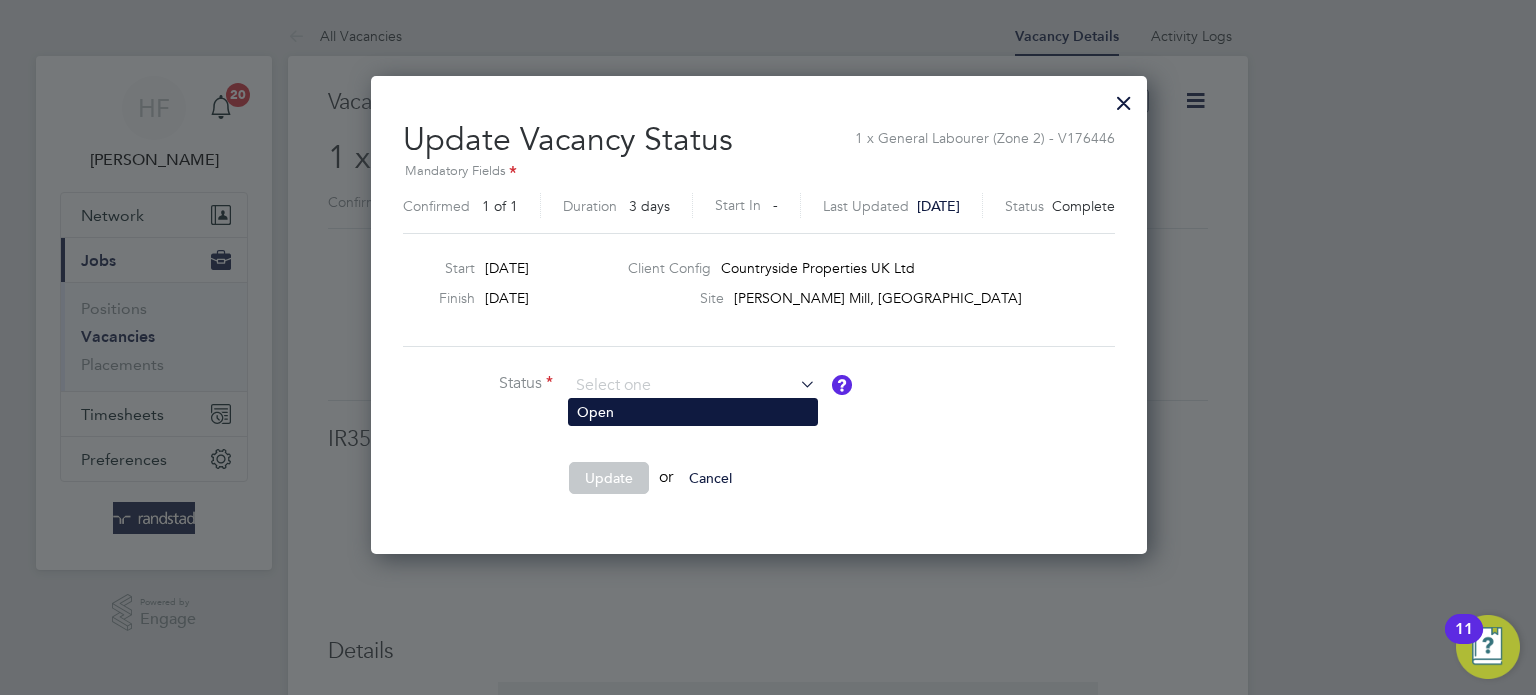 click on "Open" 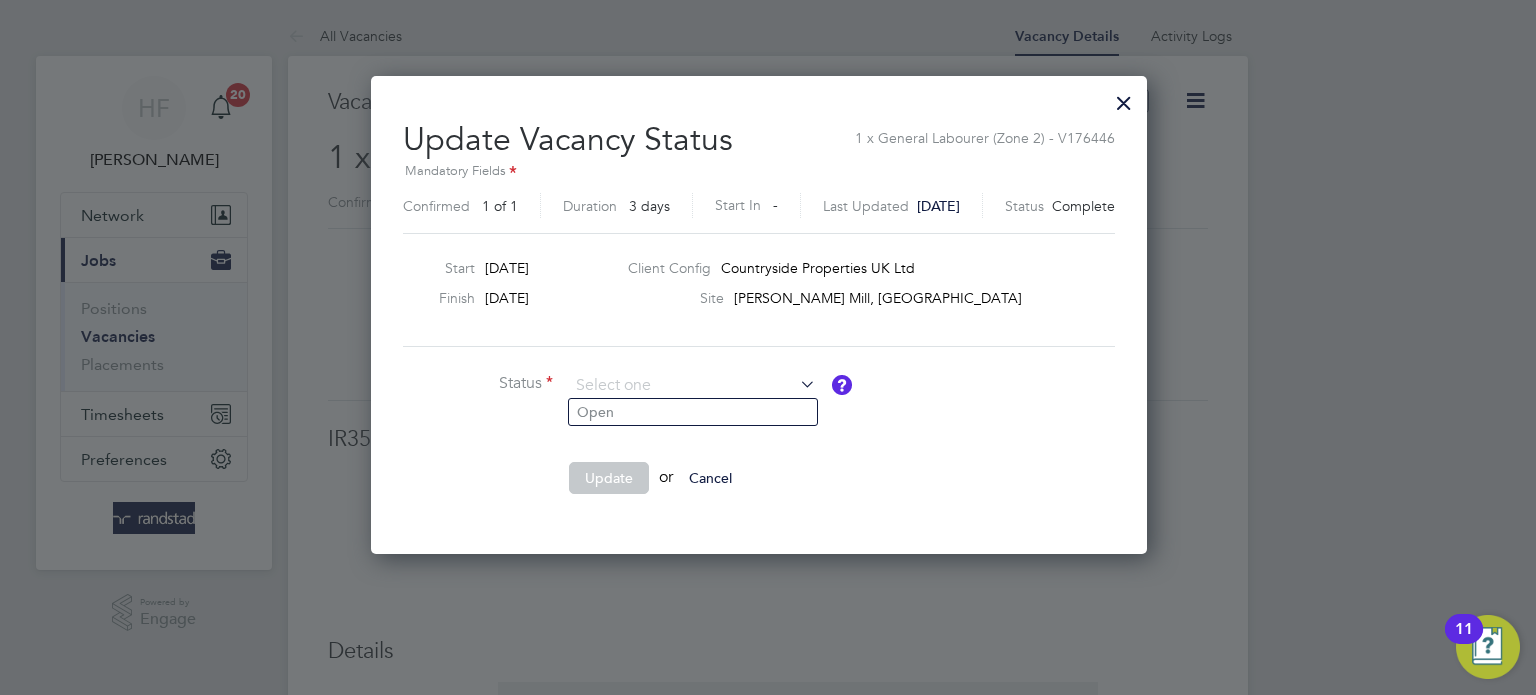 type on "Open" 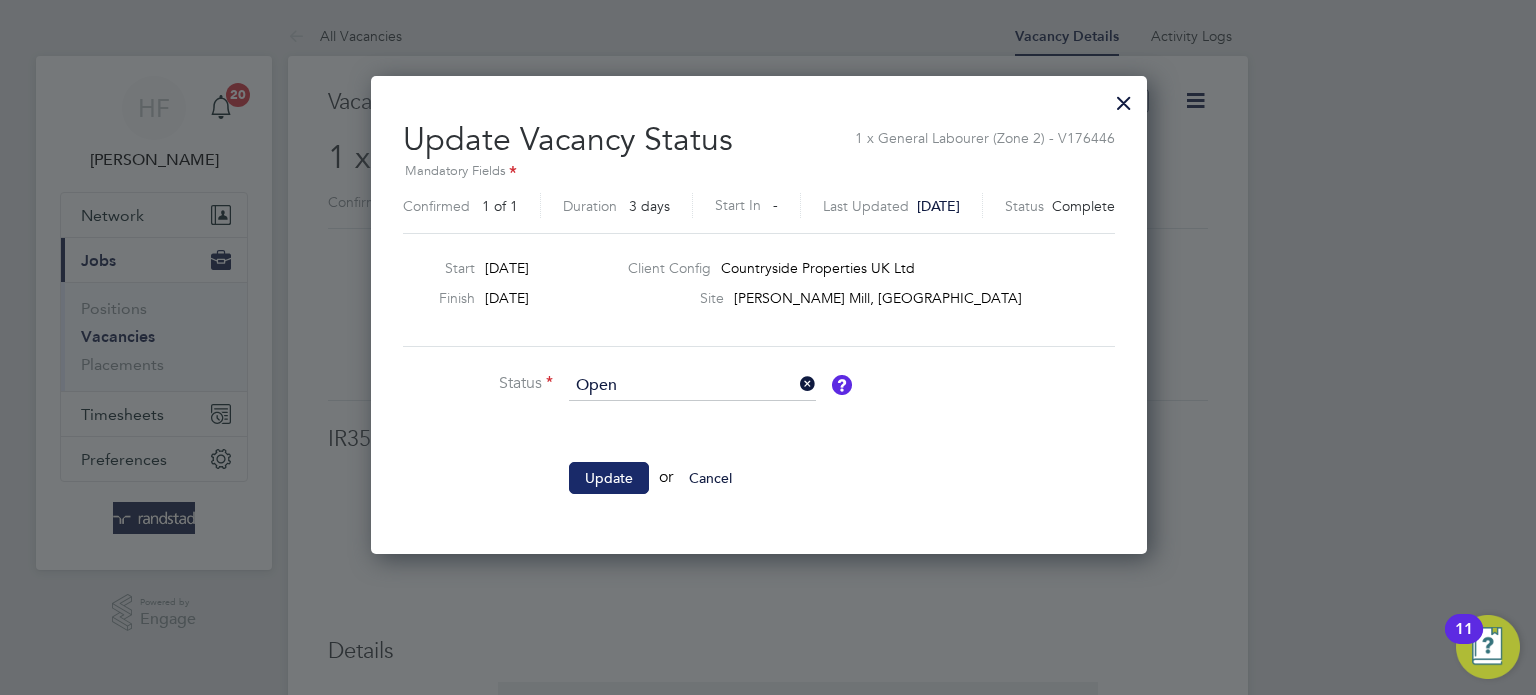 click on "Update" at bounding box center (609, 478) 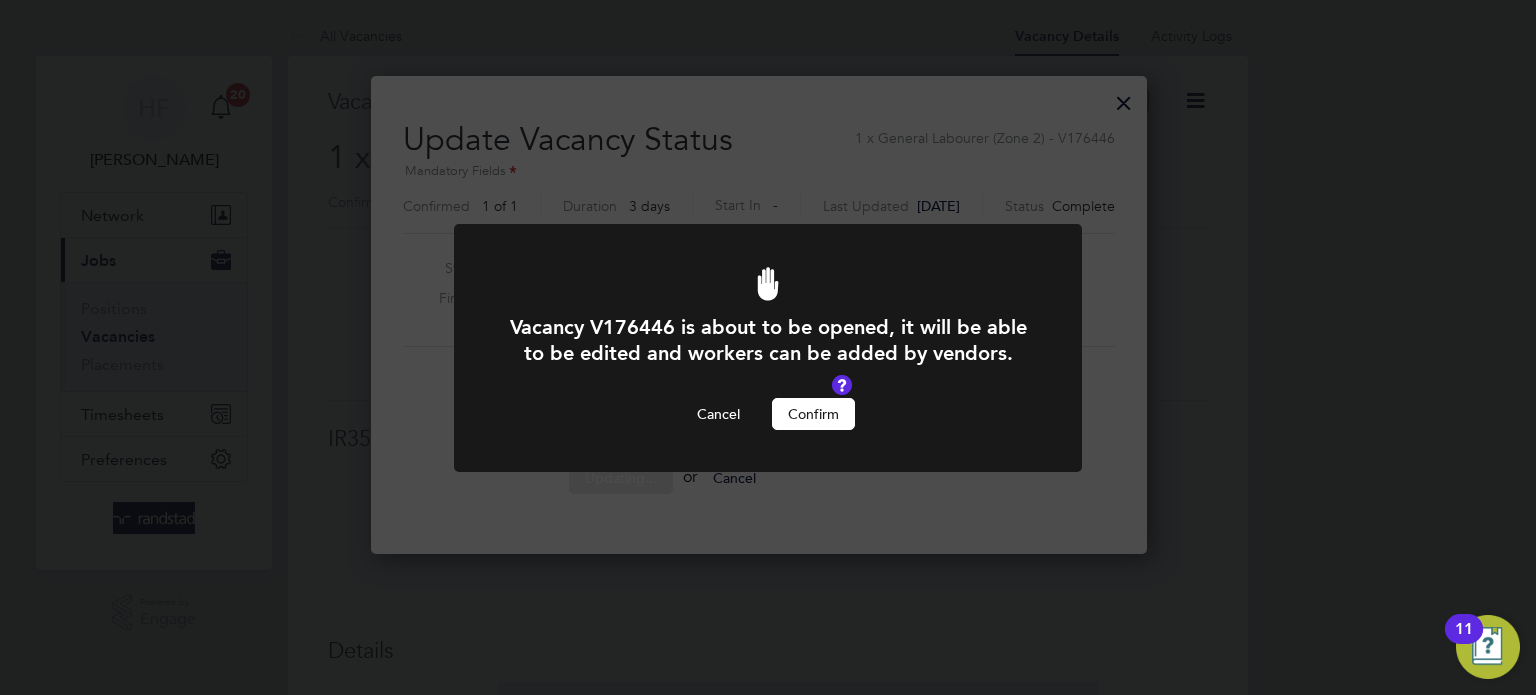 click on "Confirm" at bounding box center [813, 414] 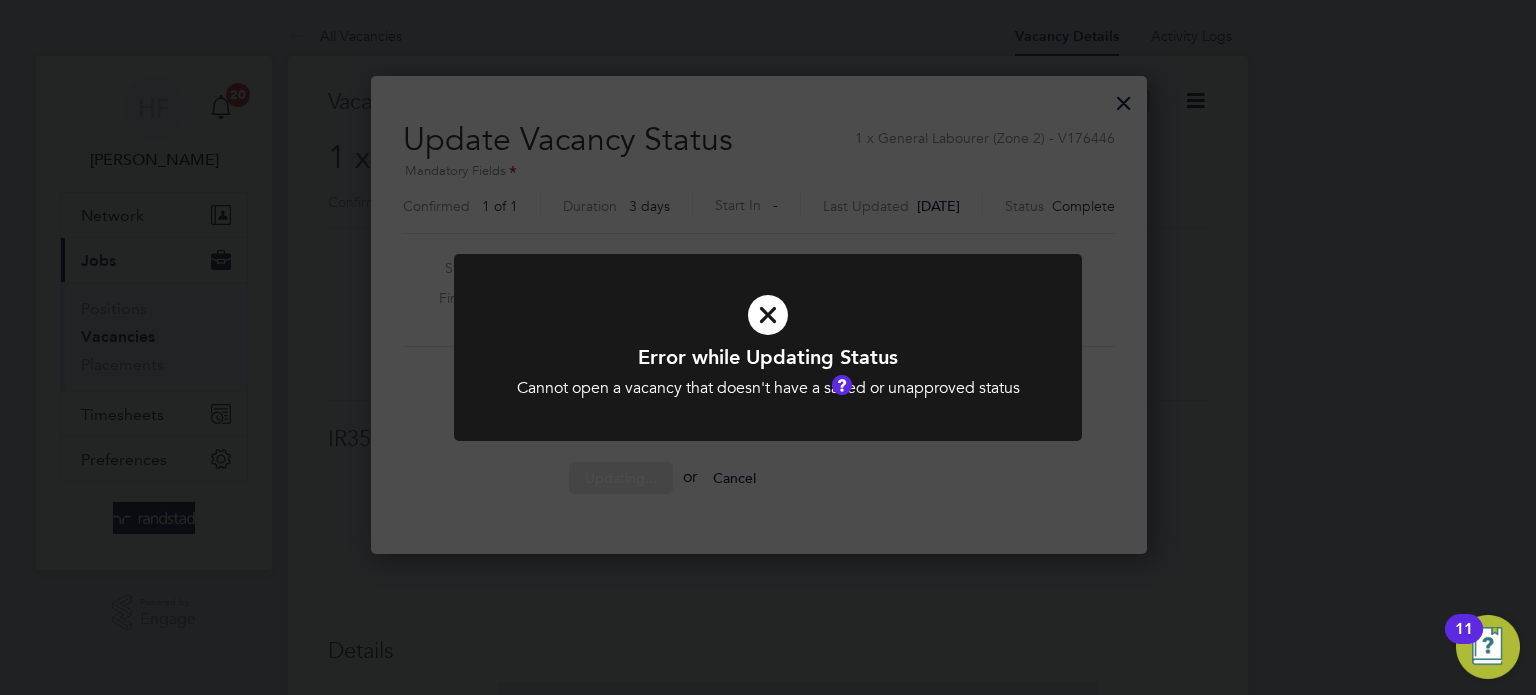 click on "Error while Updating Status Cannot open a vacancy that doesn't have a saved or unapproved status Cancel Okay" at bounding box center (768, 359) 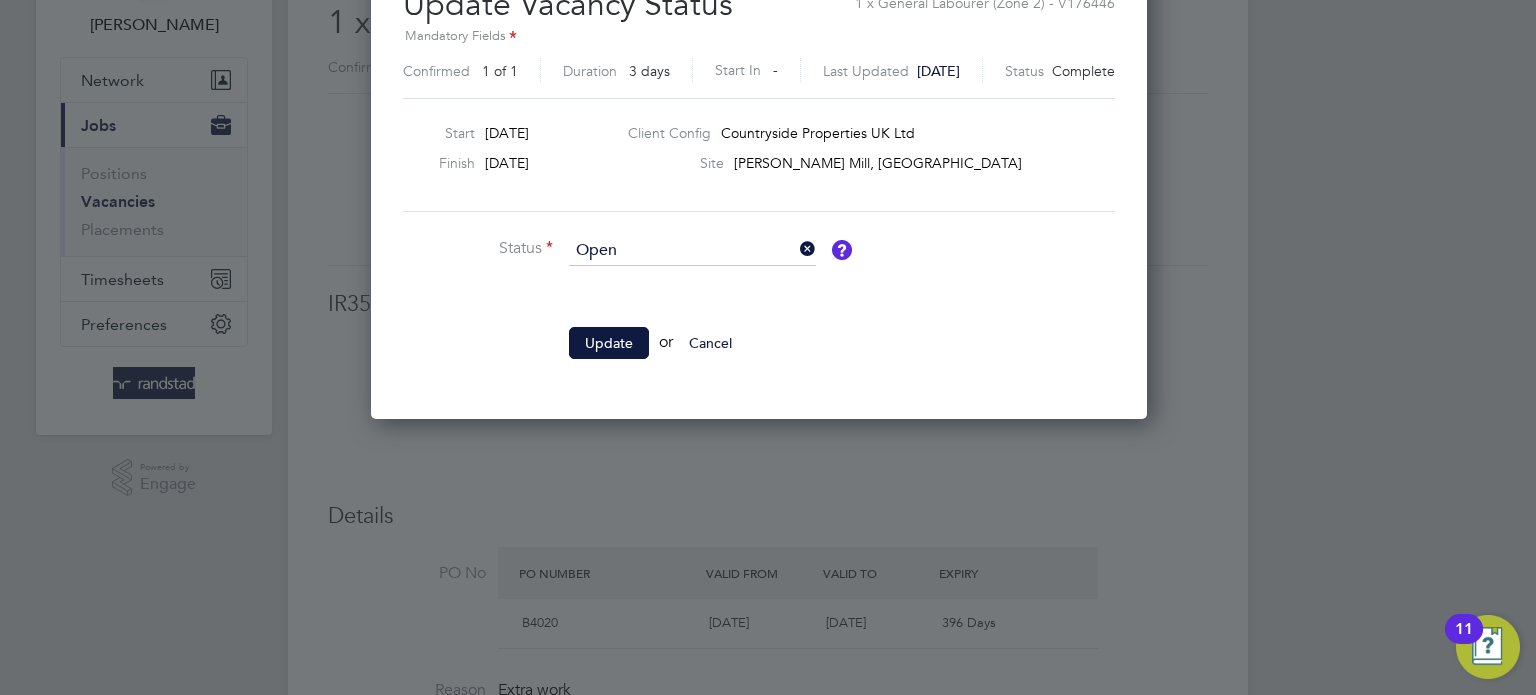 scroll, scrollTop: 0, scrollLeft: 0, axis: both 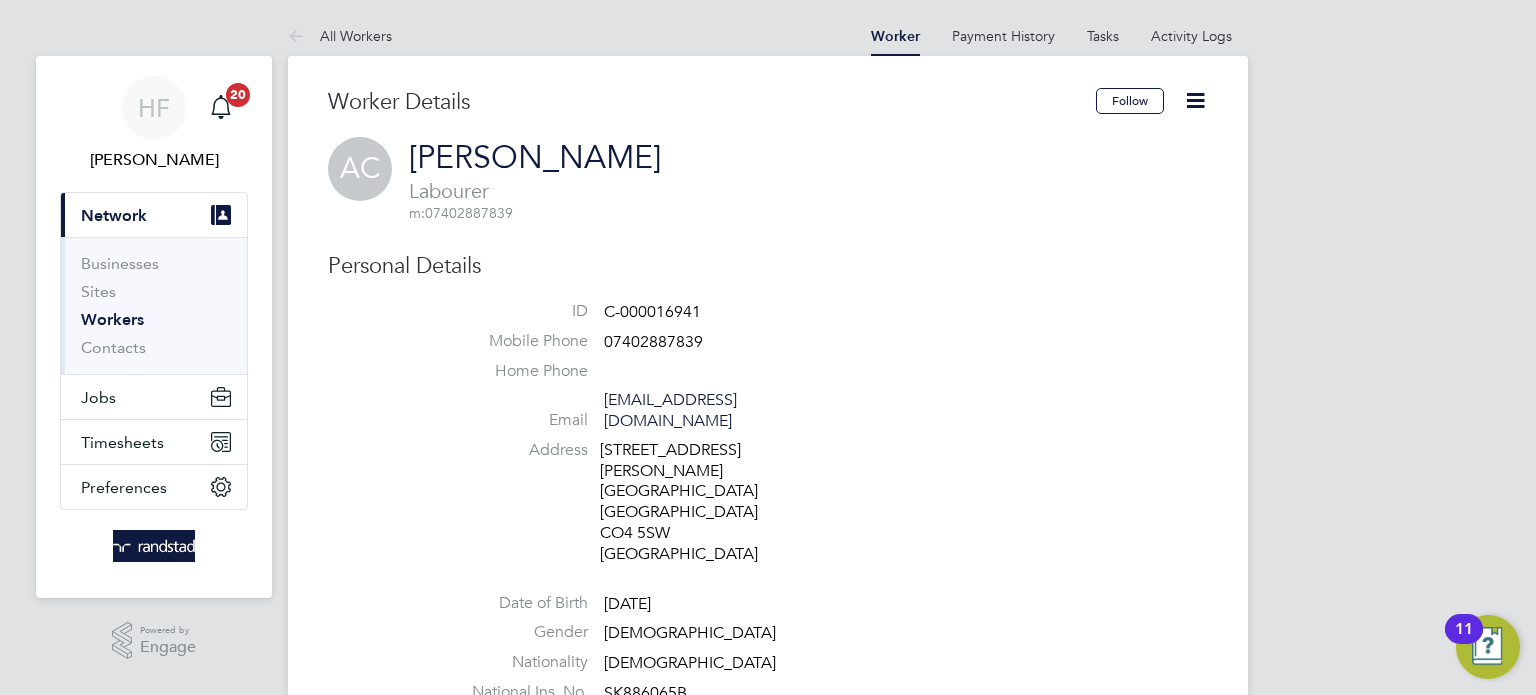 click 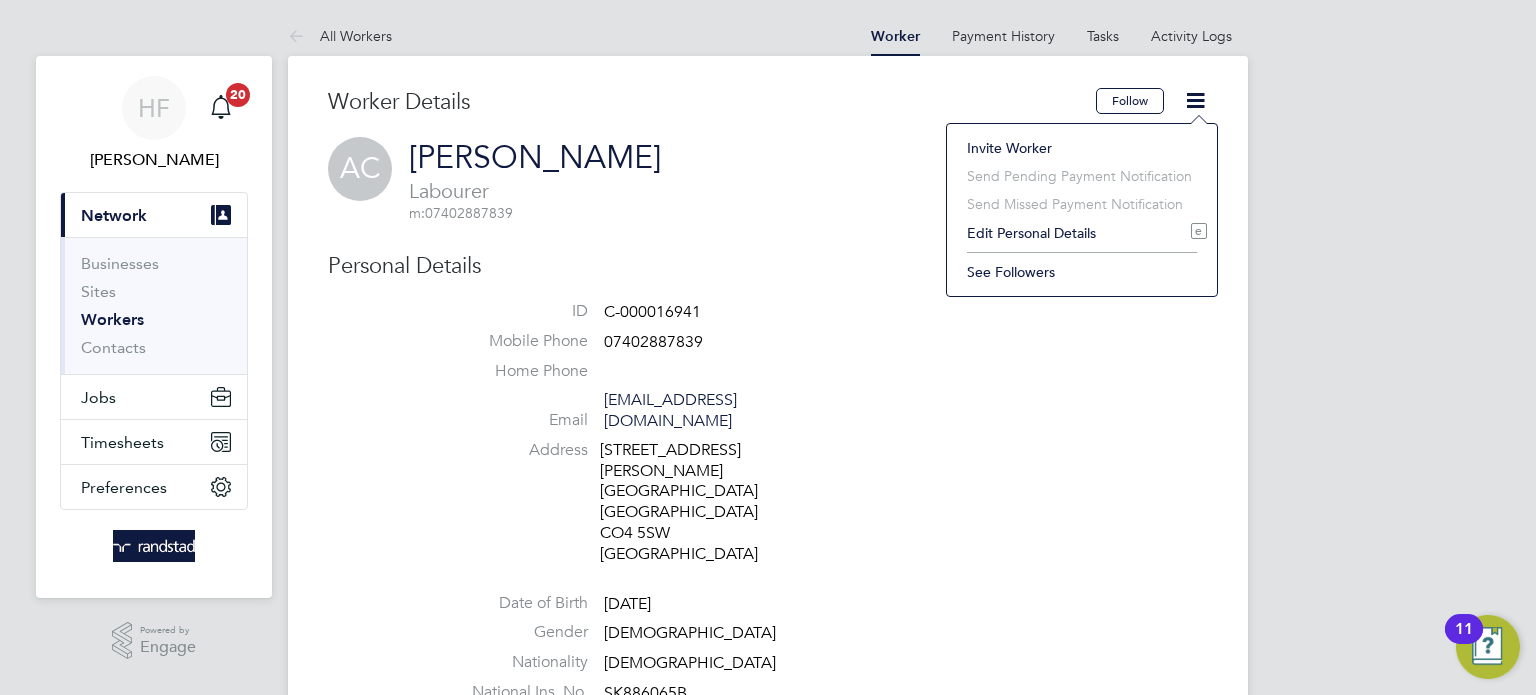 click on "Edit Personal Details e" 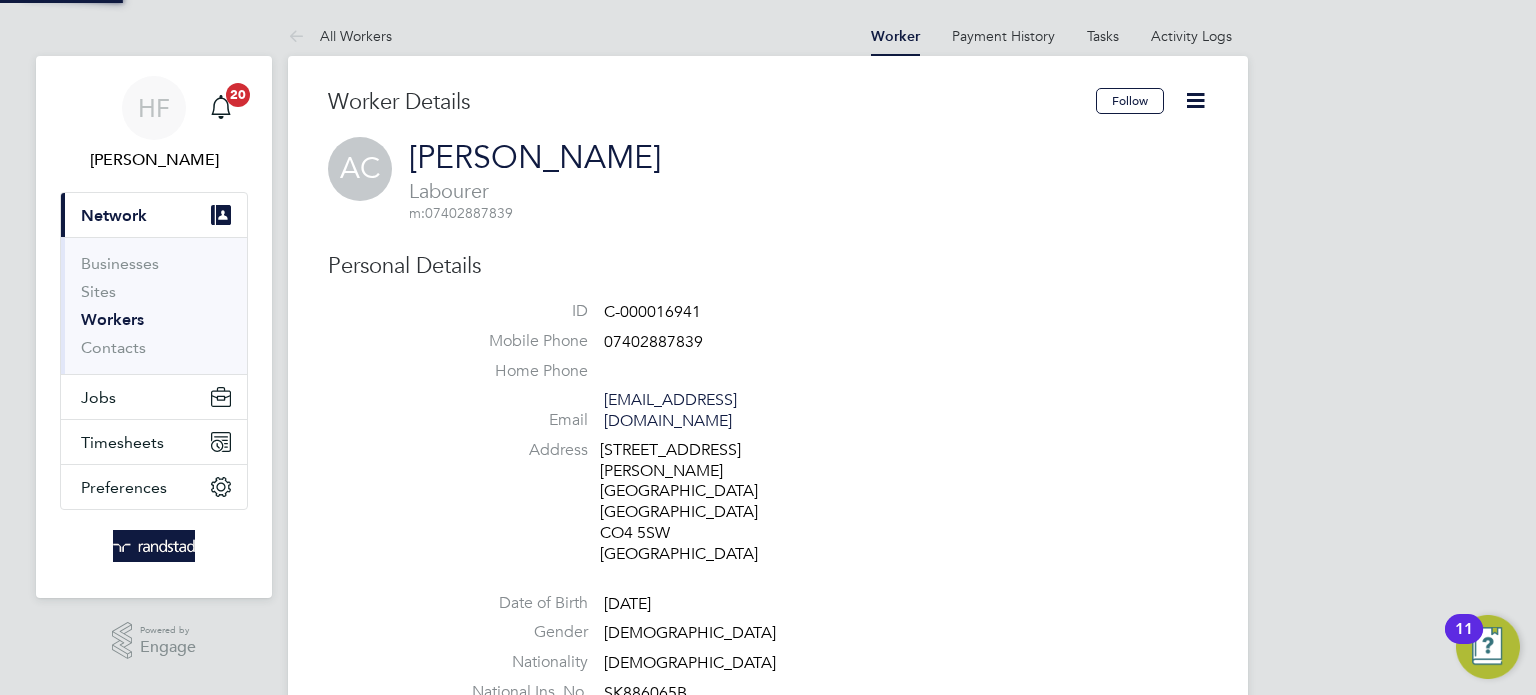 type 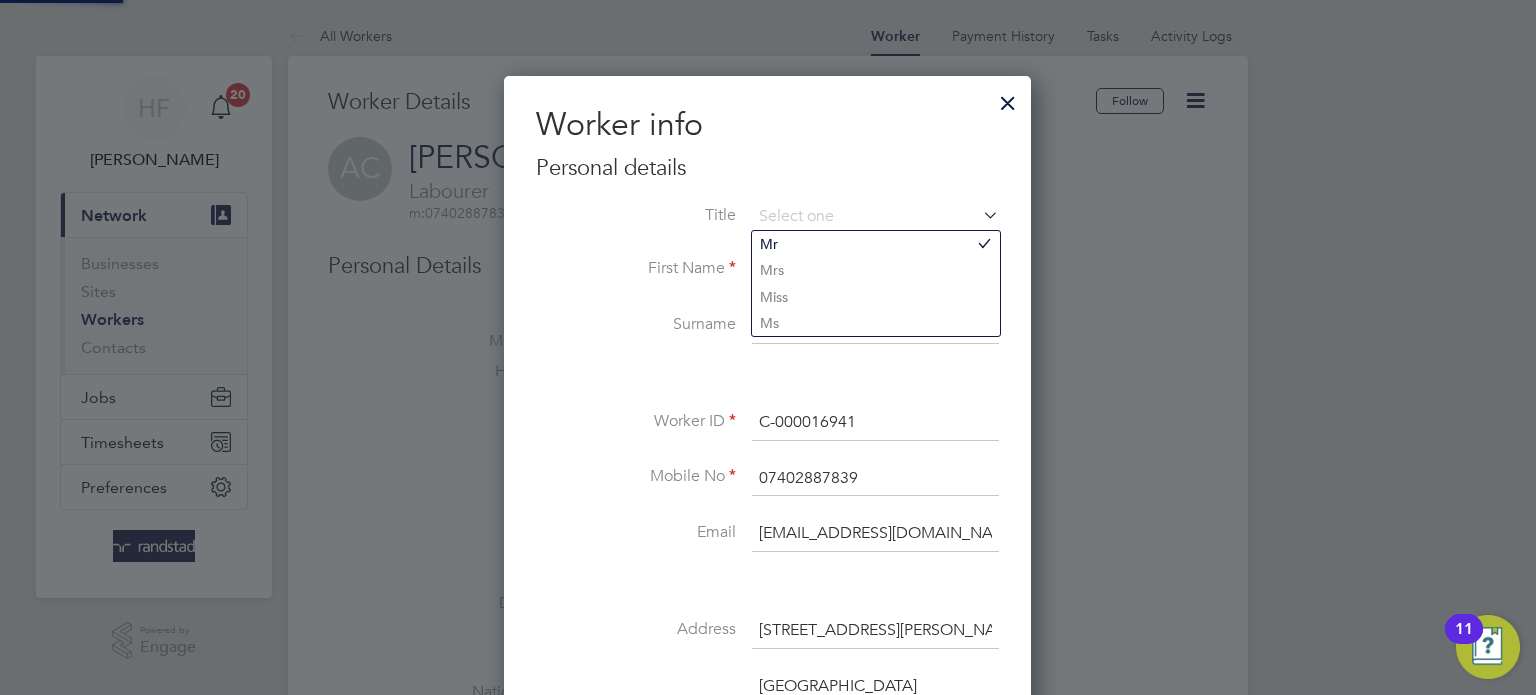 scroll, scrollTop: 10, scrollLeft: 9, axis: both 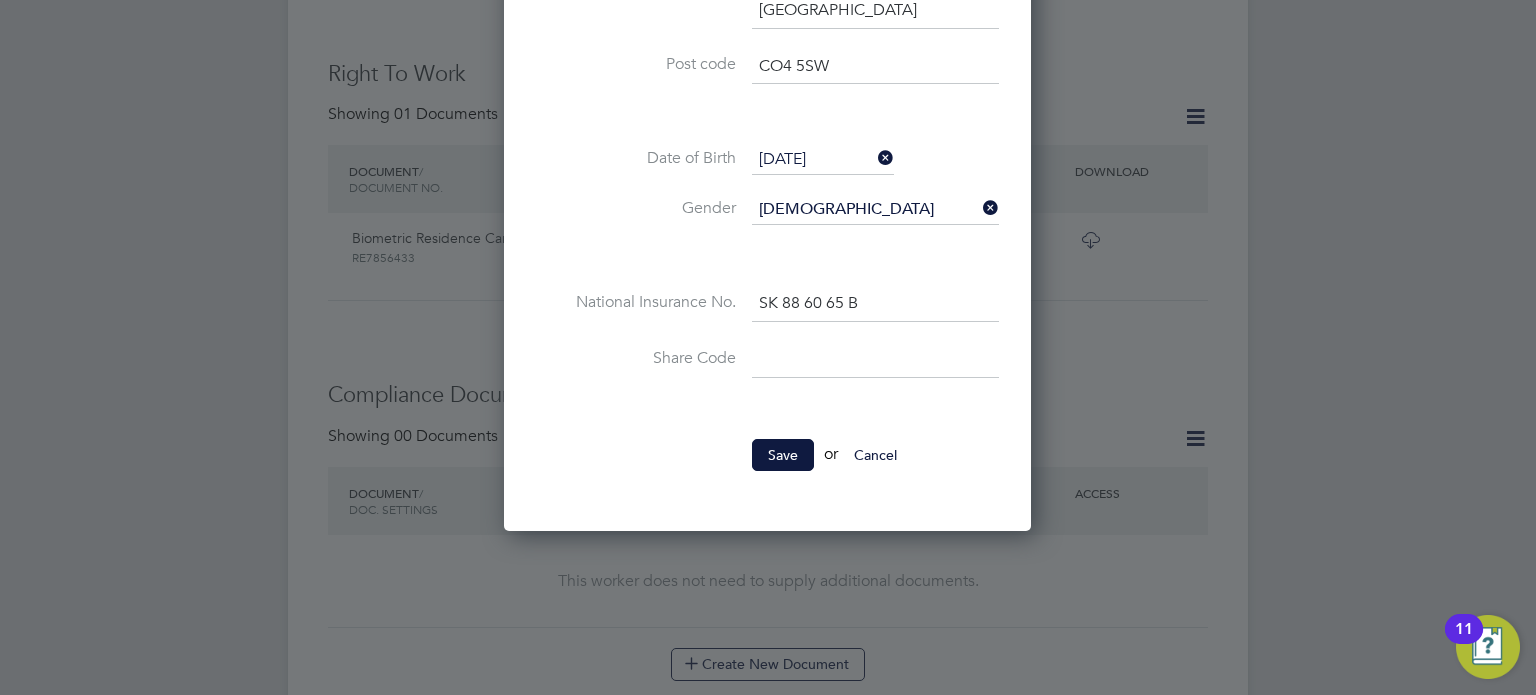 click at bounding box center (875, 360) 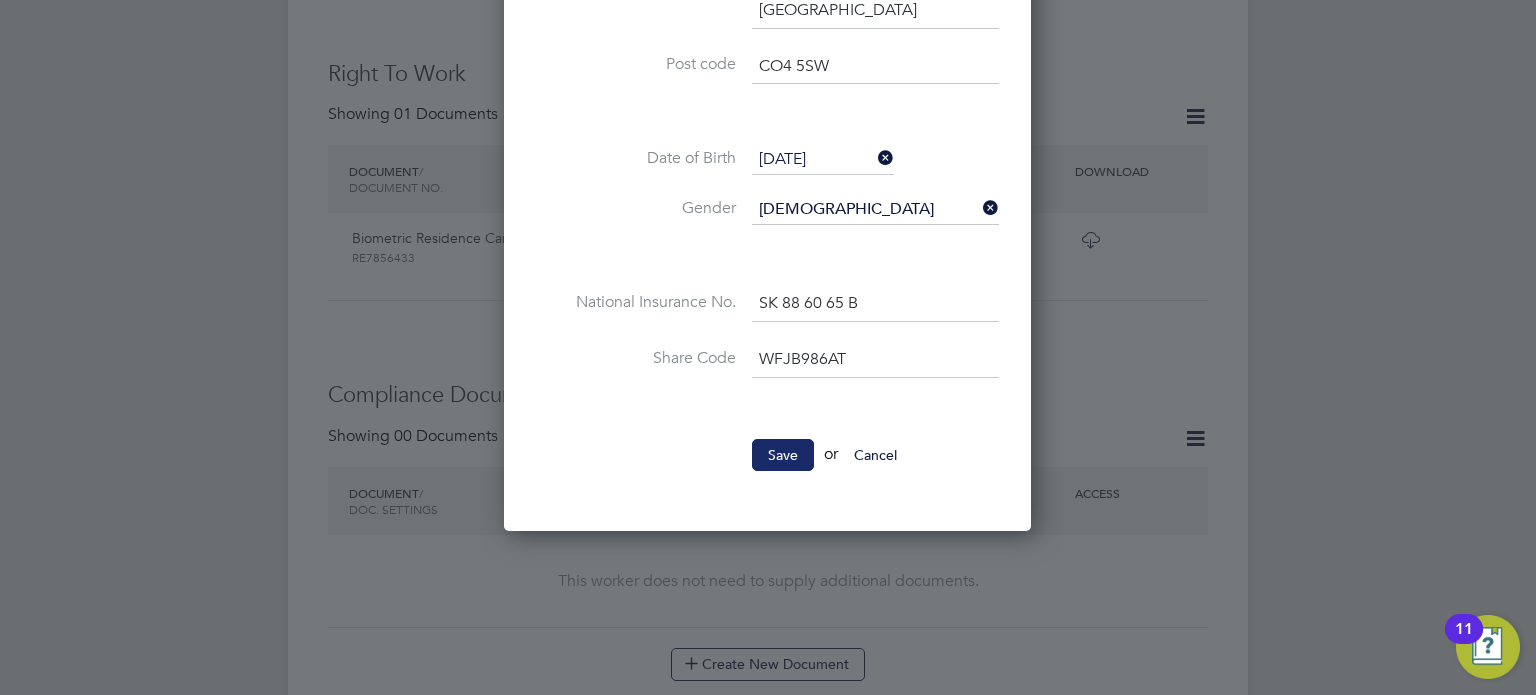 type on "WFJB986AT" 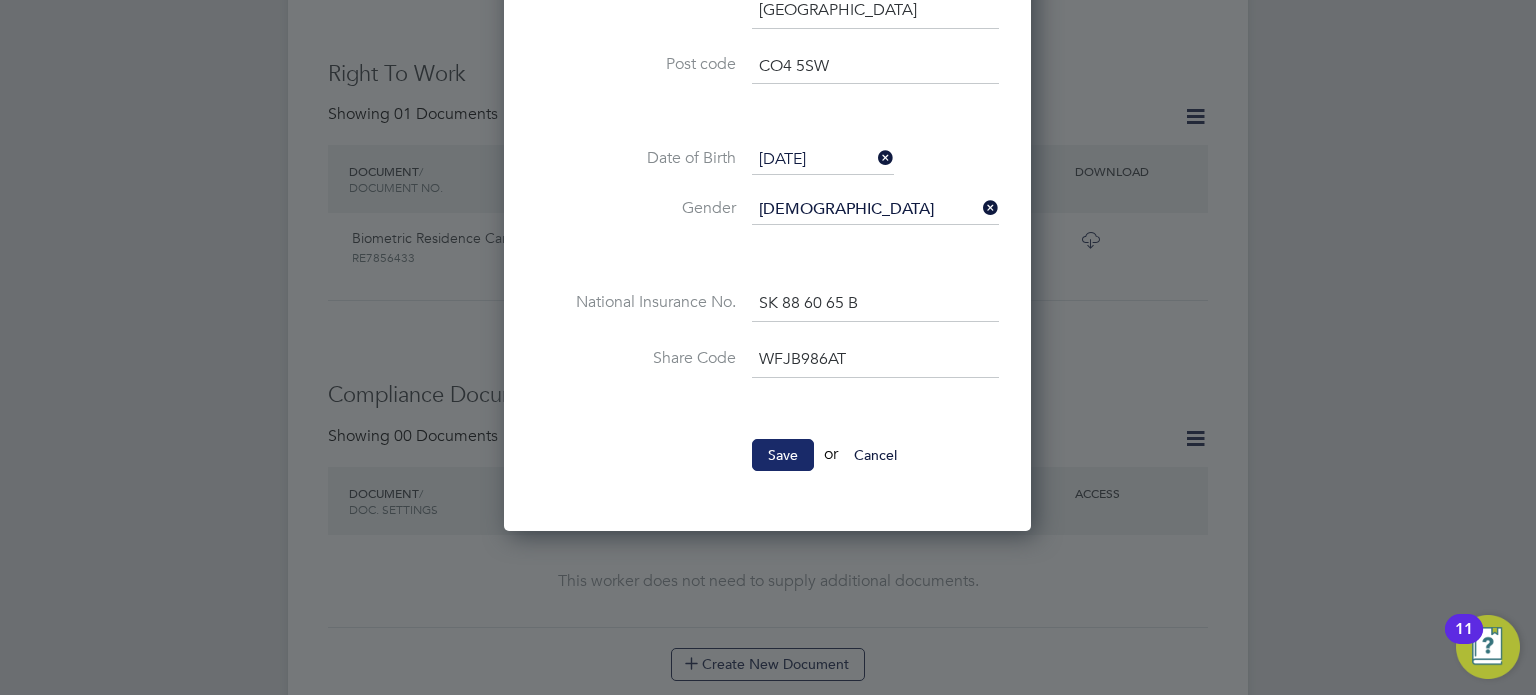 click on "Save" at bounding box center (783, 455) 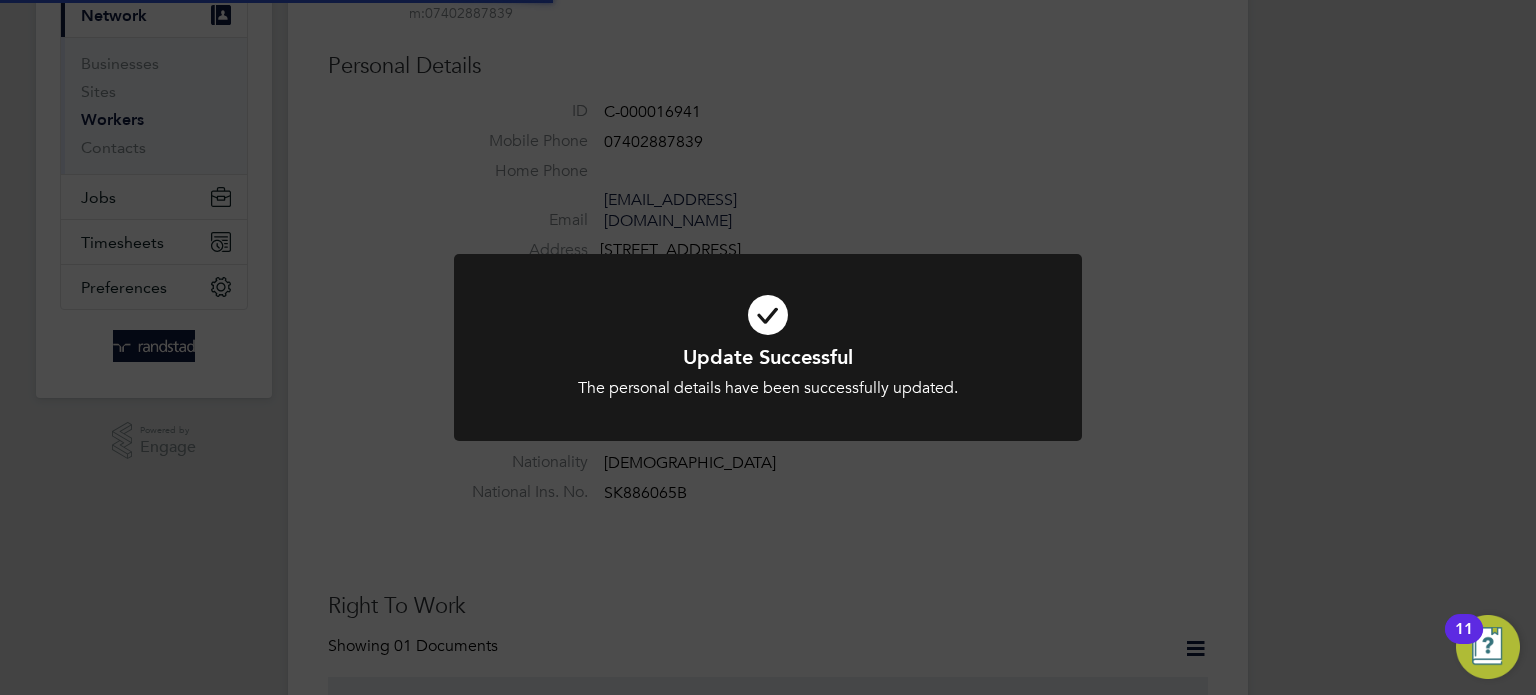 click on "Update Successful The personal details have been successfully updated. Cancel Okay" 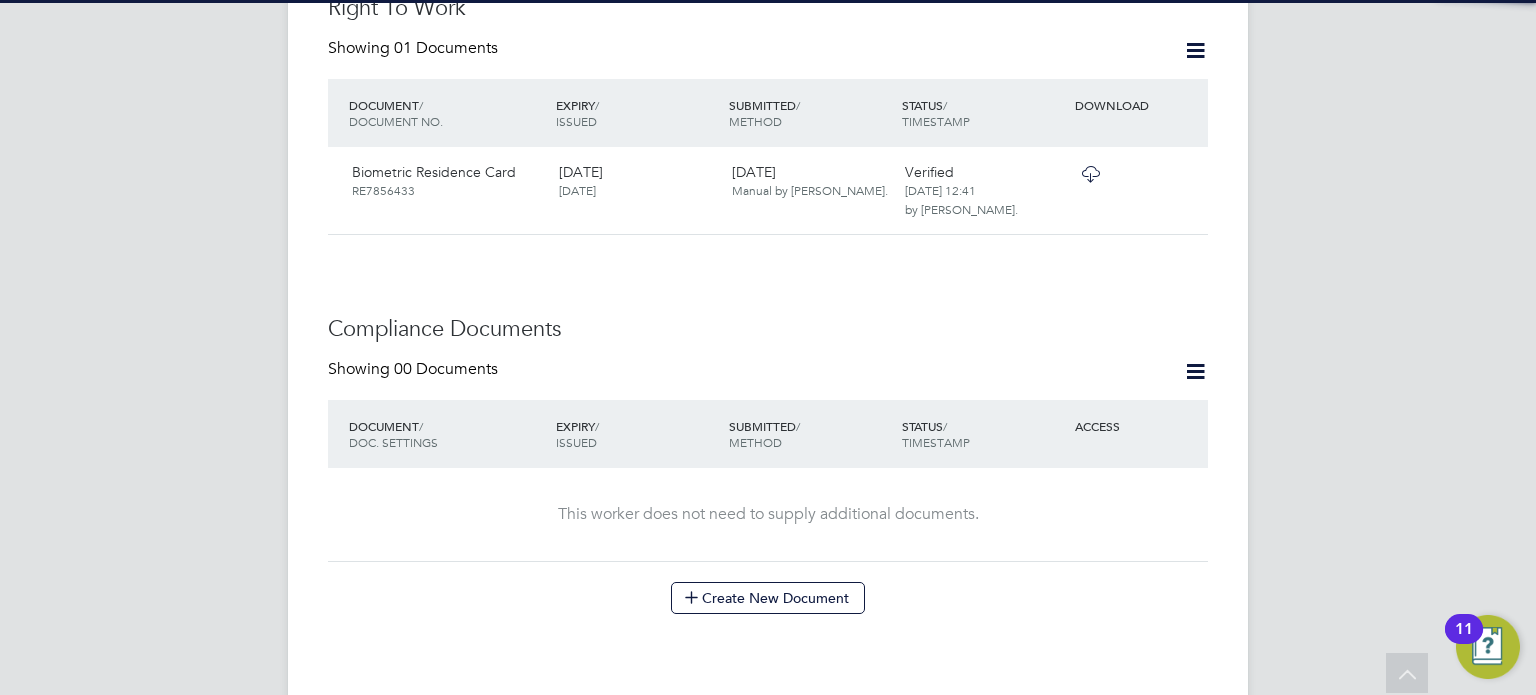 scroll, scrollTop: 1034, scrollLeft: 0, axis: vertical 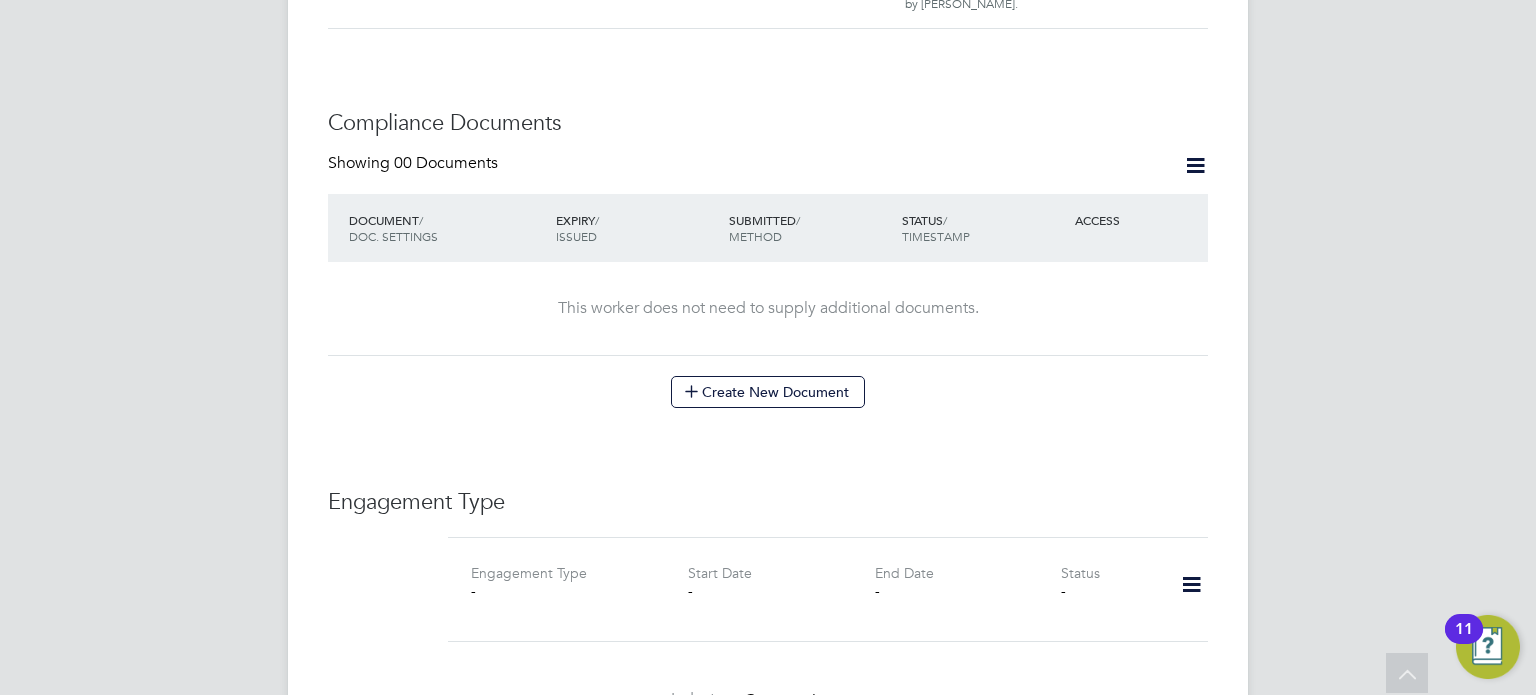 click 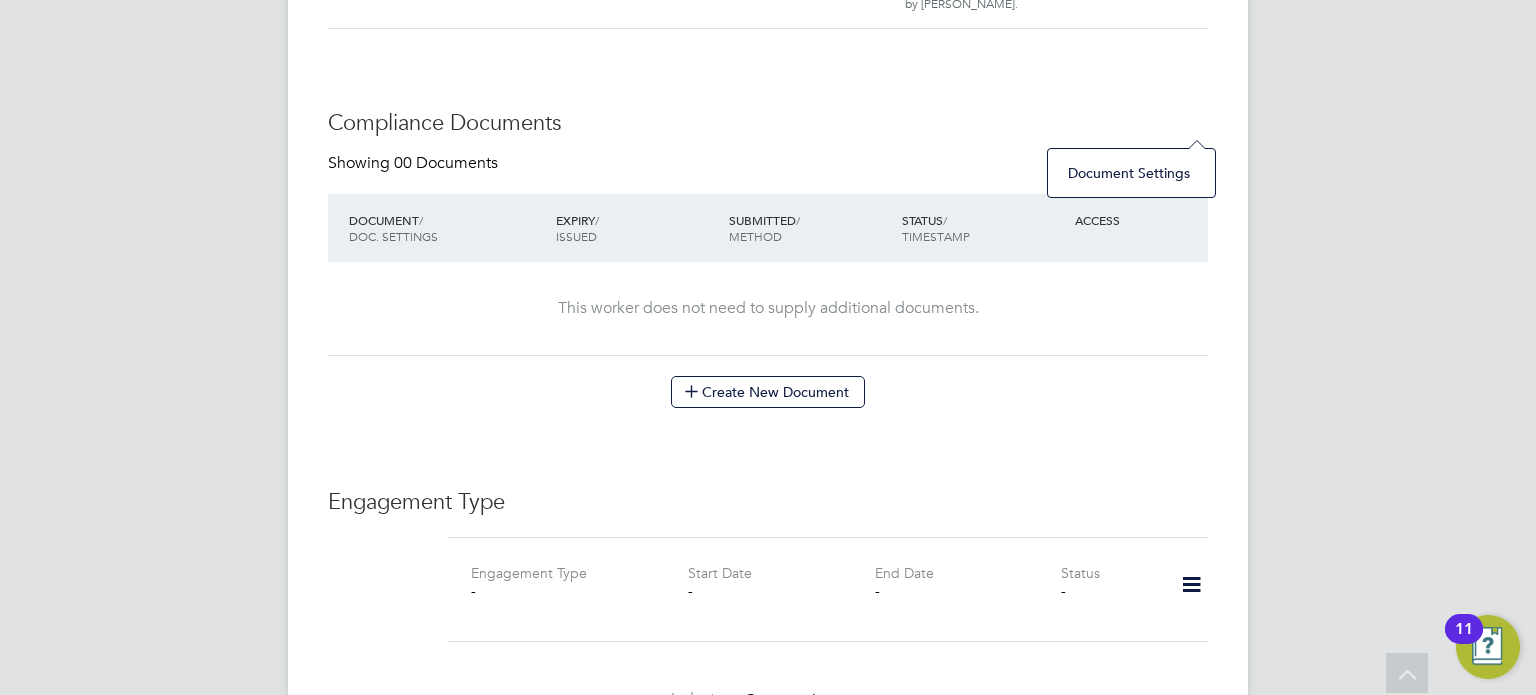 drag, startPoint x: 1020, startPoint y: 378, endPoint x: 845, endPoint y: 376, distance: 175.01143 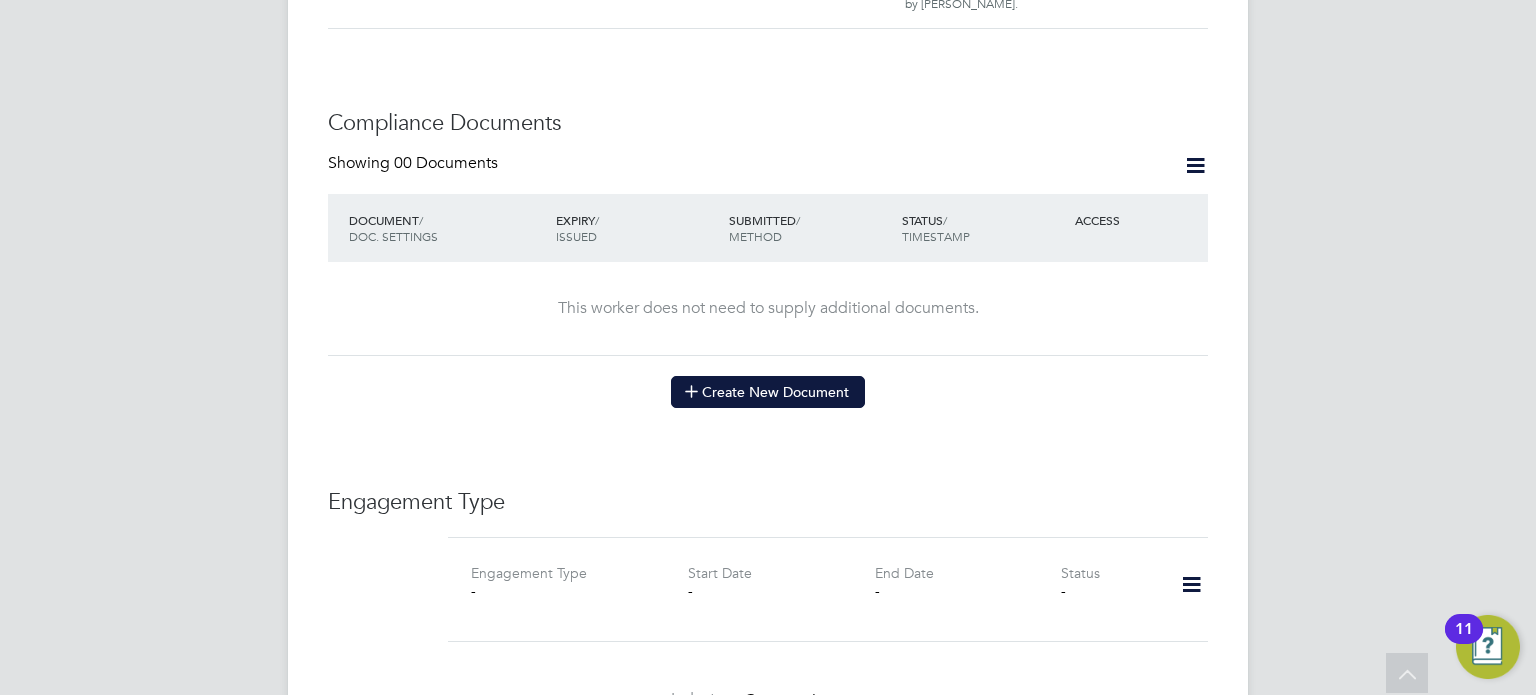 click on "Create New Document" 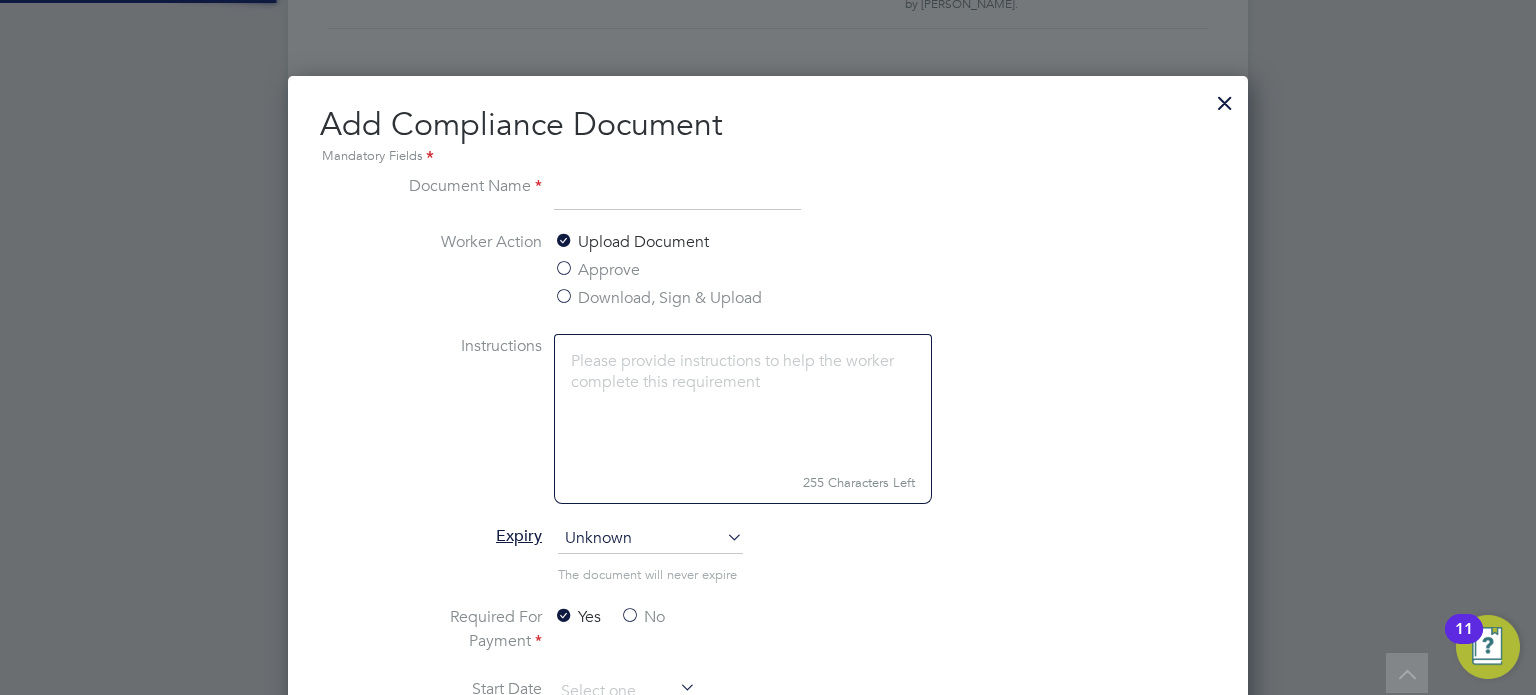scroll, scrollTop: 9, scrollLeft: 10, axis: both 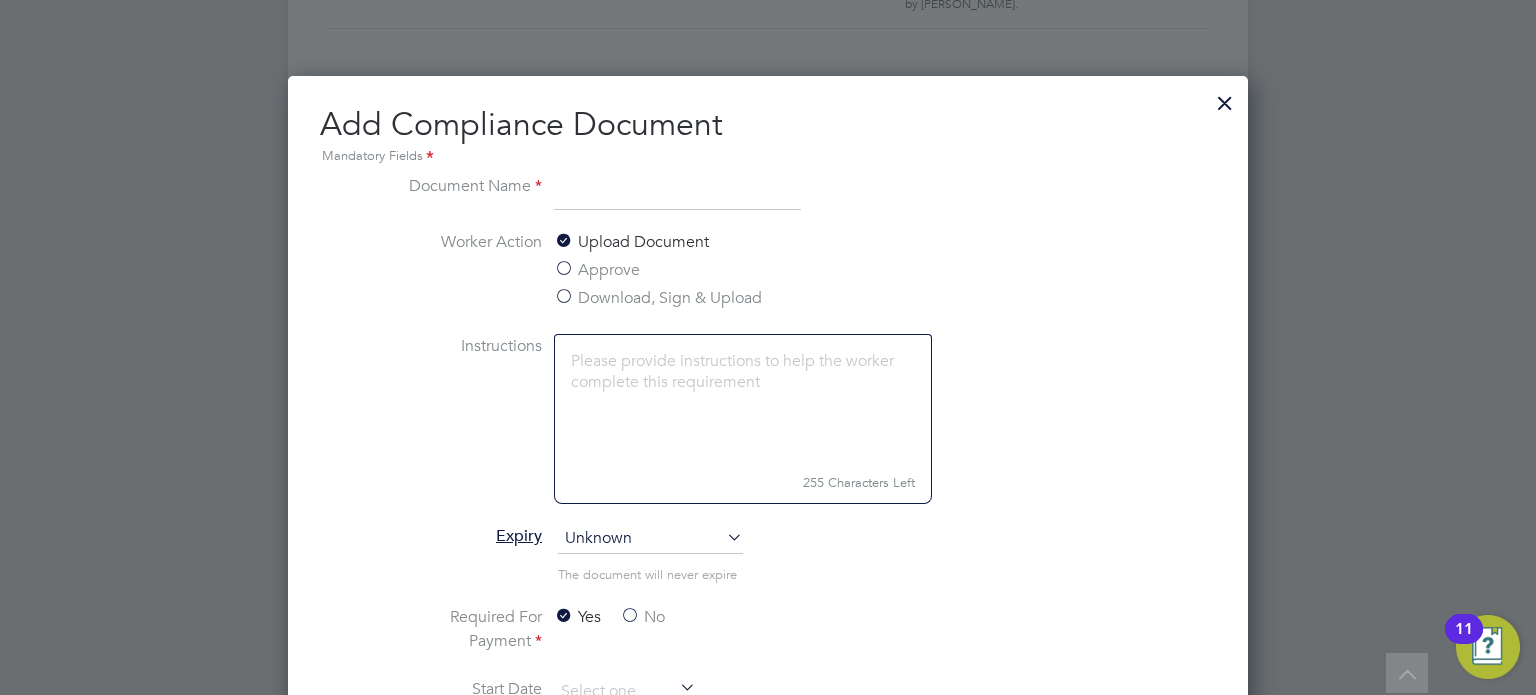 paste on "C-000016941" 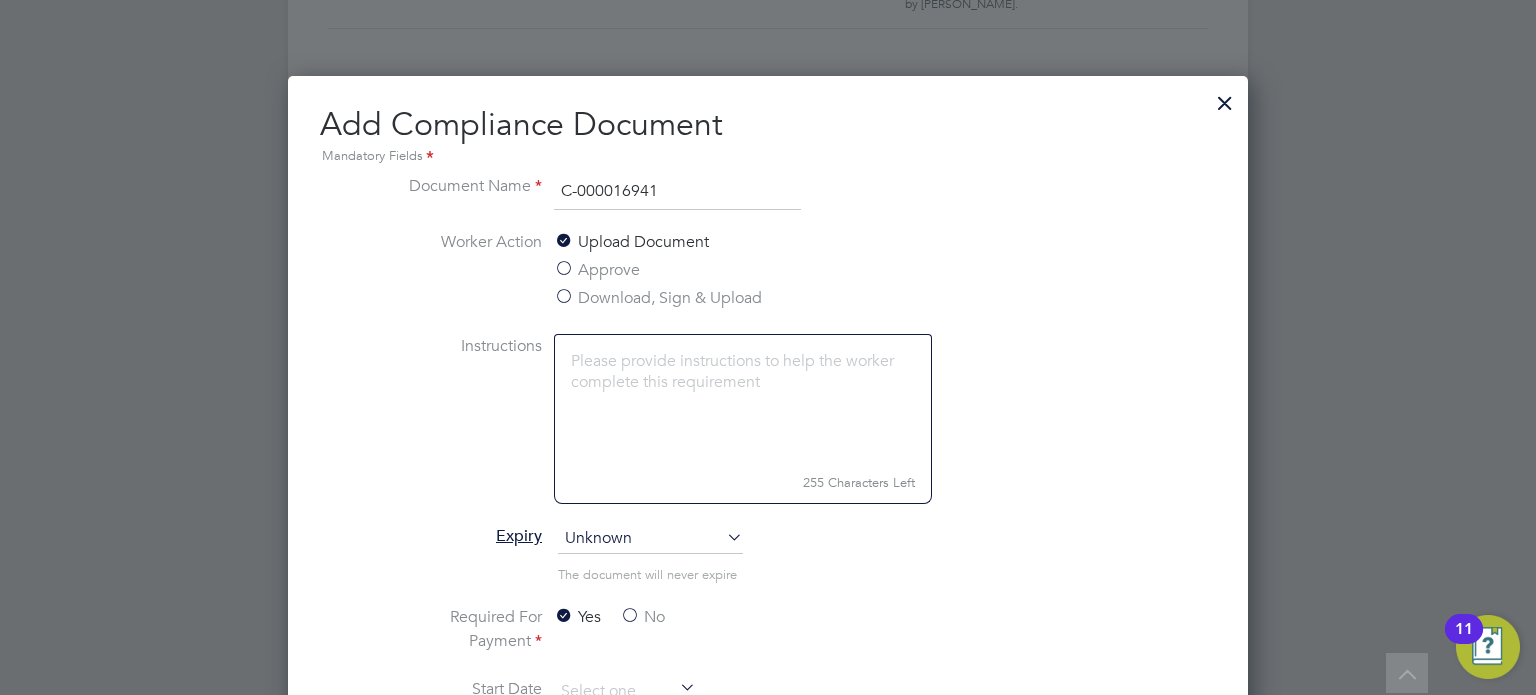 drag, startPoint x: 622, startPoint y: 185, endPoint x: 485, endPoint y: 245, distance: 149.5627 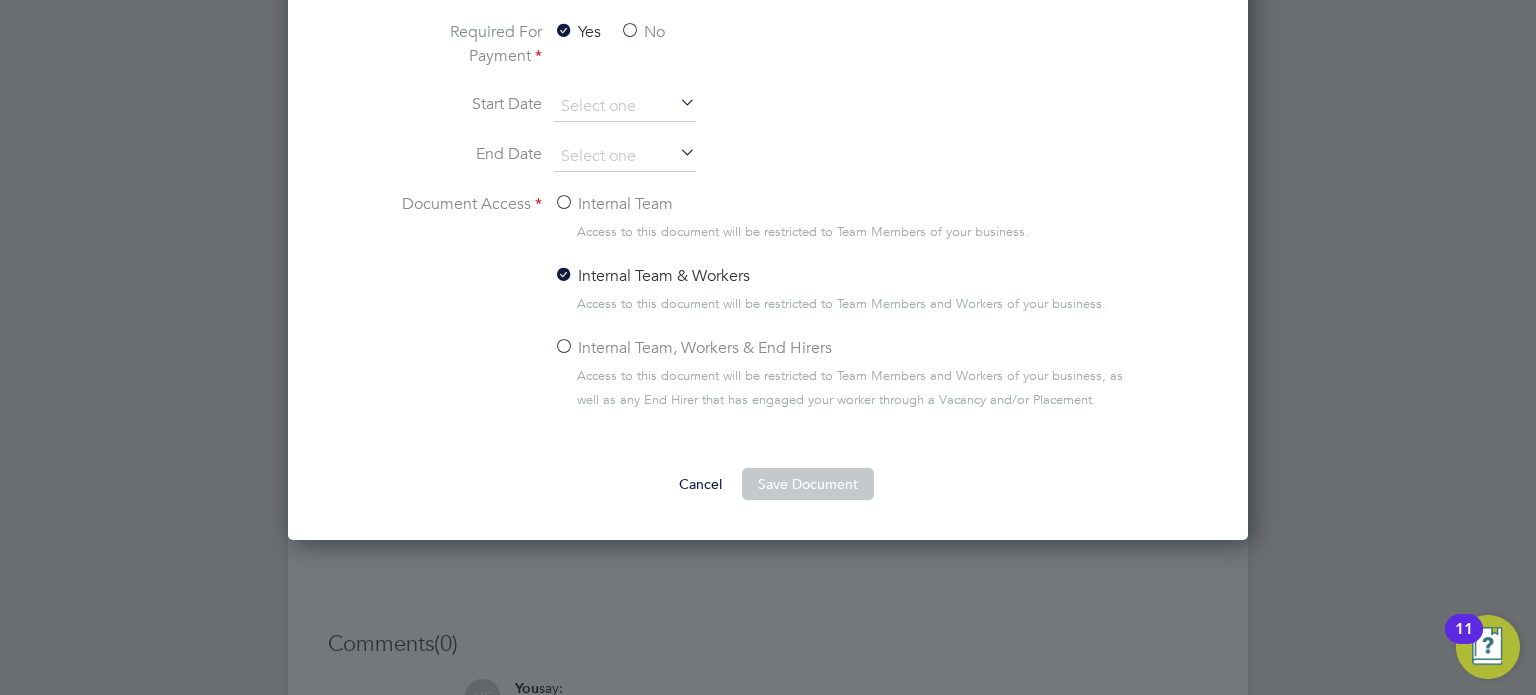 scroll, scrollTop: 1648, scrollLeft: 0, axis: vertical 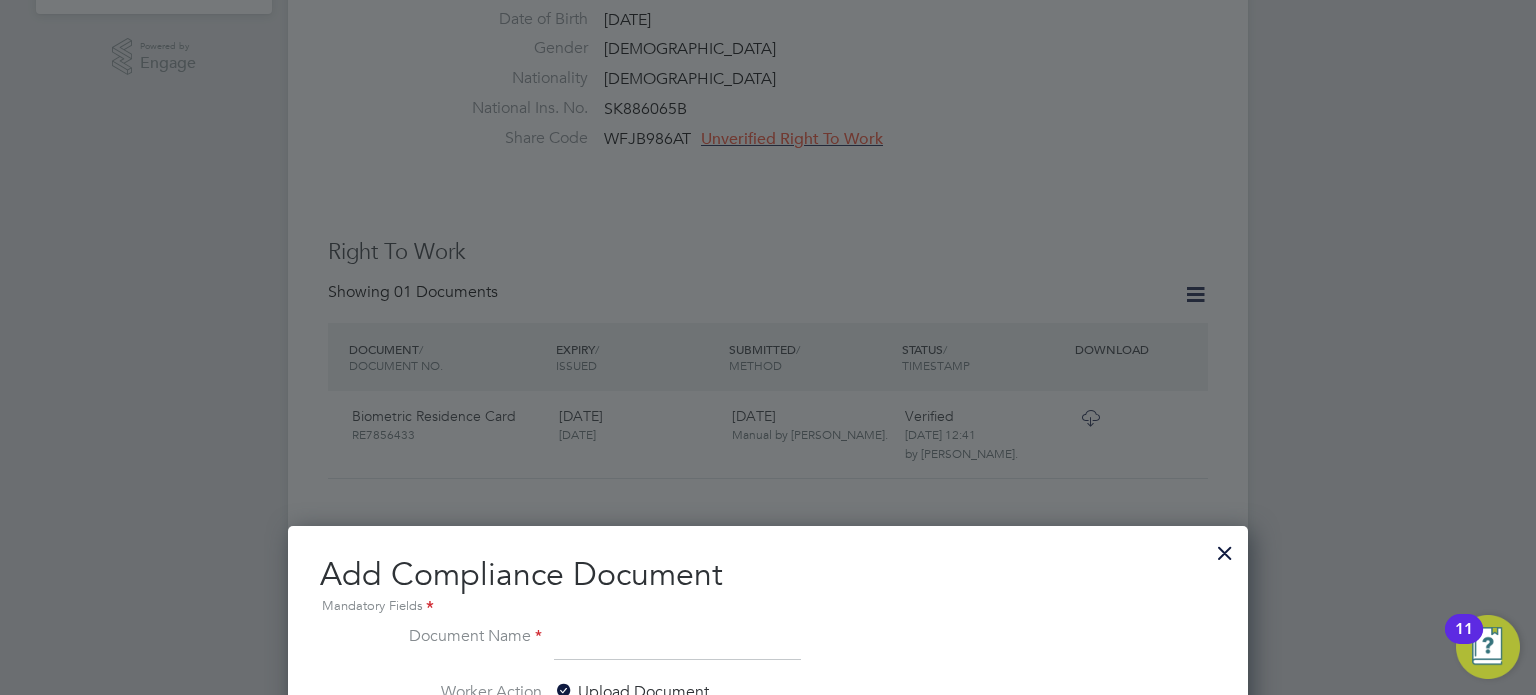 click at bounding box center [1225, 548] 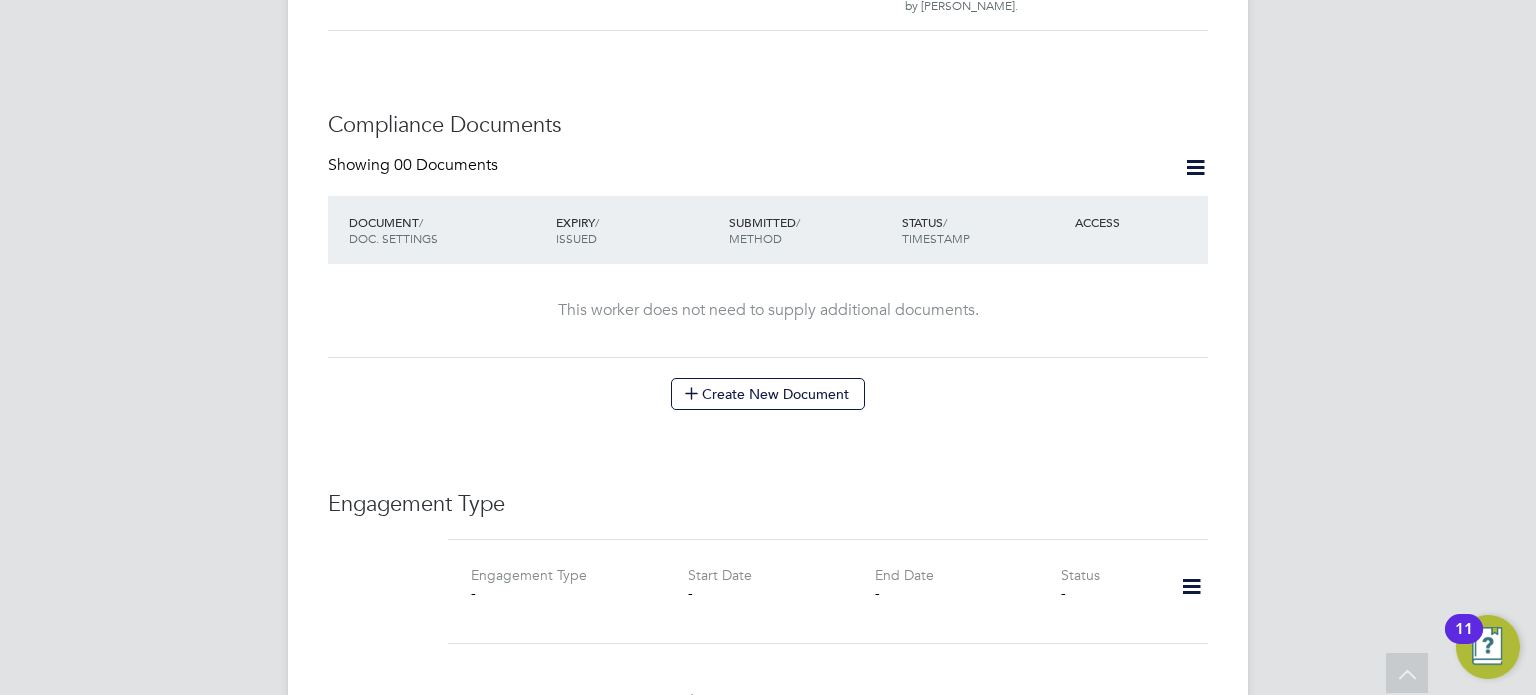 scroll, scrollTop: 1028, scrollLeft: 0, axis: vertical 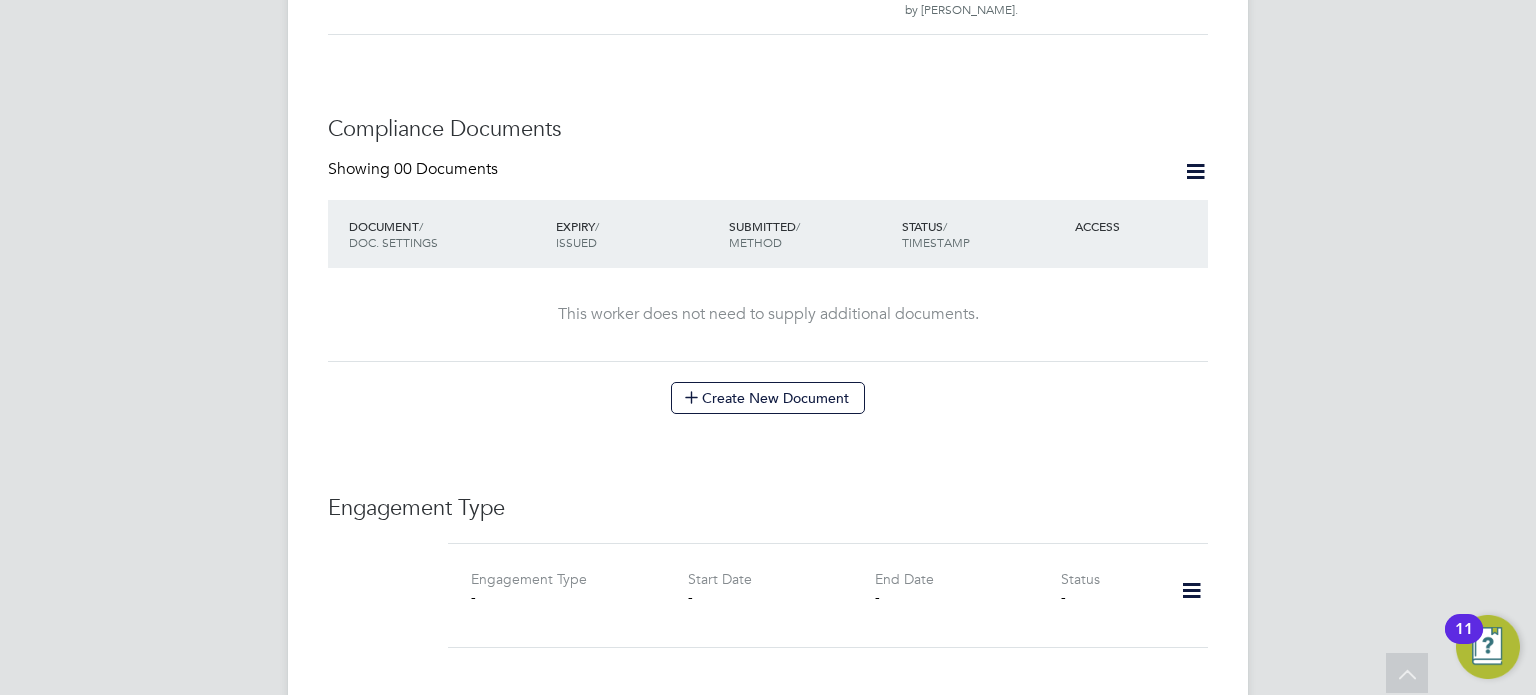 click 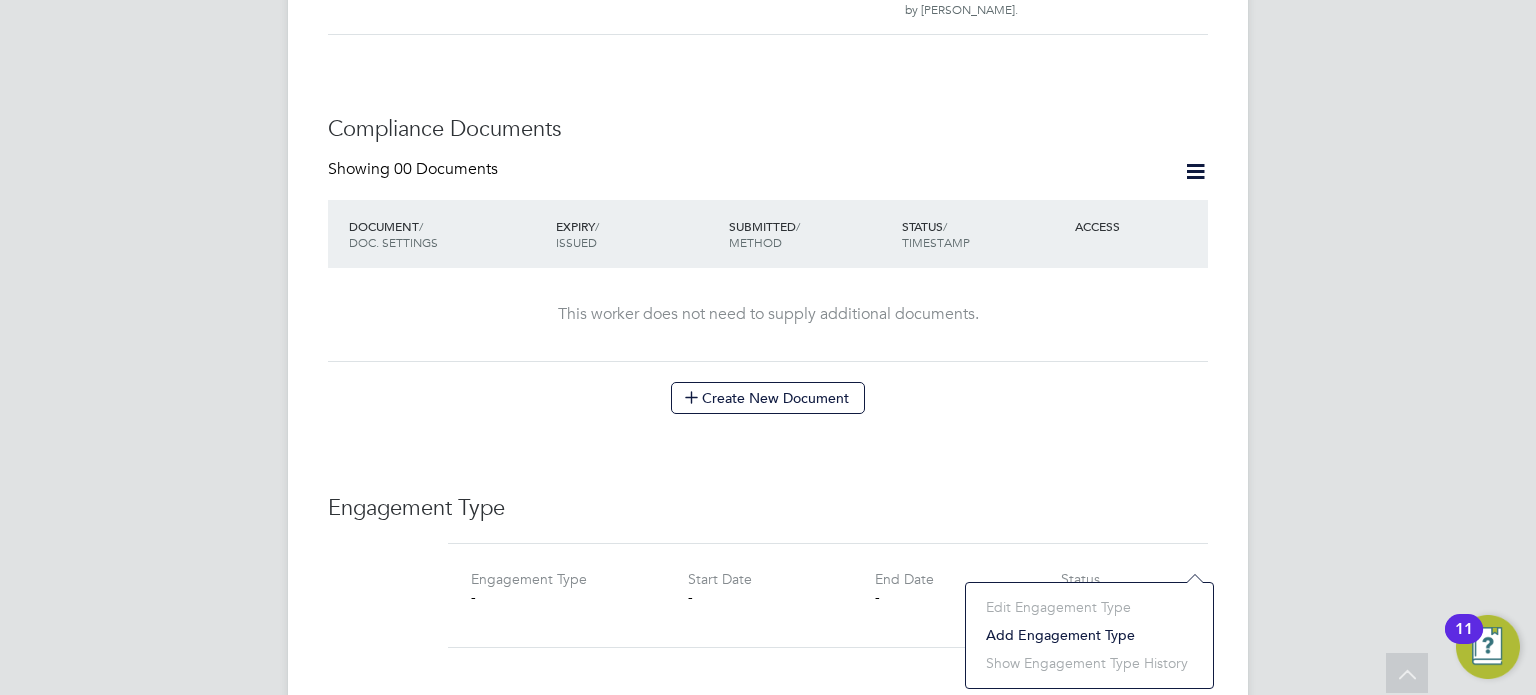 click on "Add Engagement Type" 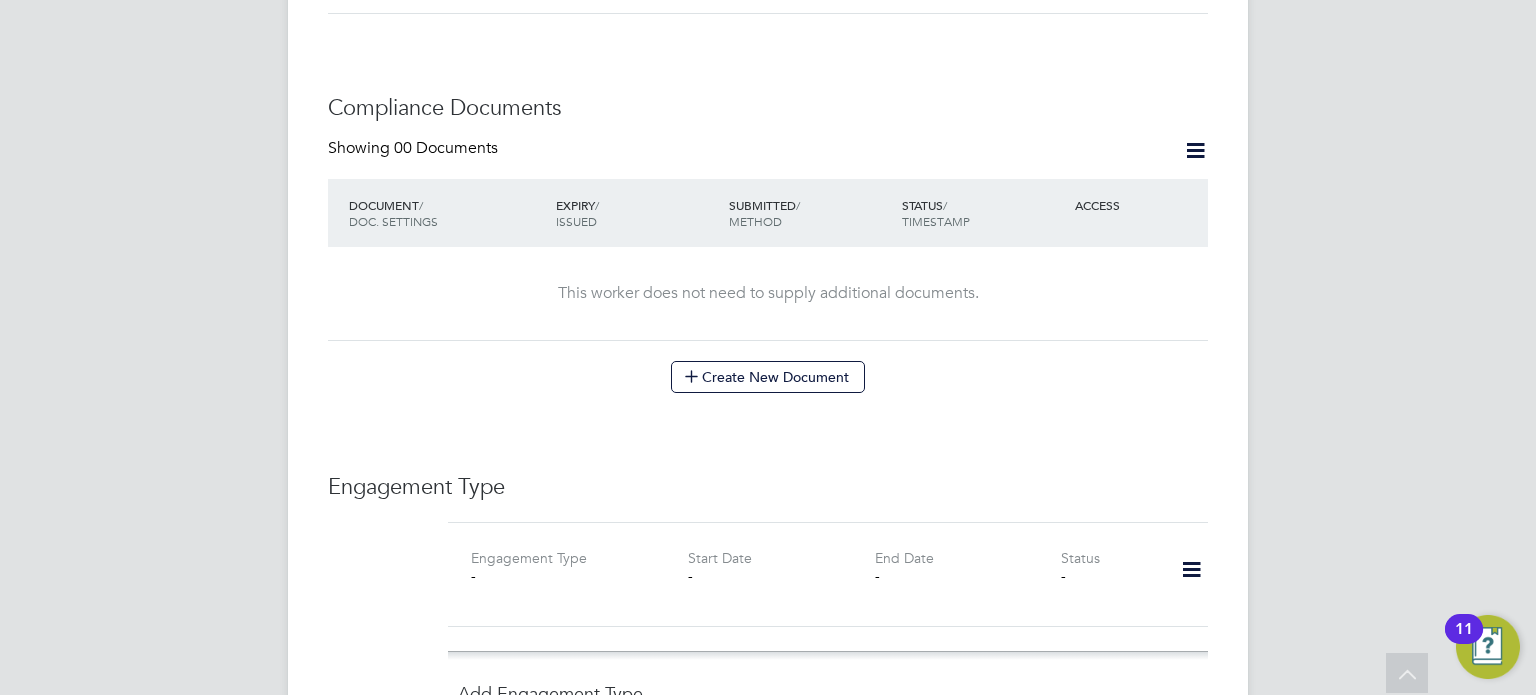 scroll, scrollTop: 1472, scrollLeft: 0, axis: vertical 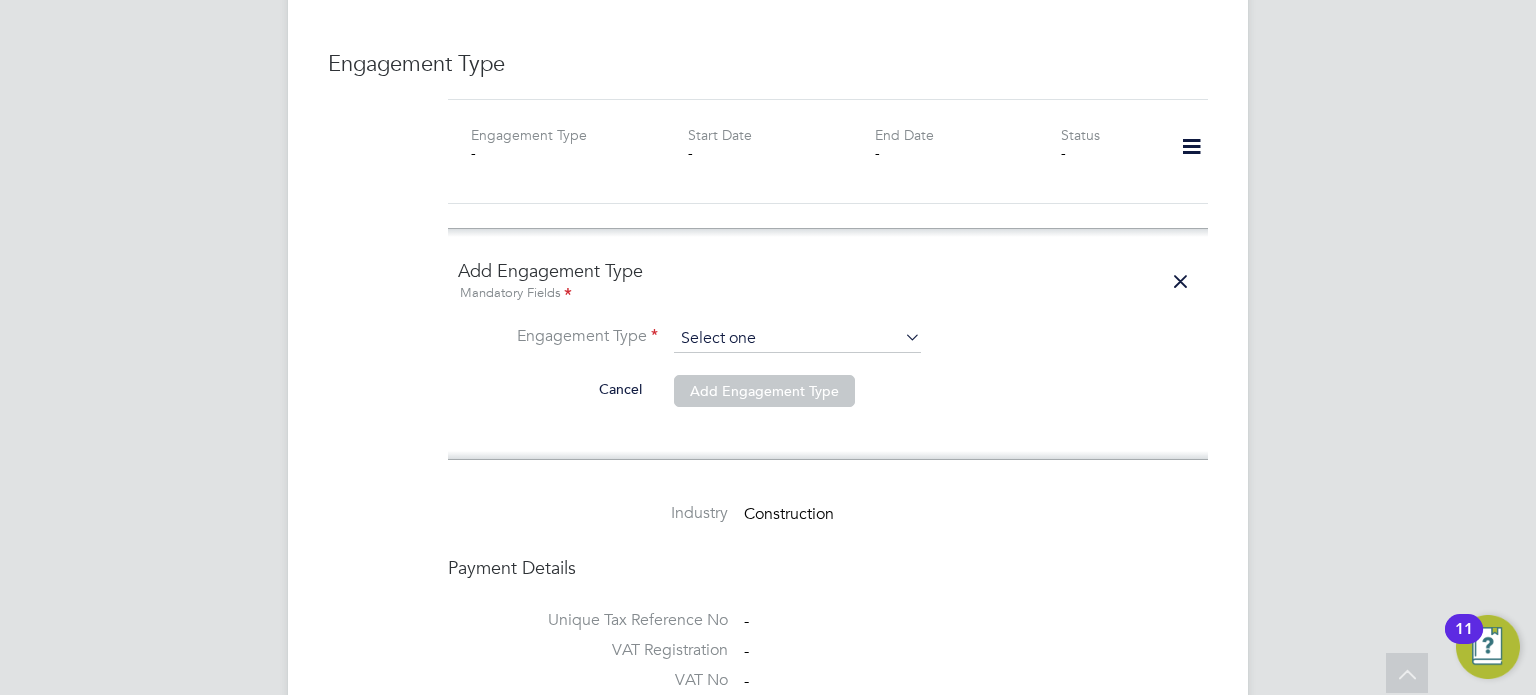 click 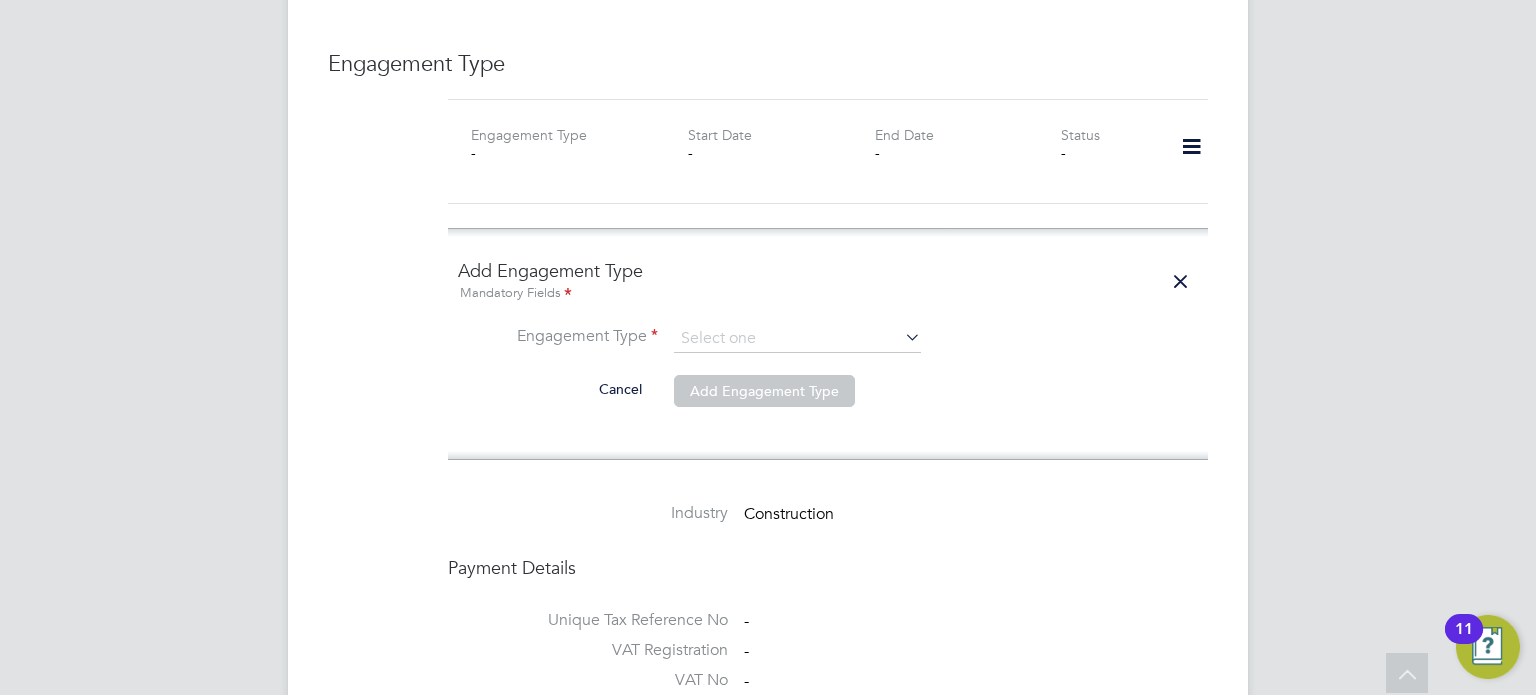 click on "Umbrella" 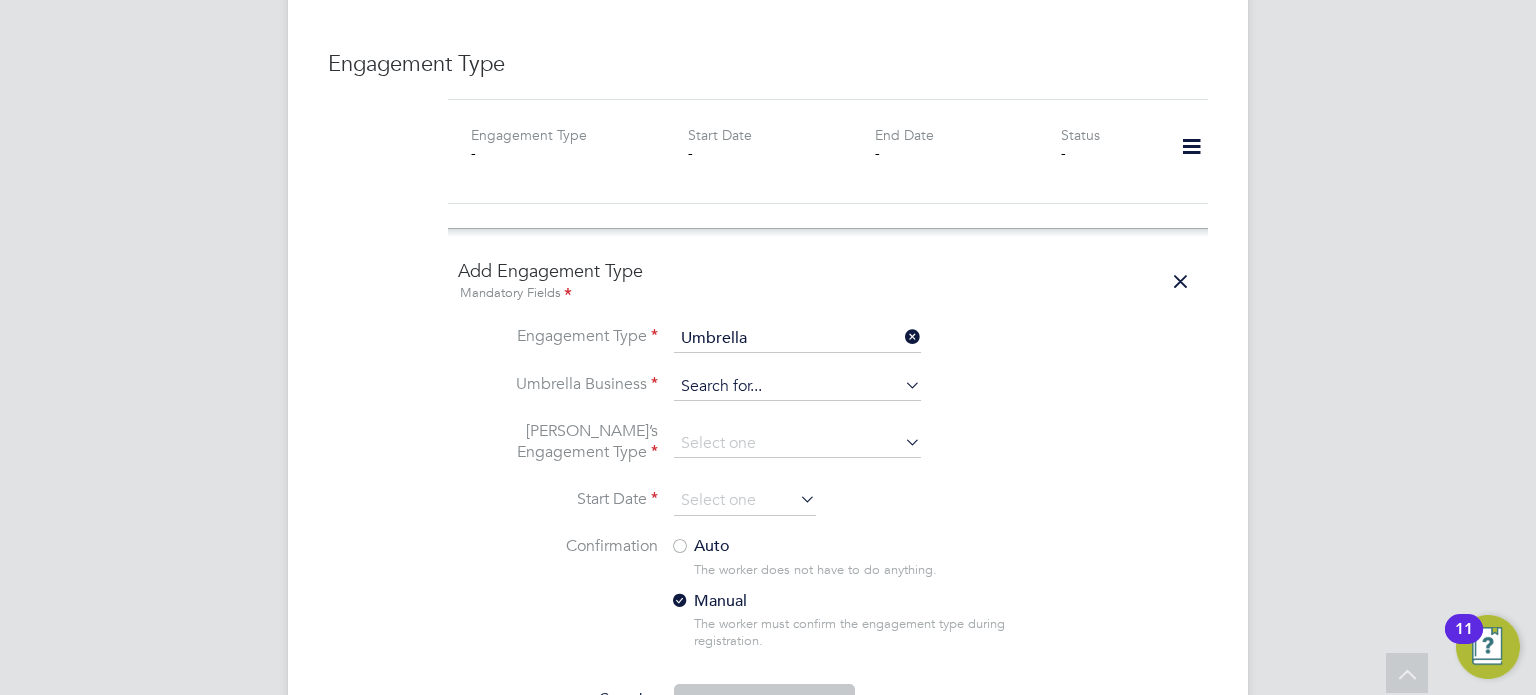 click 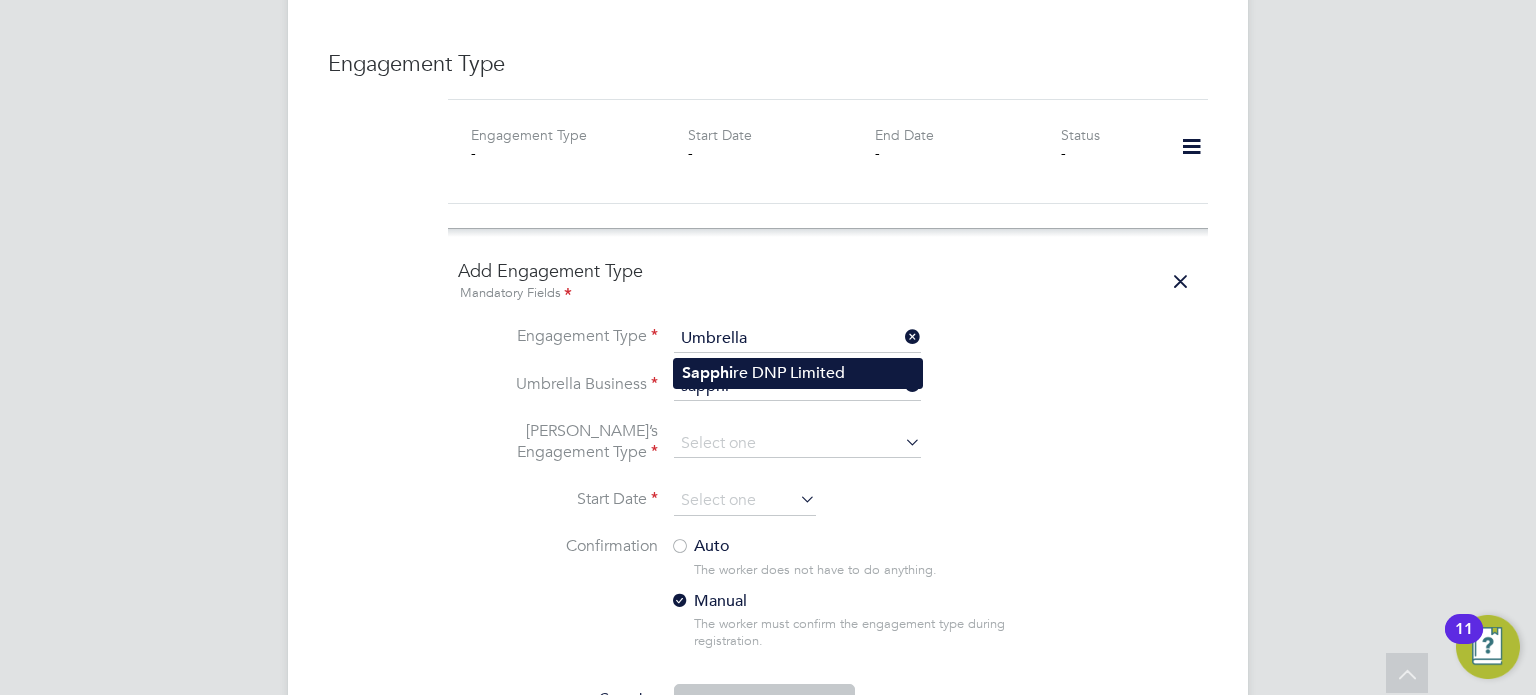click on "Sapphi re DNP Limited" 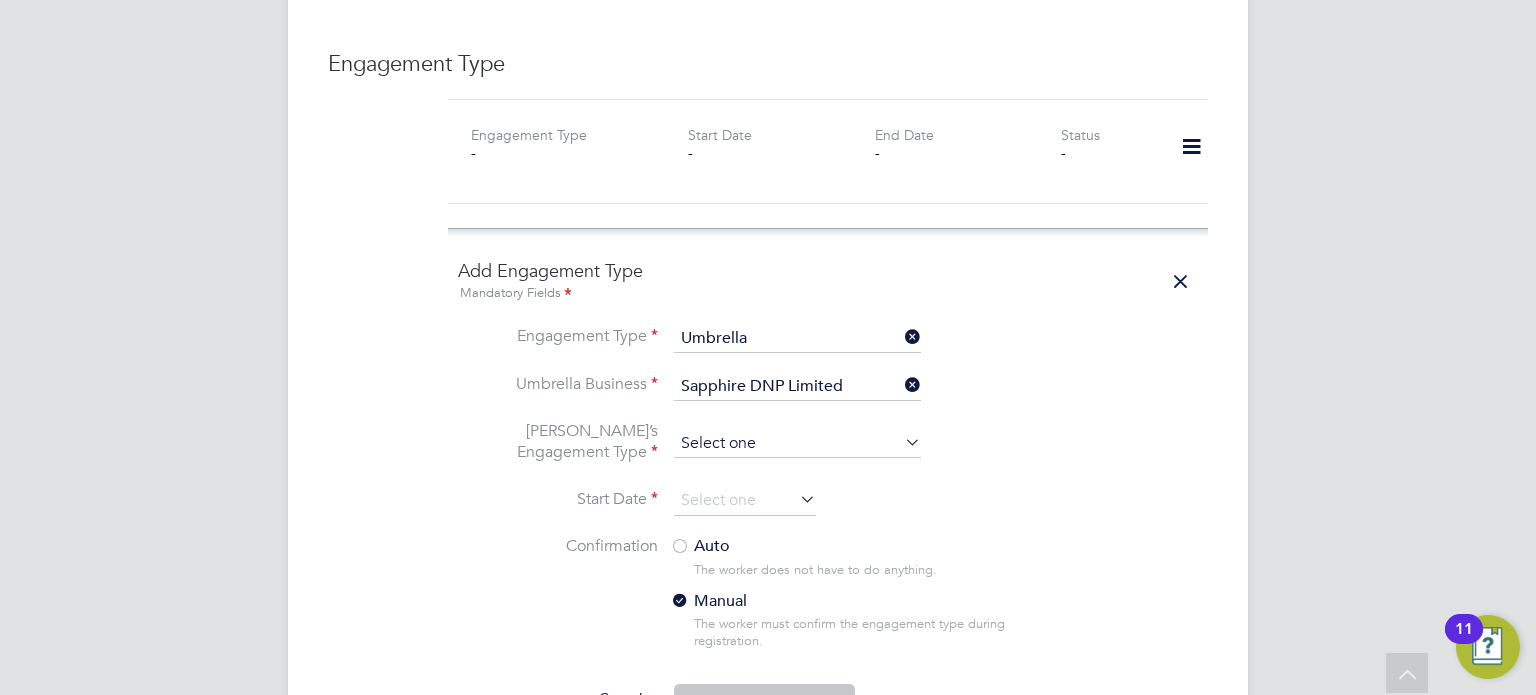 click 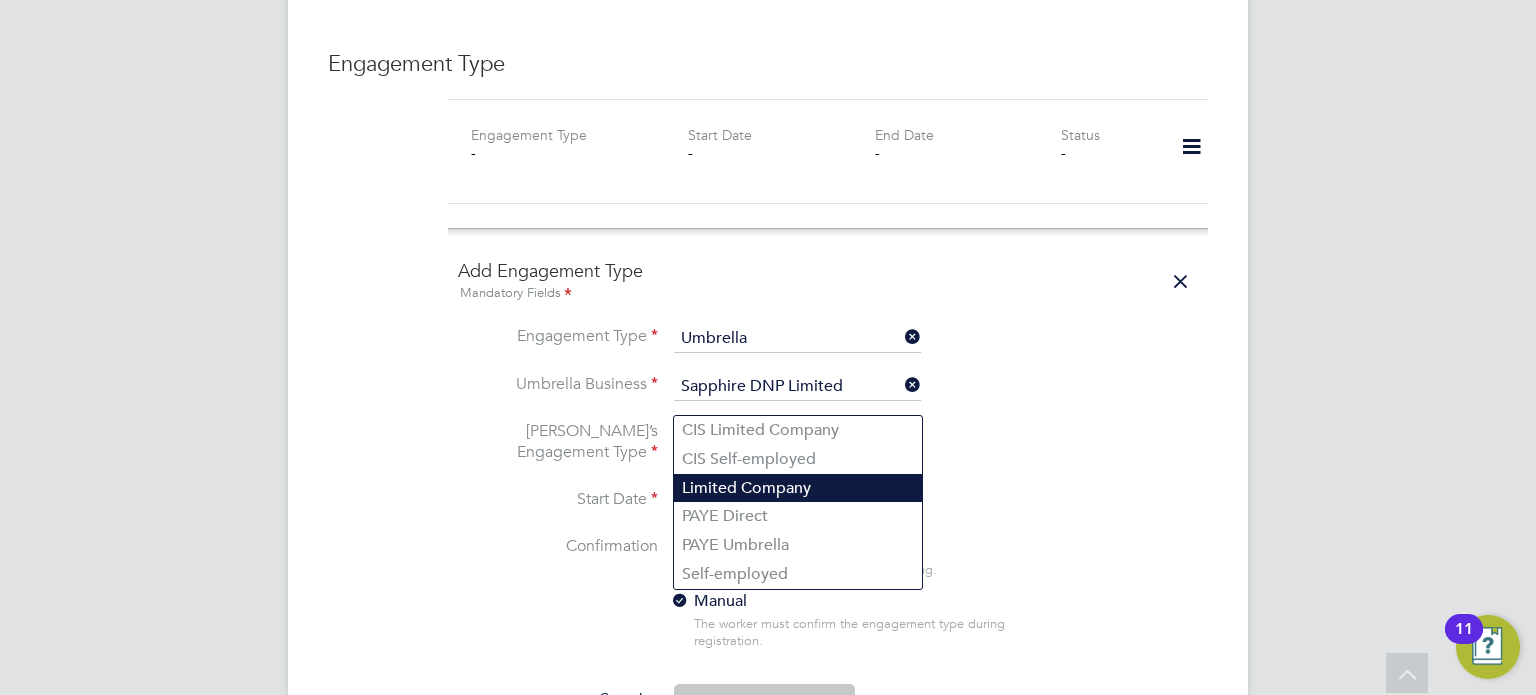 drag, startPoint x: 744, startPoint y: 508, endPoint x: 736, endPoint y: 498, distance: 12.806249 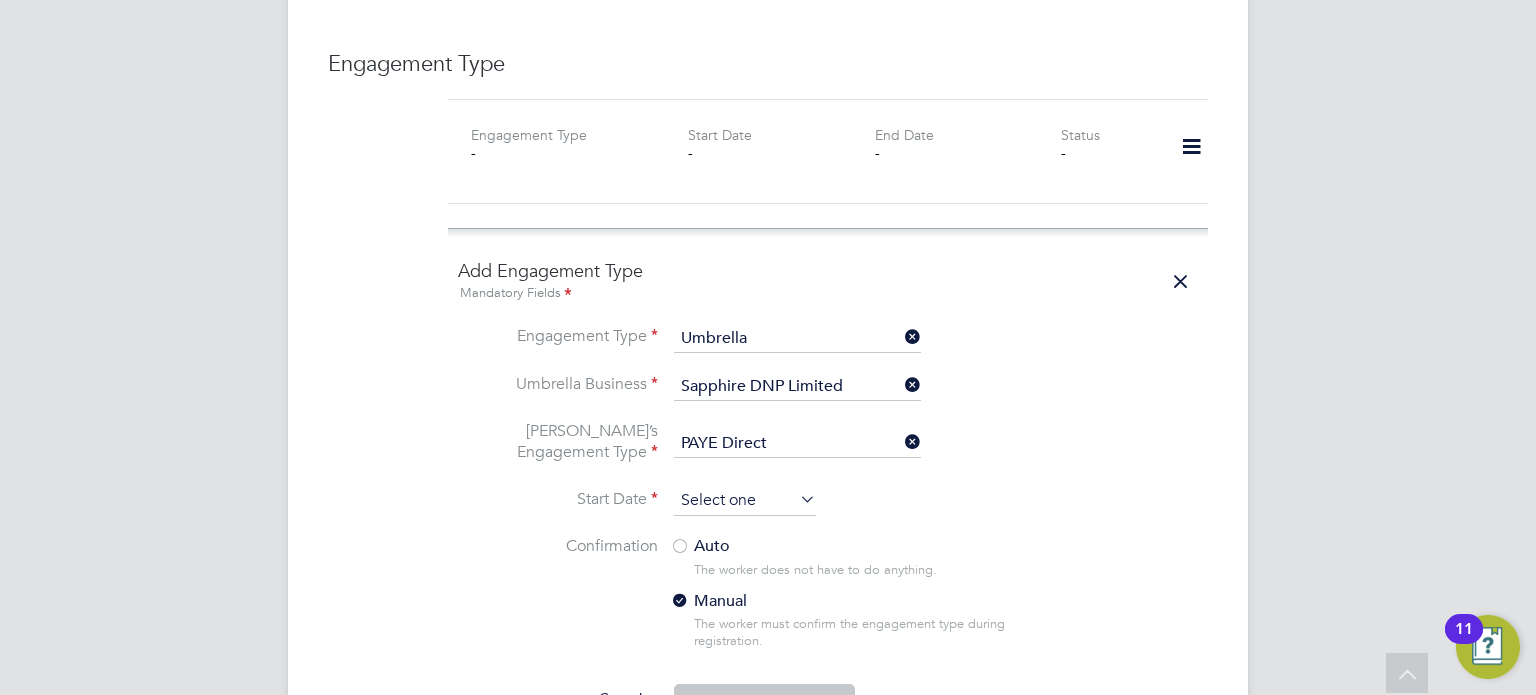 click 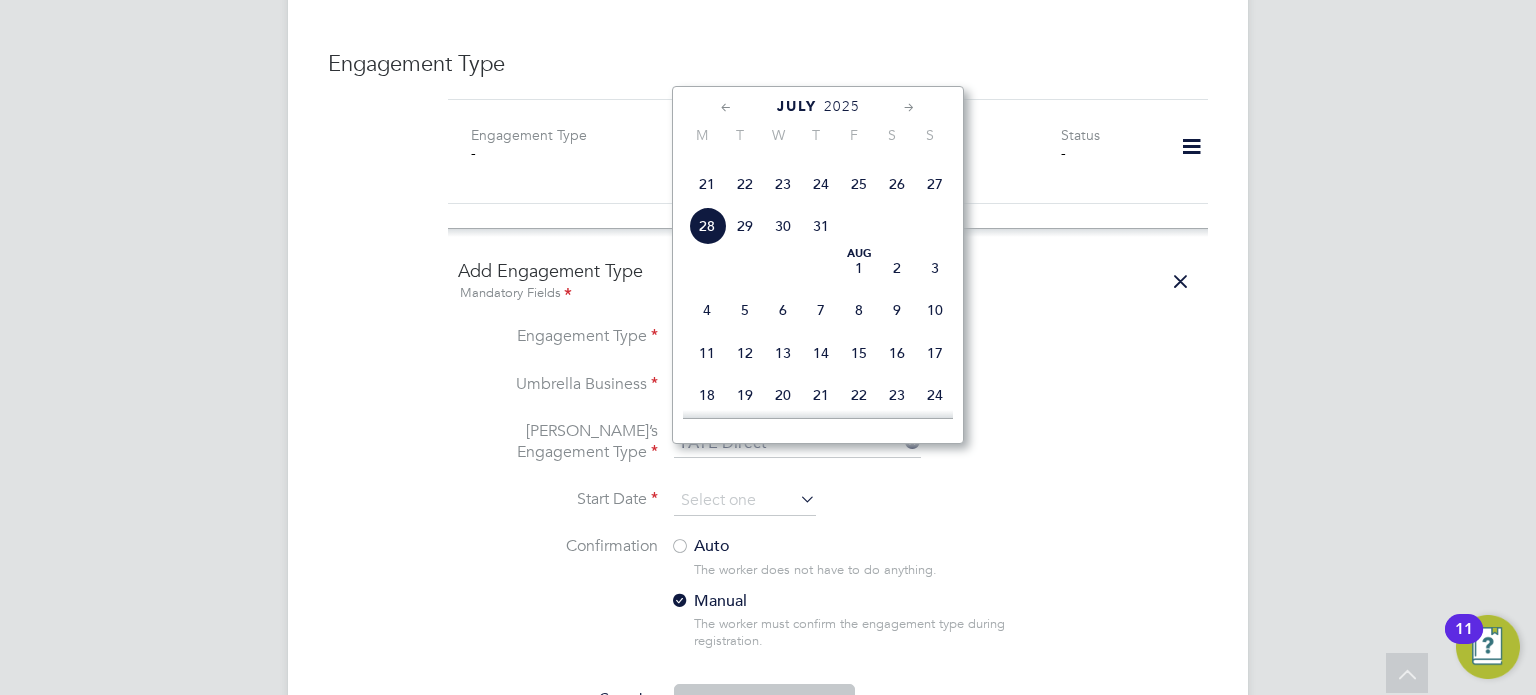 click on "21" 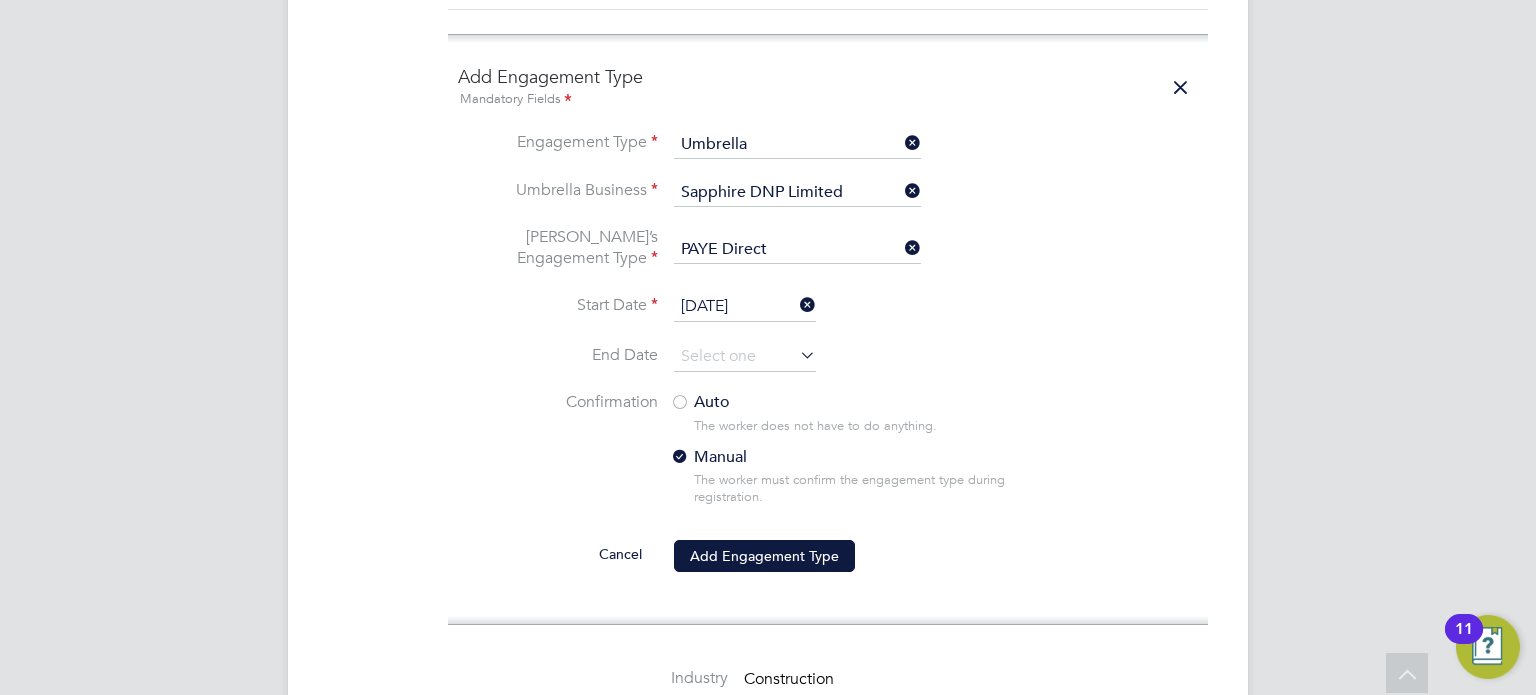 scroll, scrollTop: 1742, scrollLeft: 0, axis: vertical 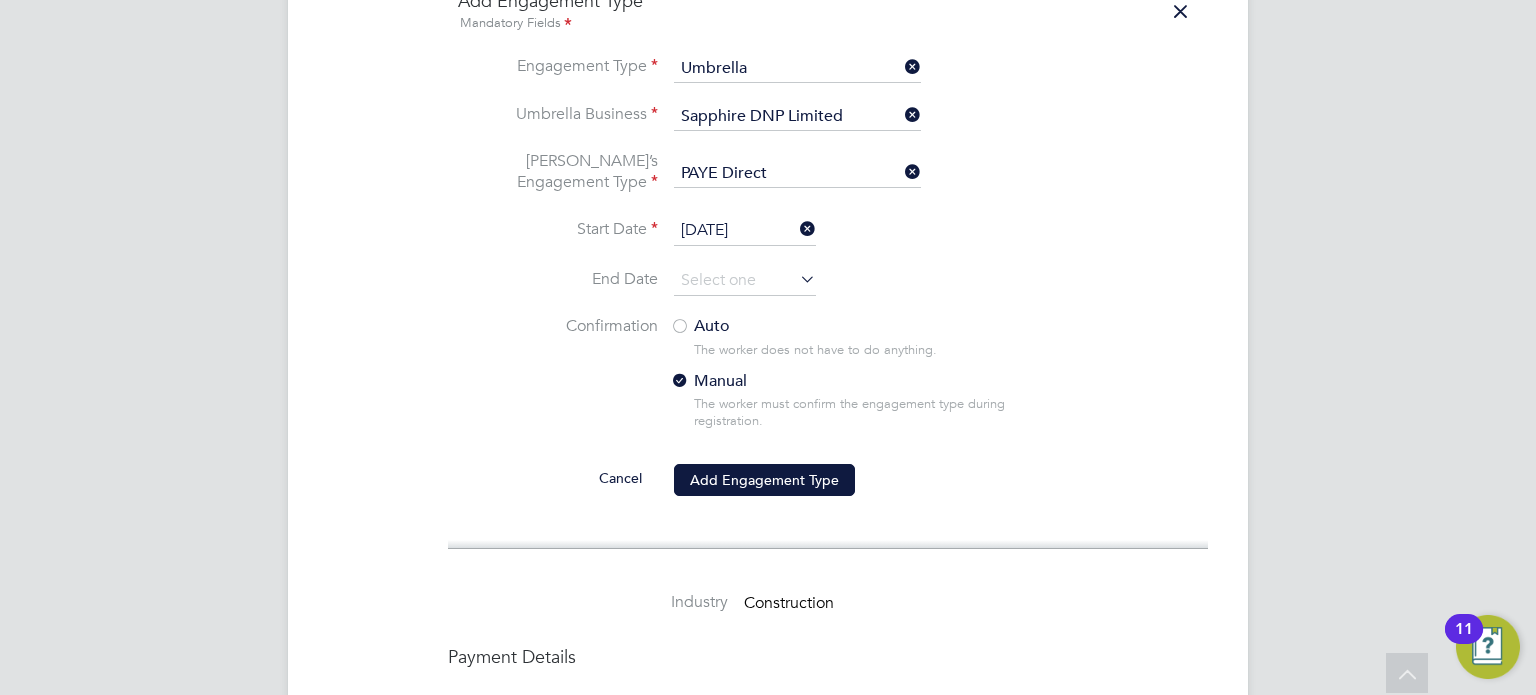 click 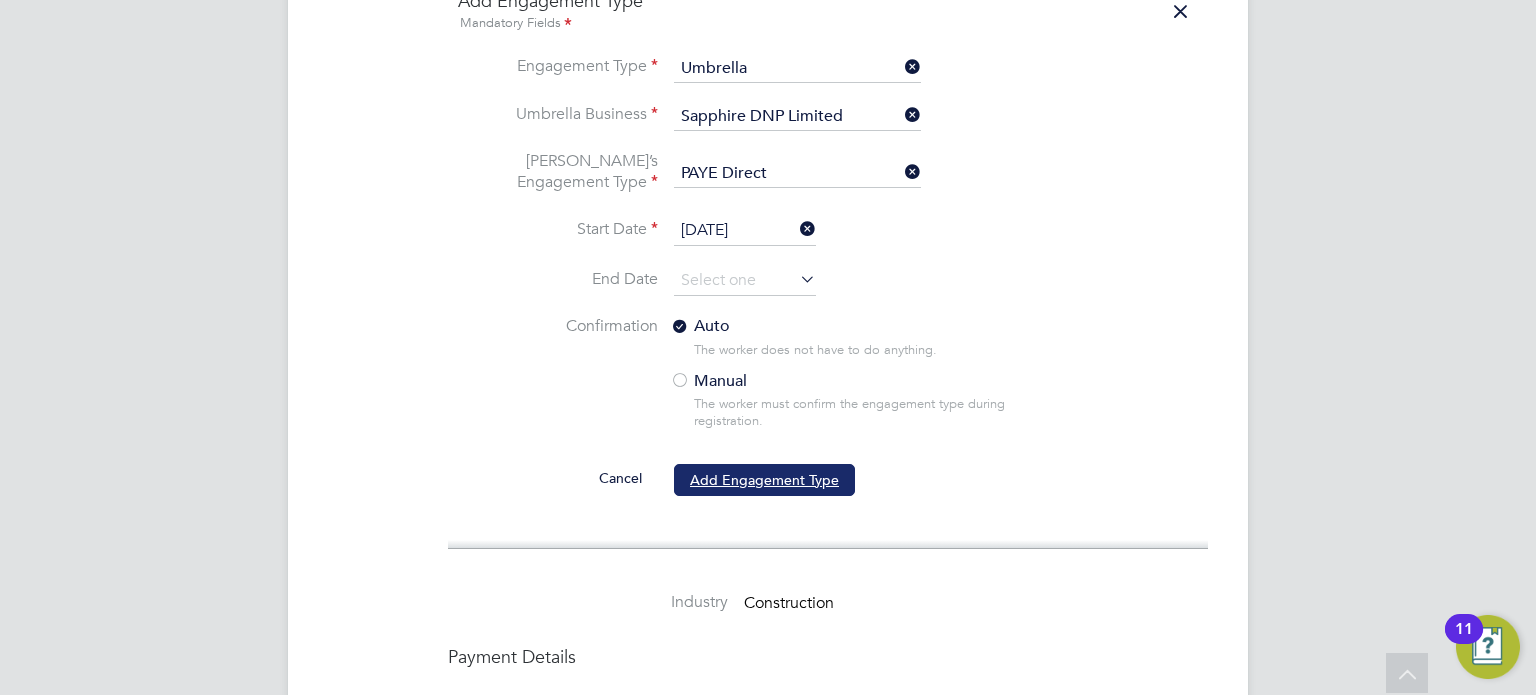 click on "Add Engagement Type" 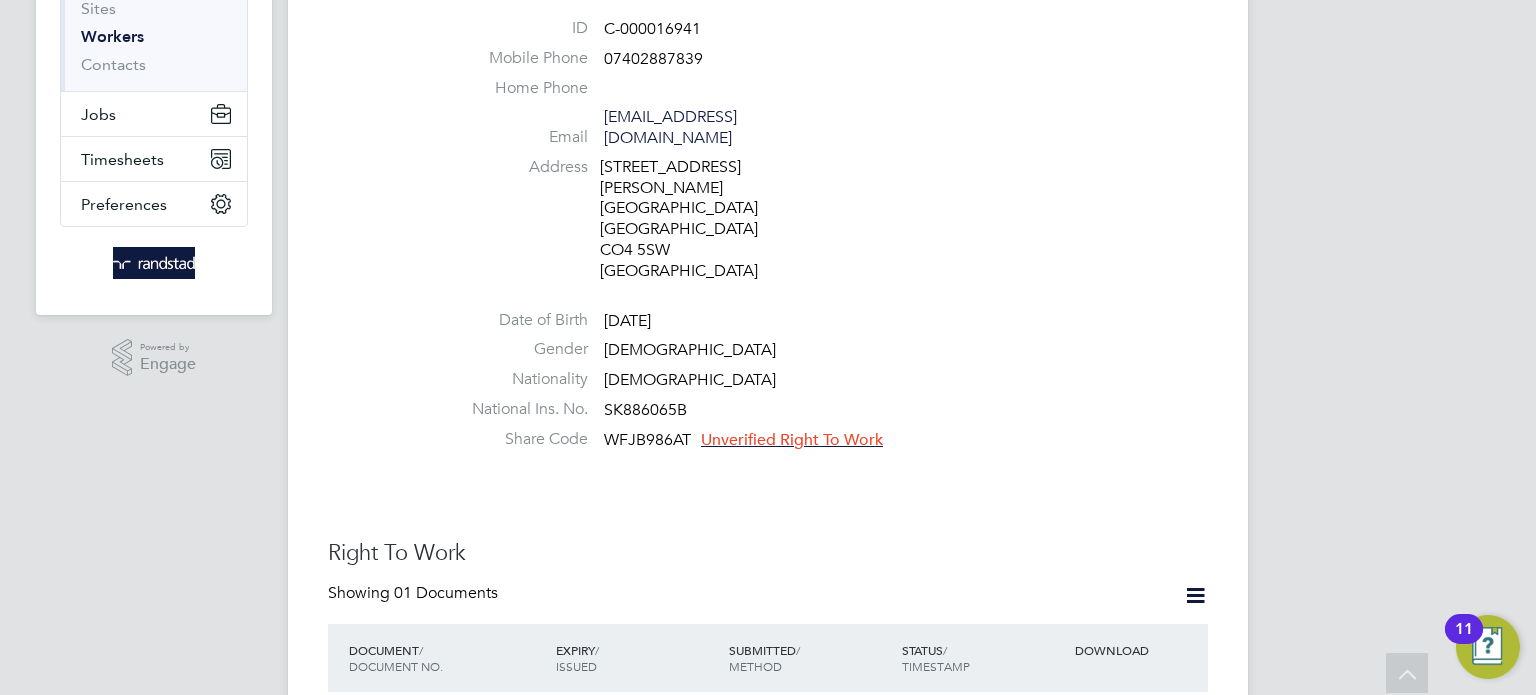 scroll, scrollTop: 0, scrollLeft: 0, axis: both 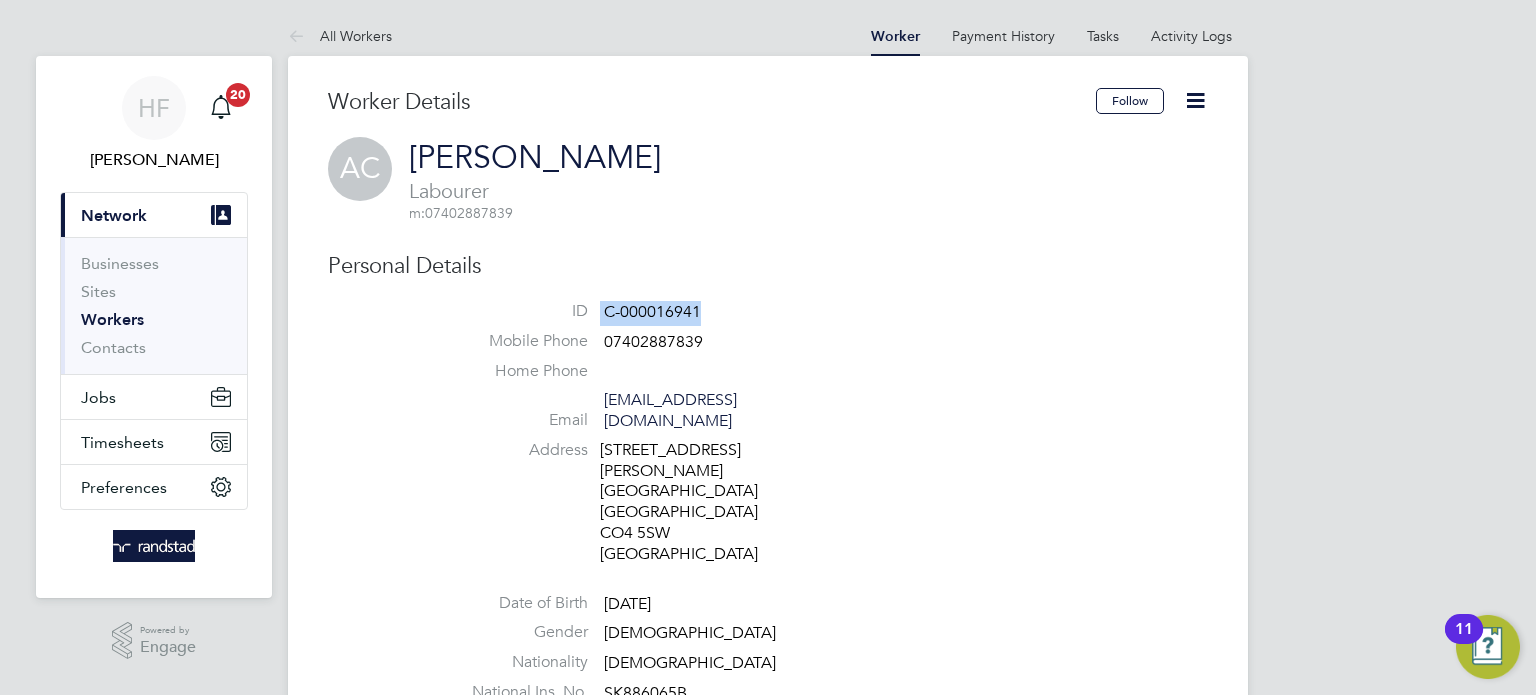 drag, startPoint x: 718, startPoint y: 311, endPoint x: 658, endPoint y: 189, distance: 135.95587 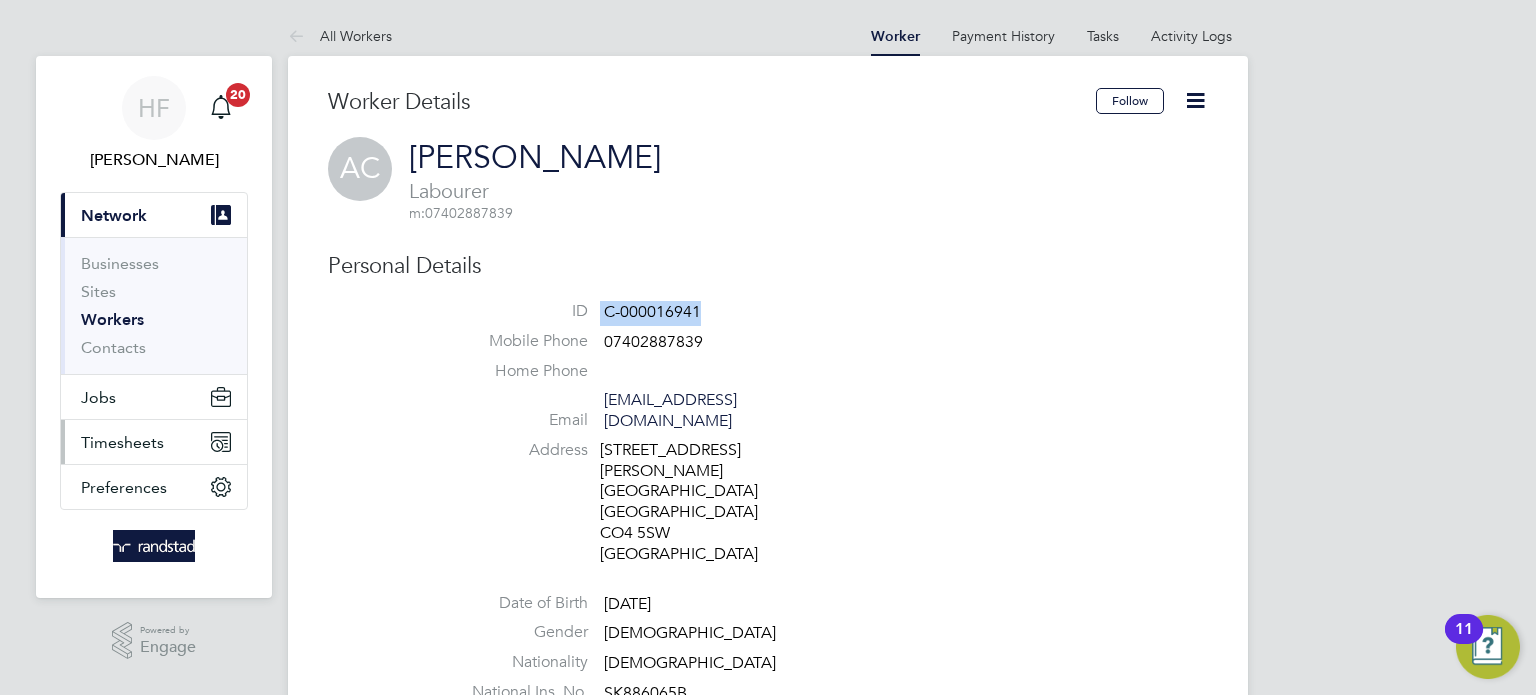 click on "Timesheets" at bounding box center [122, 442] 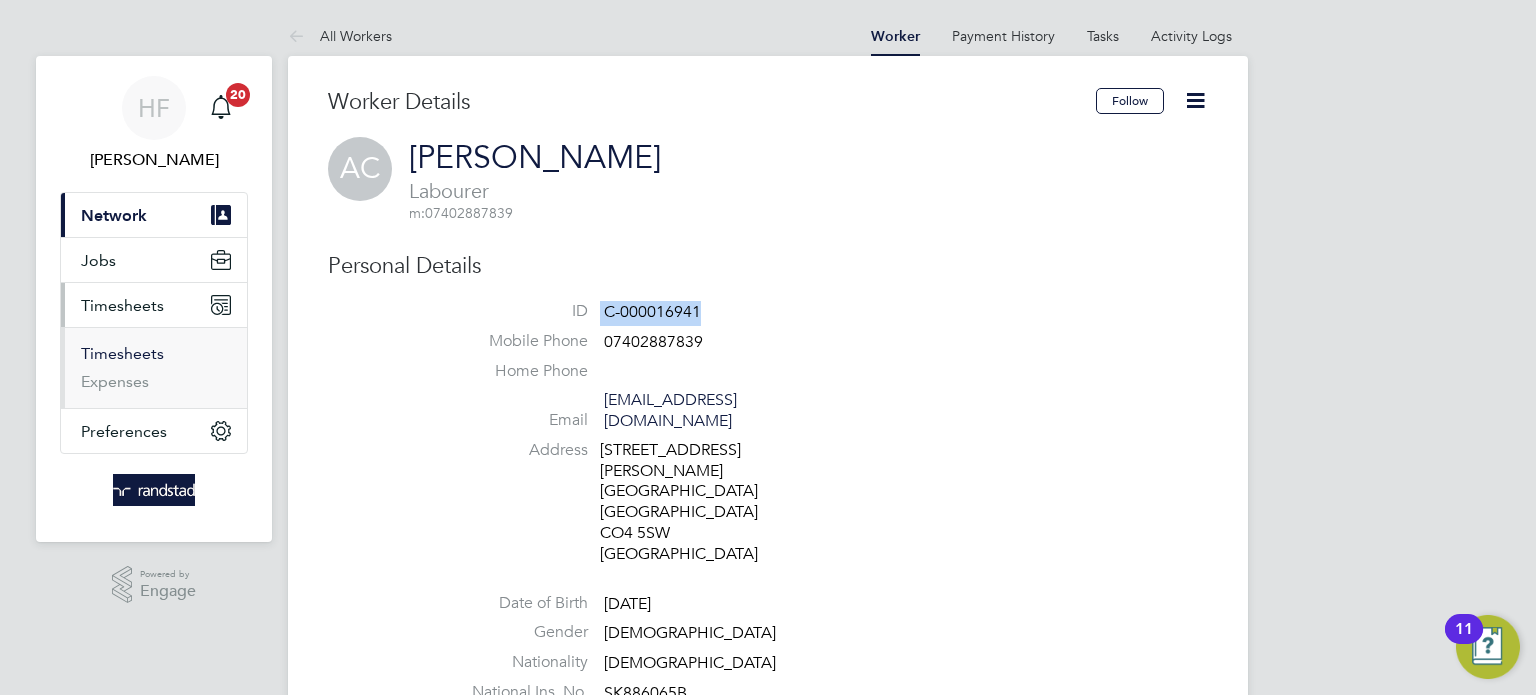 click on "Timesheets" at bounding box center [122, 353] 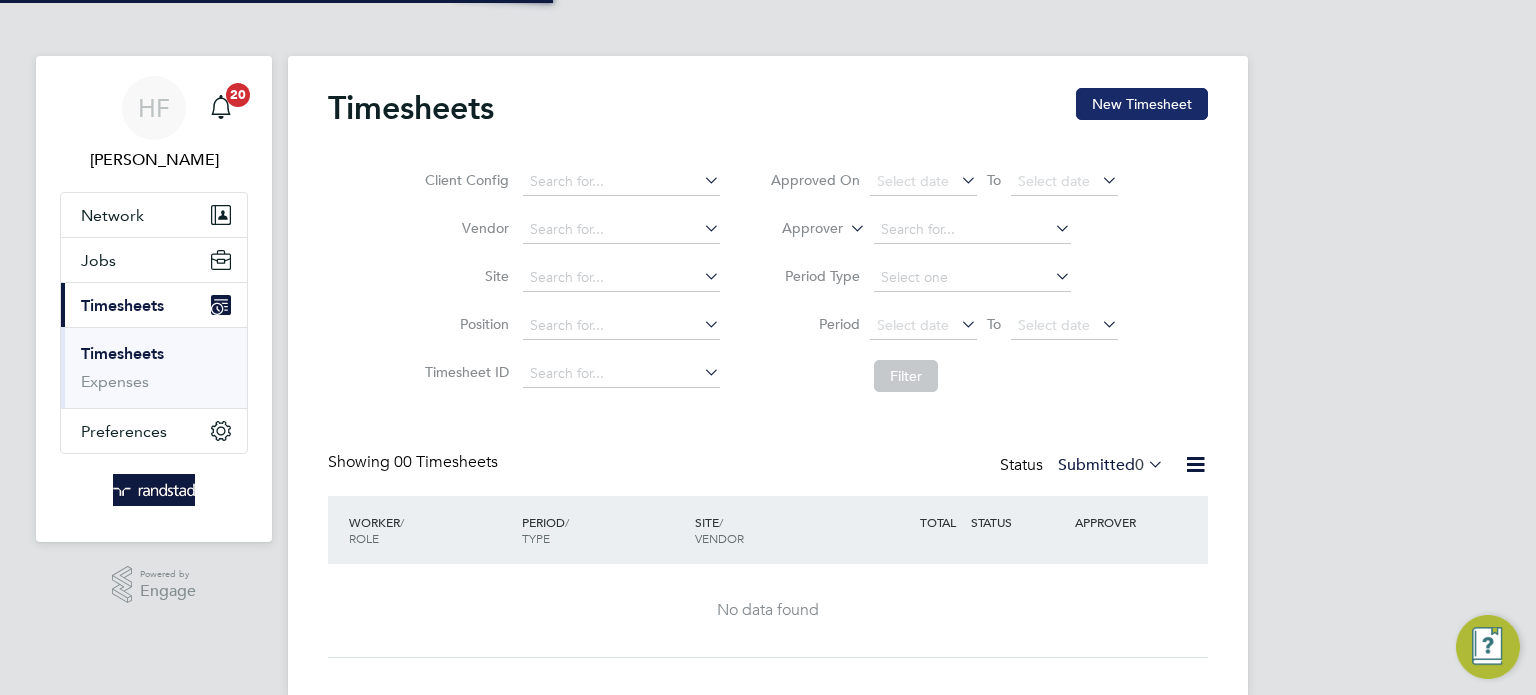 click on "New Timesheet" 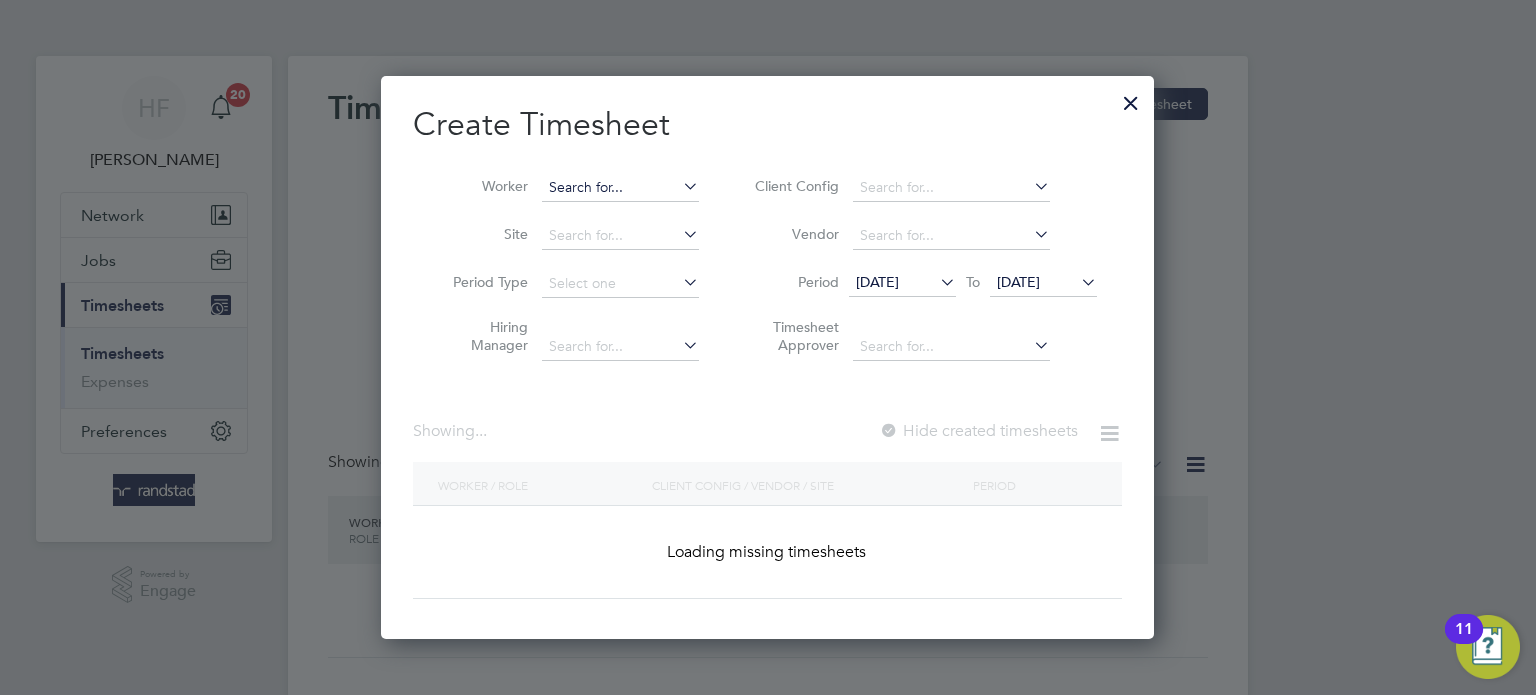 scroll, scrollTop: 10, scrollLeft: 10, axis: both 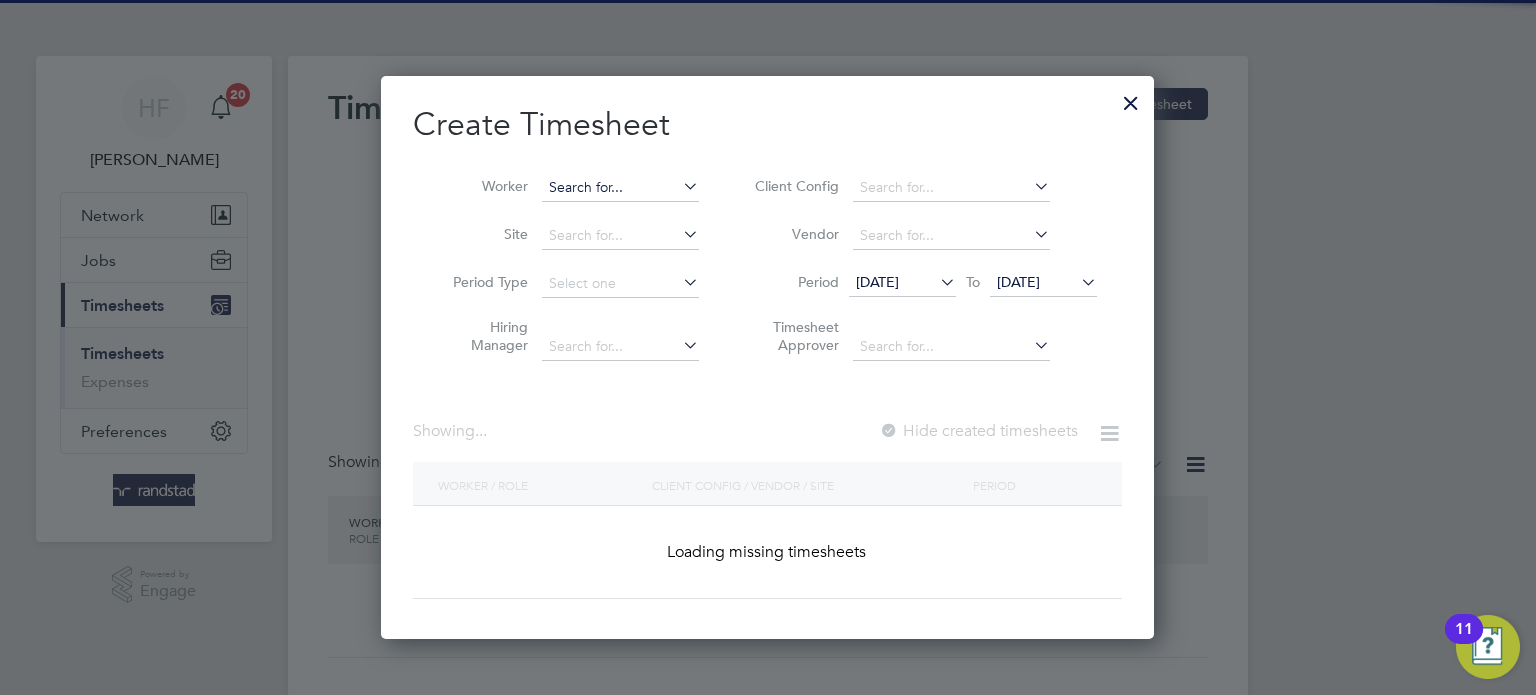 click at bounding box center [620, 188] 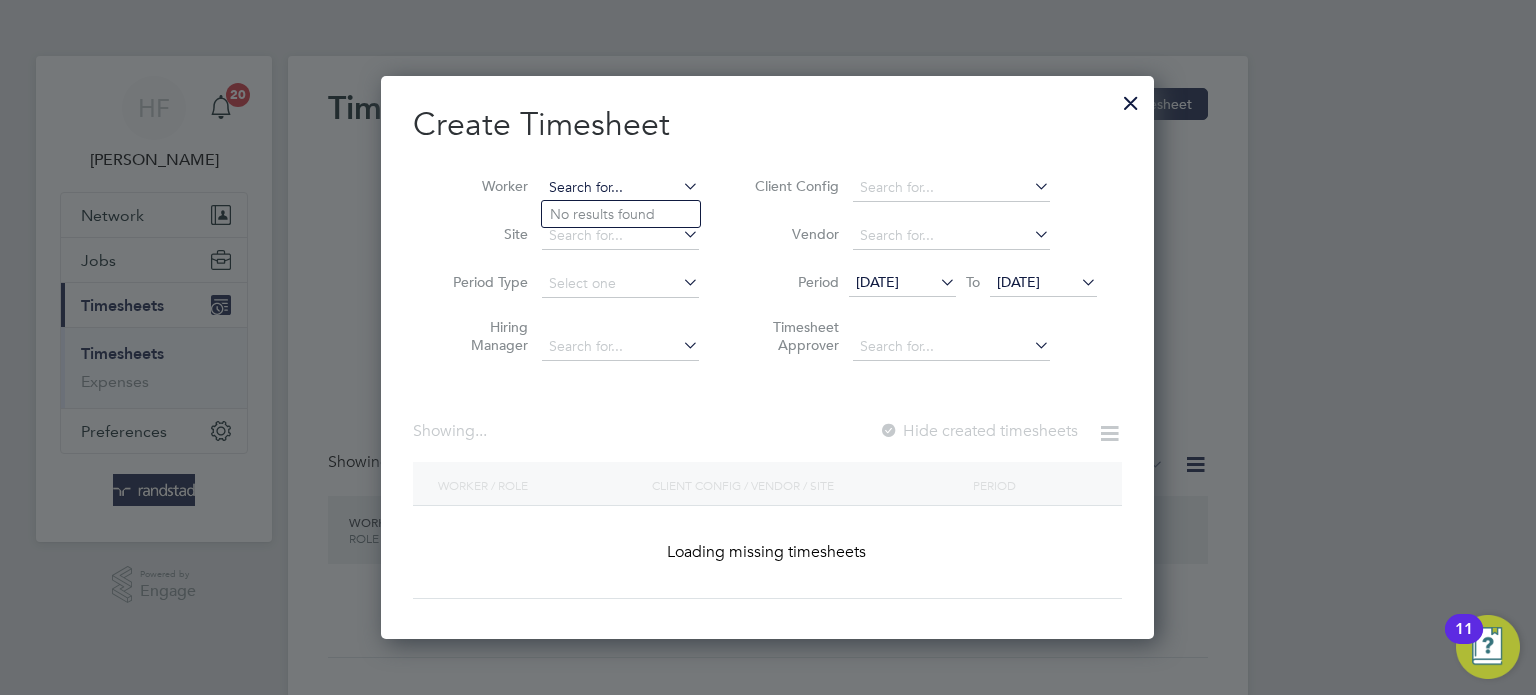 scroll, scrollTop: 9, scrollLeft: 10, axis: both 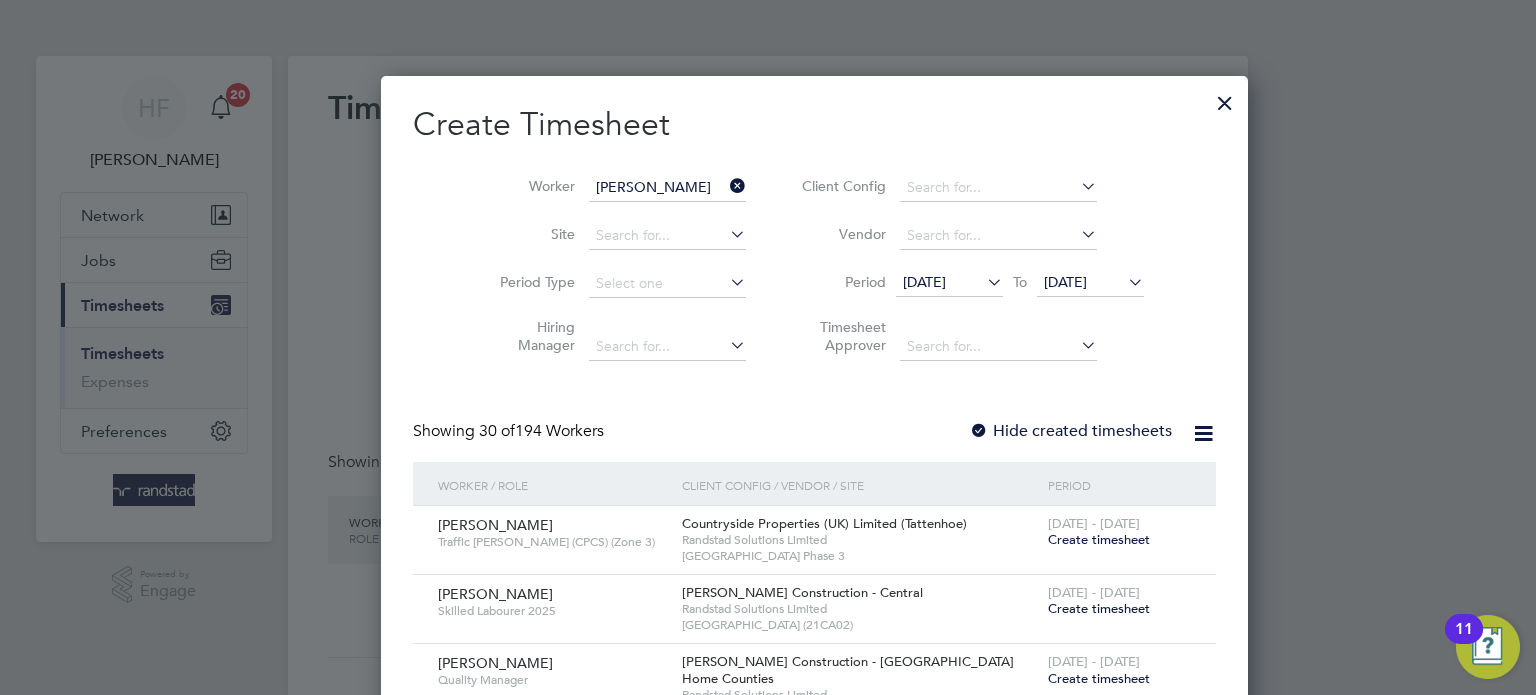 click on "Steve   Benn ing" 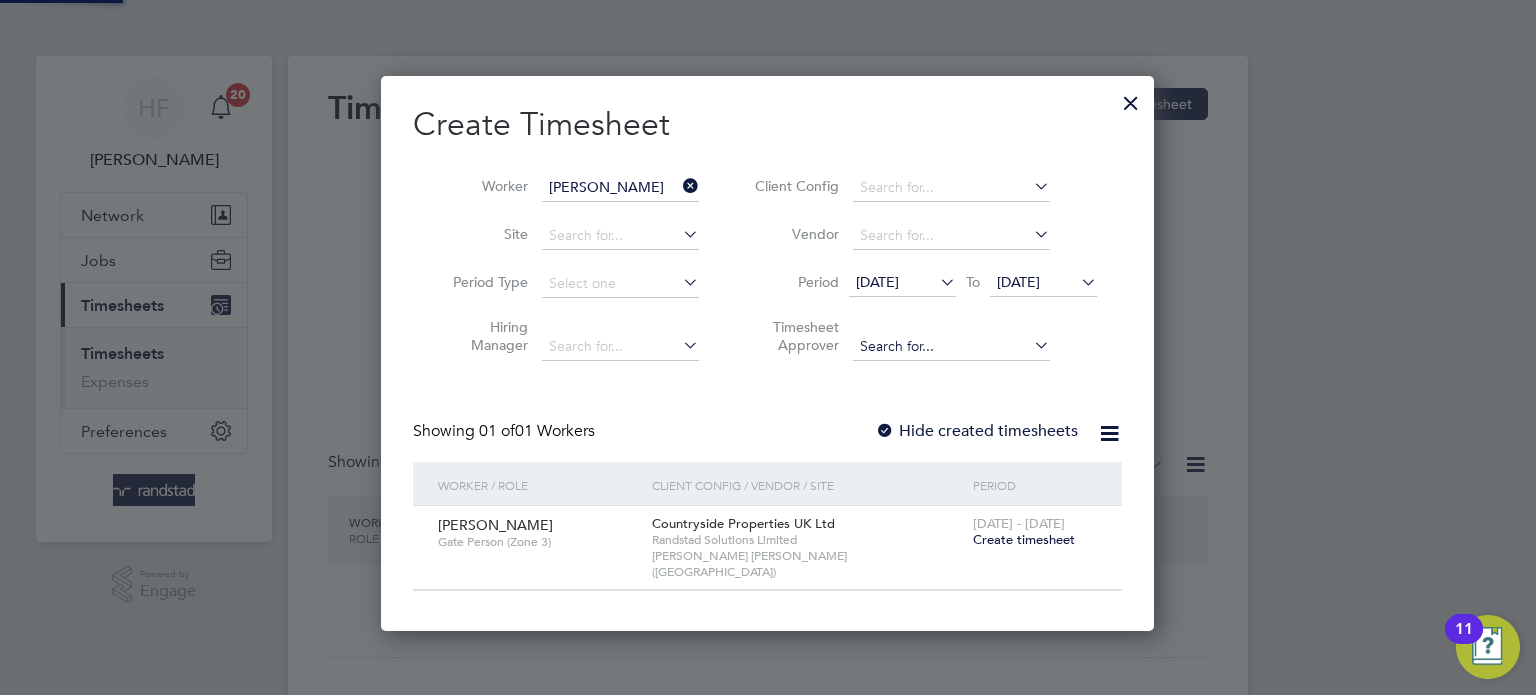 scroll, scrollTop: 9, scrollLeft: 10, axis: both 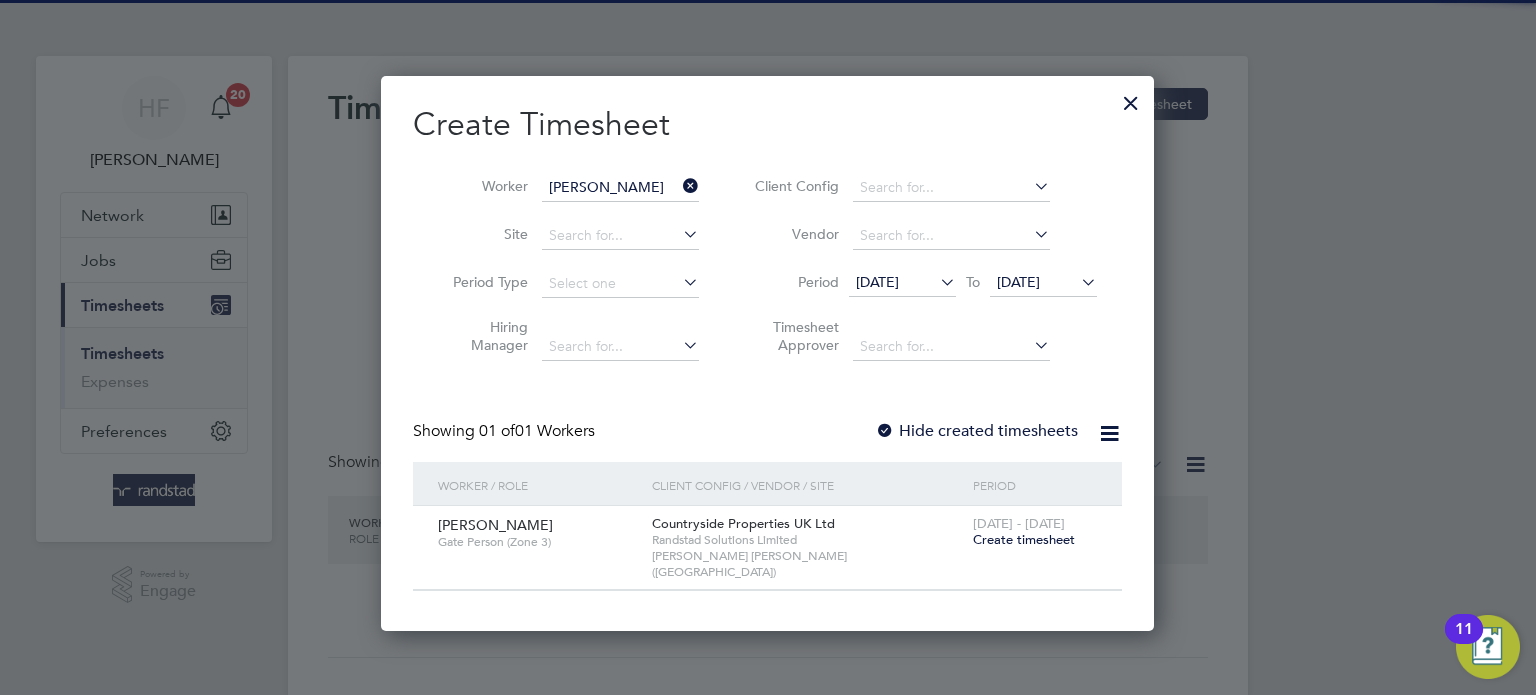 click on "Create timesheet" at bounding box center [1024, 539] 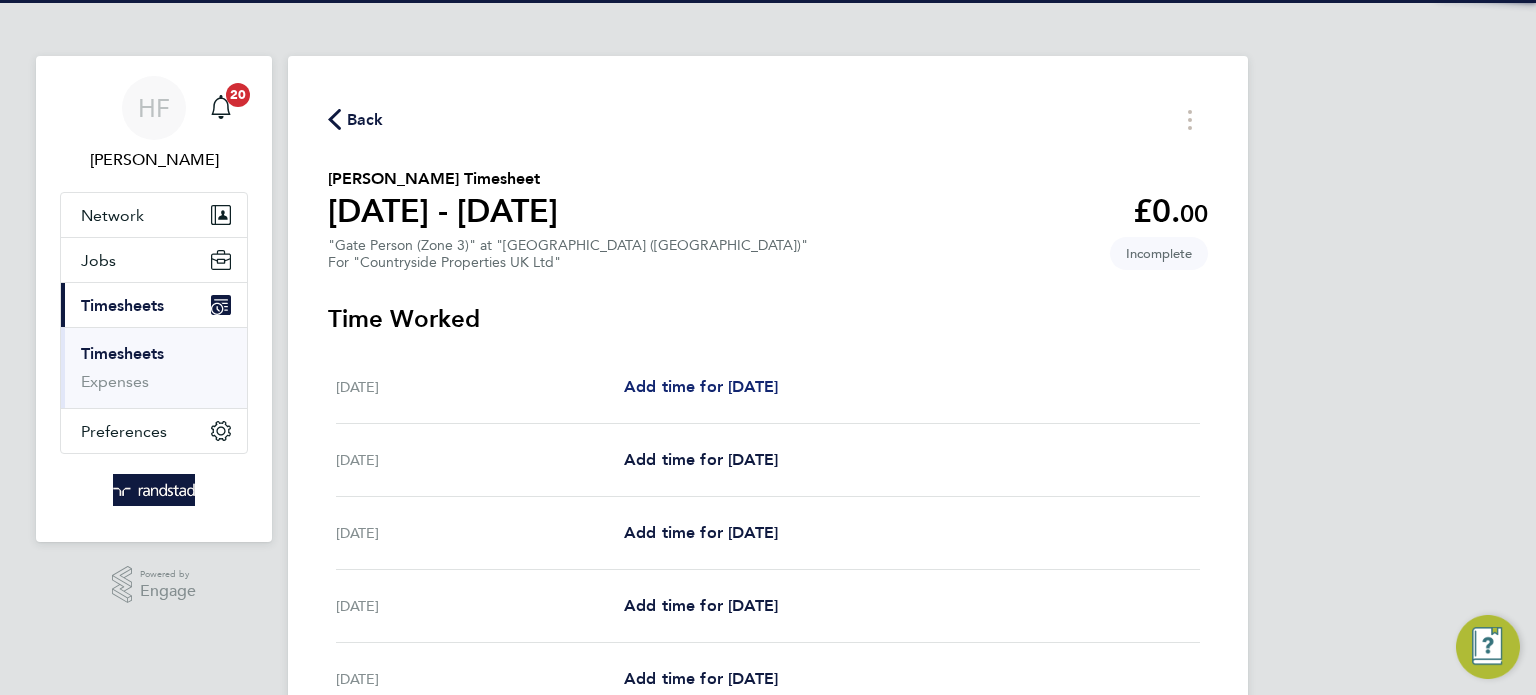 click on "Add time for Mon 21 Jul" at bounding box center (701, 386) 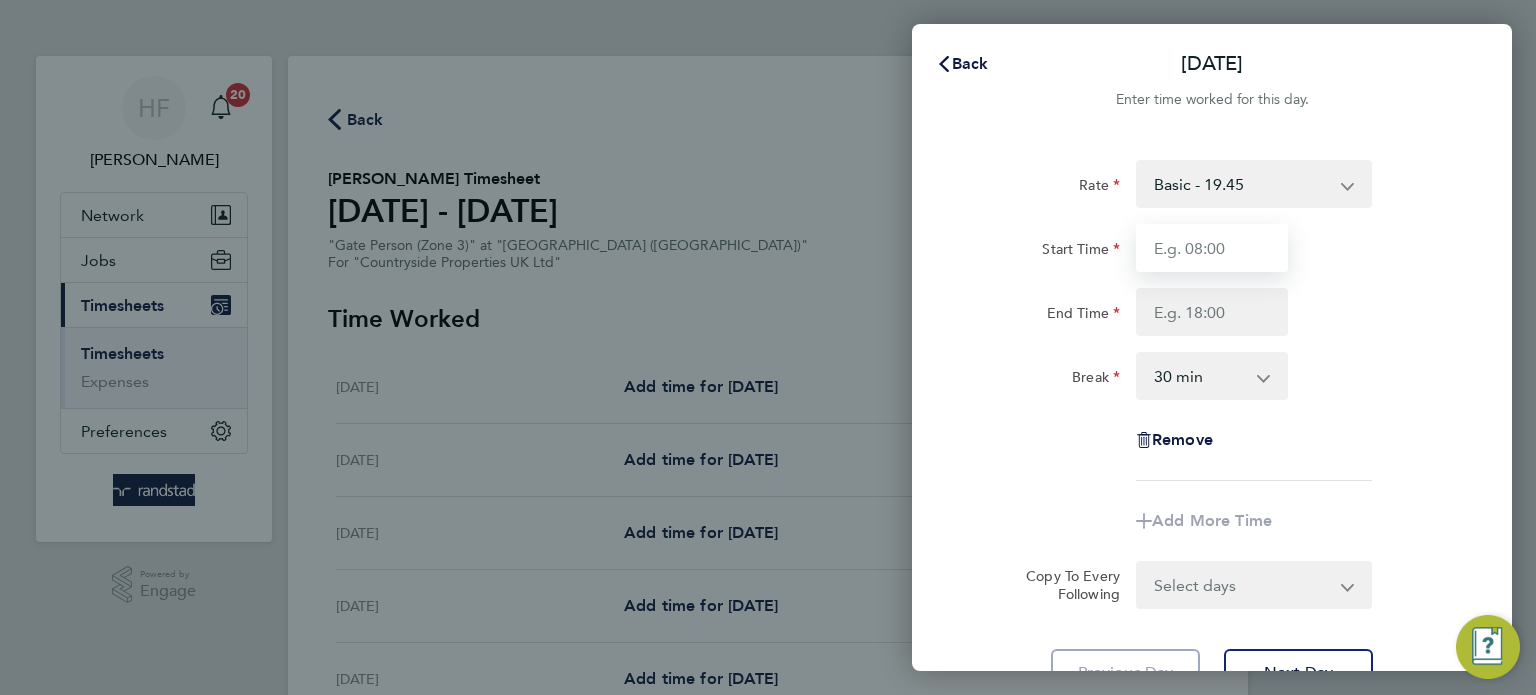 click on "Start Time" at bounding box center (1212, 248) 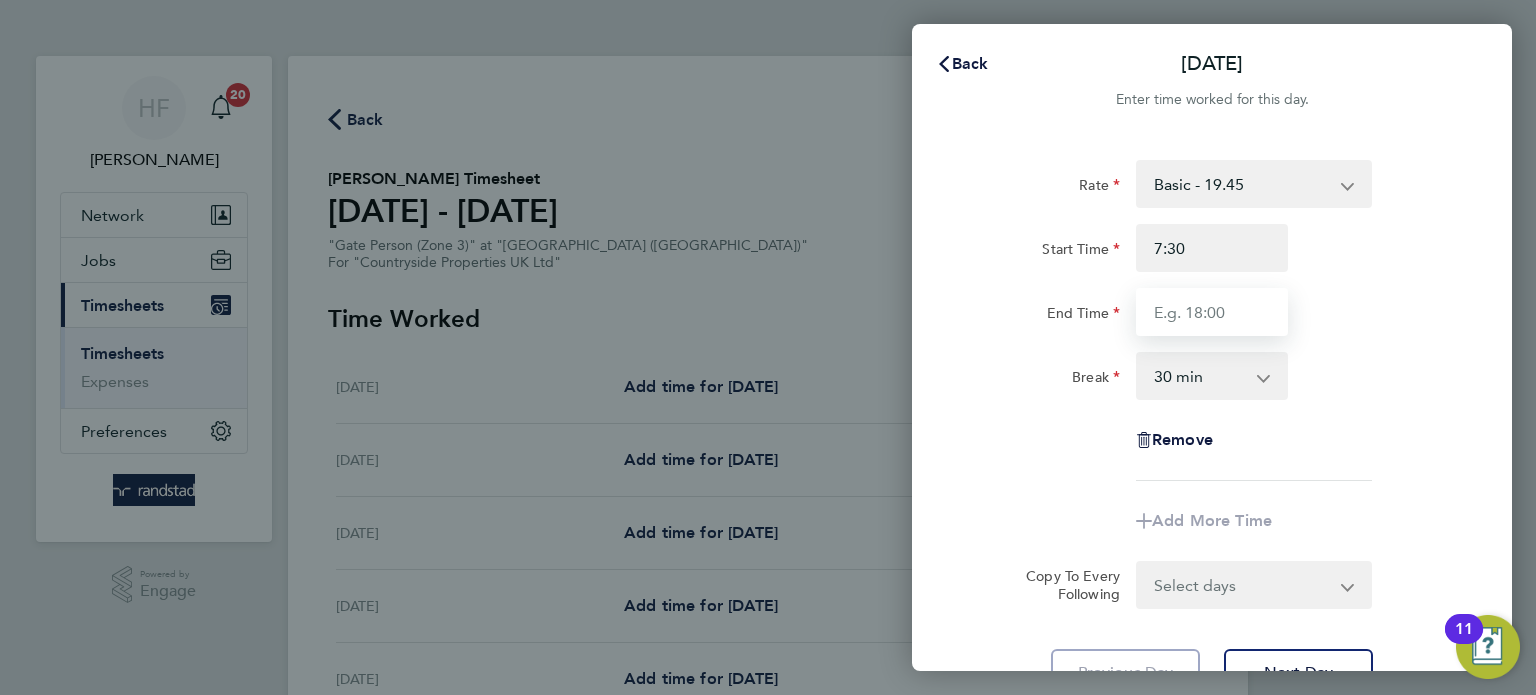 type on "07:30" 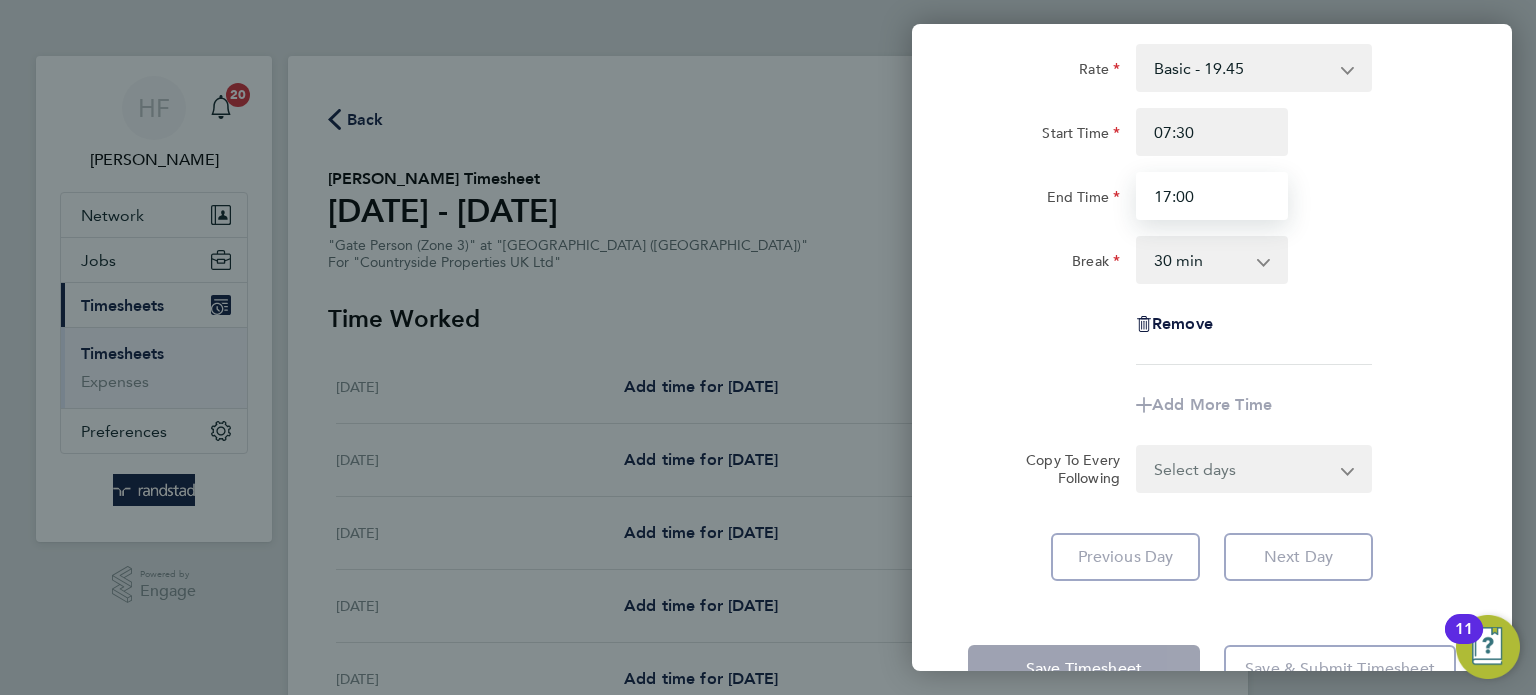 scroll, scrollTop: 176, scrollLeft: 0, axis: vertical 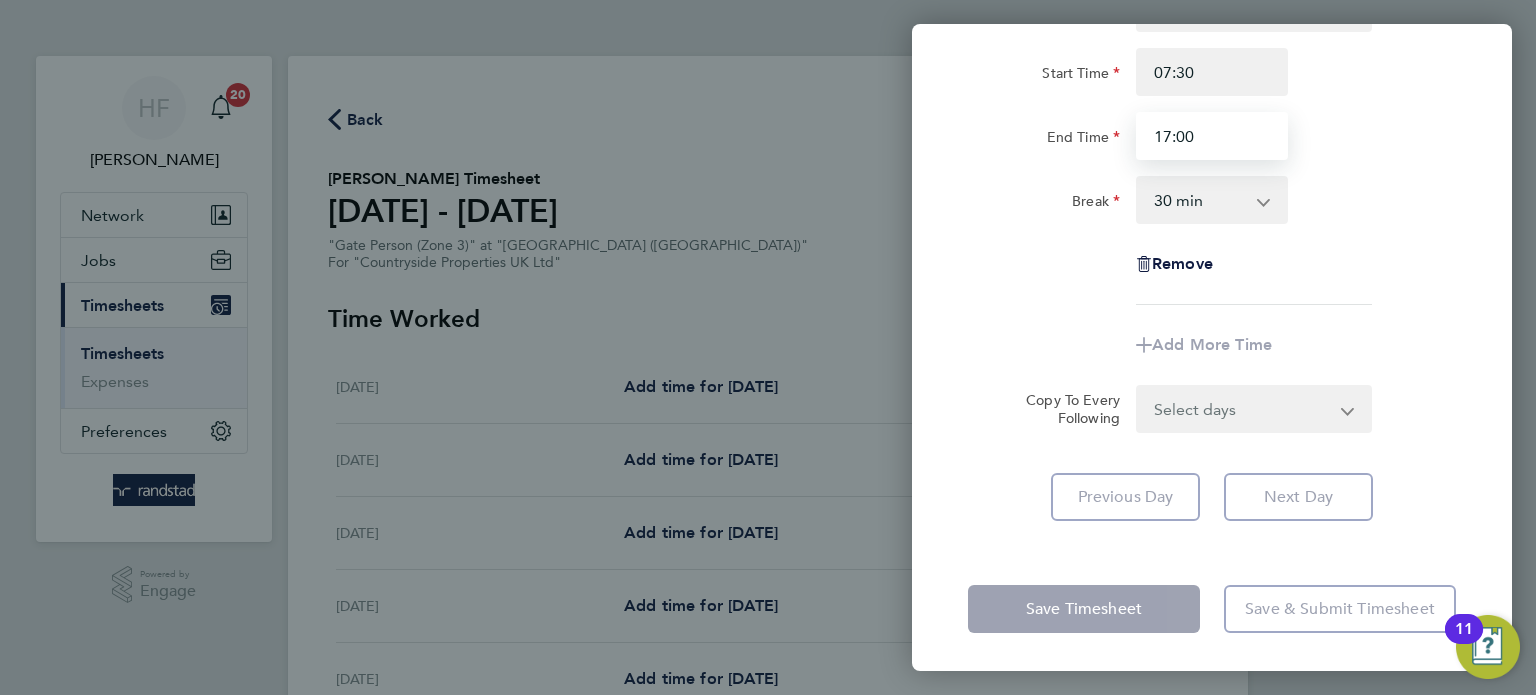 type on "17:00" 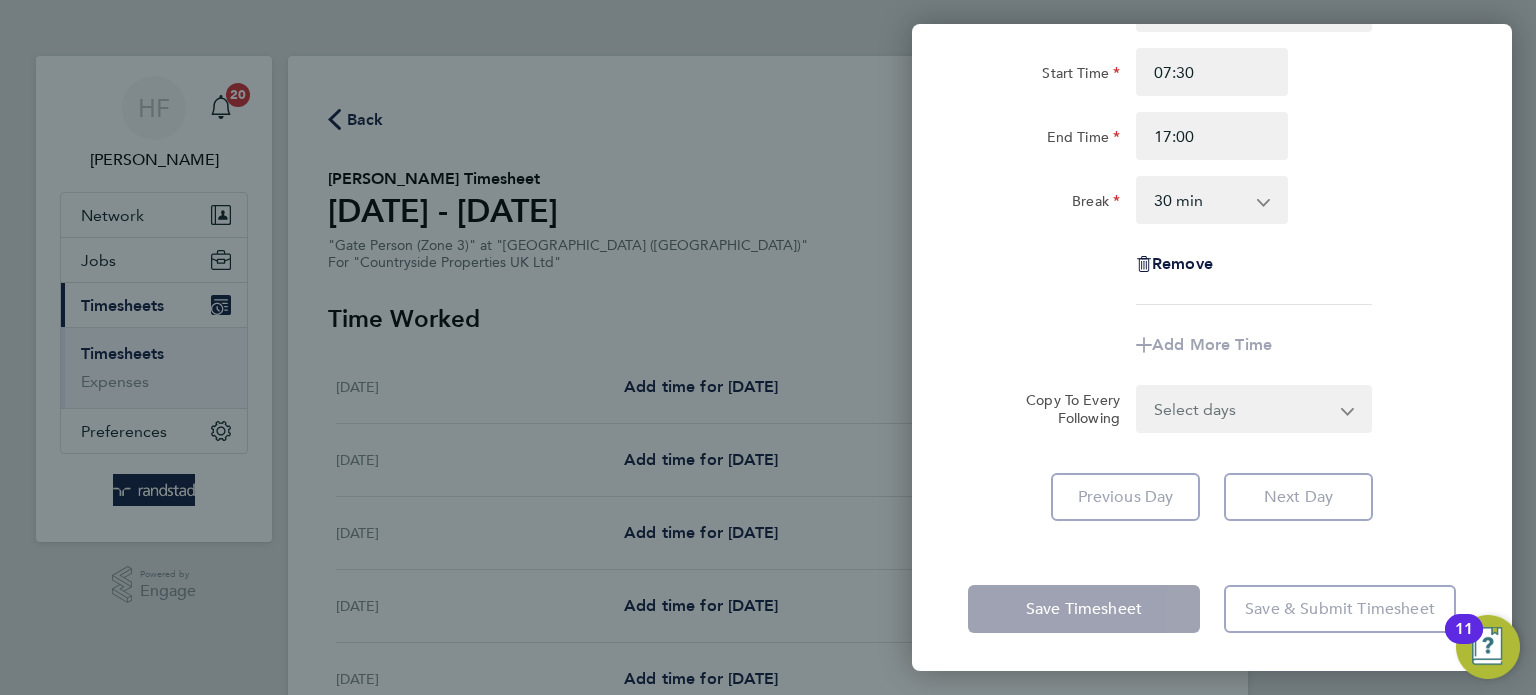 click on "Rate  Basic - 19.45
Start Time 07:30 End Time 17:00 Break  0 min   15 min   30 min   45 min   60 min   75 min   90 min
Remove
Add More Time  Copy To Every Following  Select days   Day   Weekday (Mon-Fri)   Weekend (Sat-Sun)   Tuesday   Wednesday   Thursday   Friday   Saturday   Sunday
Previous Day   Next Day" 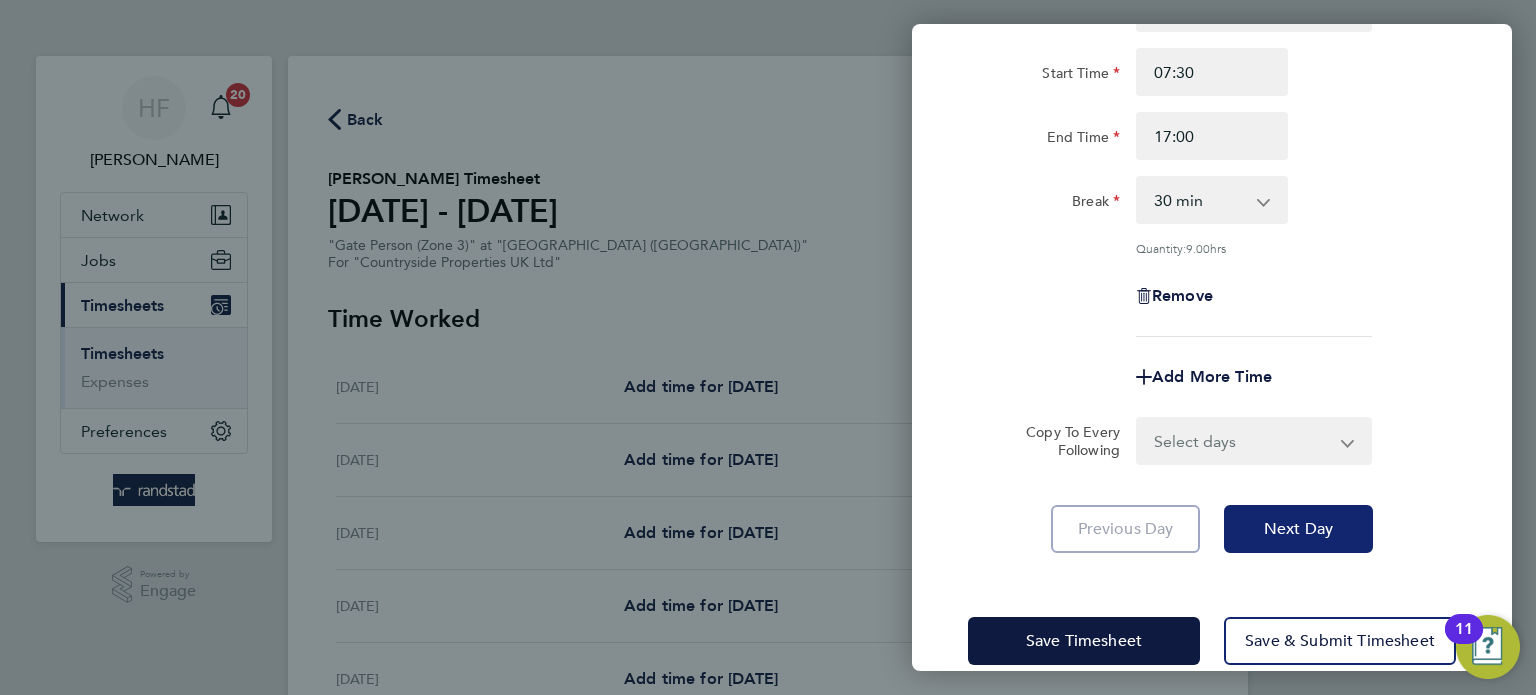 click on "Next Day" 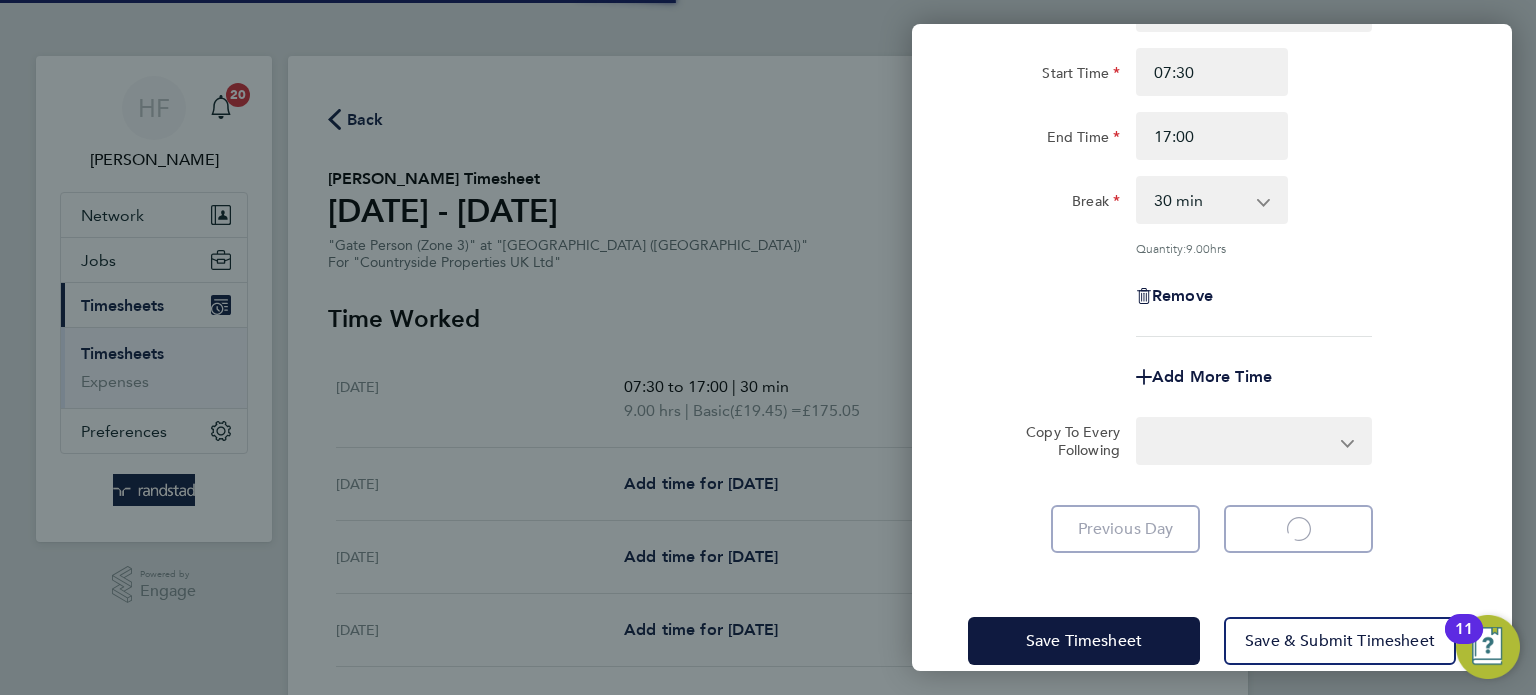 select on "30" 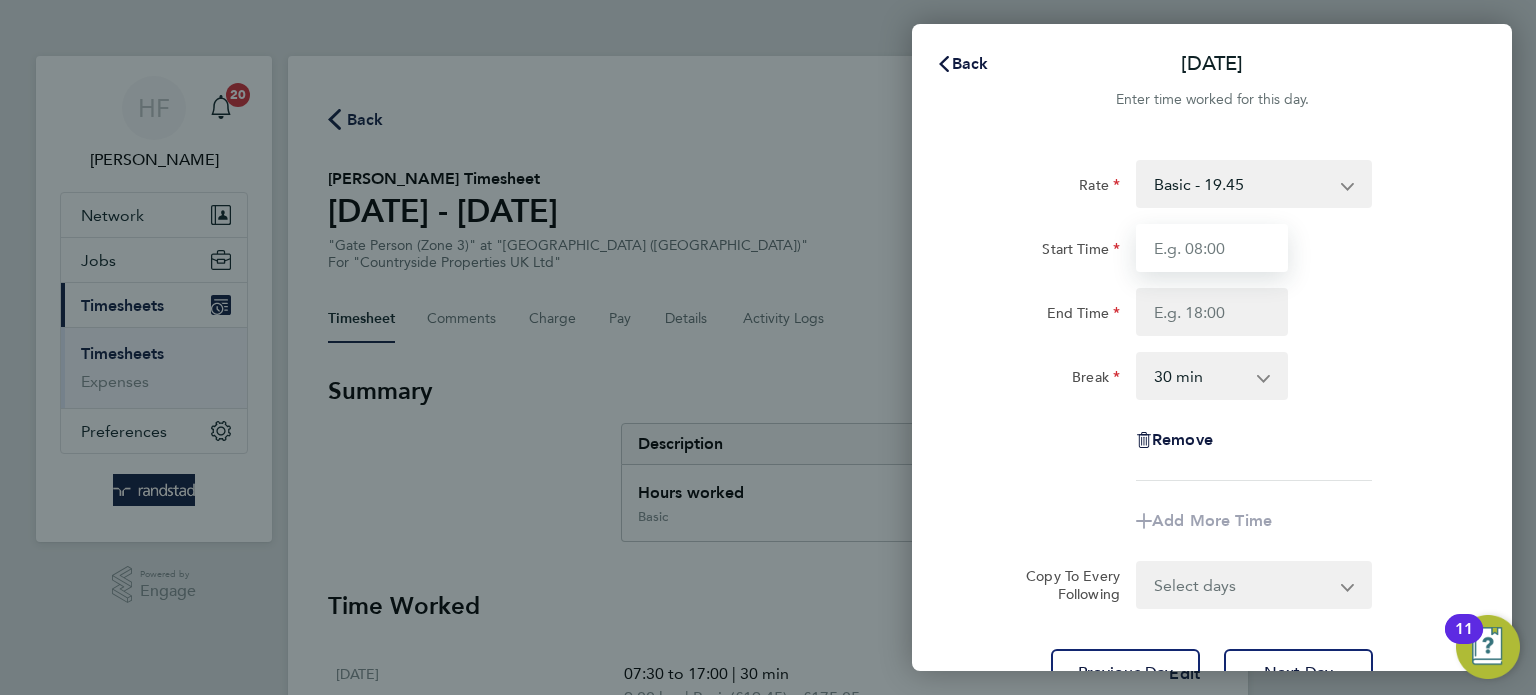 drag, startPoint x: 1177, startPoint y: 245, endPoint x: 1172, endPoint y: 254, distance: 10.29563 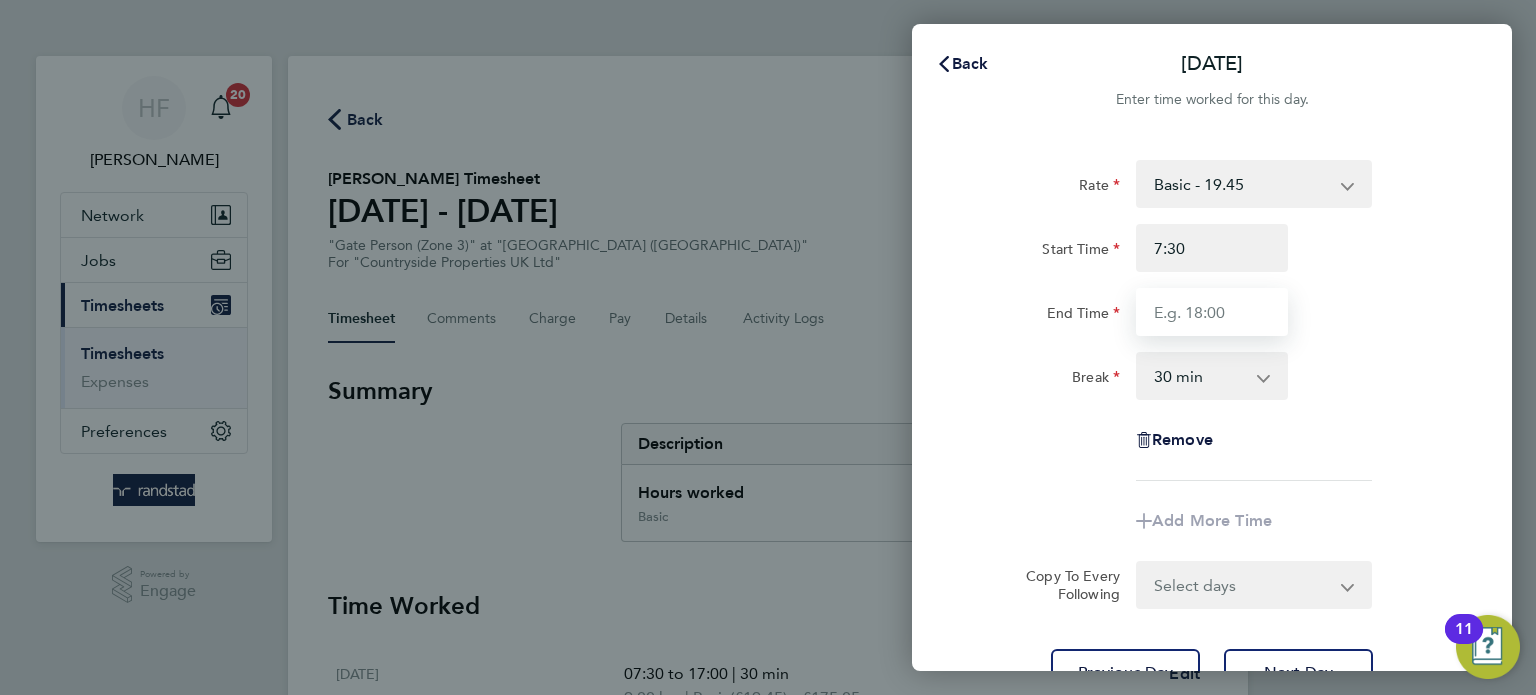 type on "07:30" 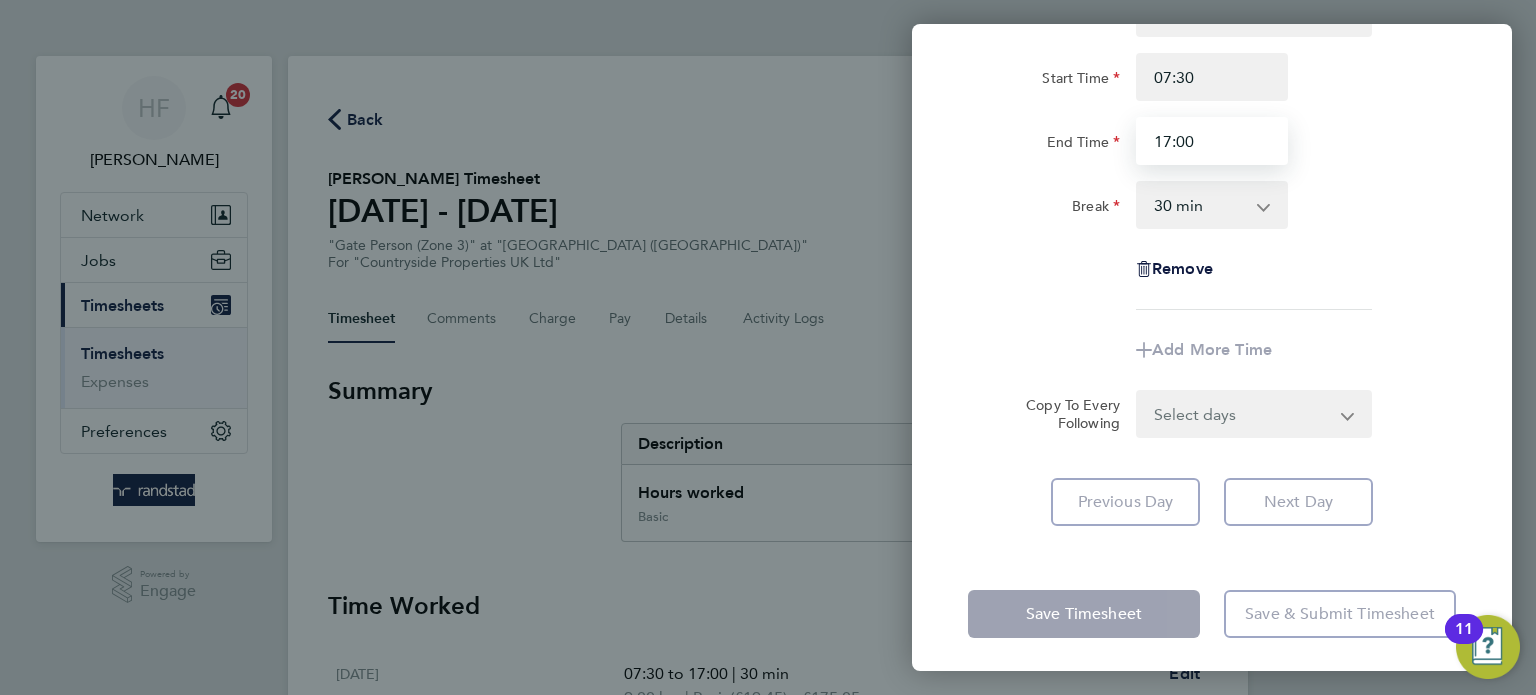 type on "17:00" 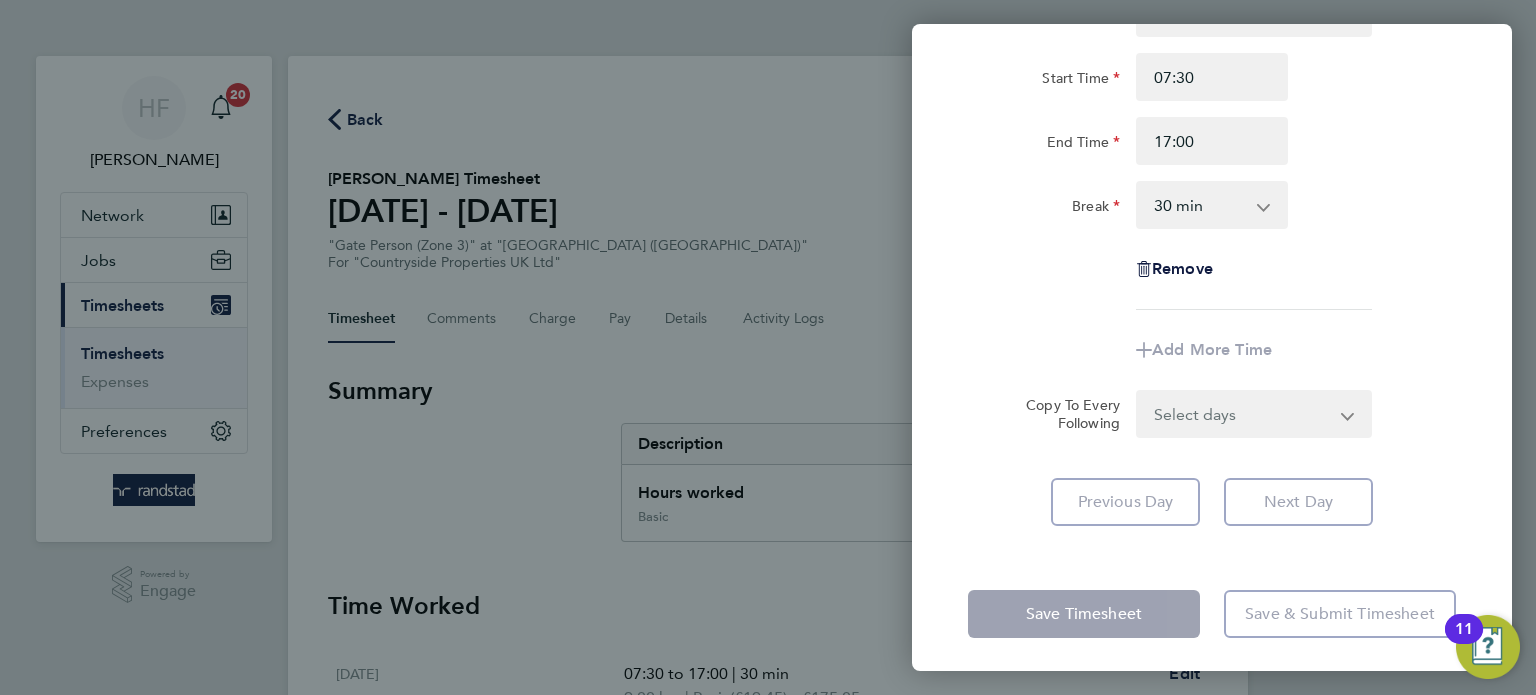 click on "Rate  Basic - 19.45
Start Time 07:30 End Time 17:00 Break  0 min   15 min   30 min   45 min   60 min   75 min   90 min
Remove
Add More Time  Copy To Every Following  Select days   Day   Weekday (Mon-Fri)   Weekend (Sat-Sun)   Wednesday   Thursday   Friday   Saturday   Sunday
Previous Day   Next Day" 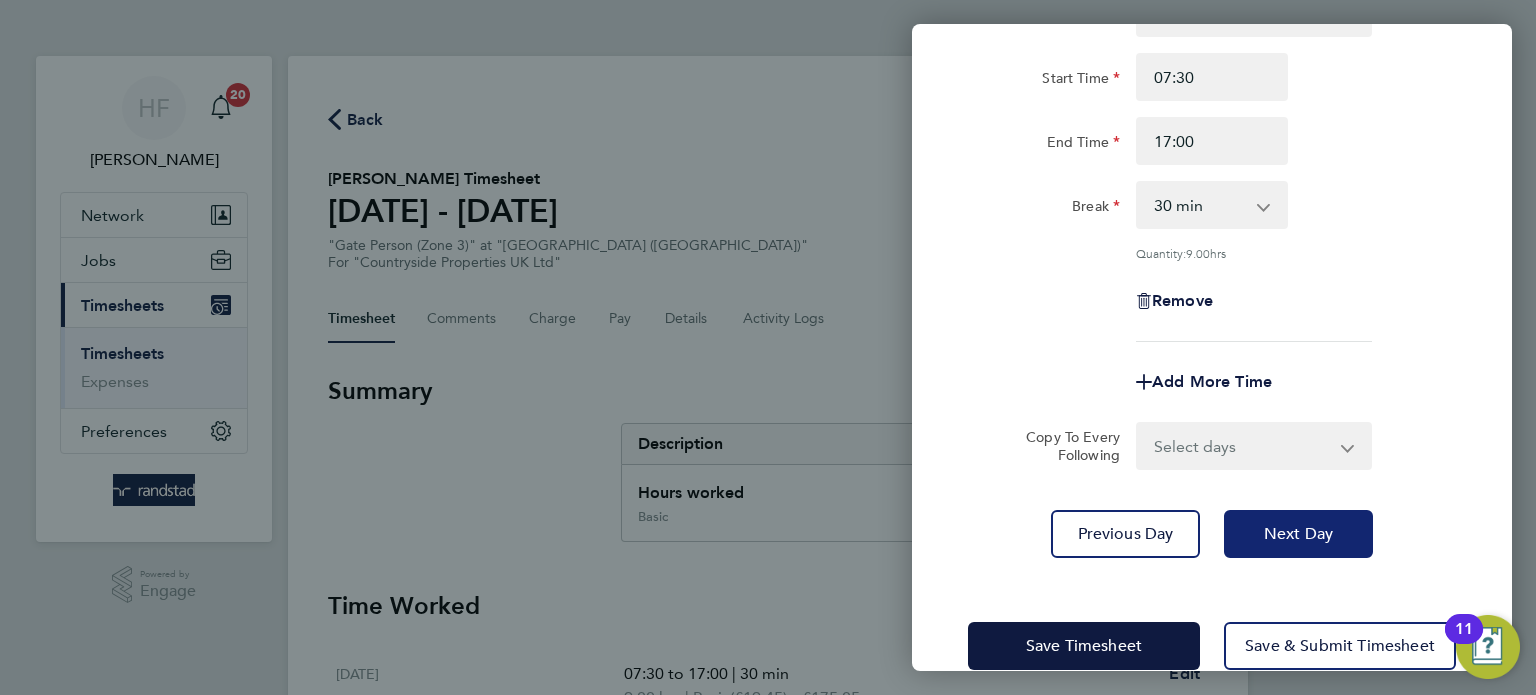 click on "Next Day" 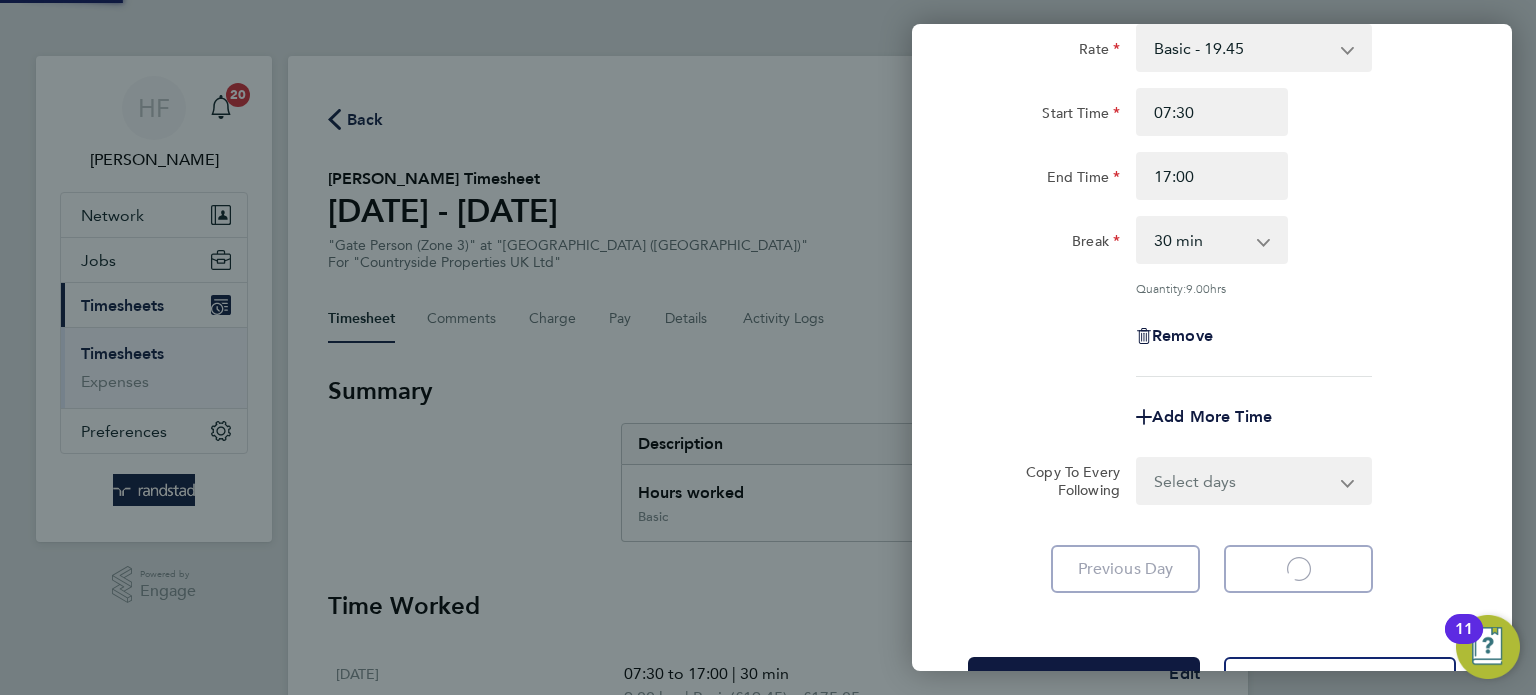 select on "30" 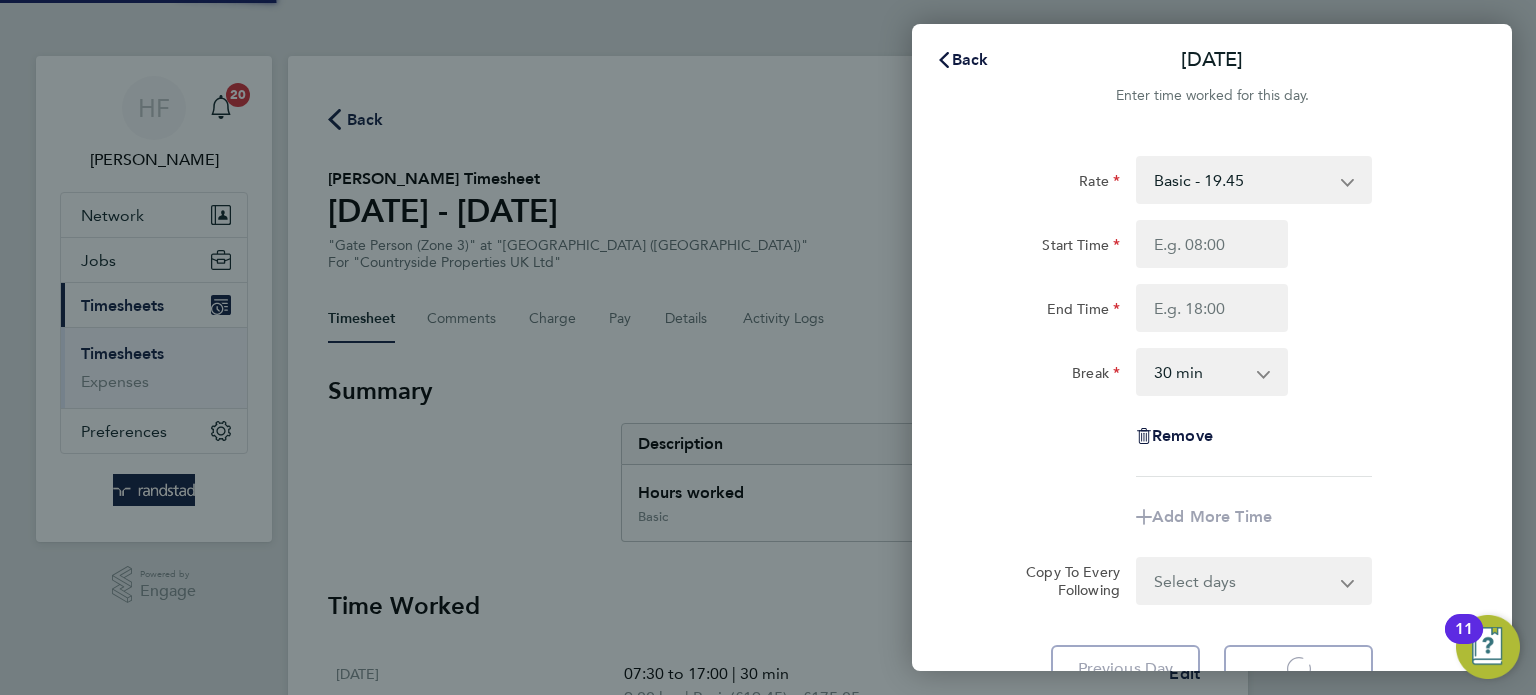 scroll, scrollTop: 0, scrollLeft: 0, axis: both 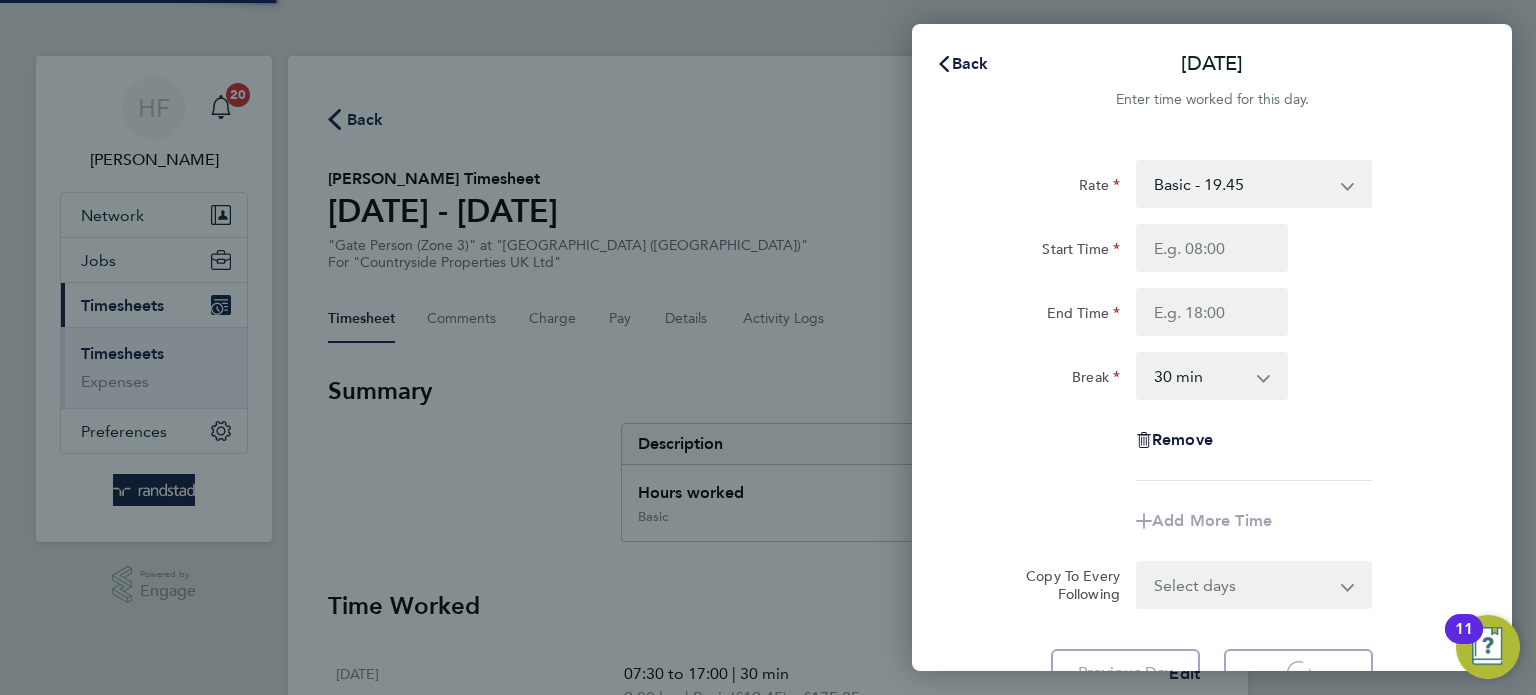 select on "30" 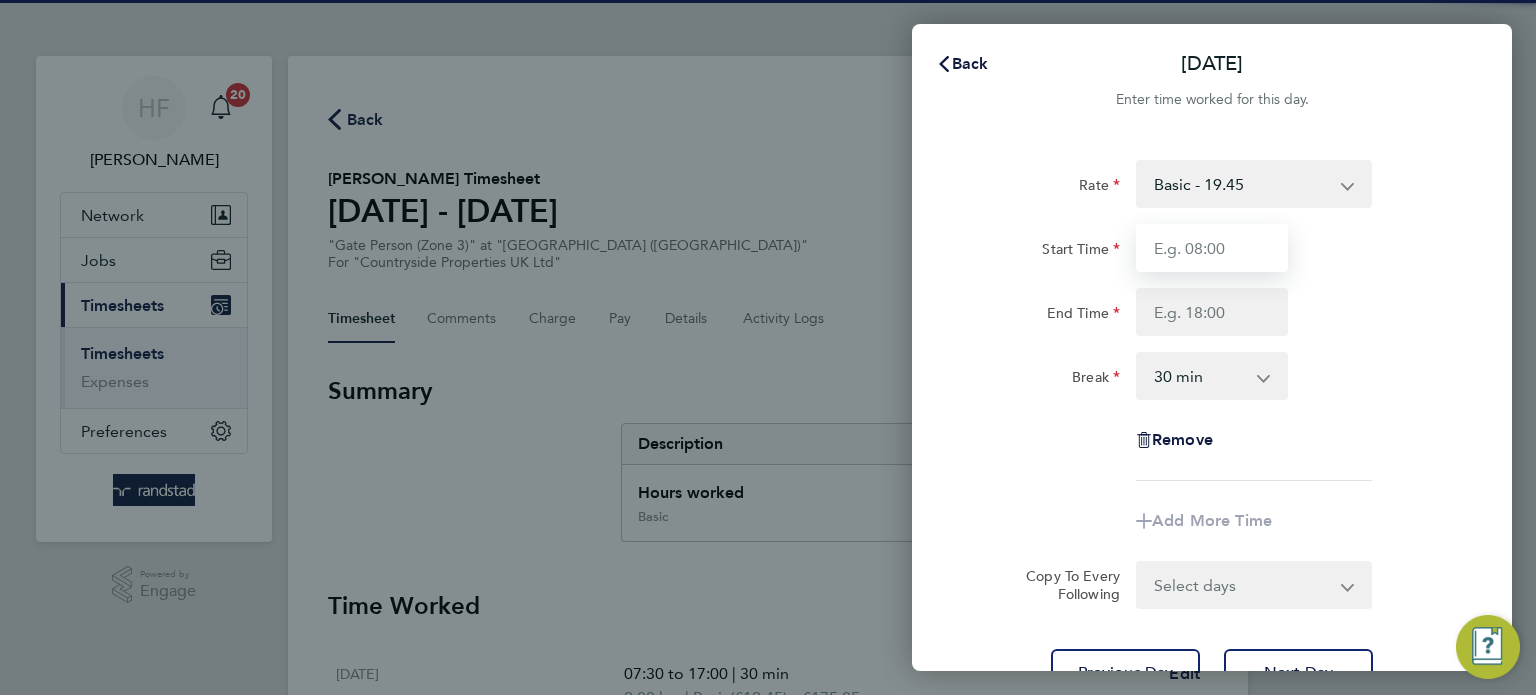 click on "Start Time" at bounding box center [1212, 248] 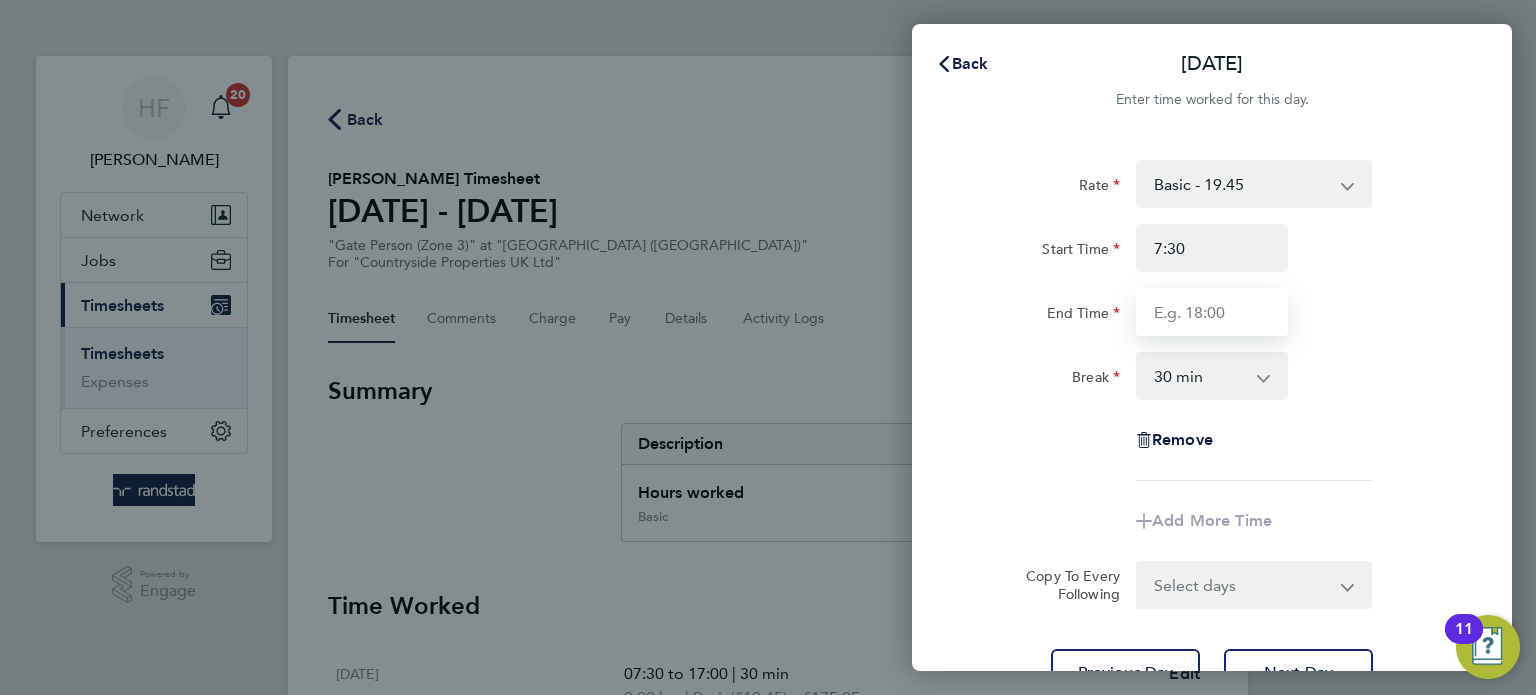 type on "07:30" 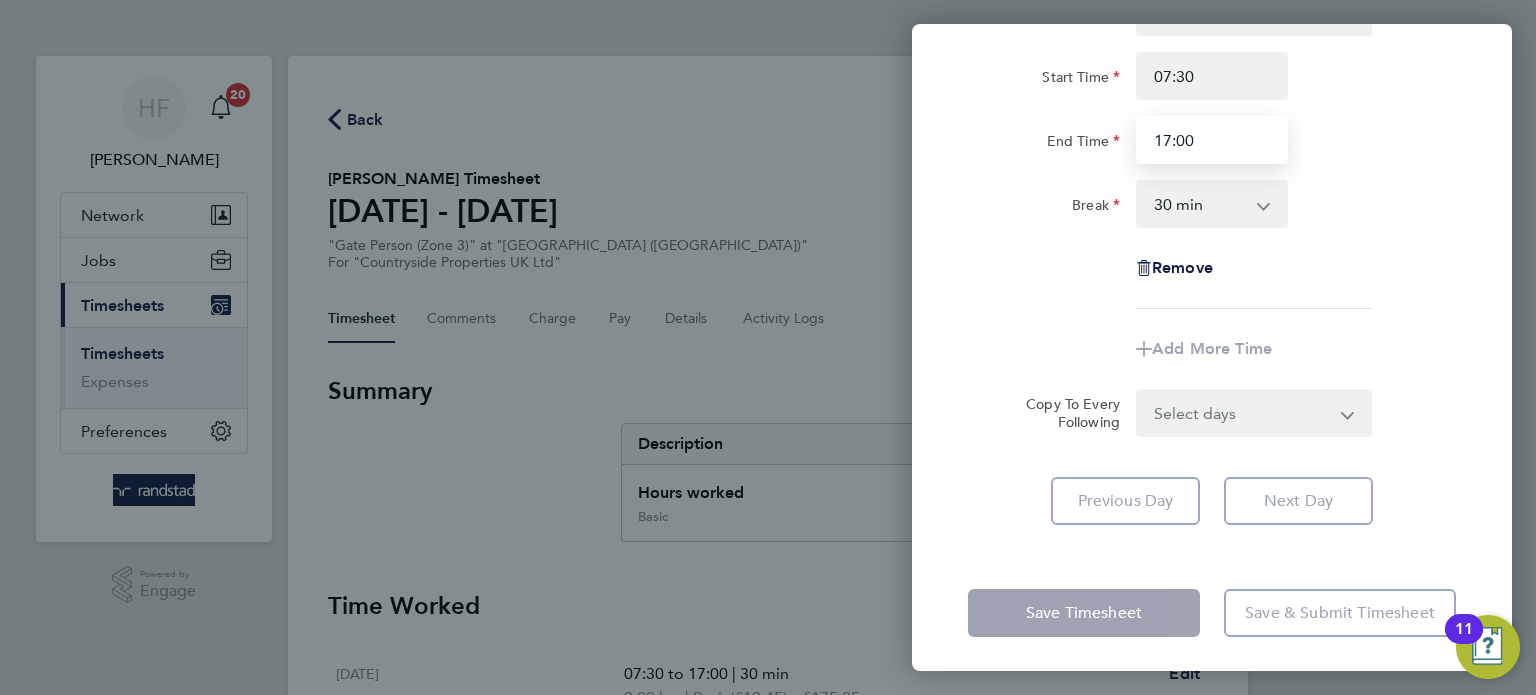 scroll, scrollTop: 176, scrollLeft: 0, axis: vertical 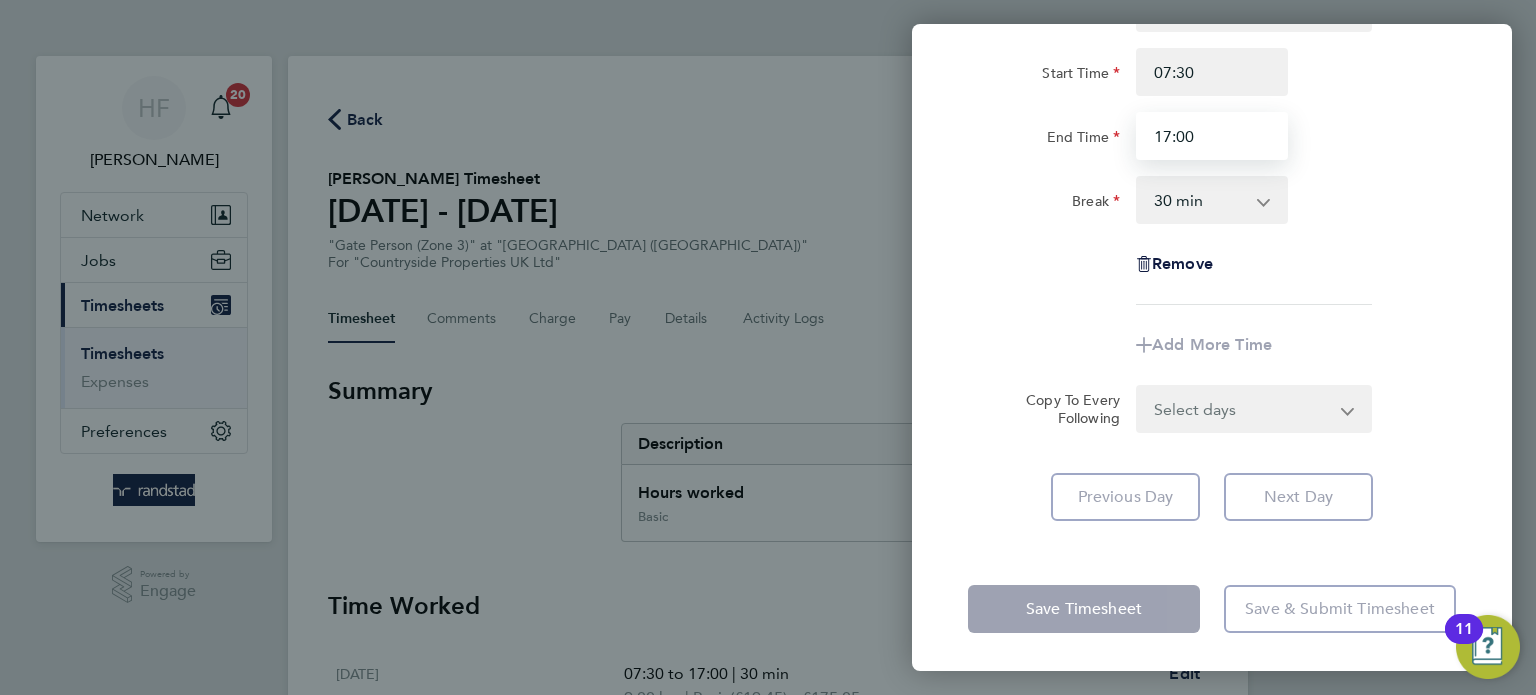 type on "17:00" 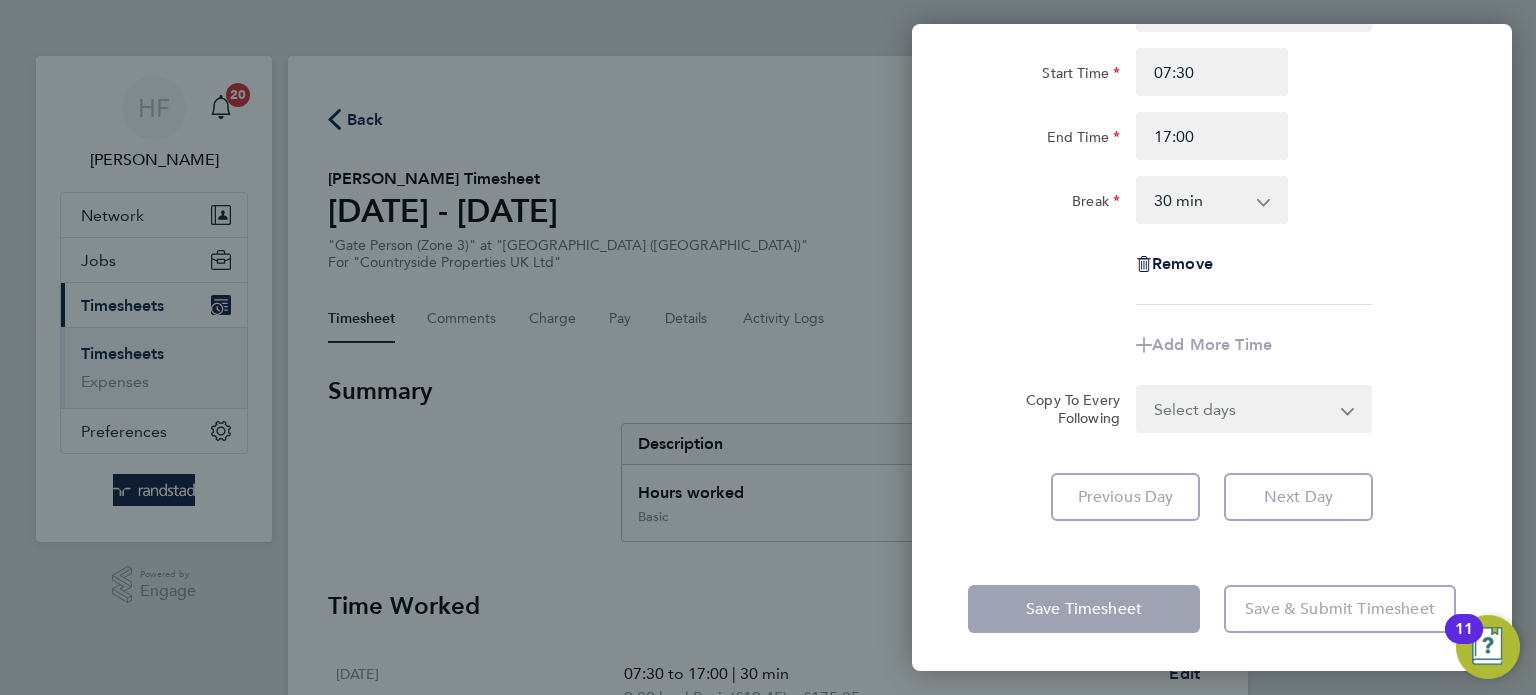 click on "Rate  Basic - 19.45
Start Time 07:30 End Time 17:00 Break  0 min   15 min   30 min   45 min   60 min   75 min   90 min
Remove
Add More Time  Copy To Every Following  Select days   Day   Weekday (Mon-Fri)   Weekend (Sat-Sun)   Thursday   Friday   Saturday   Sunday" 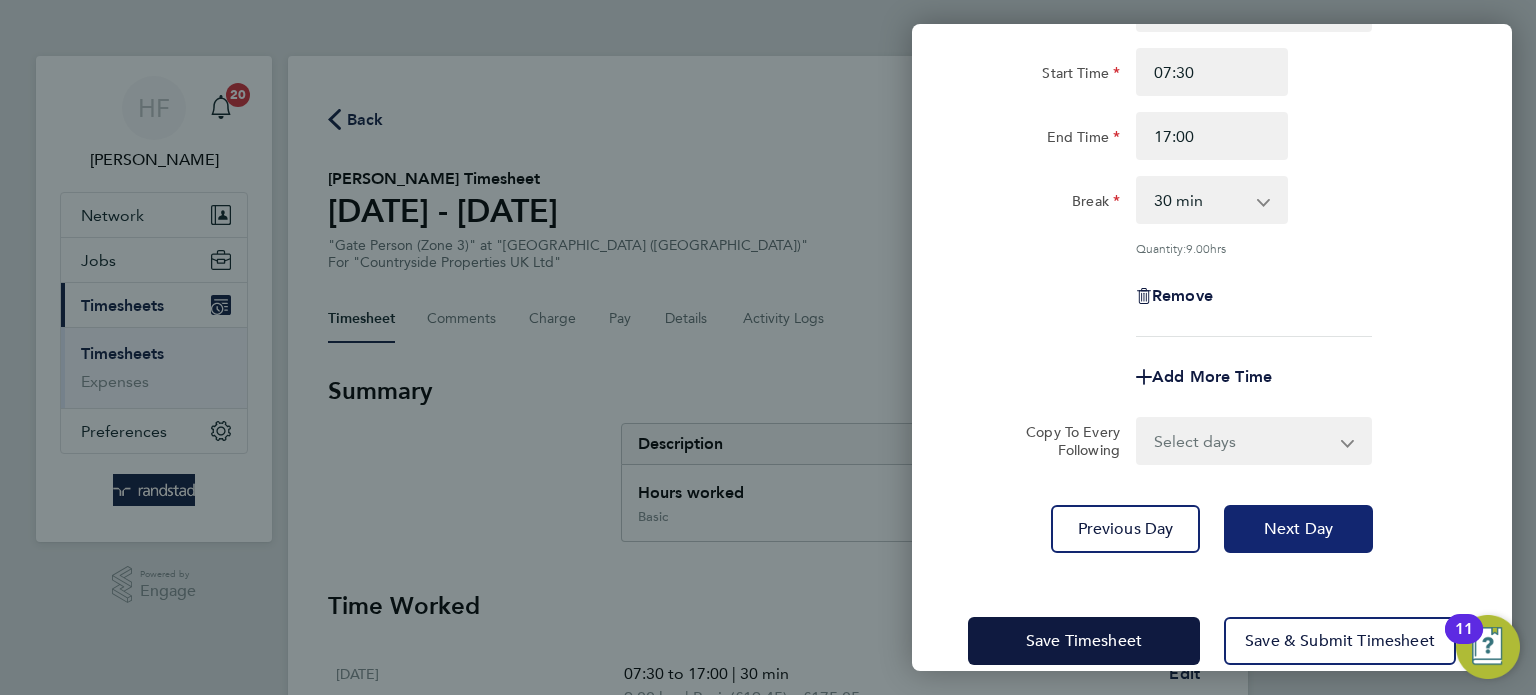 click on "Next Day" 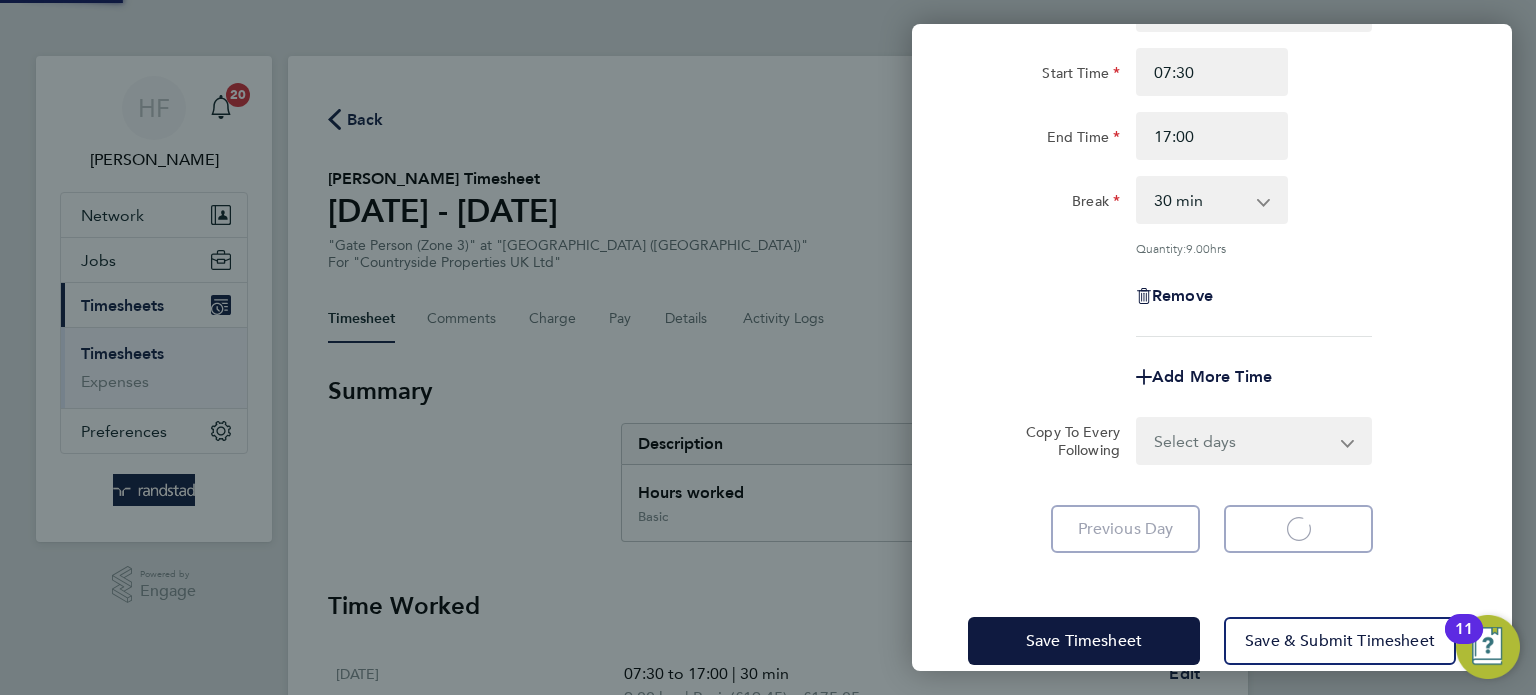 select on "30" 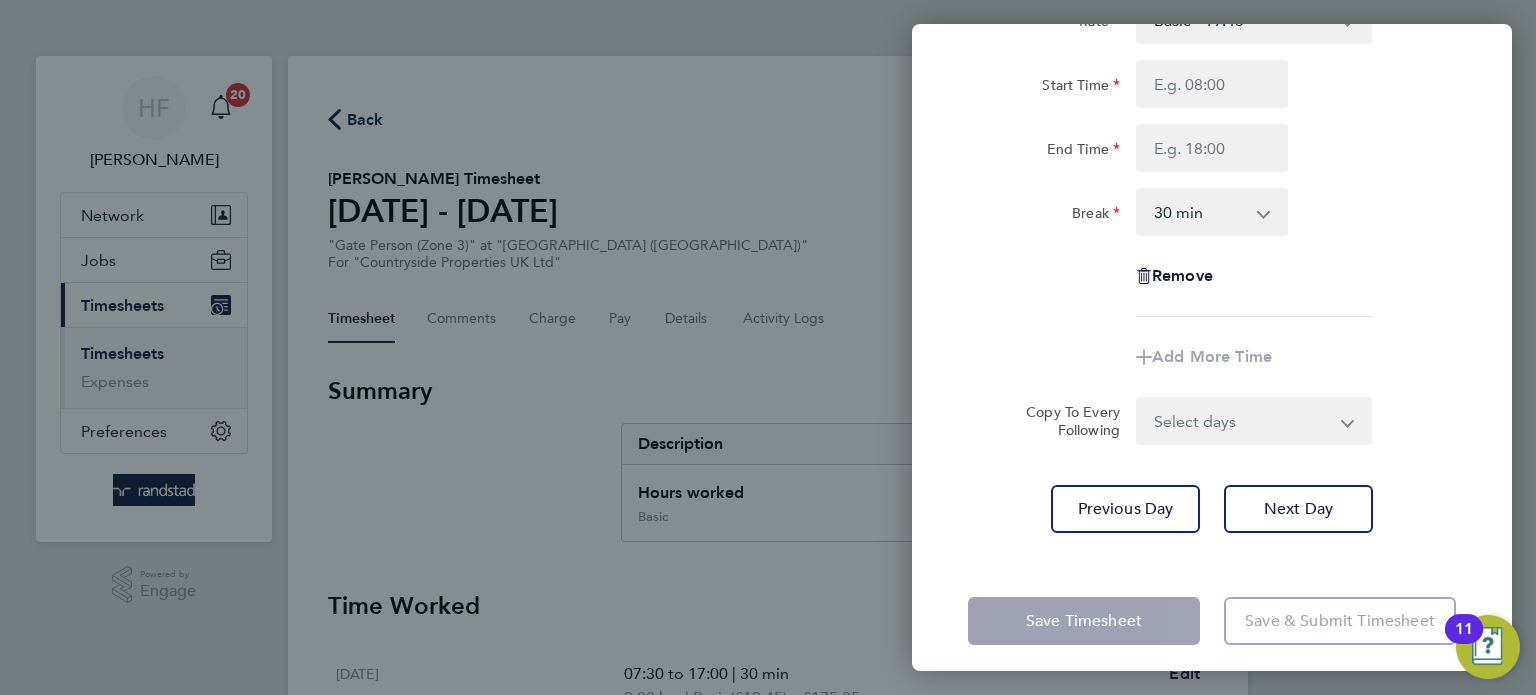 scroll, scrollTop: 96, scrollLeft: 0, axis: vertical 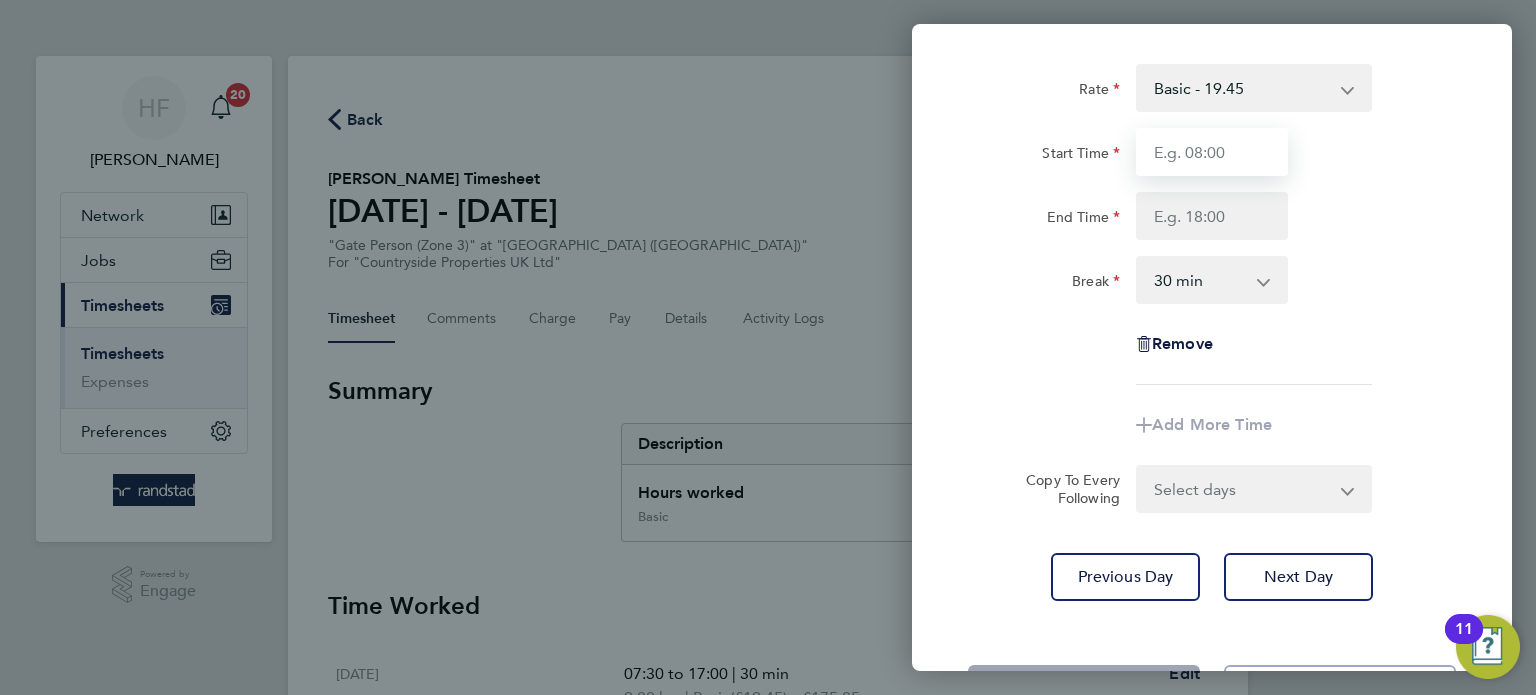 click on "Start Time" at bounding box center (1212, 152) 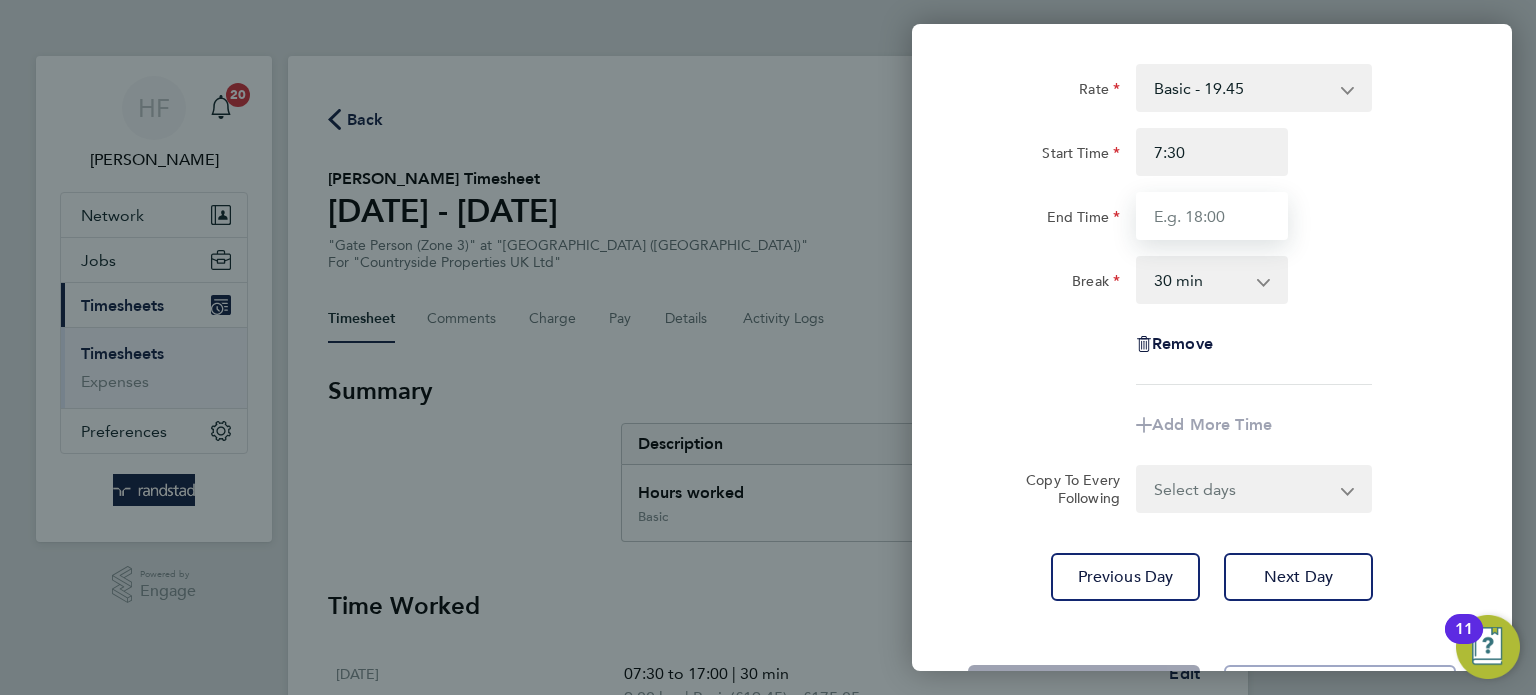type on "07:30" 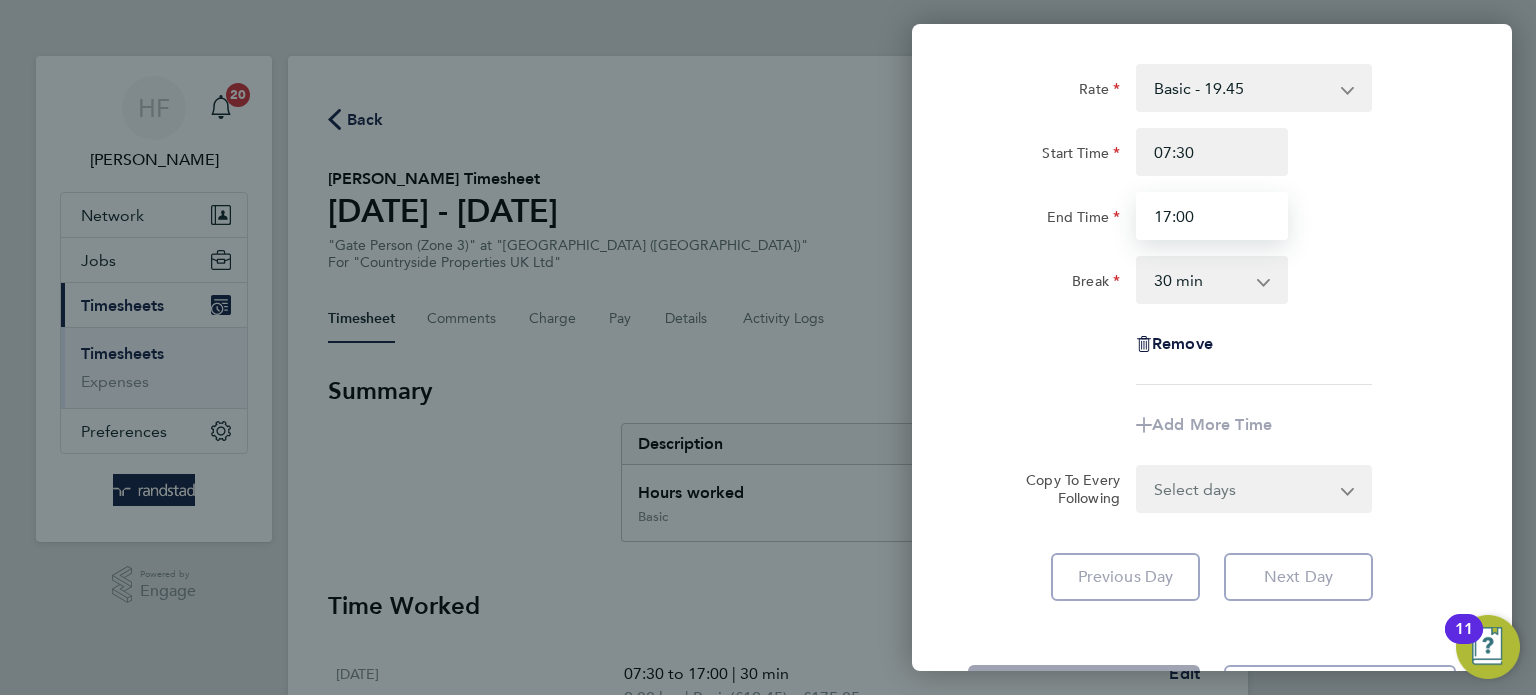 type on "17:00" 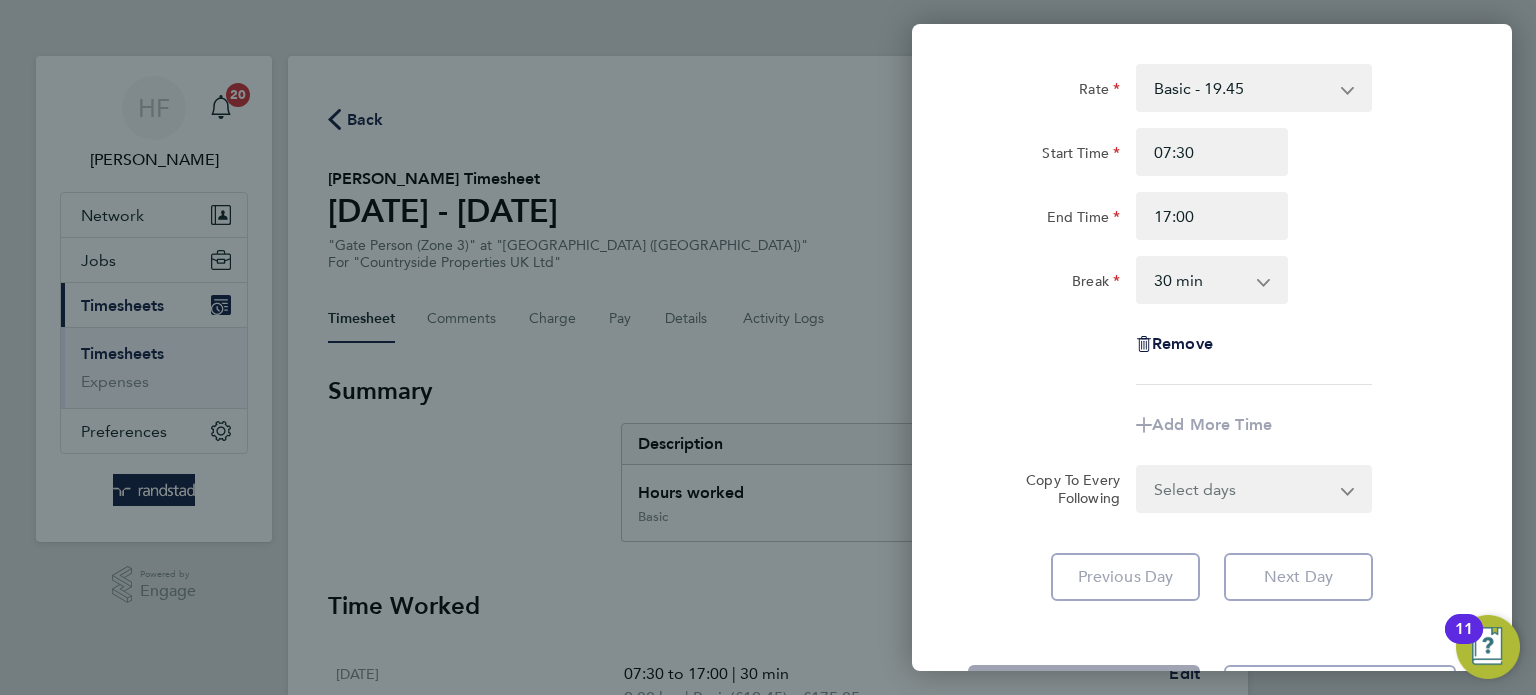 click on "End Time 17:00" 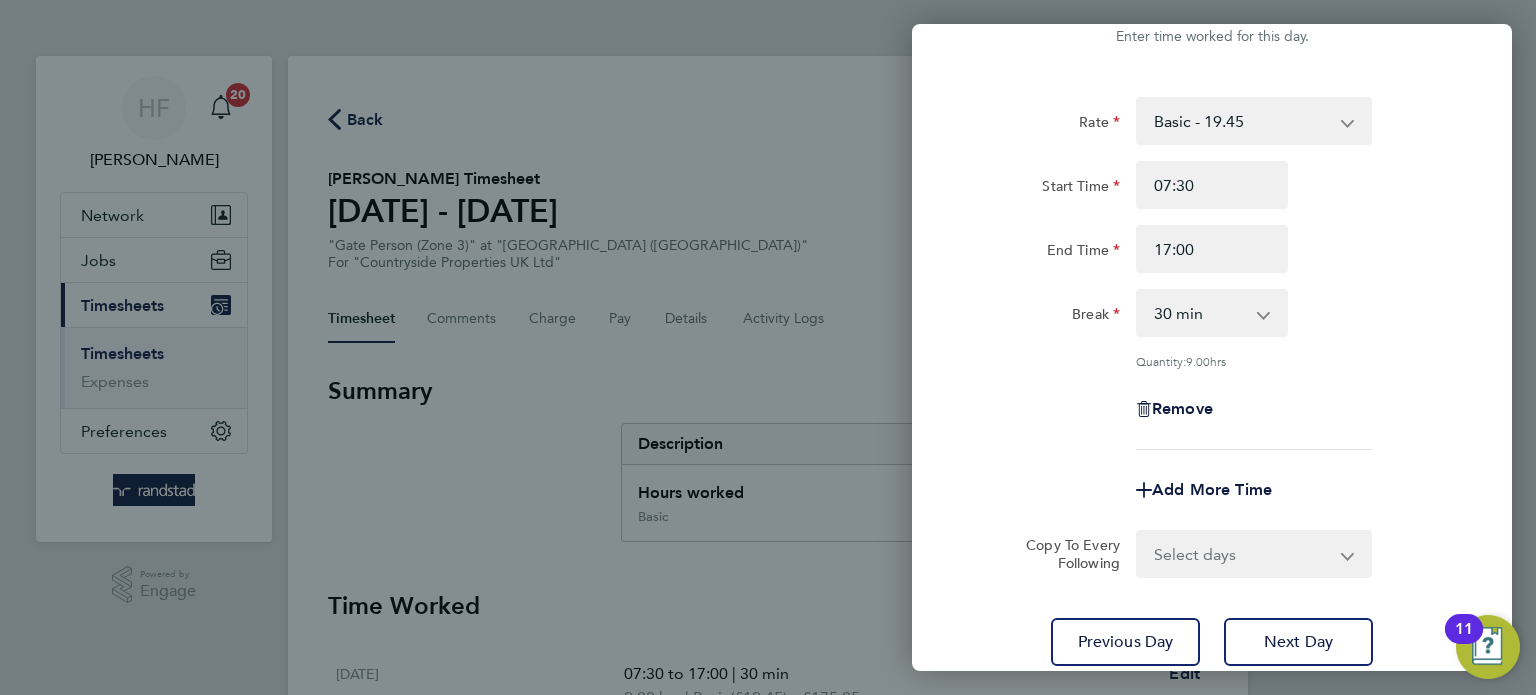 scroll, scrollTop: 0, scrollLeft: 0, axis: both 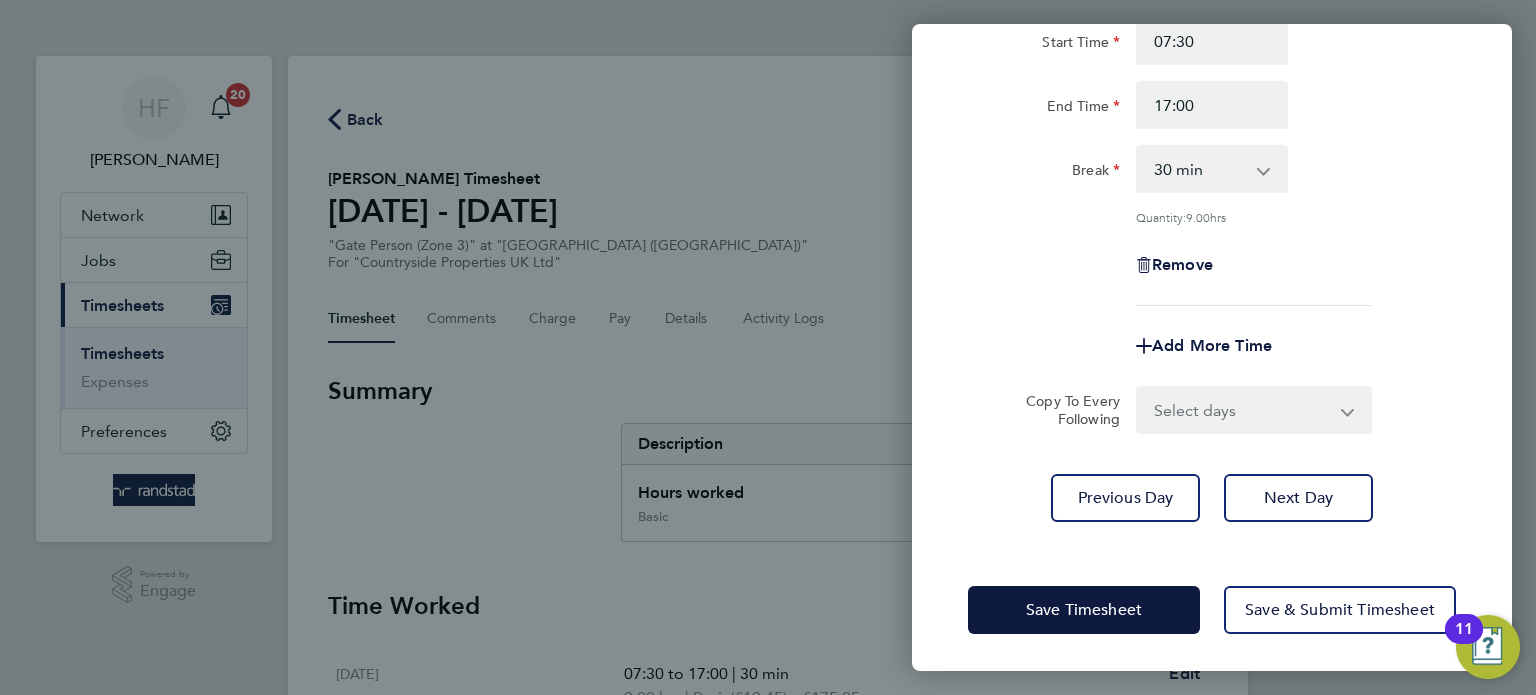 click on "Rate  Basic - 19.45
Start Time 07:30 End Time 17:00 Break  0 min   15 min   30 min   45 min   60 min   75 min   90 min
Quantity:  9.00  hrs
Remove
Add More Time  Copy To Every Following  Select days   Day   Weekend (Sat-Sun)   Friday   Saturday   Sunday
Previous Day   Next Day" 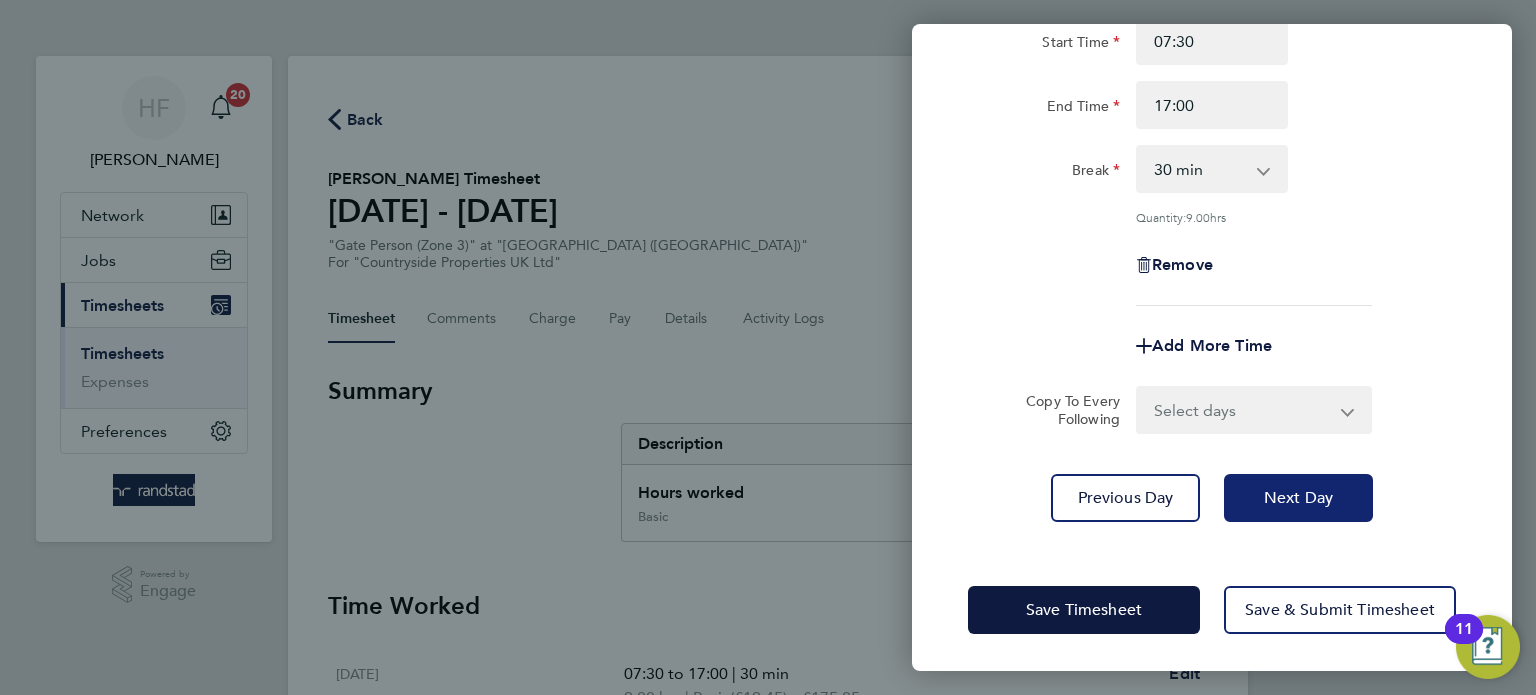 click on "Next Day" 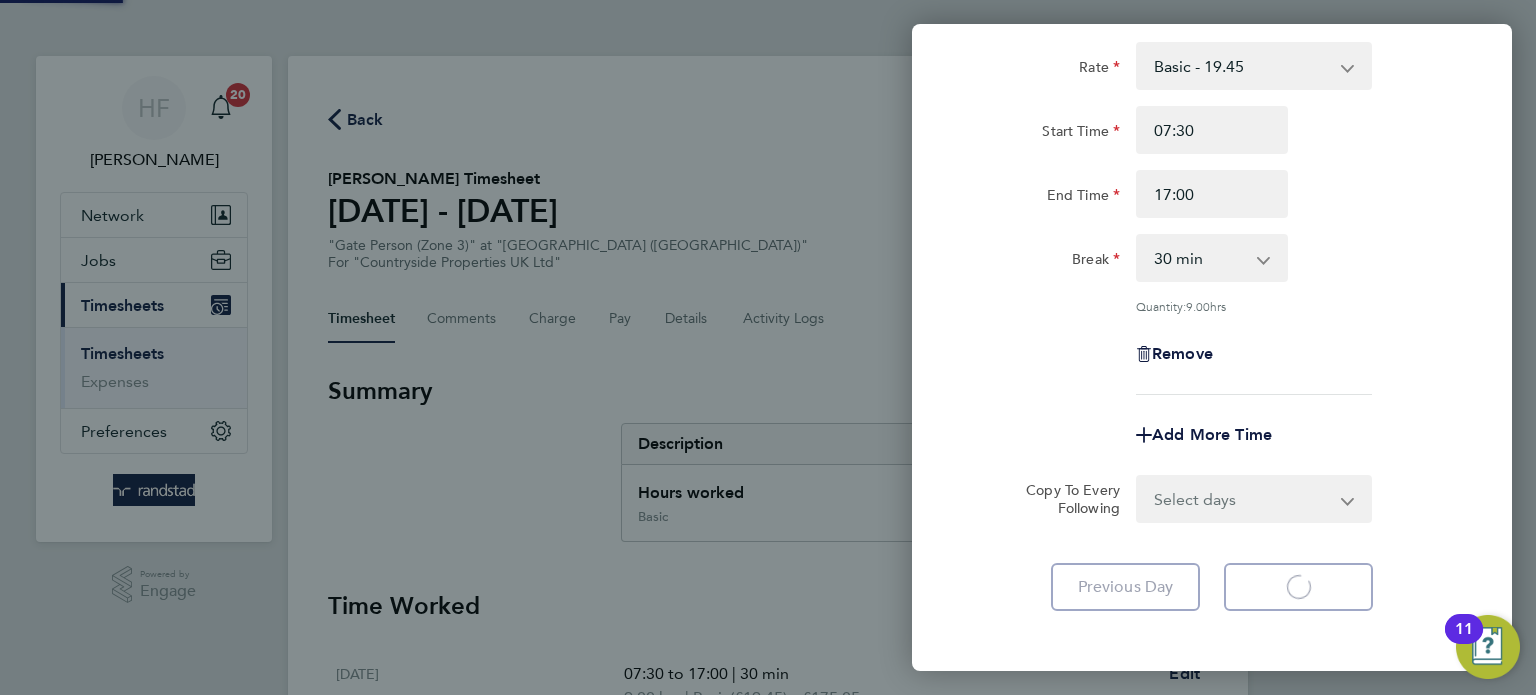 scroll, scrollTop: 0, scrollLeft: 0, axis: both 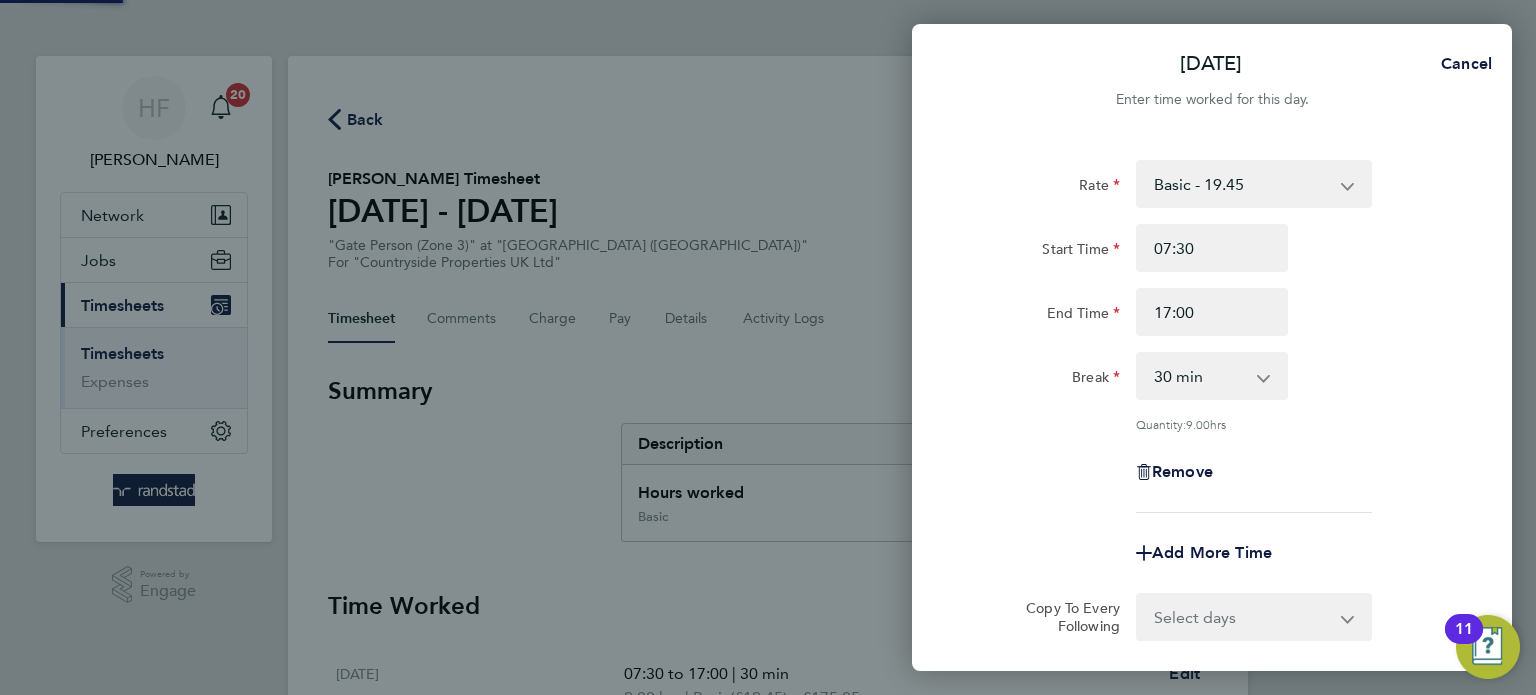 select on "30" 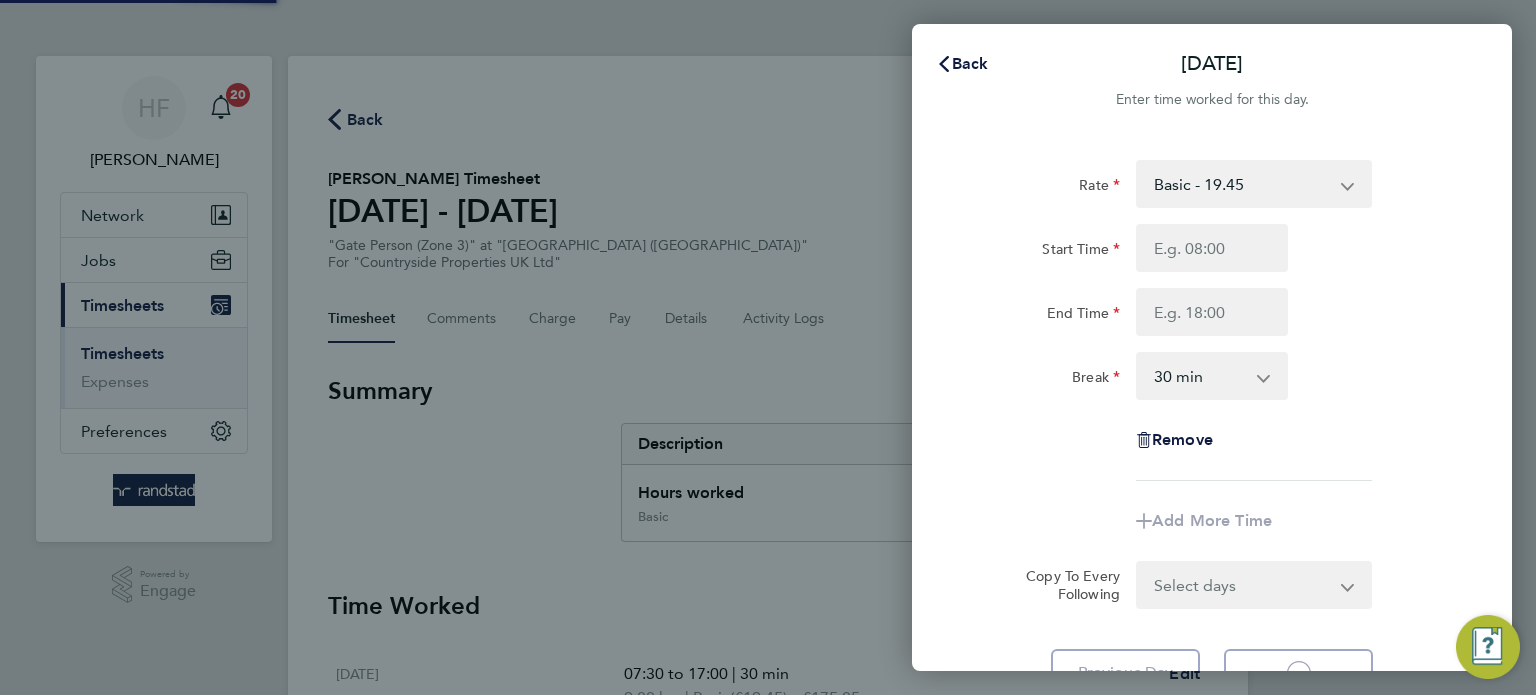 select on "30" 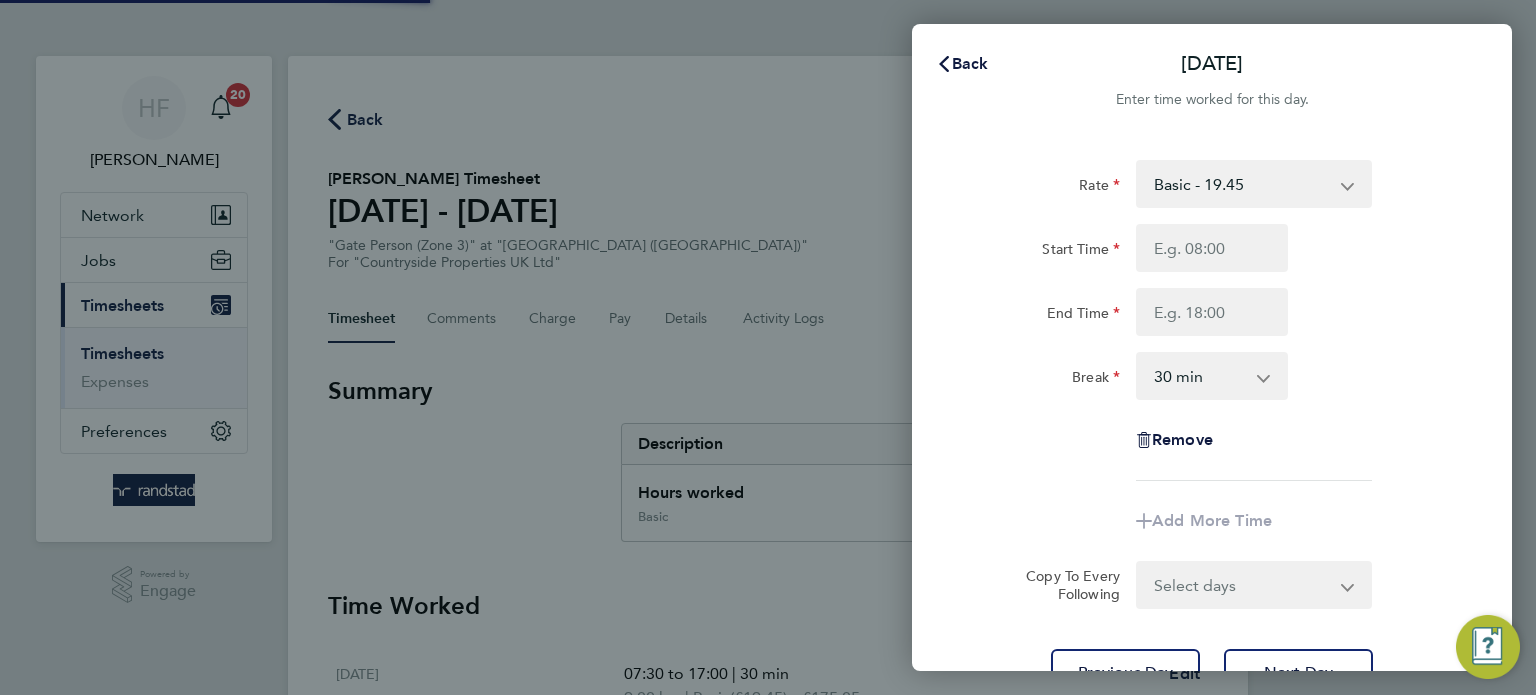 click on "Start Time" at bounding box center (1212, 248) 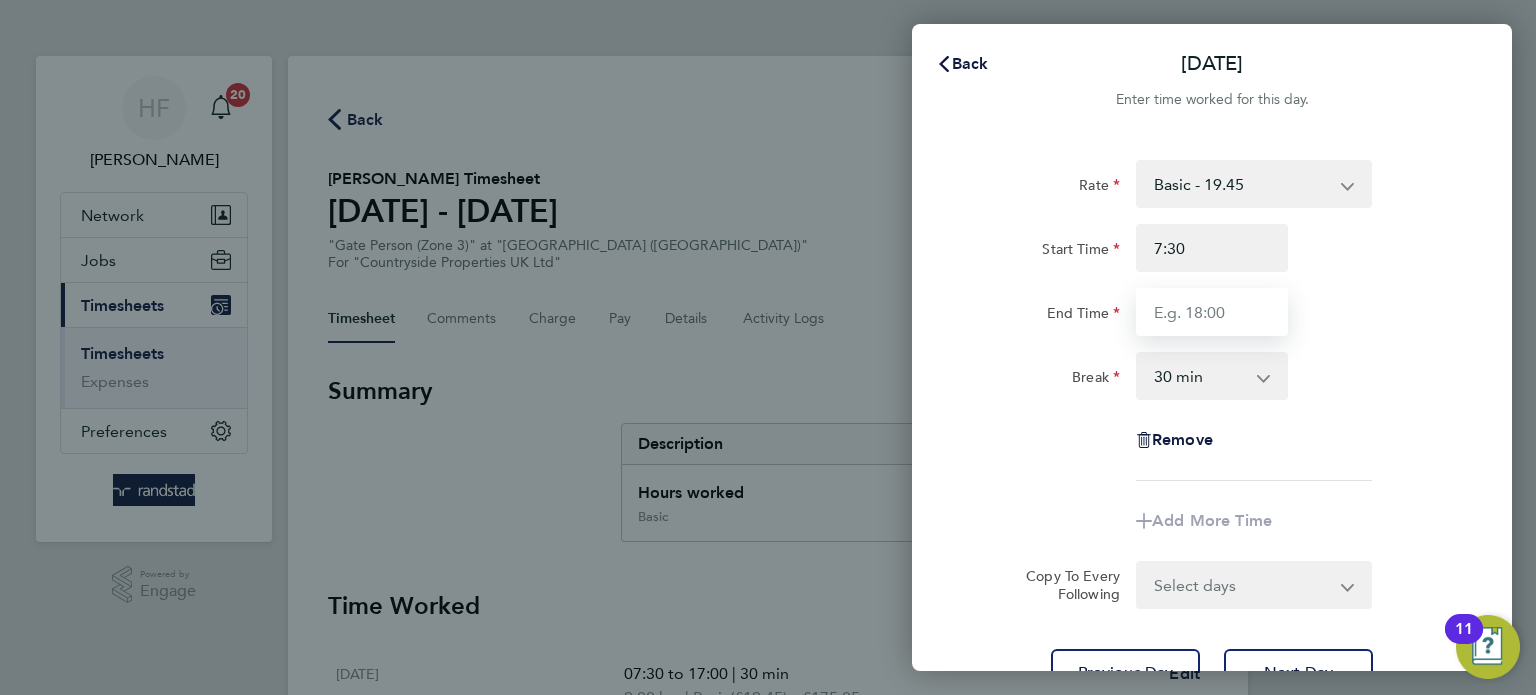 type on "07:30" 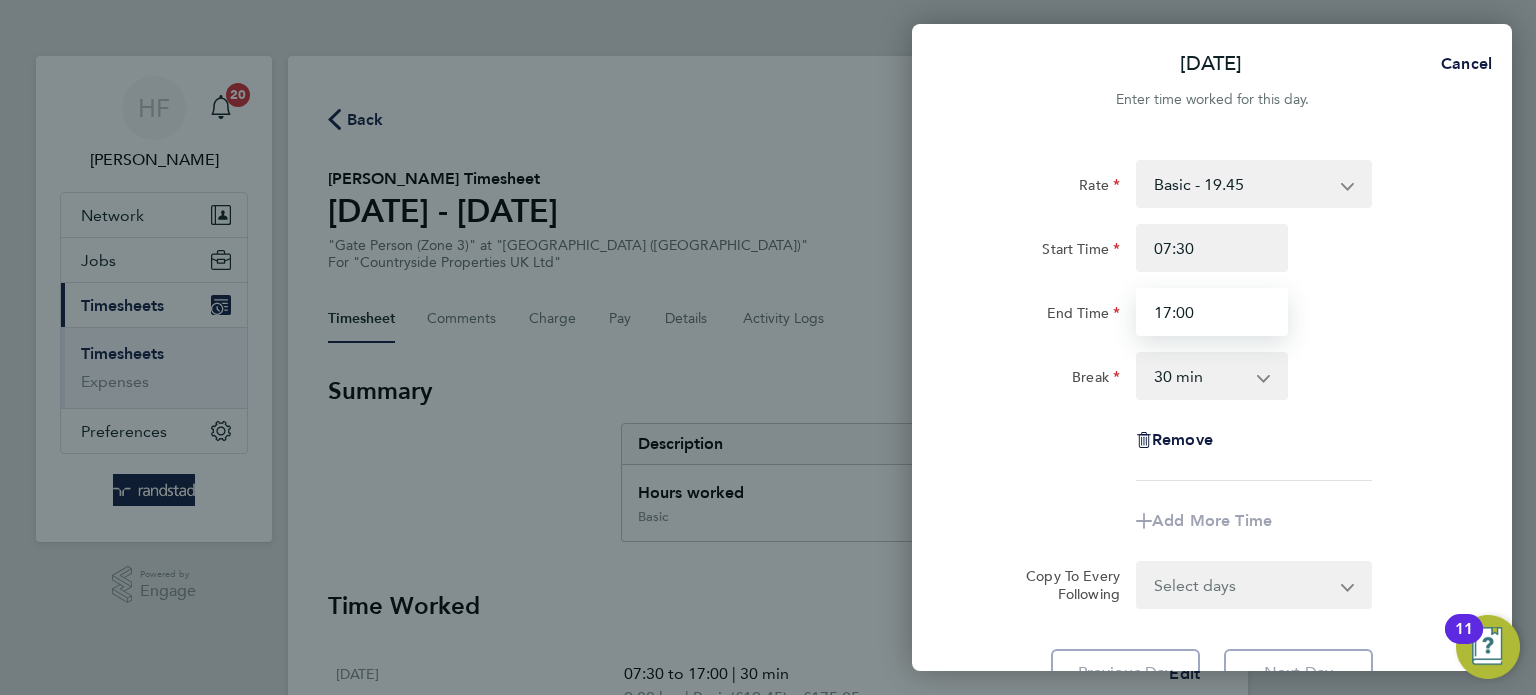 type on "17:00" 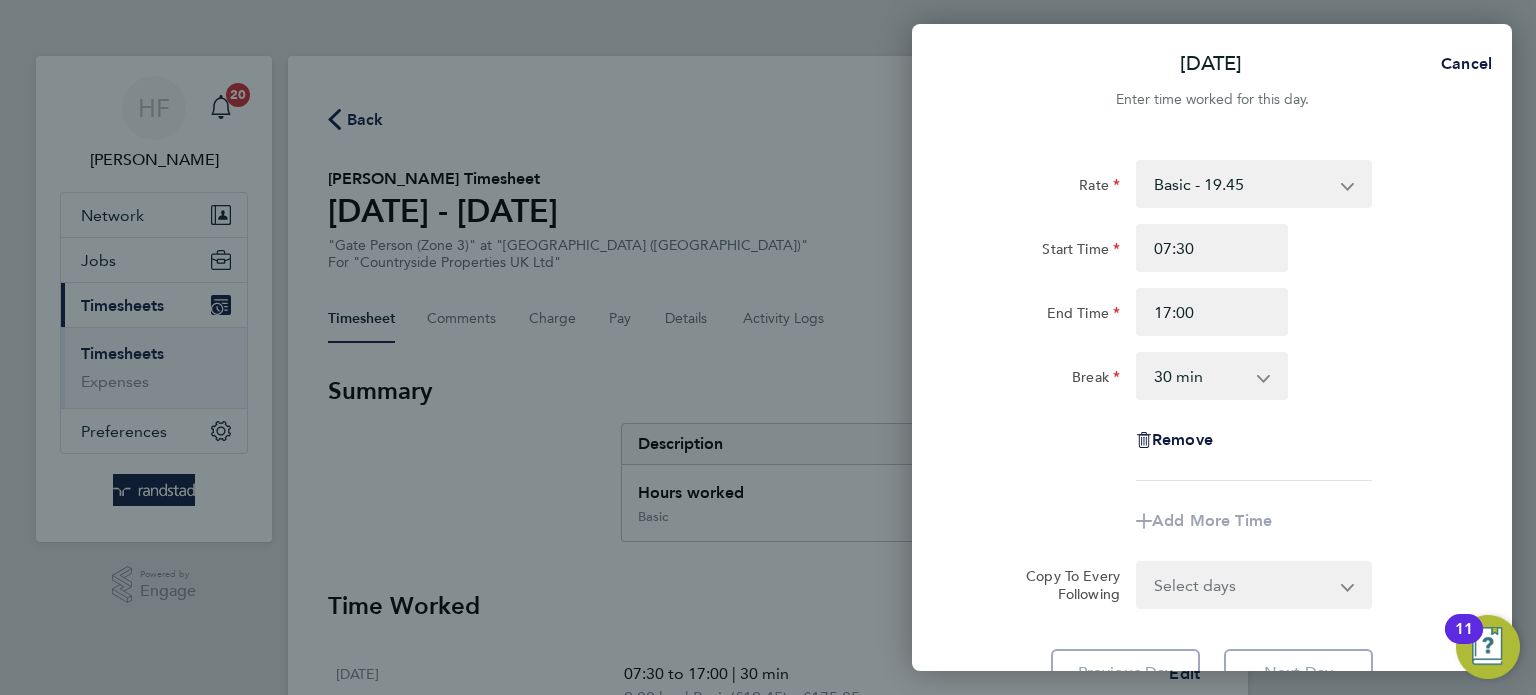 click on "End Time 17:00" 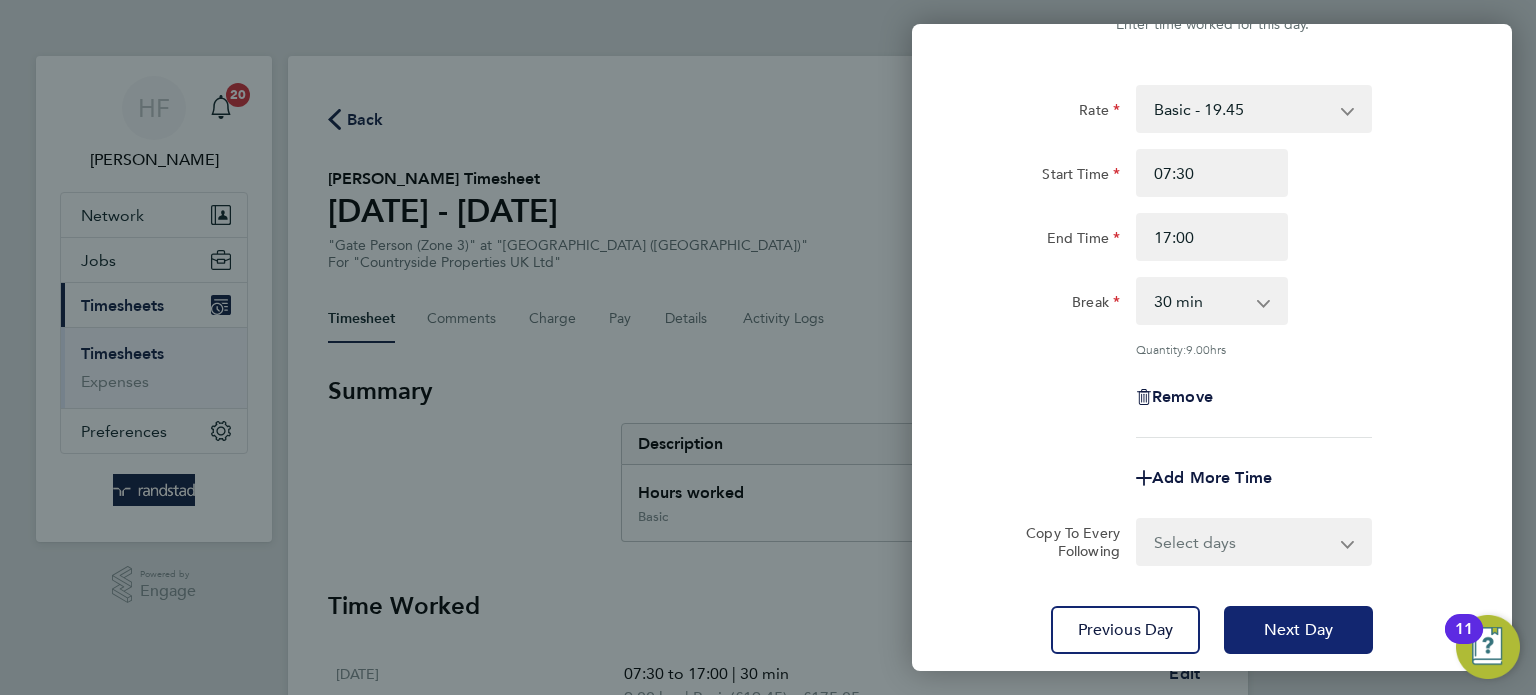 scroll, scrollTop: 207, scrollLeft: 0, axis: vertical 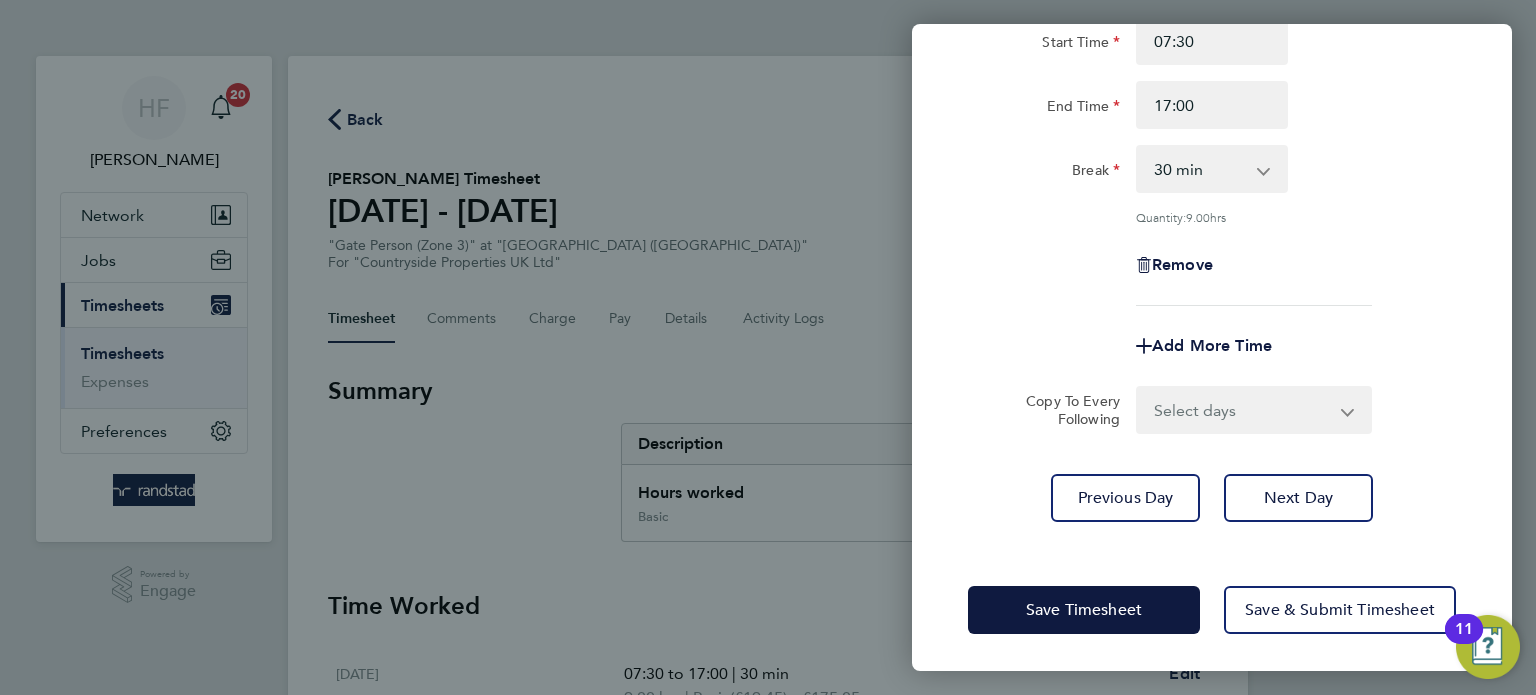 click on "Rate  Basic - 19.45
Start Time 07:30 End Time 17:00 Break  0 min   15 min   30 min   45 min   60 min   75 min   90 min
Quantity:  9.00  hrs
Remove
Add More Time  Copy To Every Following  Select days   Day   Weekend (Sat-Sun)   Saturday   Sunday
Previous Day   Next Day" 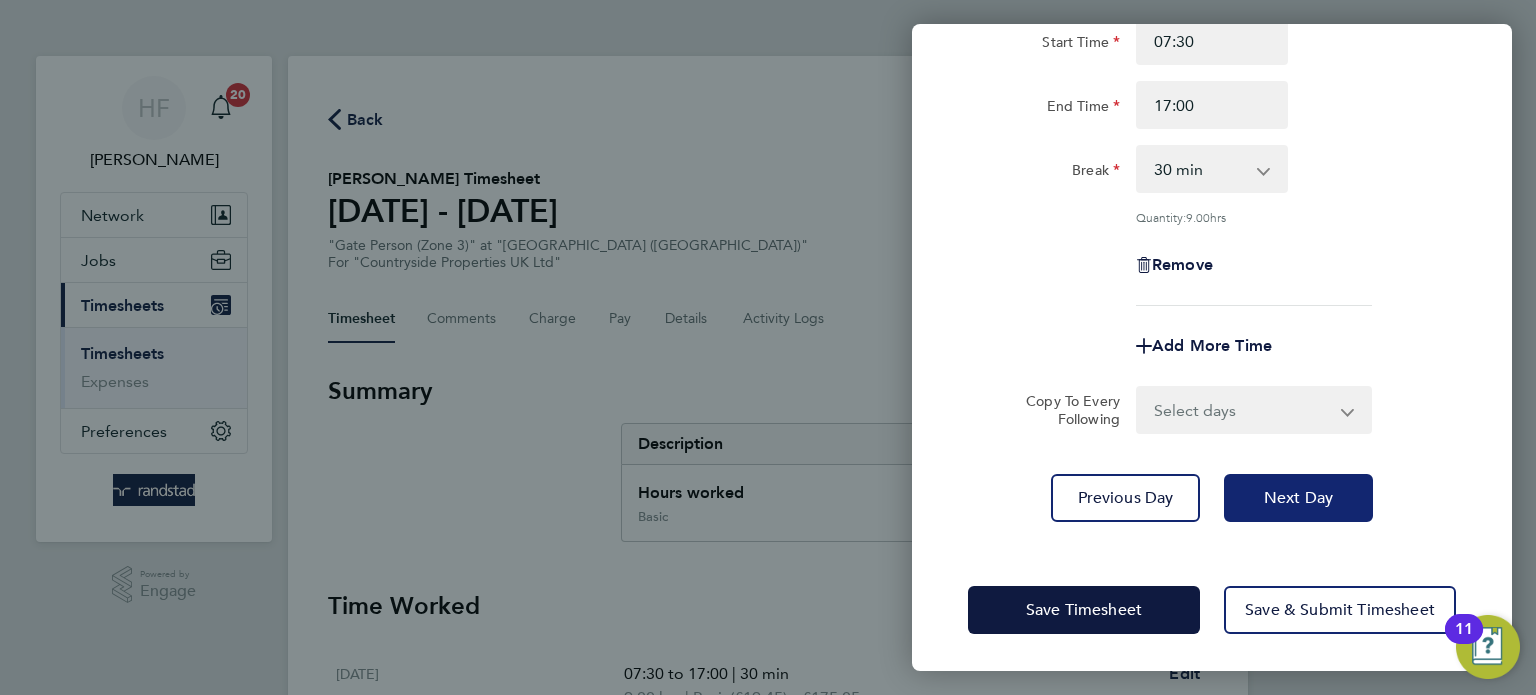 click on "Next Day" 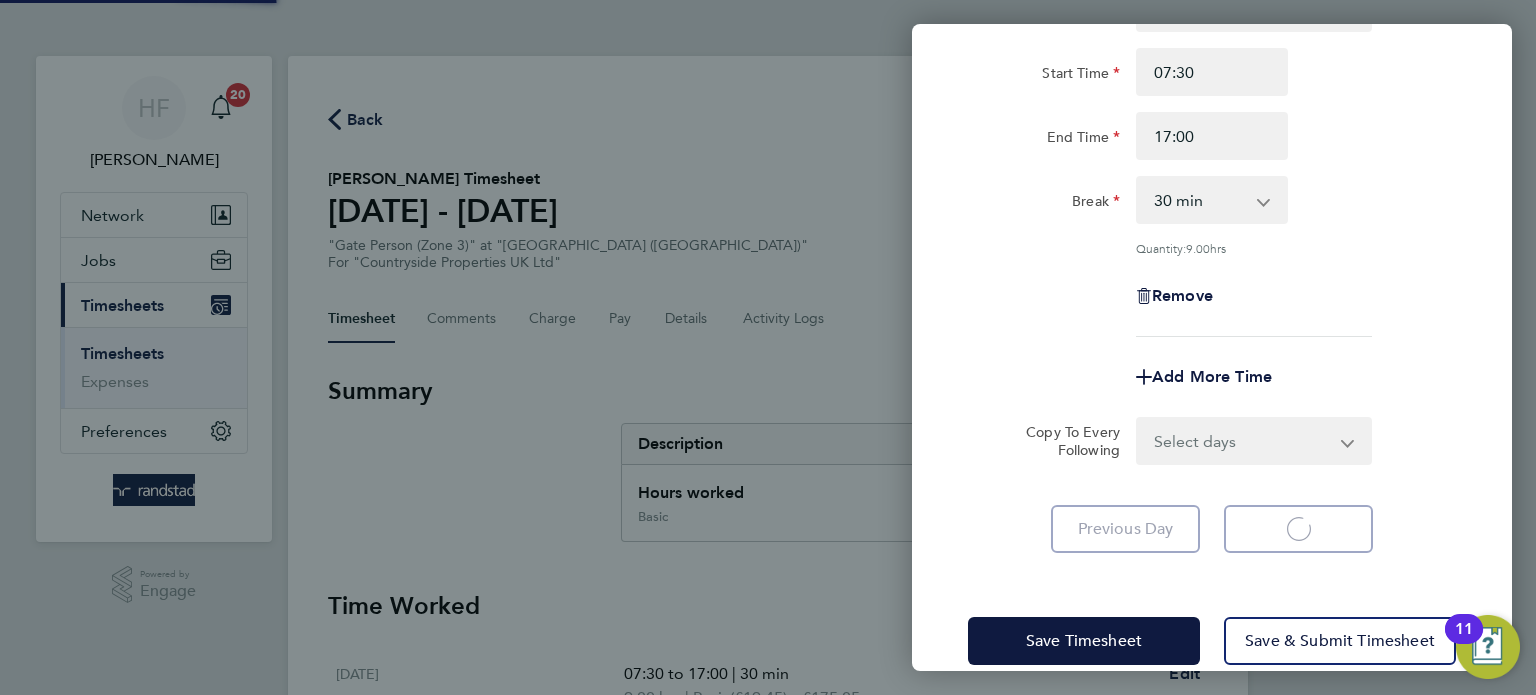 select on "30" 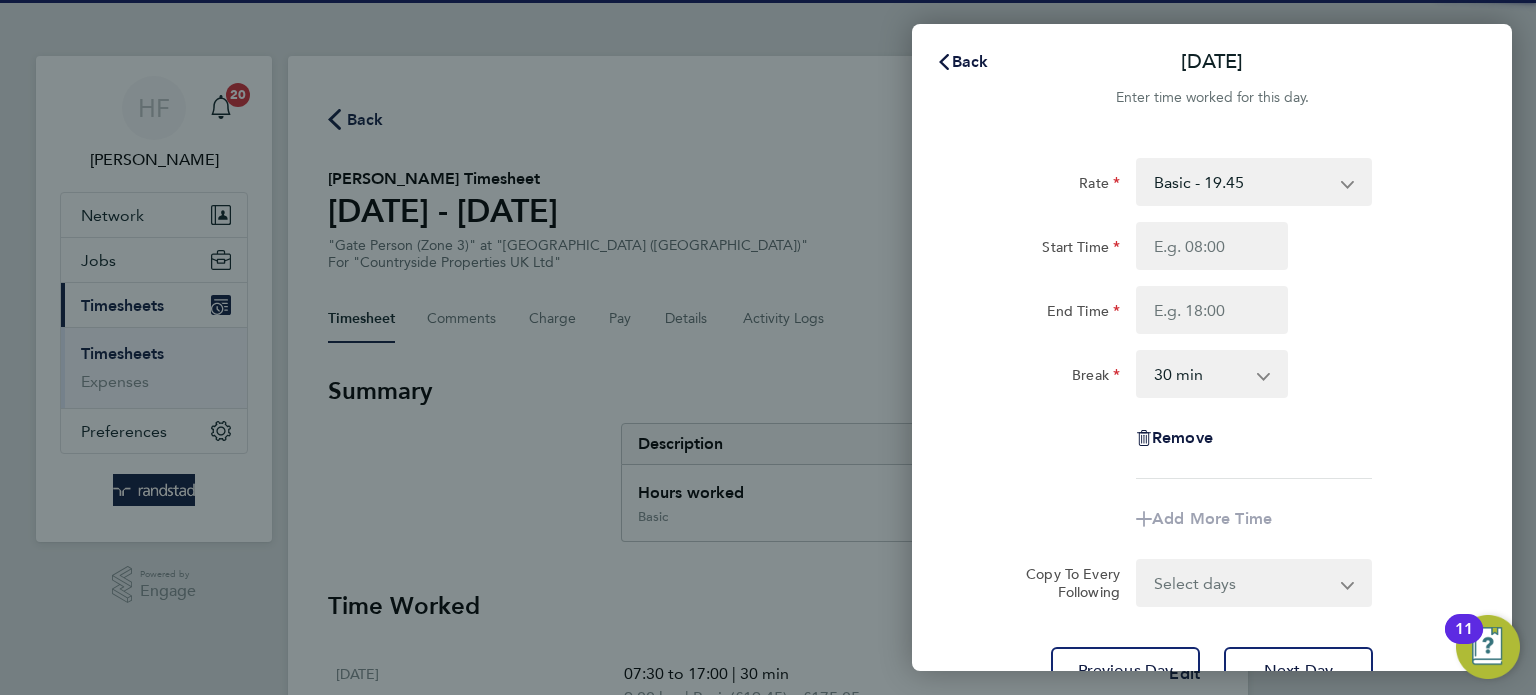 scroll, scrollTop: 0, scrollLeft: 0, axis: both 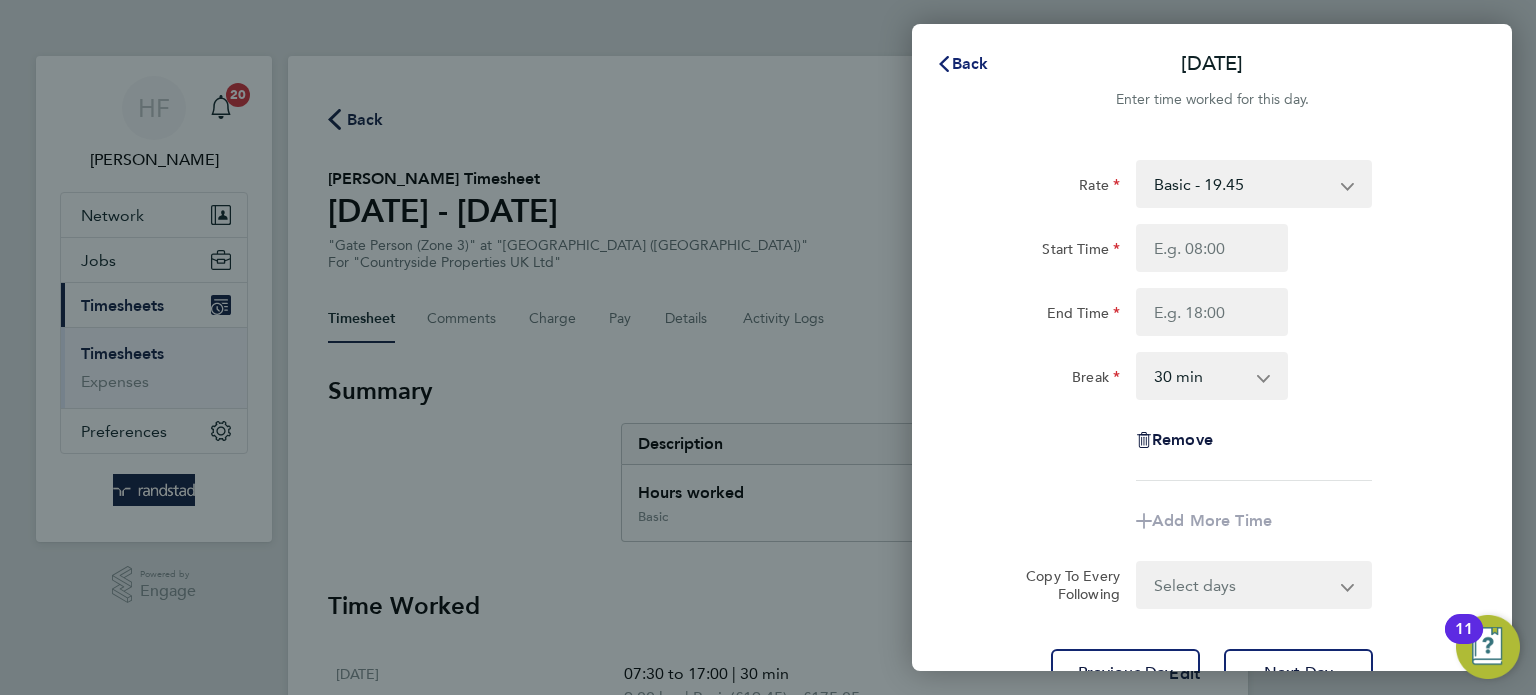 click on "Back" 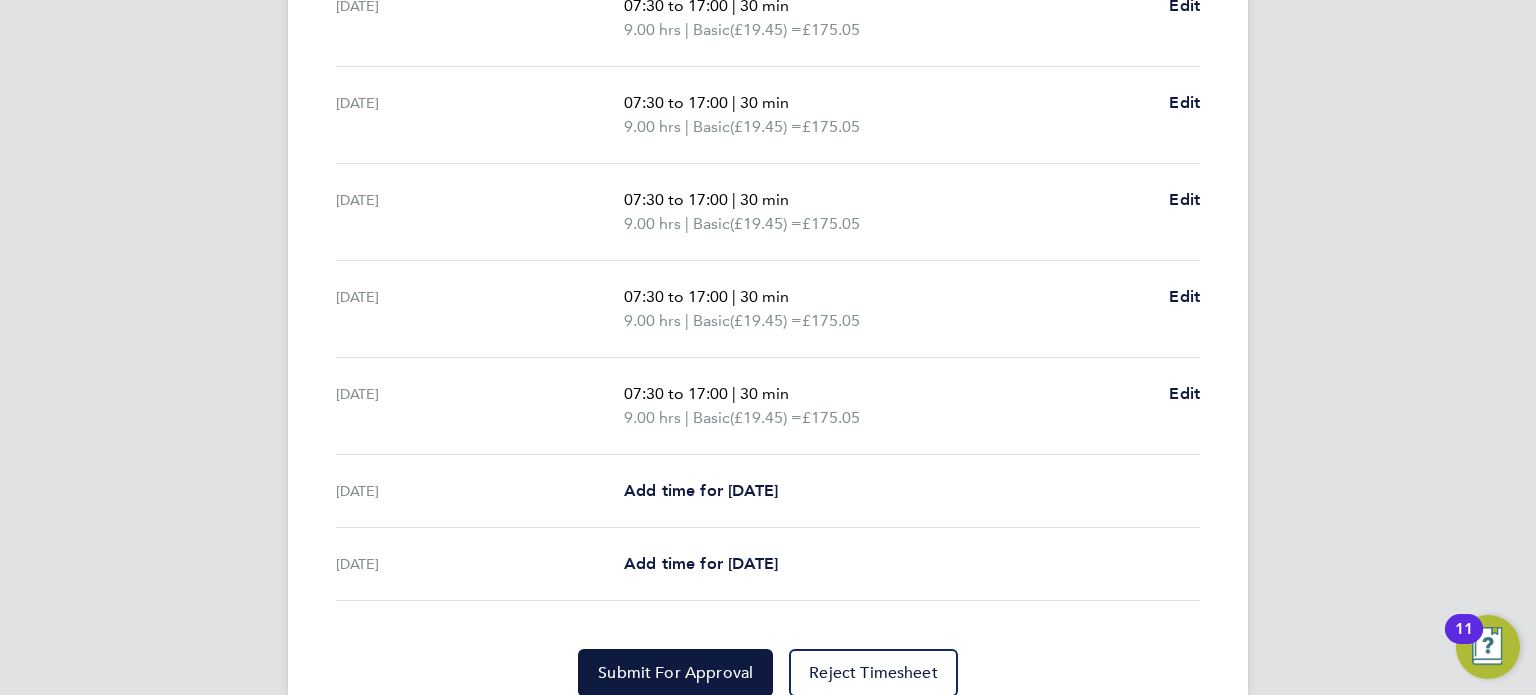 scroll, scrollTop: 676, scrollLeft: 0, axis: vertical 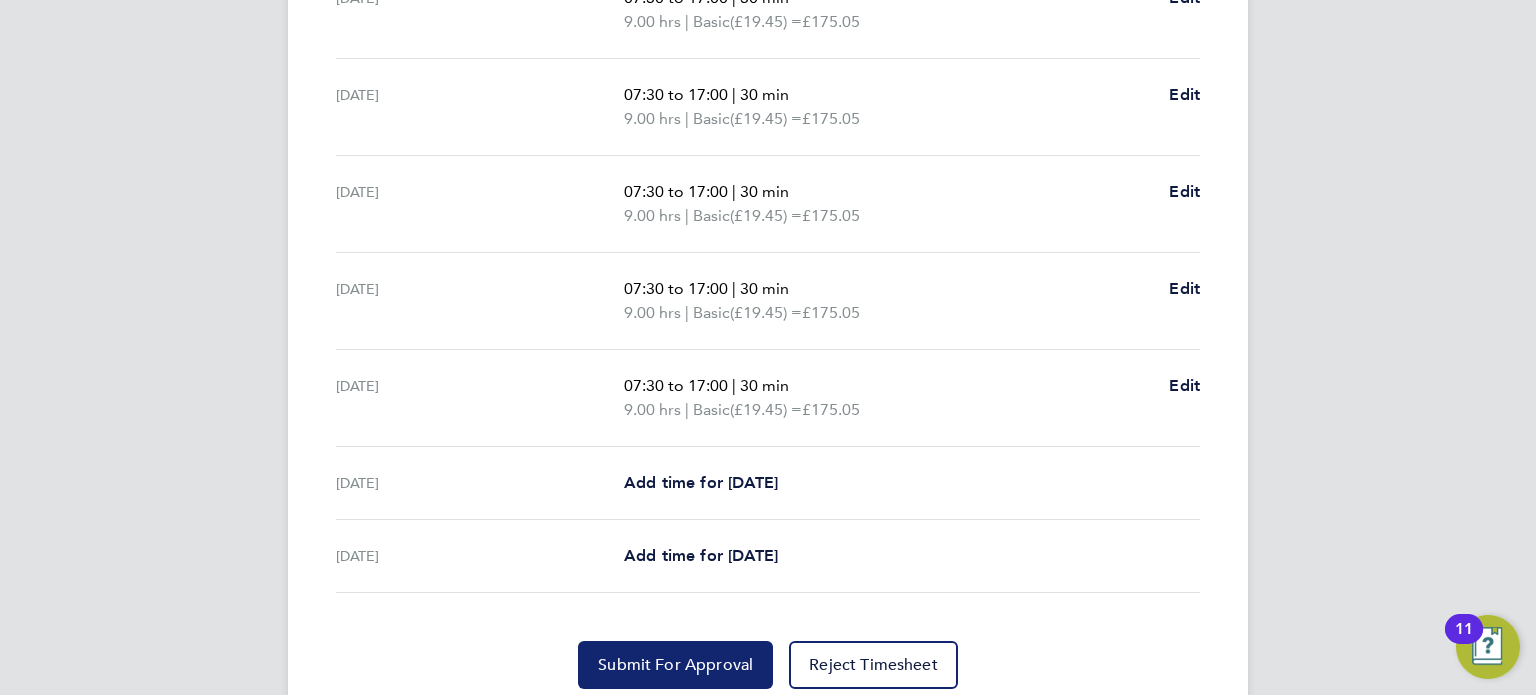 click on "Submit For Approval" 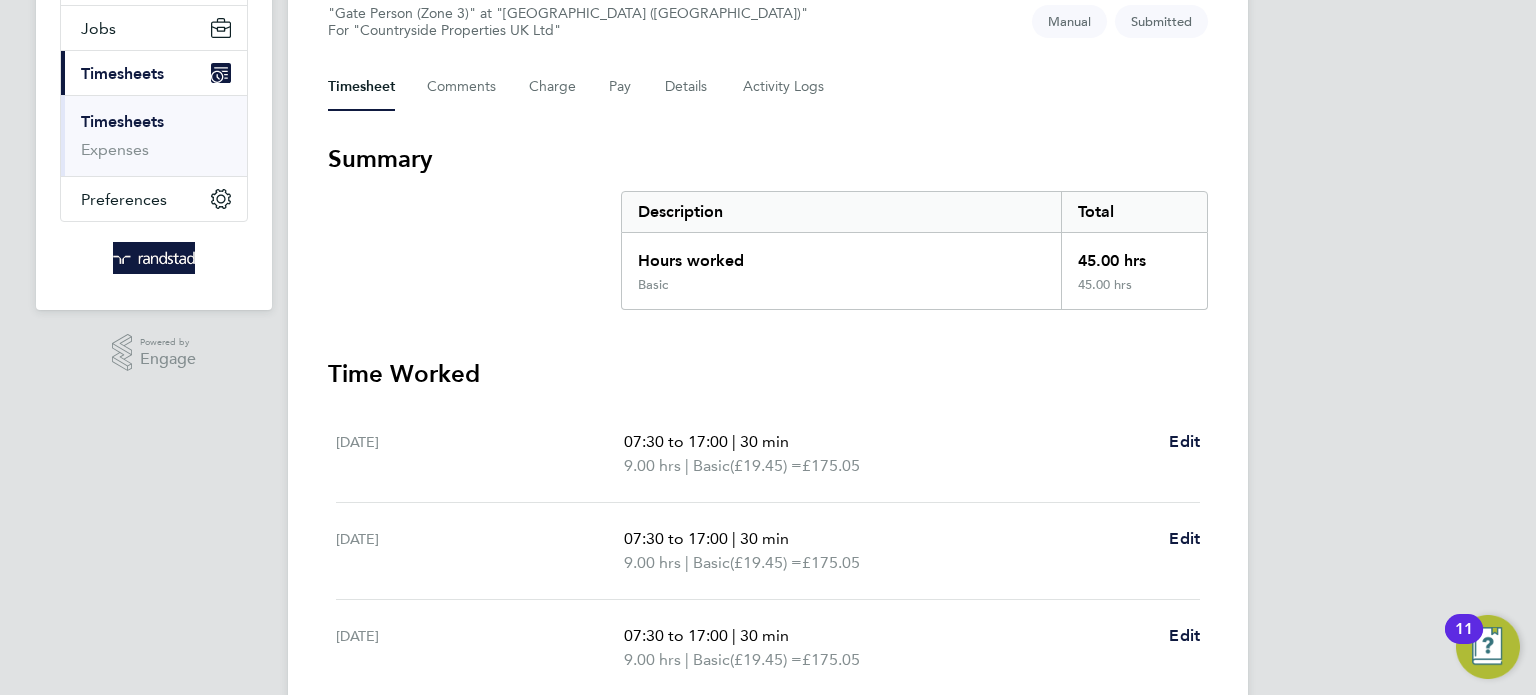 scroll, scrollTop: 0, scrollLeft: 0, axis: both 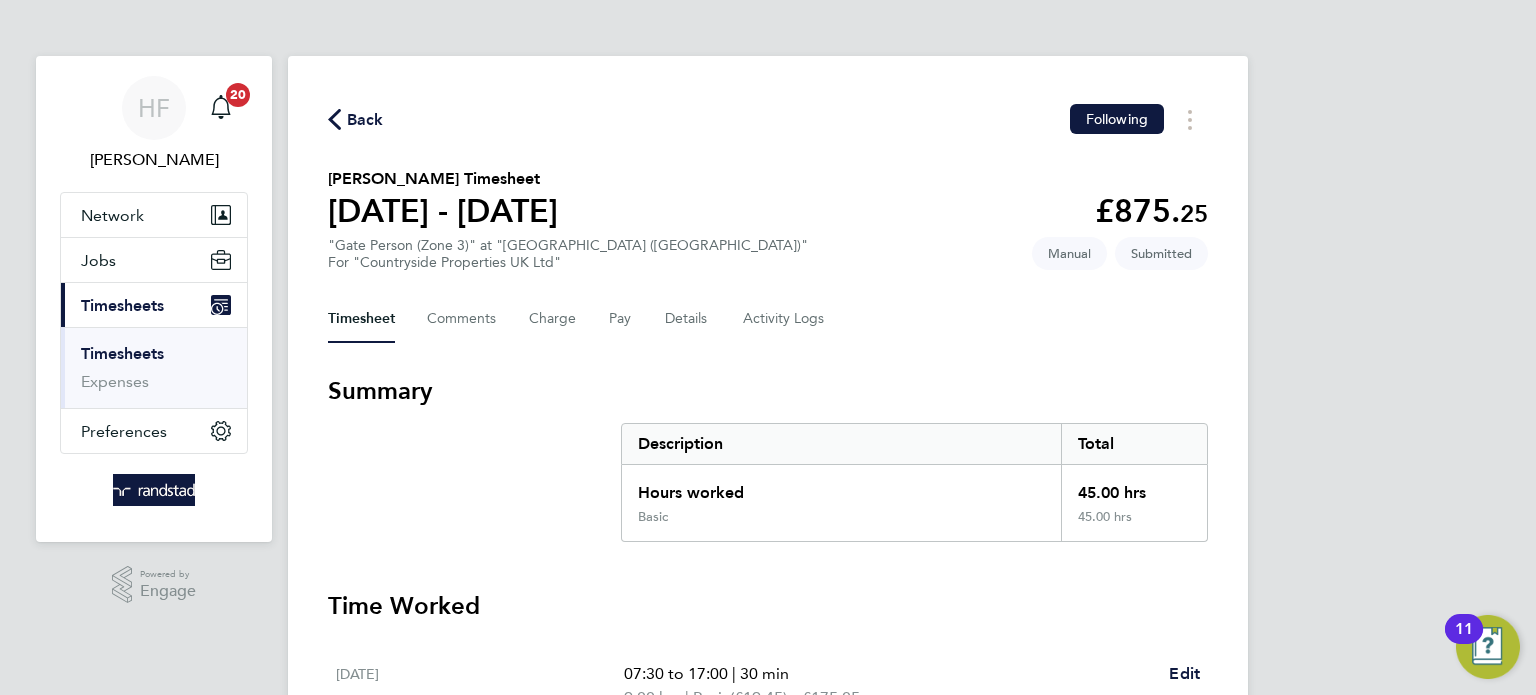 click on "Timesheets" at bounding box center [122, 353] 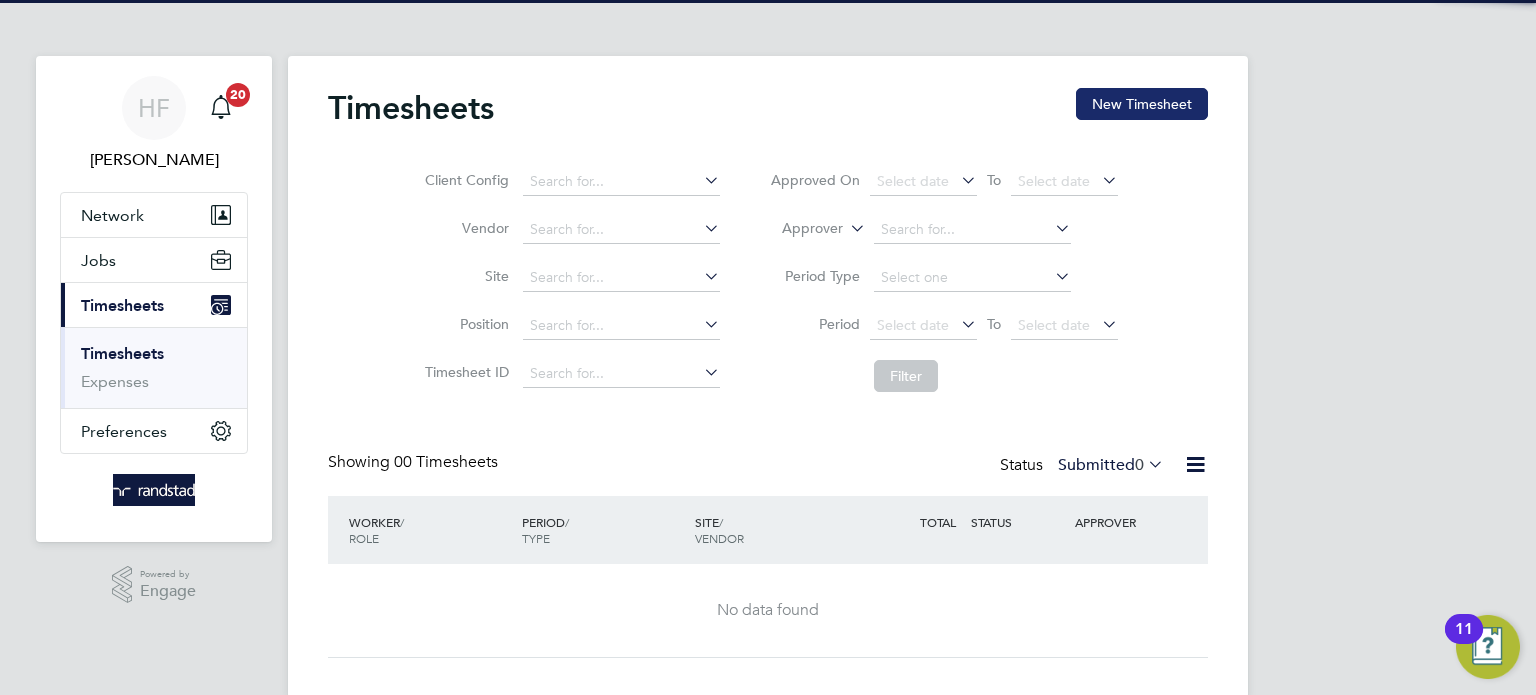 click on "Timesheets New Timesheet Client Config   Vendor   Site   Position   Timesheet ID   Approved On
Select date
To
Select date
Approver     Period Type   Period
Select date
To
Select date
Filter Showing   00 Timesheets Status  Submitted  0  WORKER  / ROLE WORKER  / PERIOD PERIOD  / TYPE SITE  / VENDOR TOTAL   TOTAL  / STATUS STATUS APPROVER No data found Show   more" 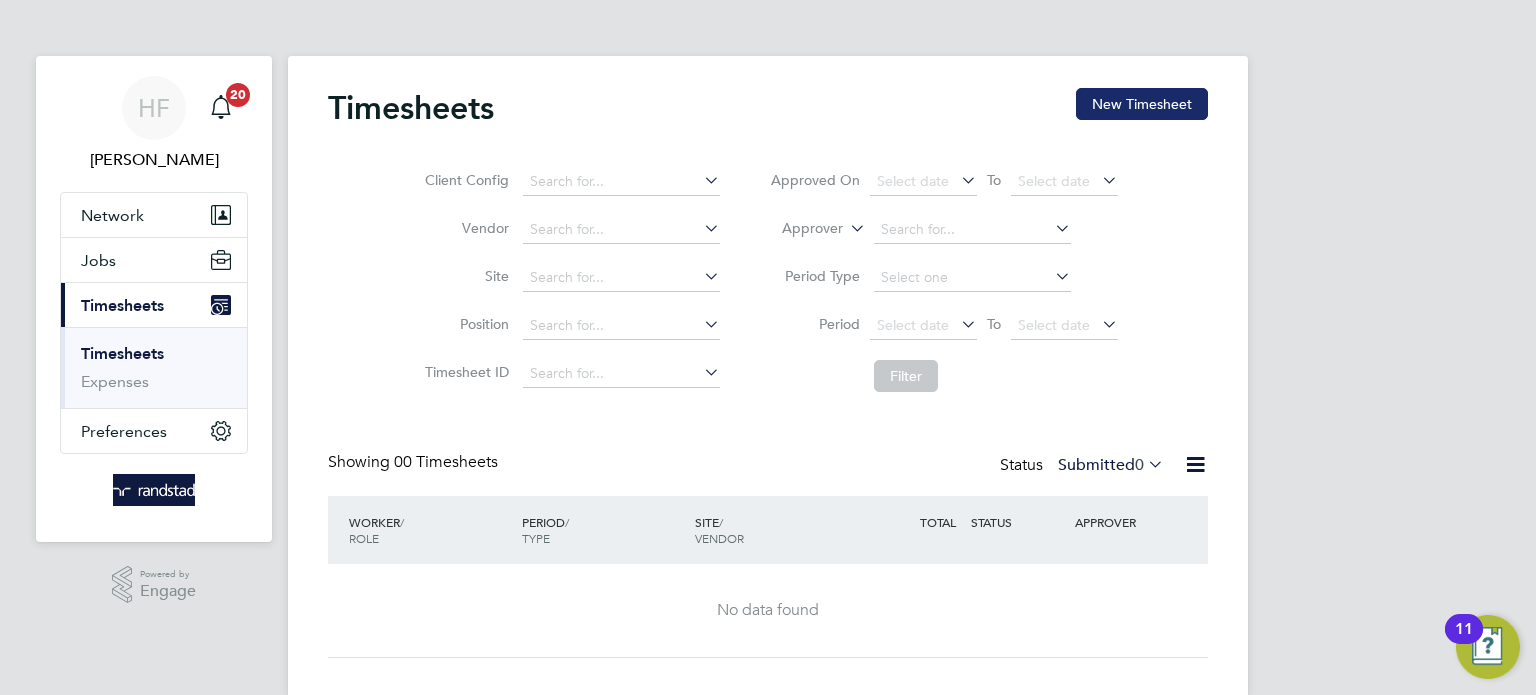 click on "New Timesheet" 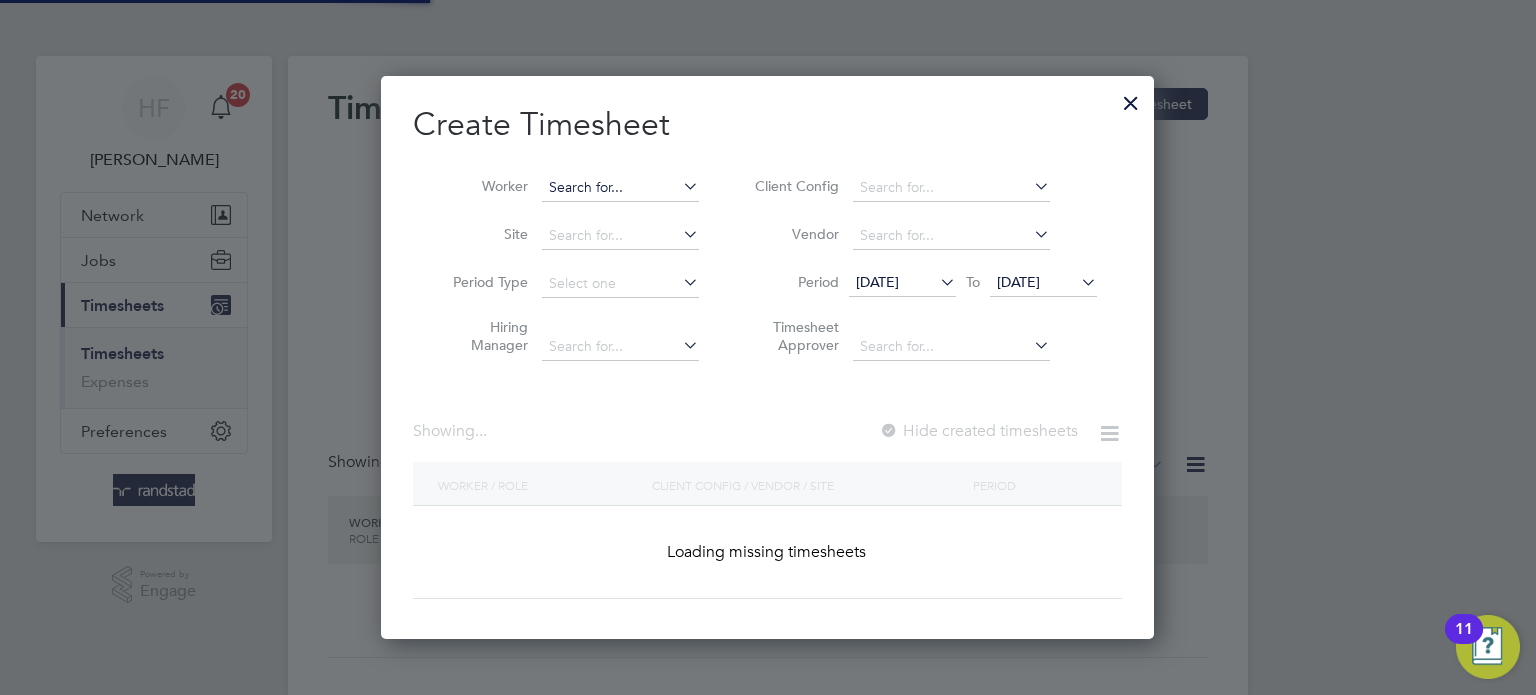 scroll, scrollTop: 10, scrollLeft: 10, axis: both 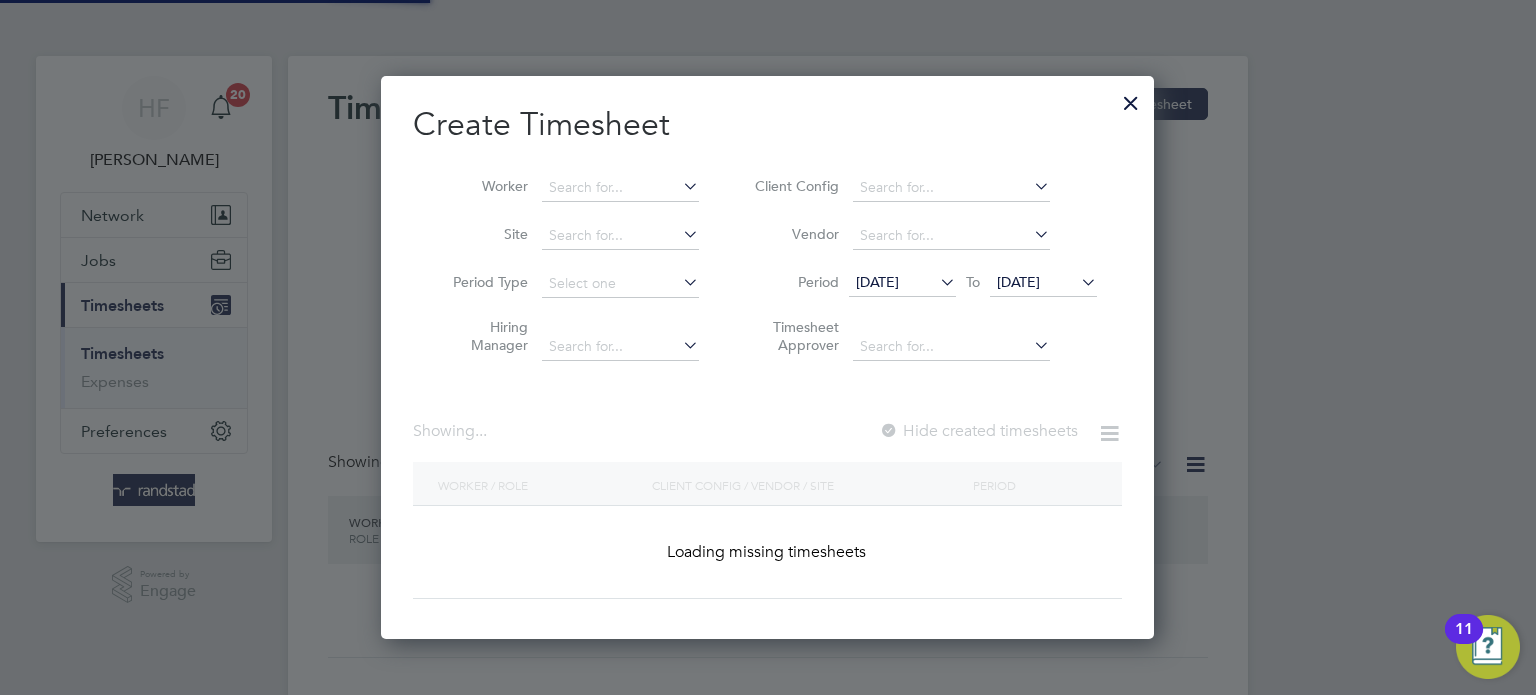 click on "Worker" at bounding box center [568, 188] 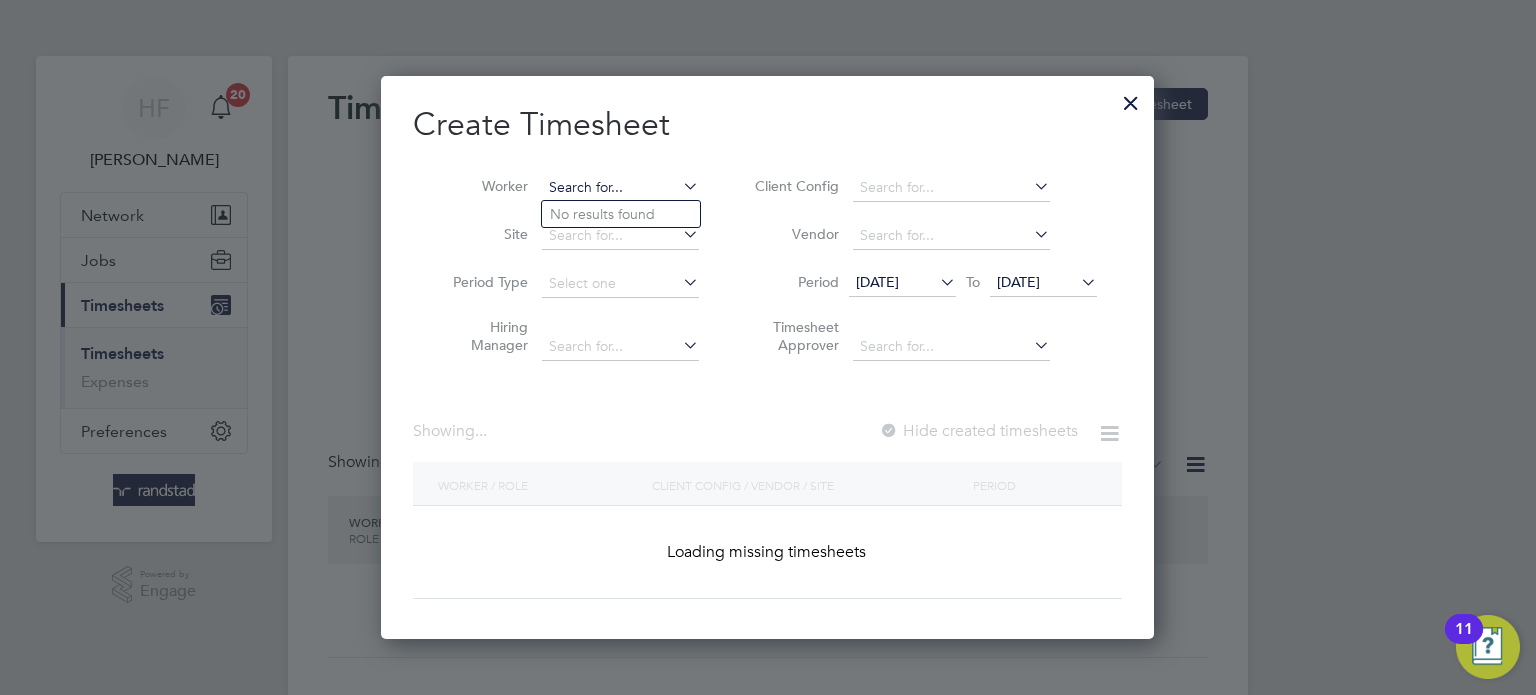 click at bounding box center (620, 188) 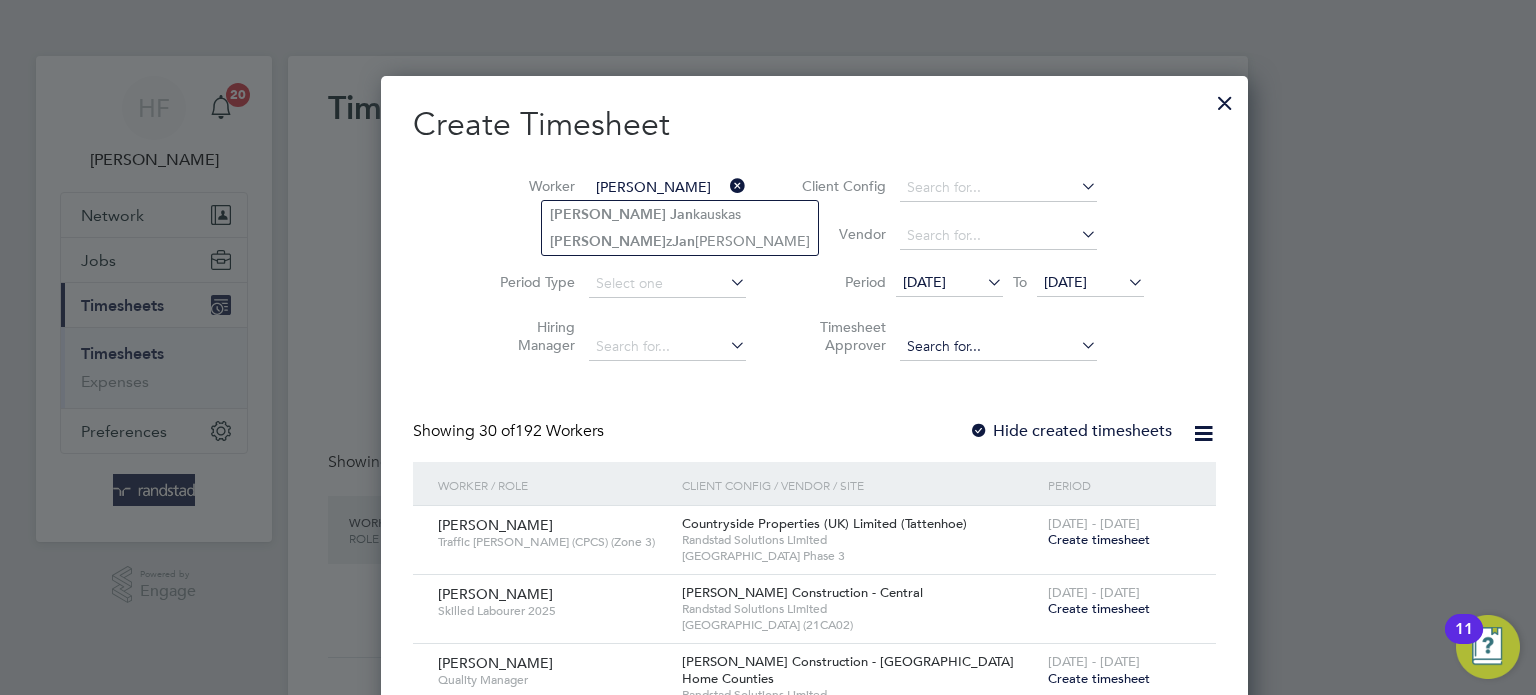 drag, startPoint x: 605, startPoint y: 203, endPoint x: 921, endPoint y: 333, distance: 341.69577 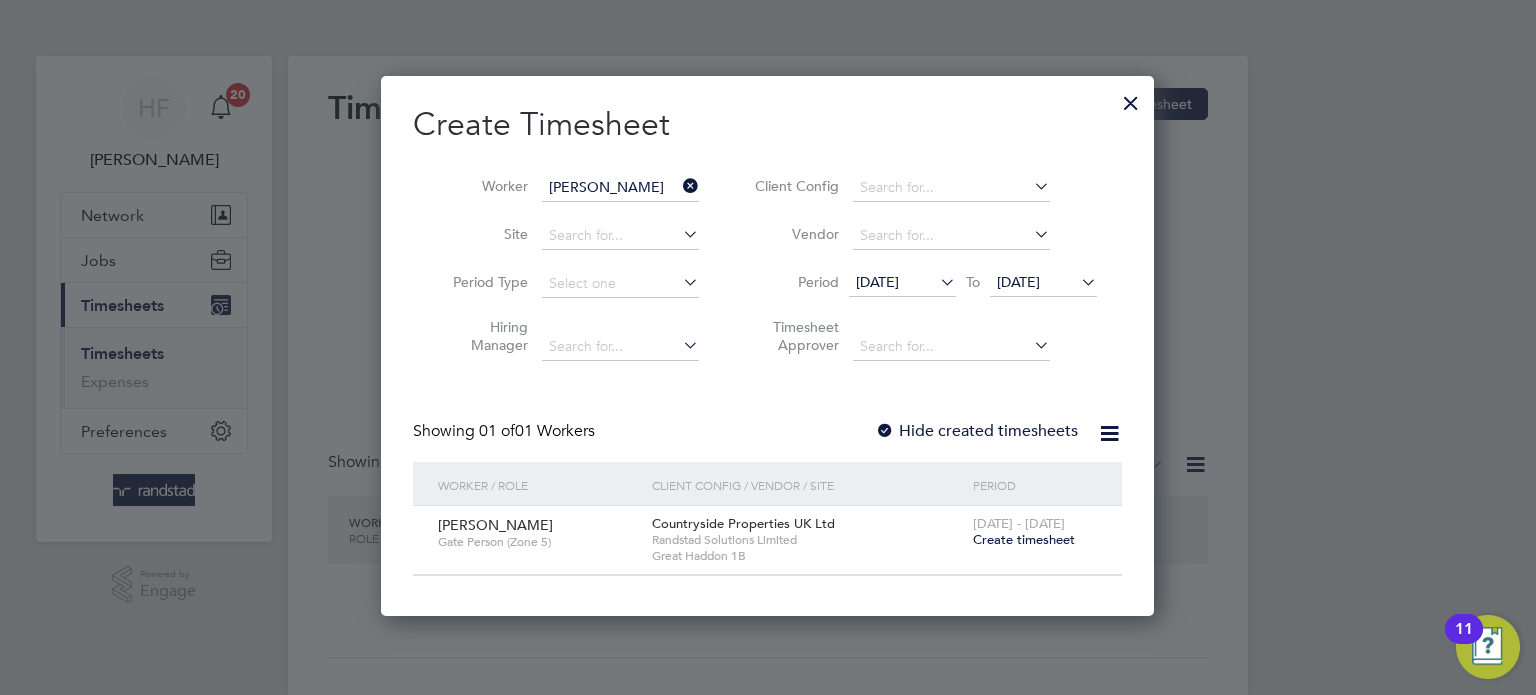 scroll, scrollTop: 9, scrollLeft: 10, axis: both 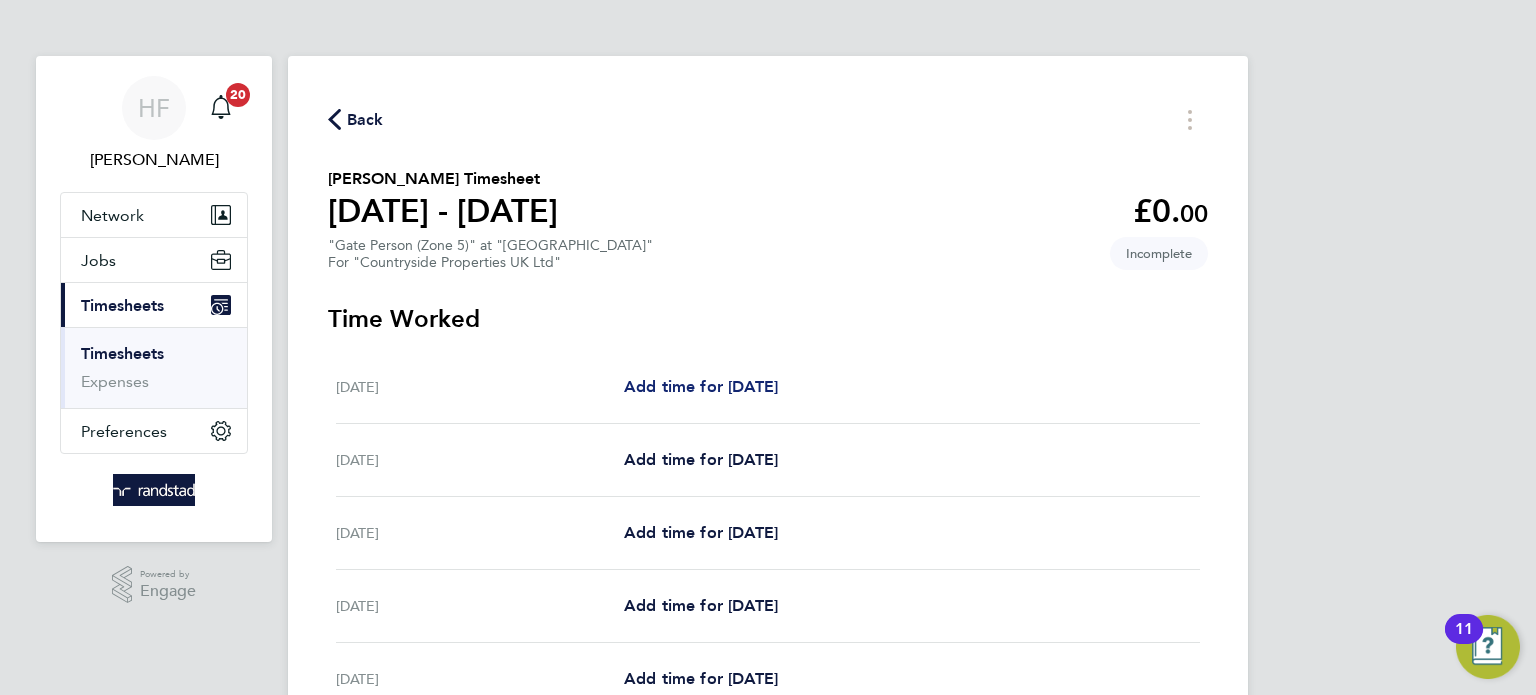 click on "Add time for Mon 21 Jul" at bounding box center (701, 386) 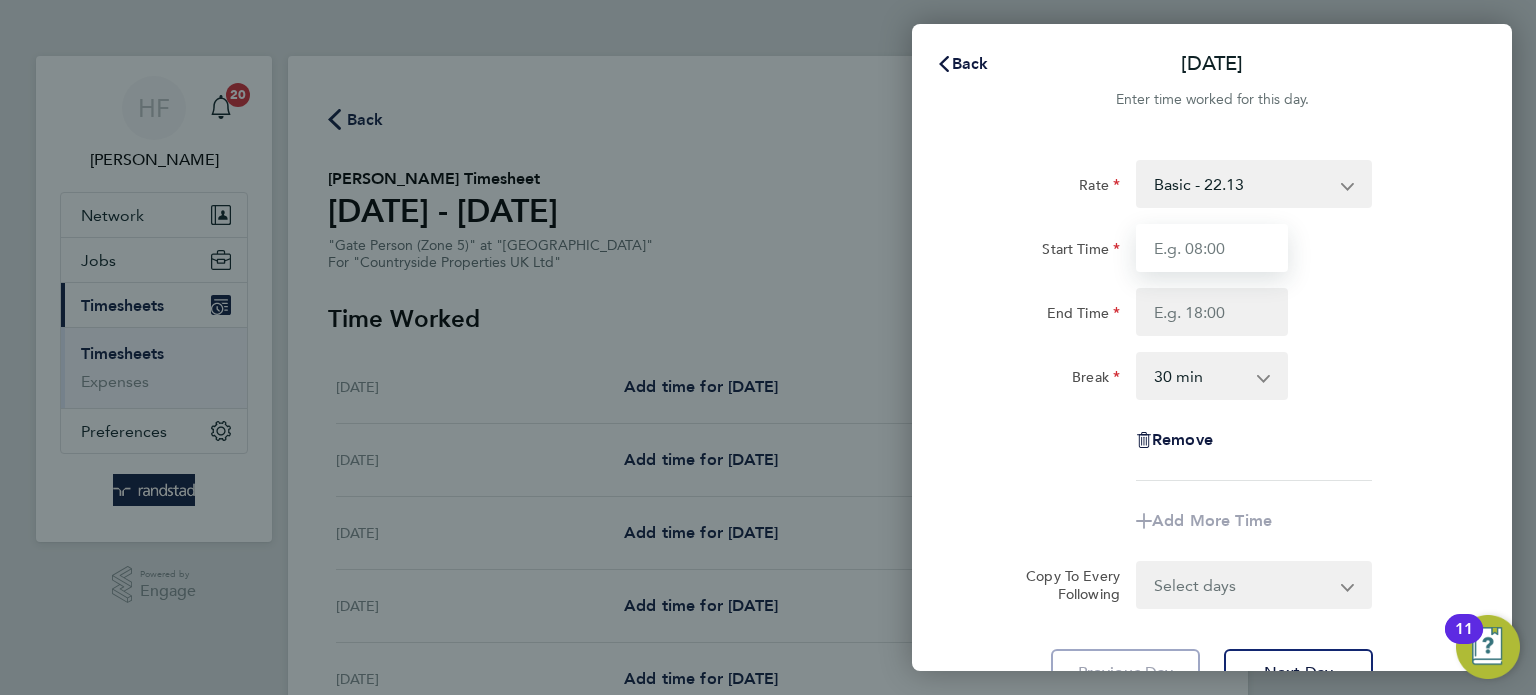click on "Start Time" at bounding box center (1212, 248) 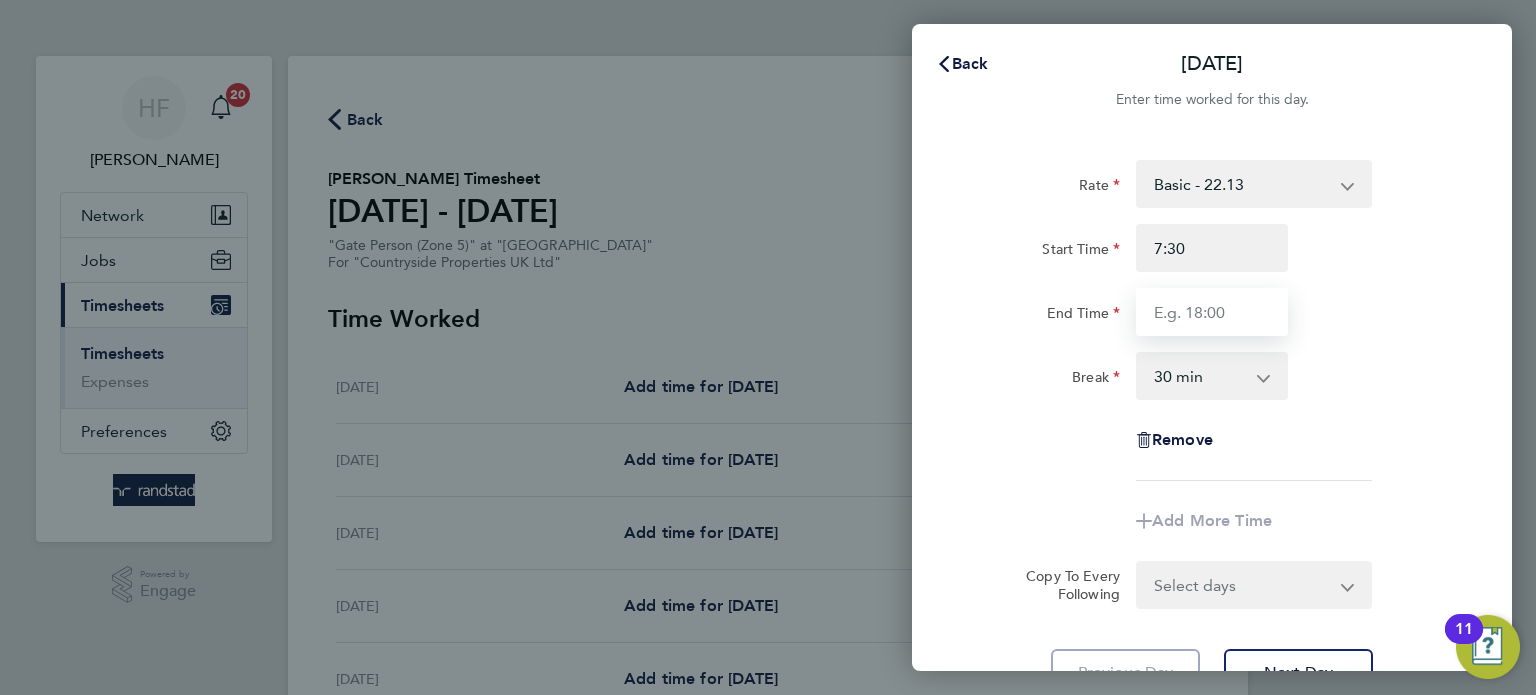 type on "07:30" 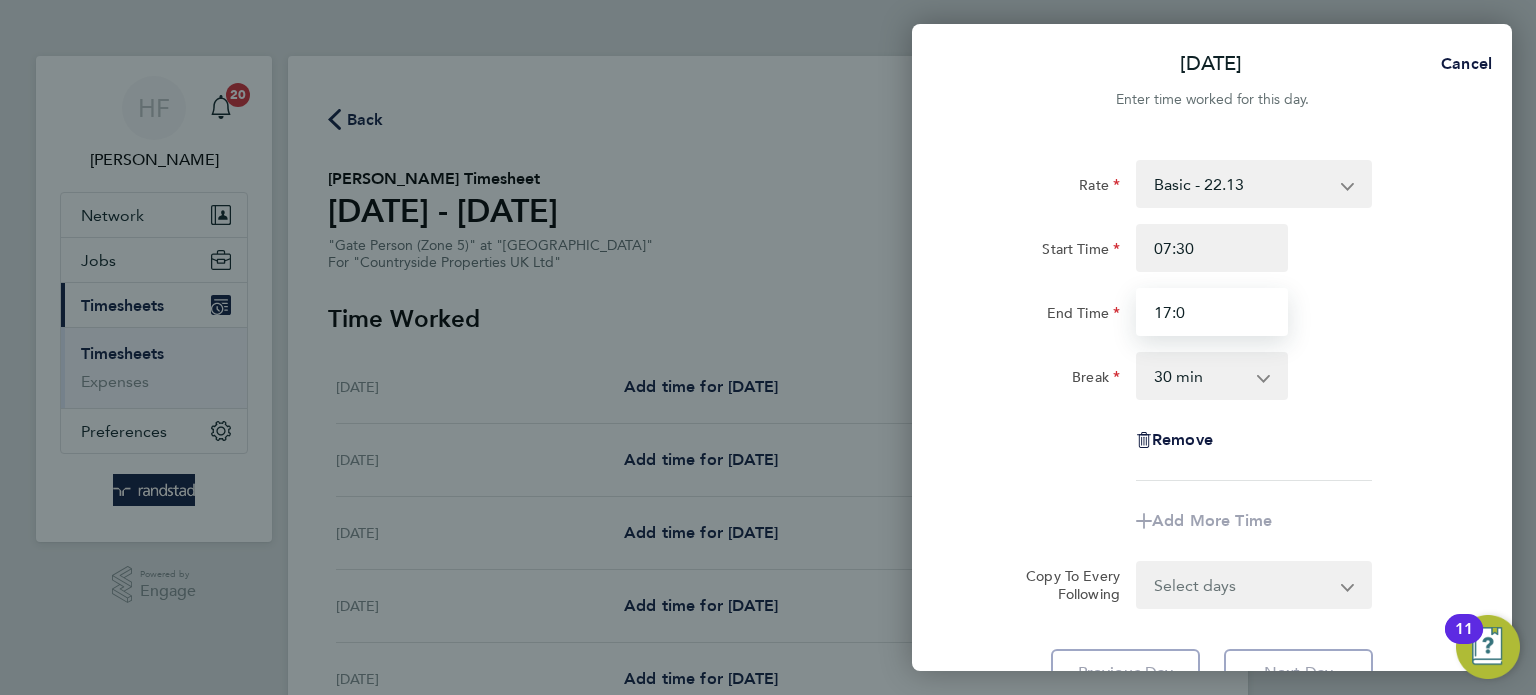 type on "17:0" 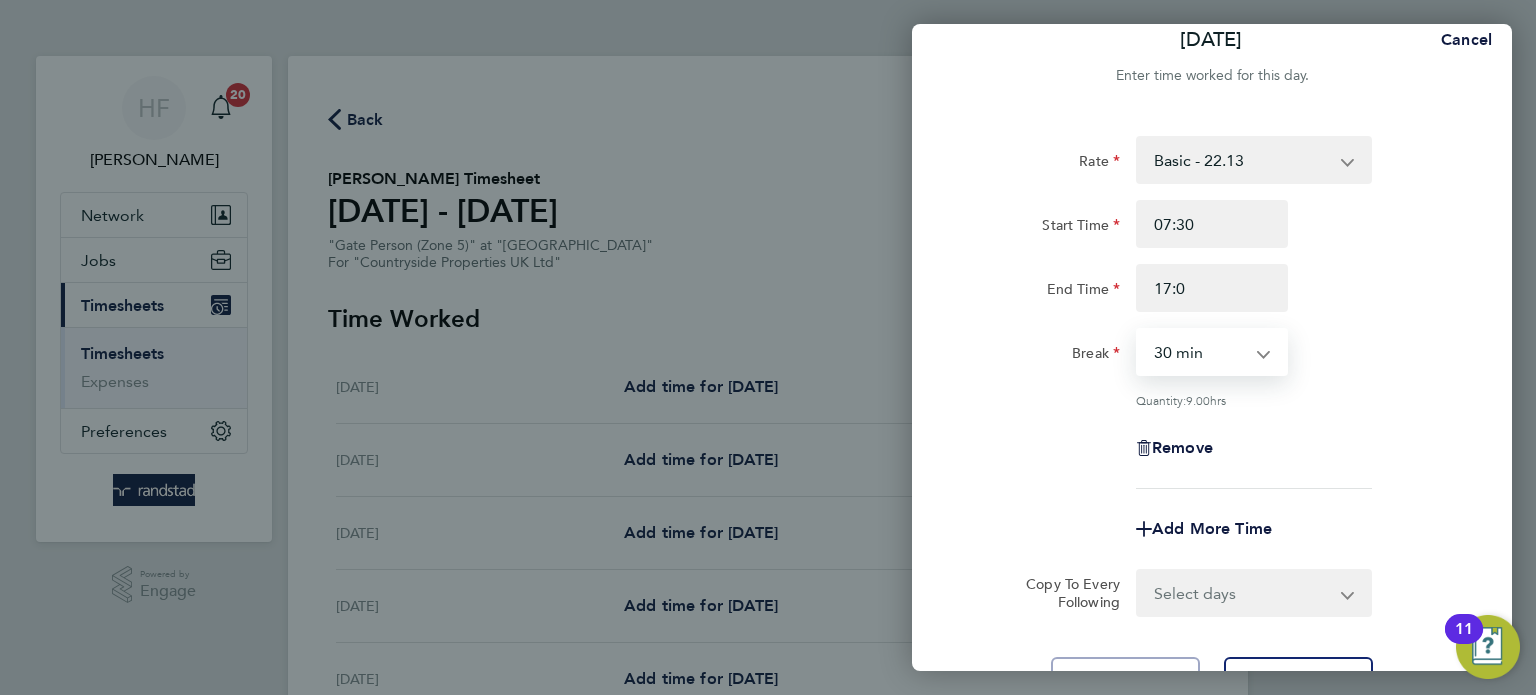 scroll, scrollTop: 120, scrollLeft: 0, axis: vertical 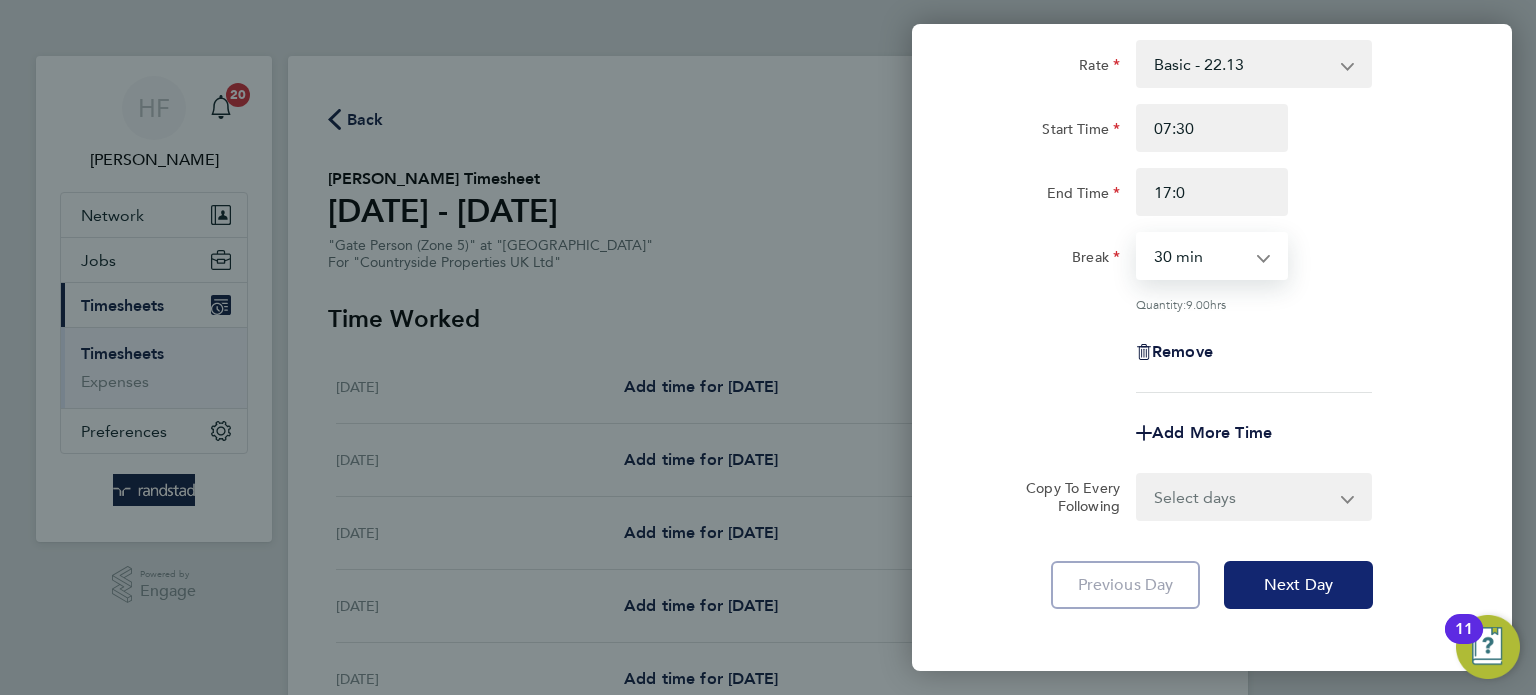 click on "Next Day" 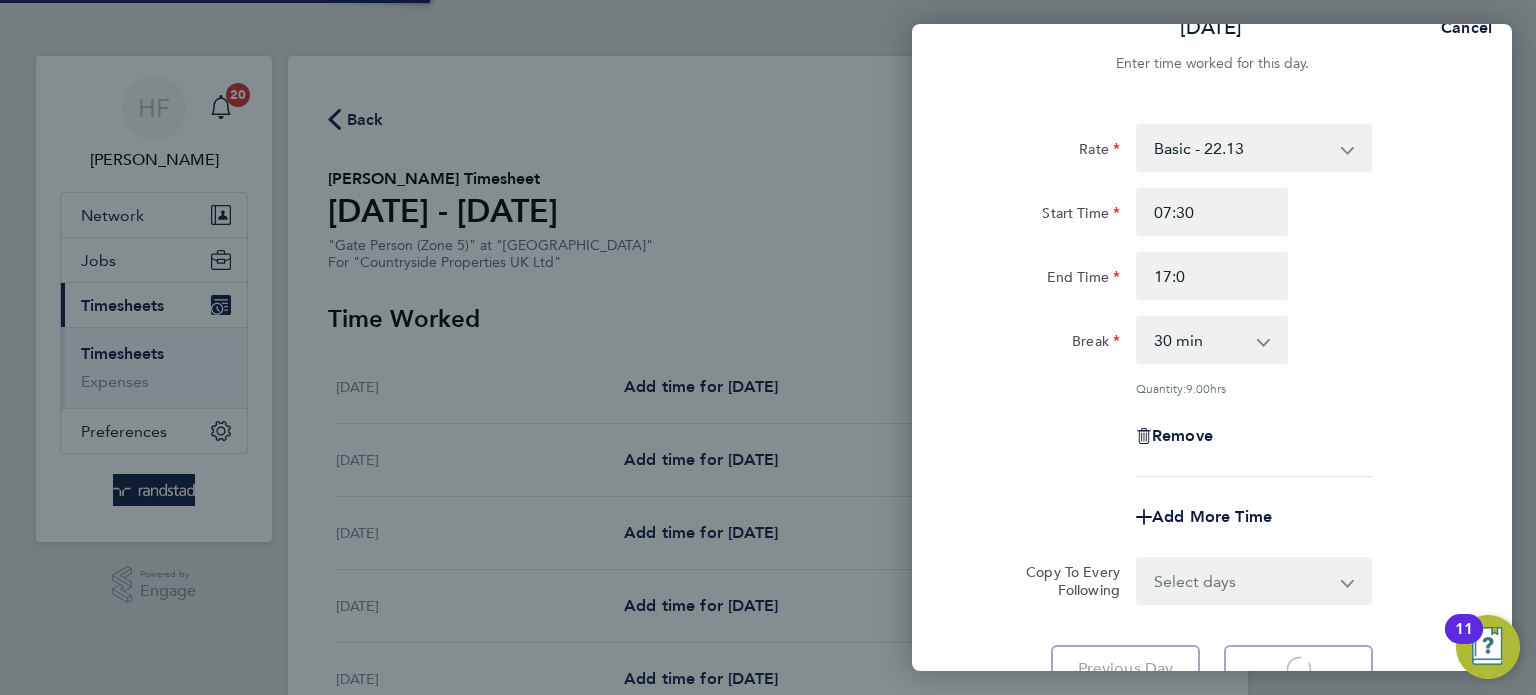 scroll, scrollTop: 26, scrollLeft: 0, axis: vertical 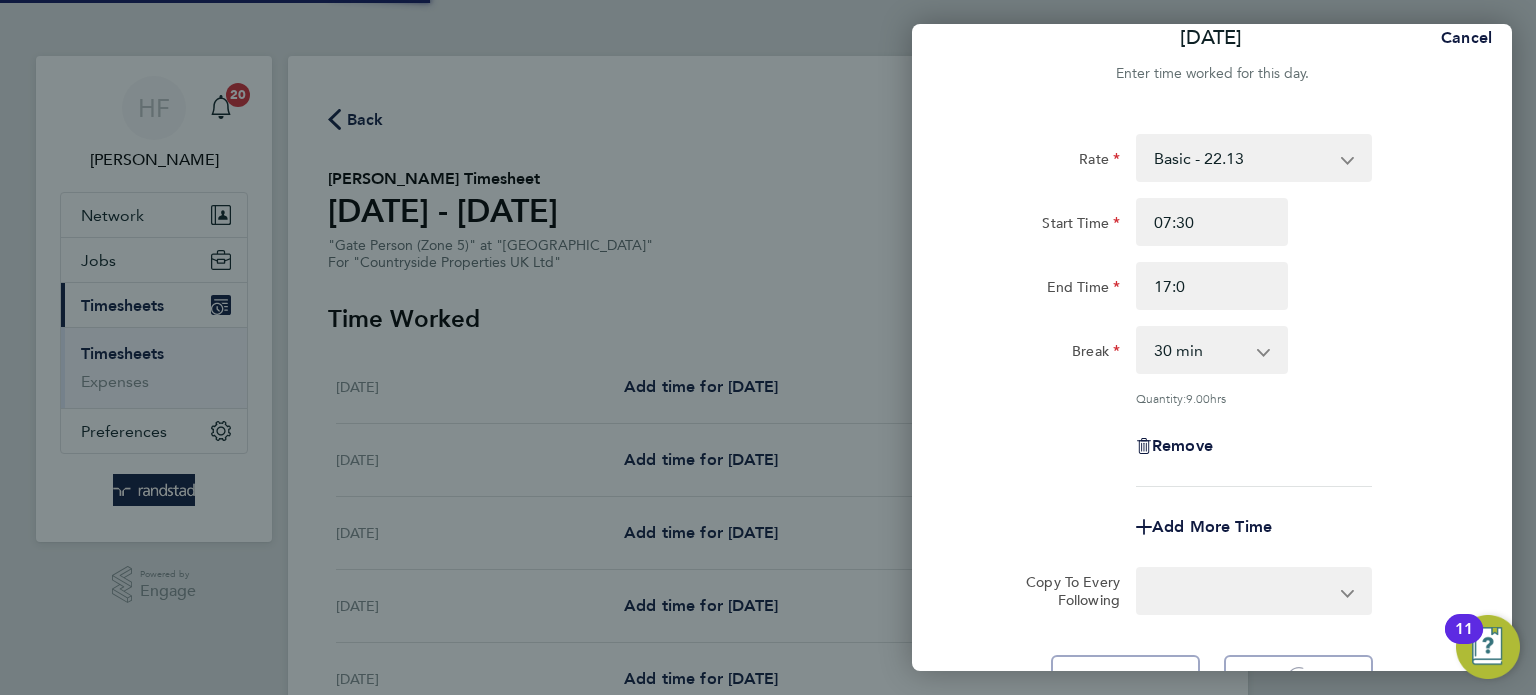 select on "30" 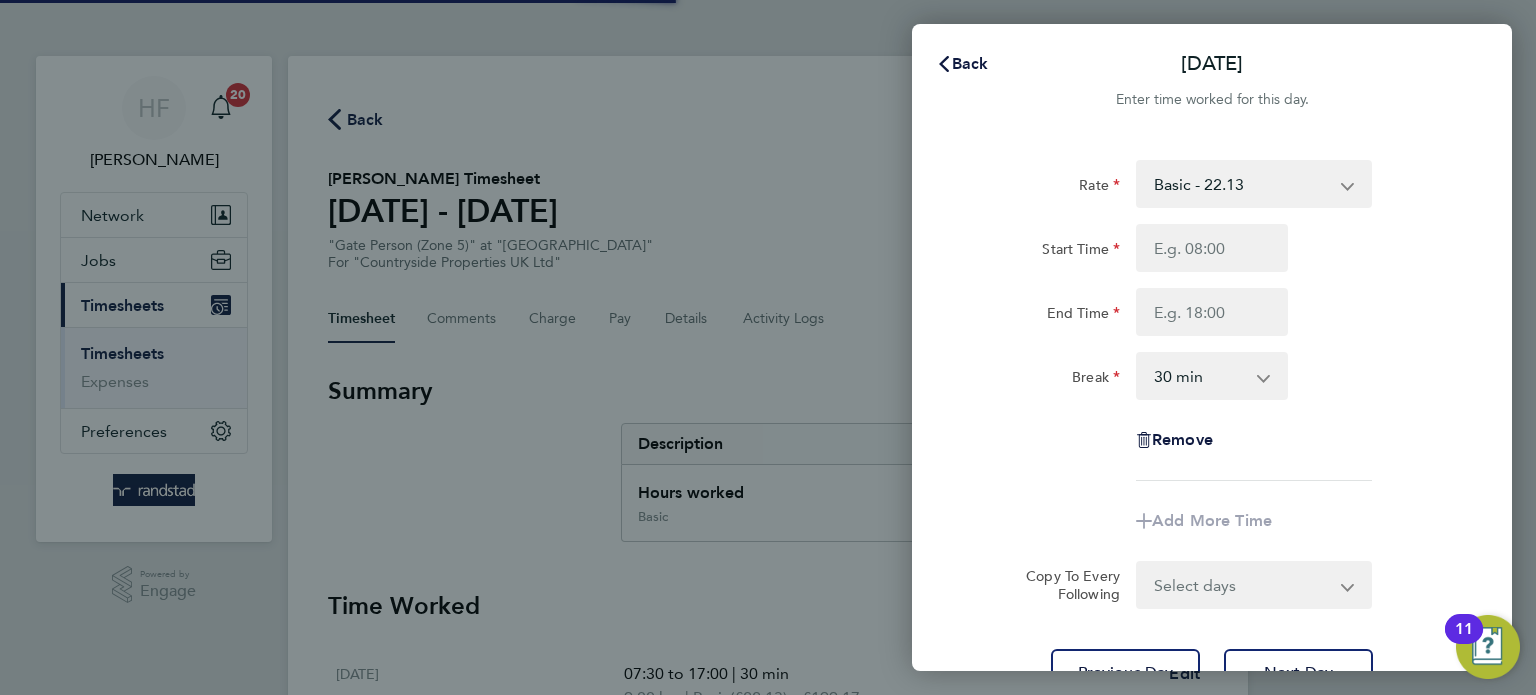 click on "Rate  Basic - 22.13
Start Time End Time Break  0 min   15 min   30 min   45 min   60 min   75 min   90 min
Remove" 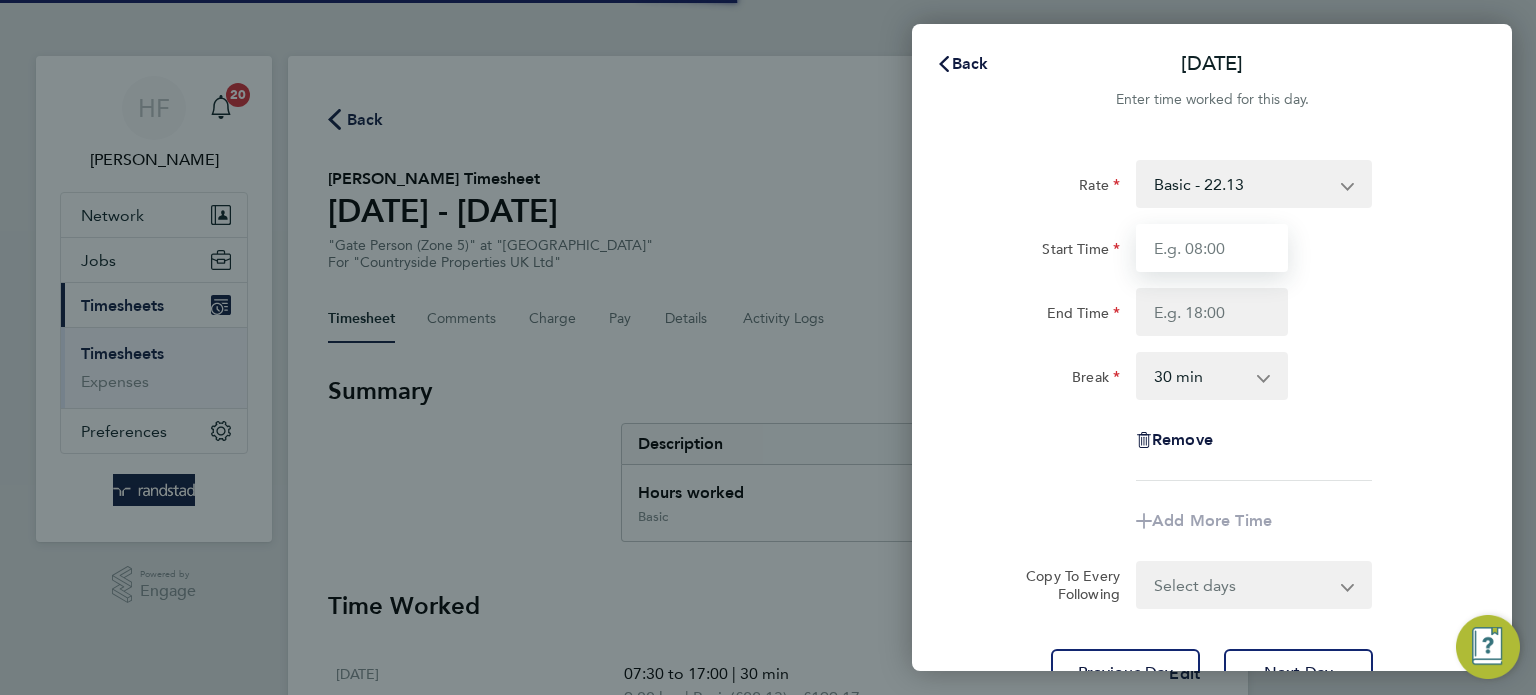 click on "Start Time" at bounding box center (1212, 248) 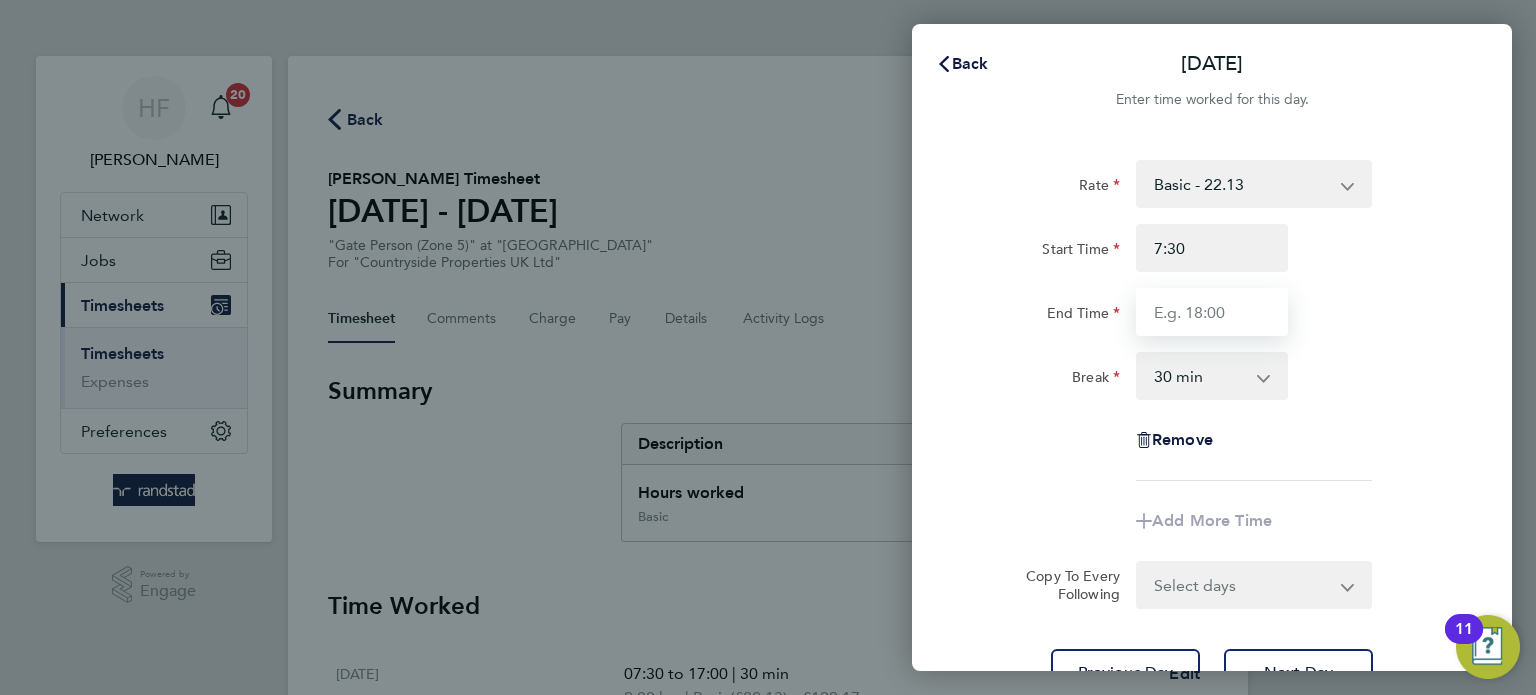 type on "07:30" 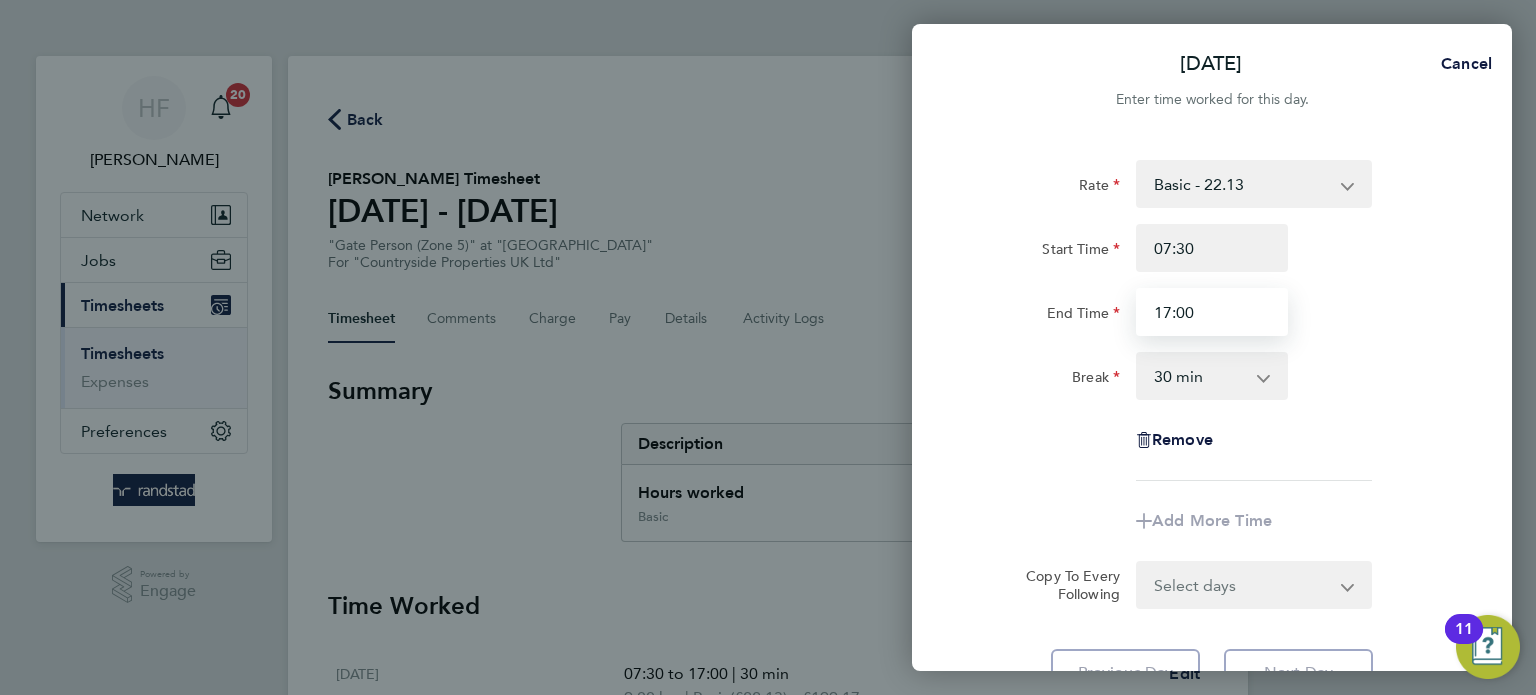 type on "17:00" 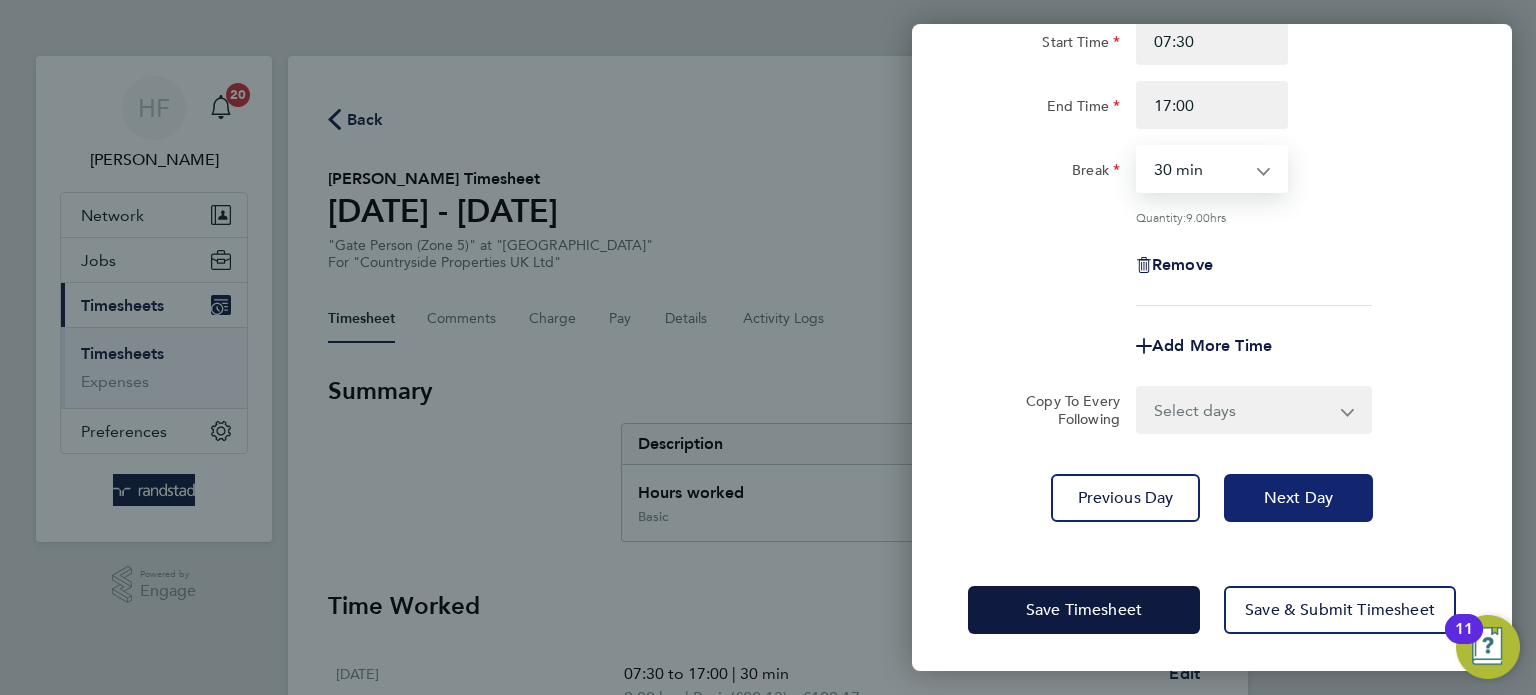 click on "Next Day" 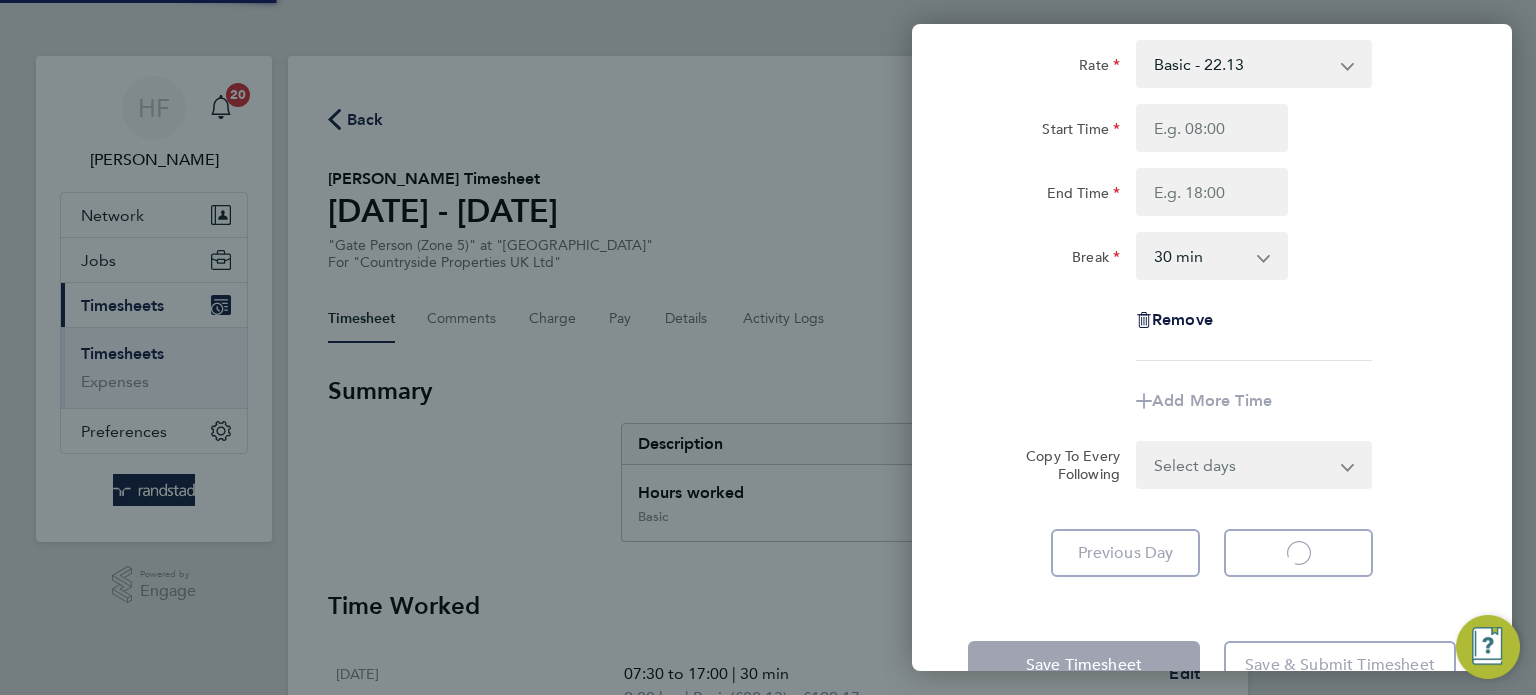 scroll, scrollTop: 0, scrollLeft: 0, axis: both 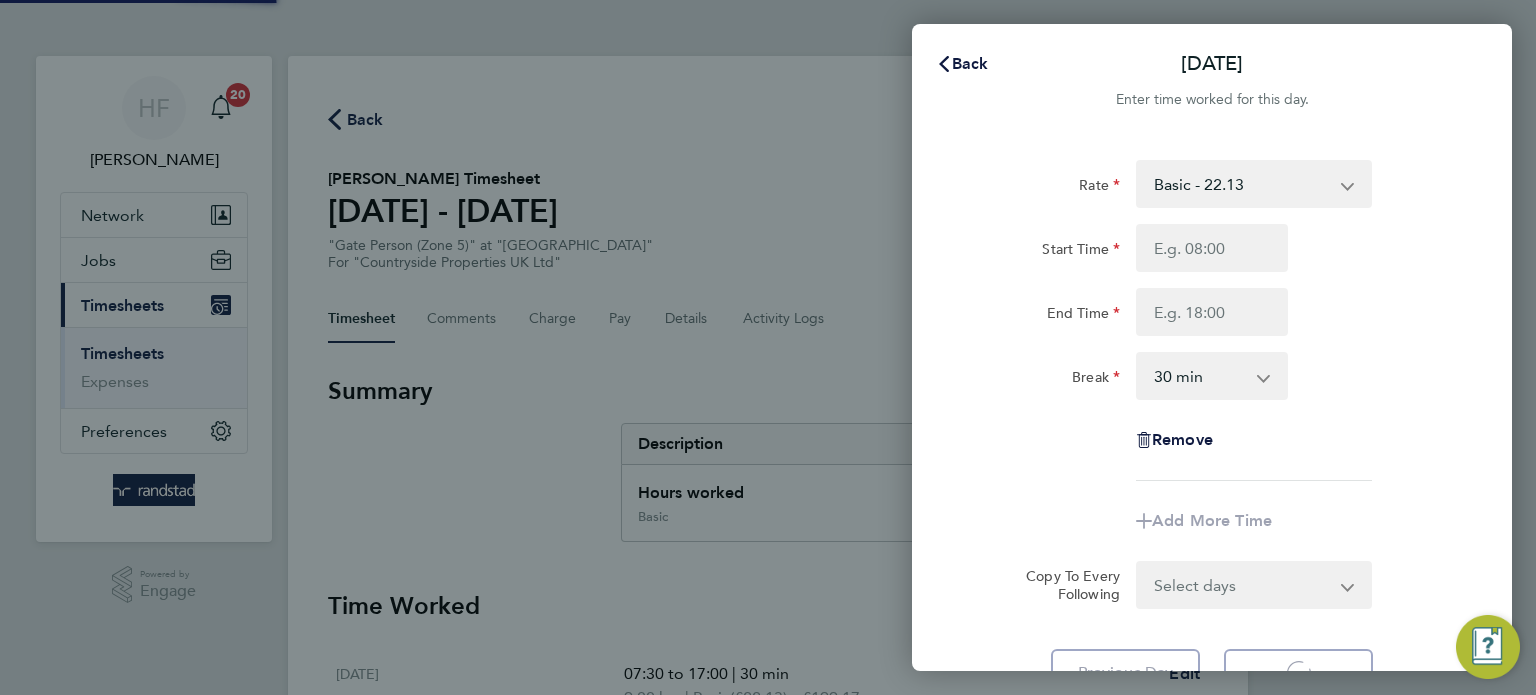 select on "30" 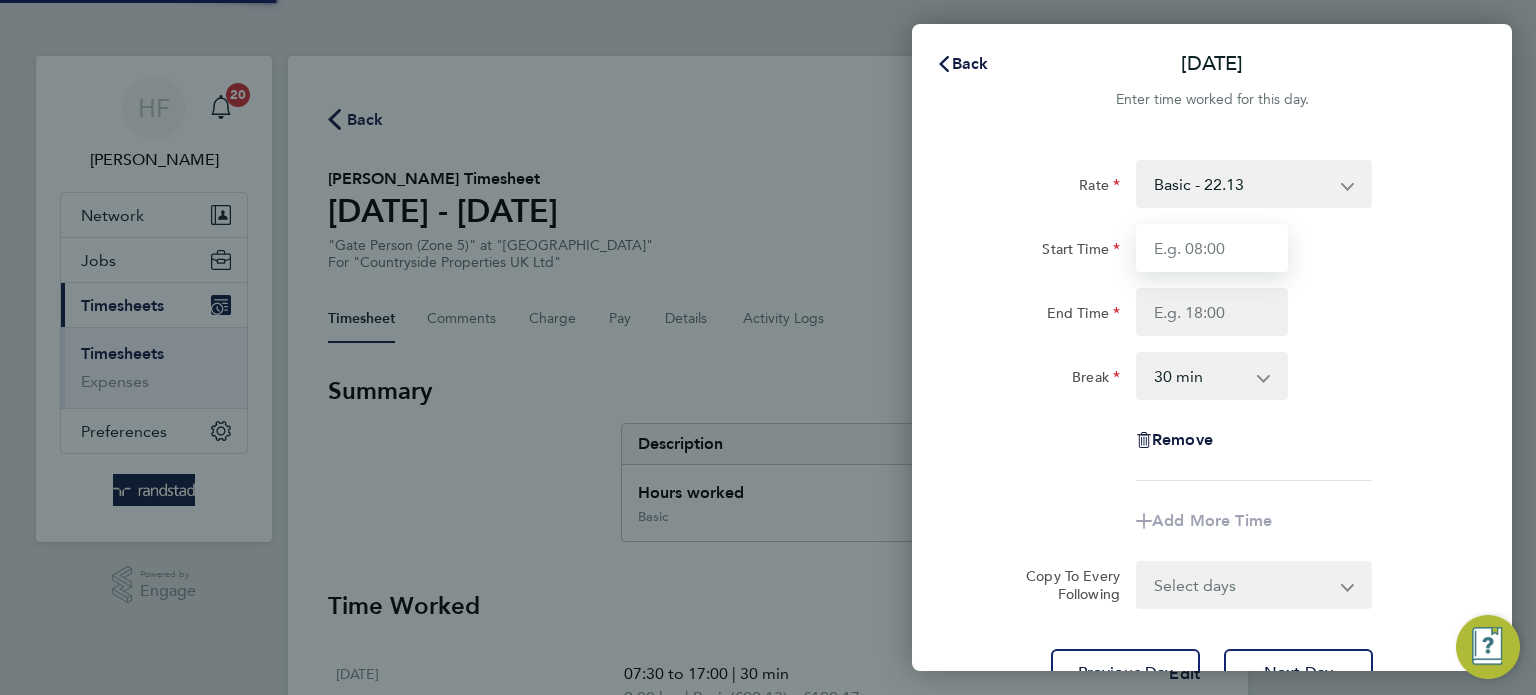 click on "Start Time" at bounding box center [1212, 248] 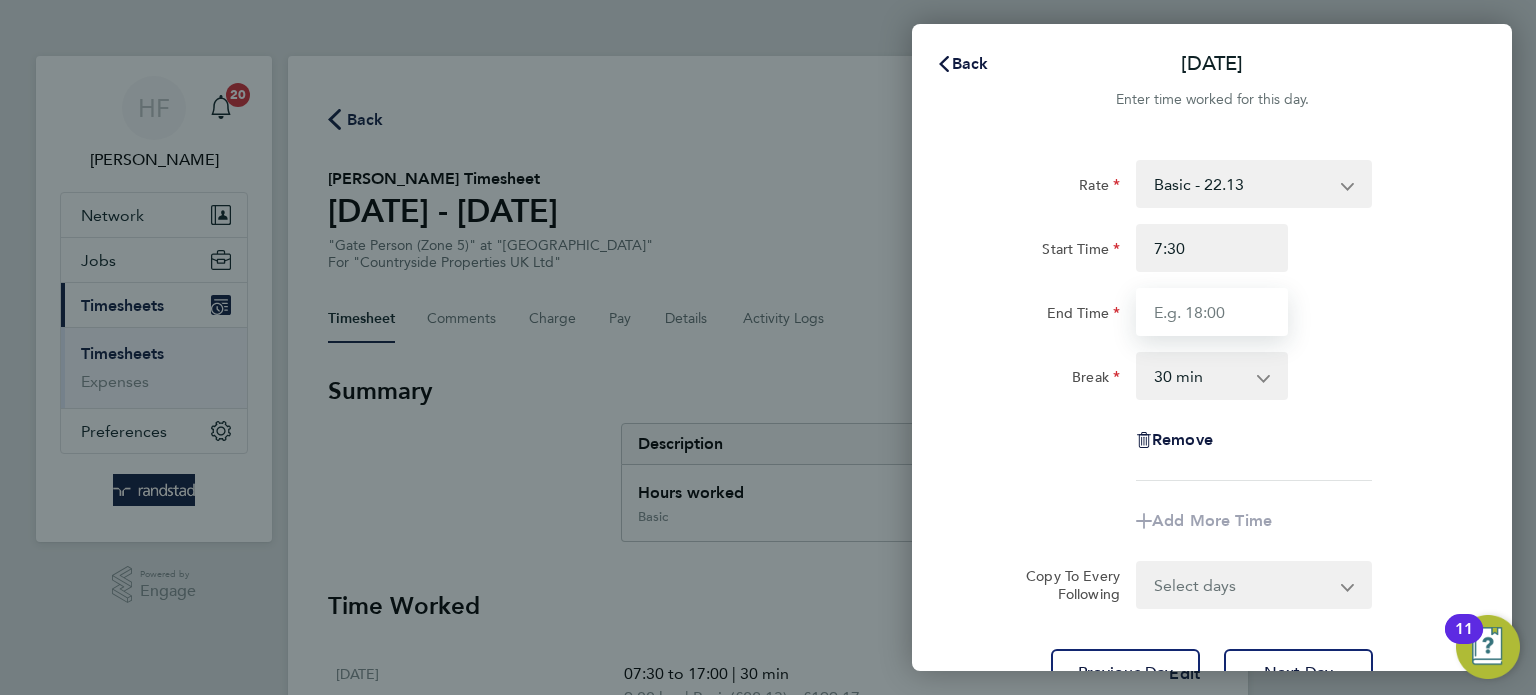 type on "07:30" 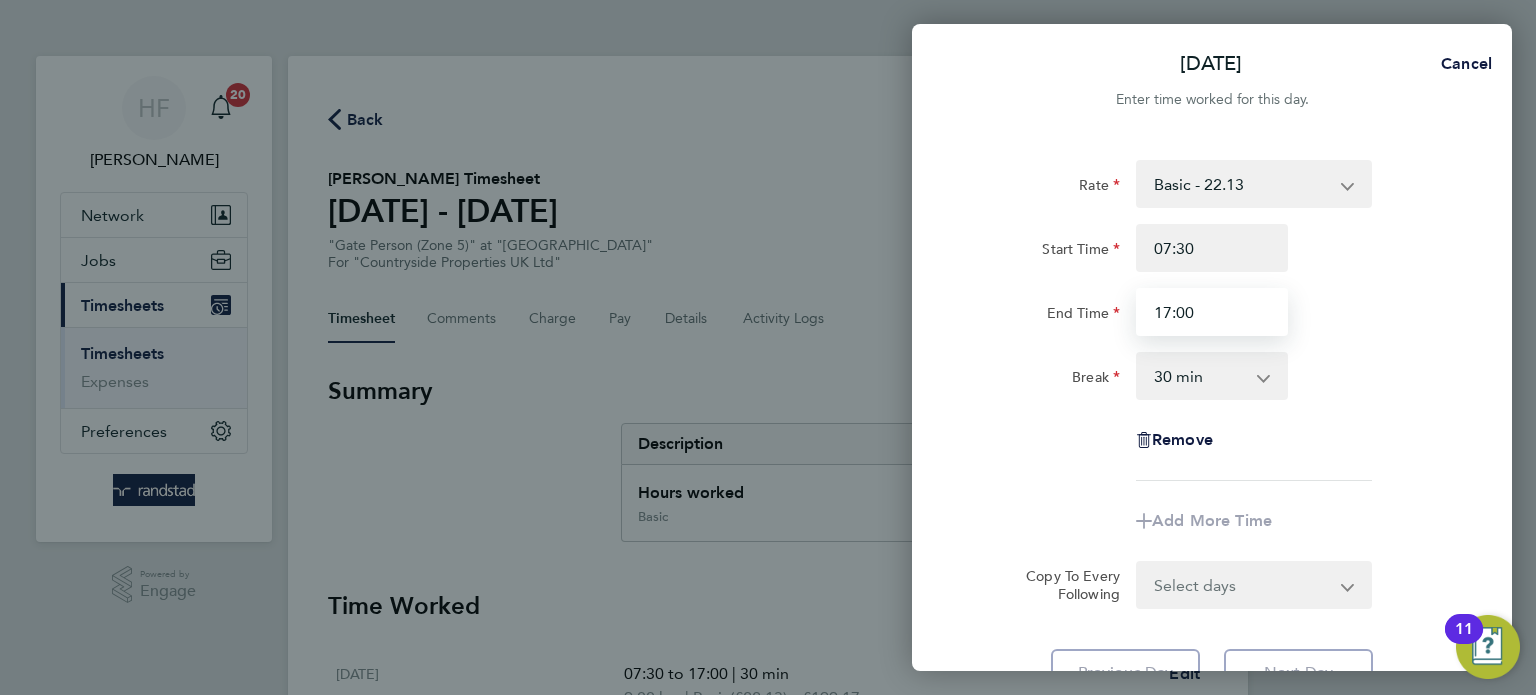 type on "17:00" 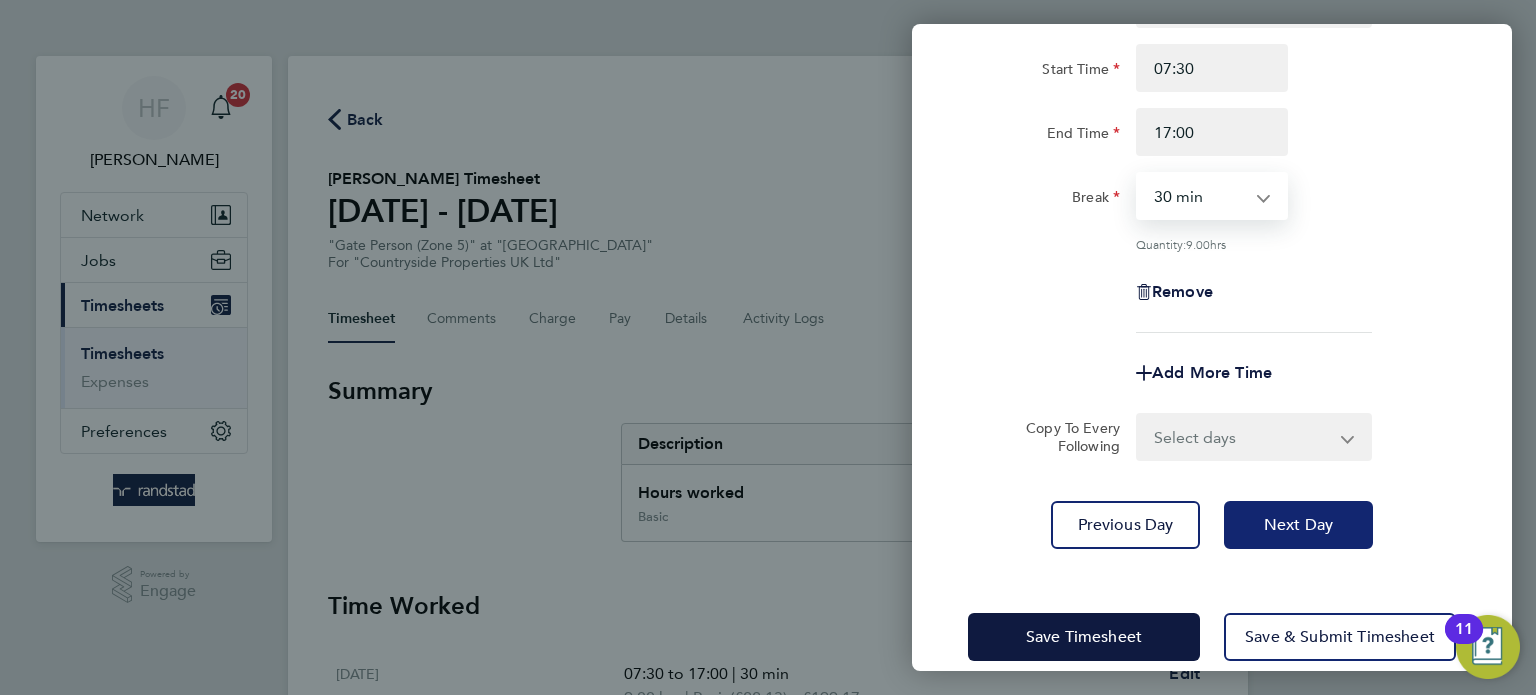 click on "Next Day" 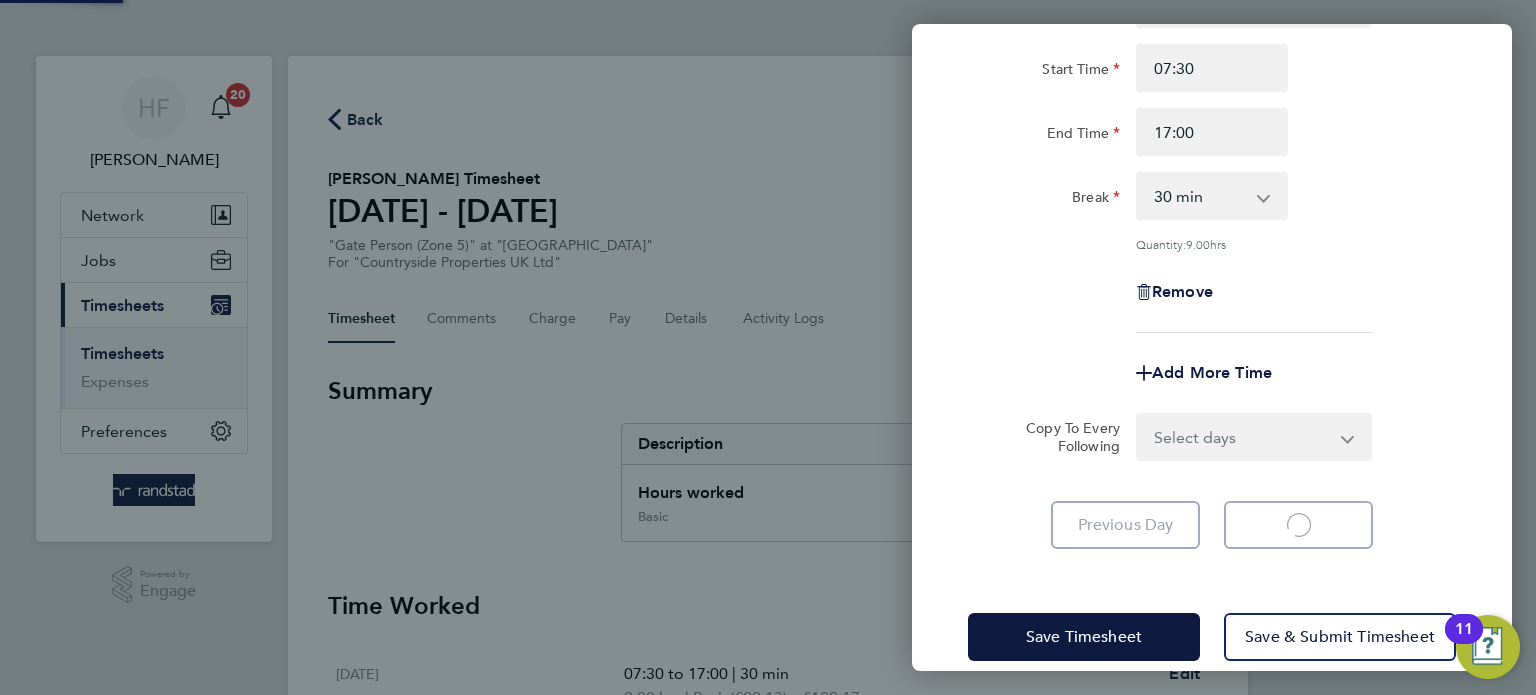 select on "30" 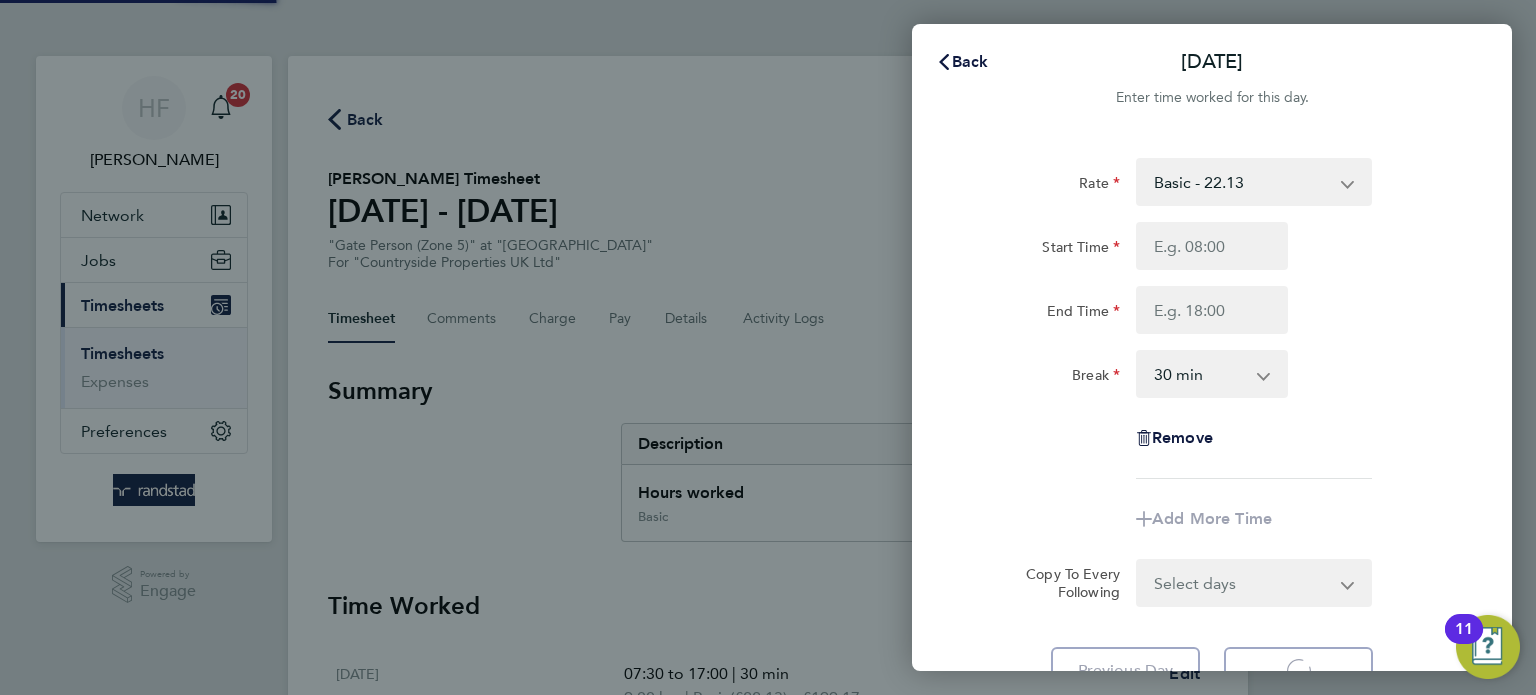 scroll, scrollTop: 0, scrollLeft: 0, axis: both 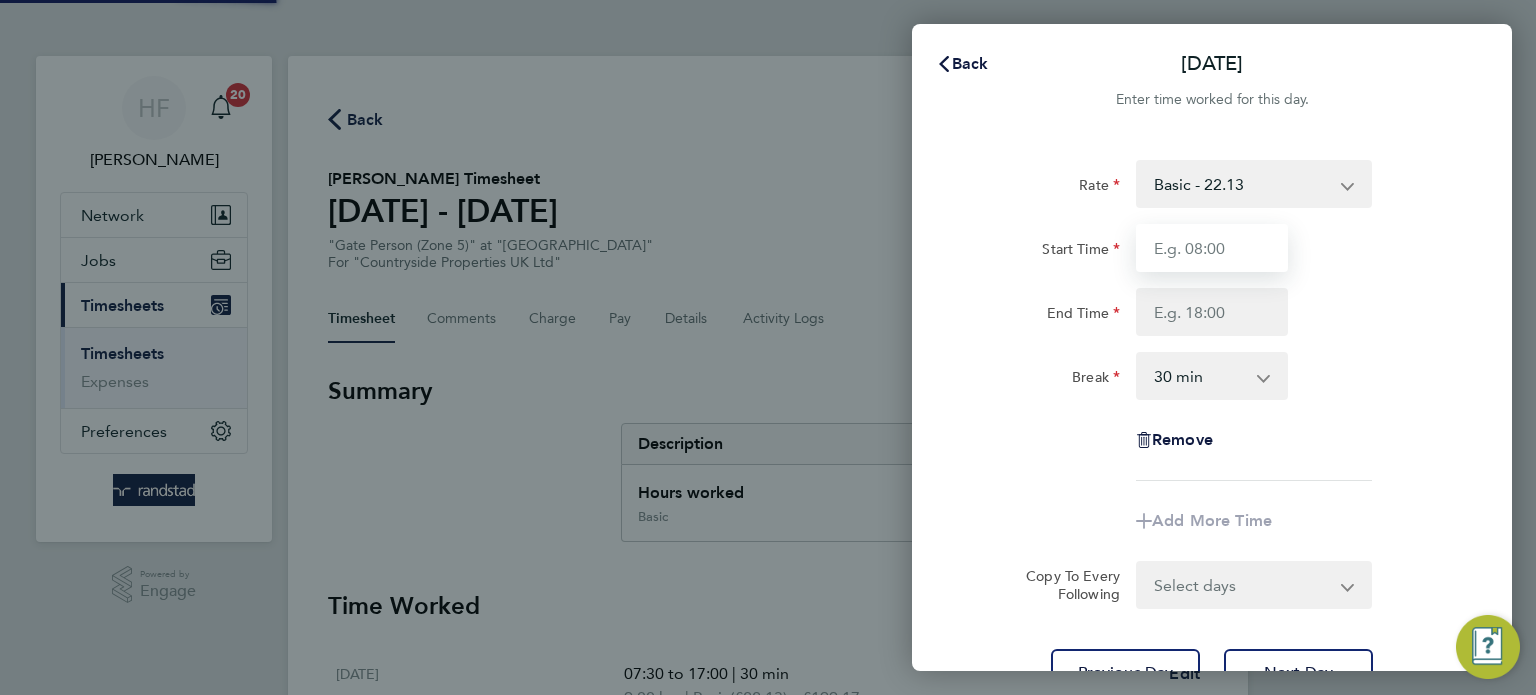 click on "Start Time" at bounding box center (1212, 248) 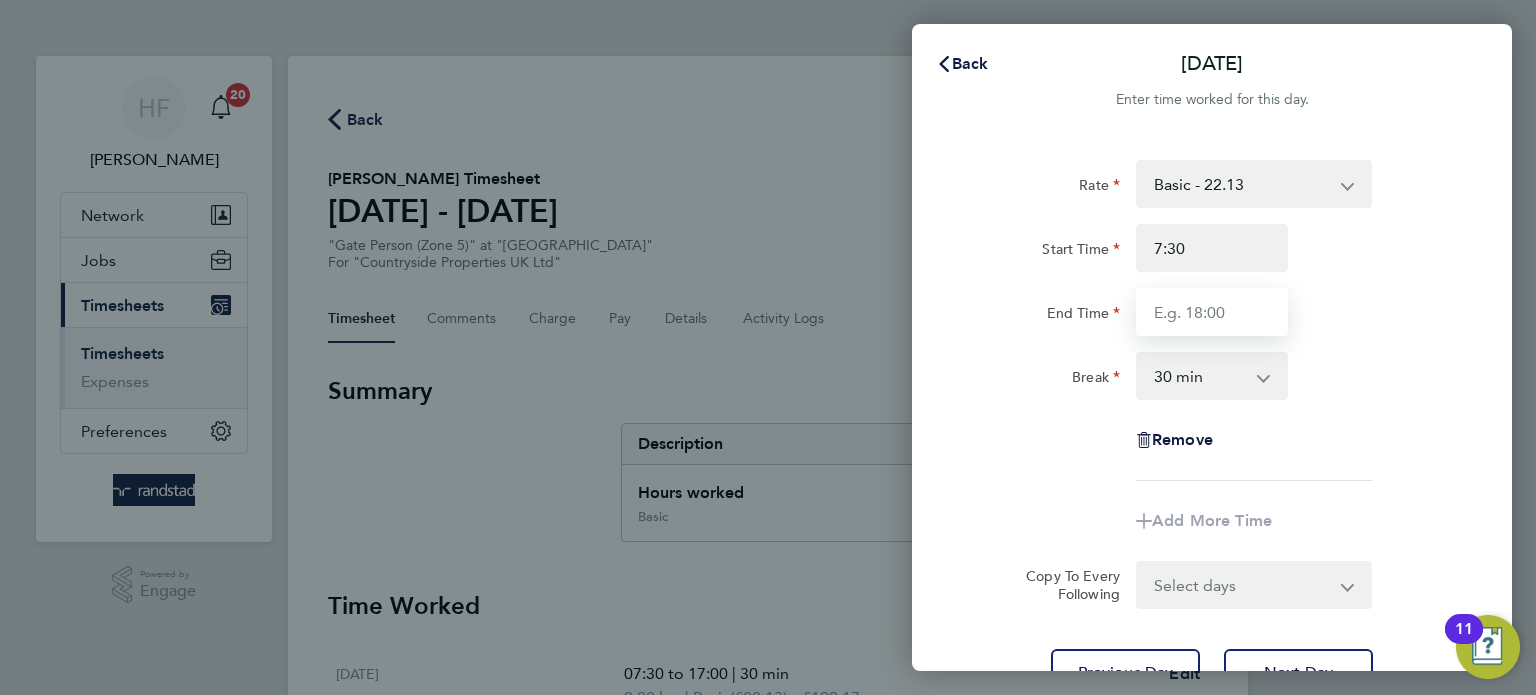 type on "07:30" 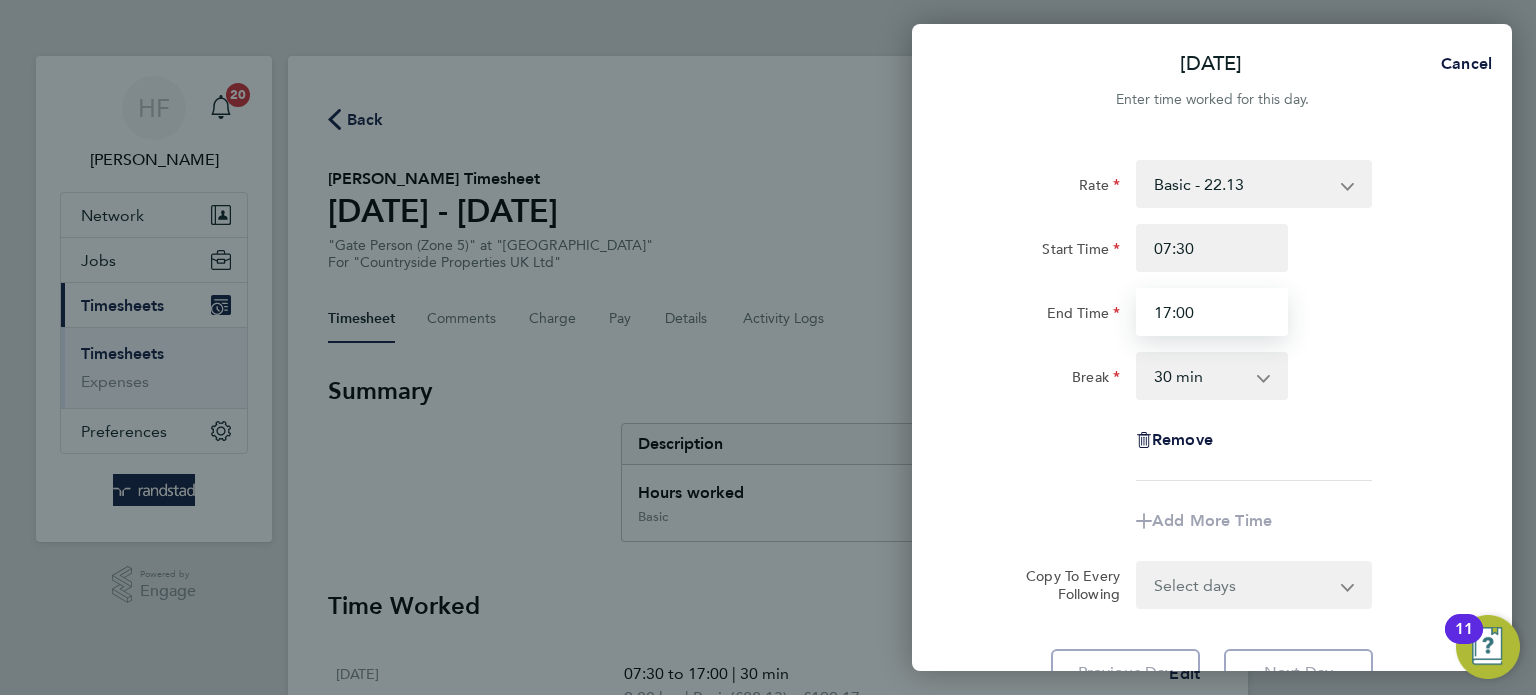 type on "17:00" 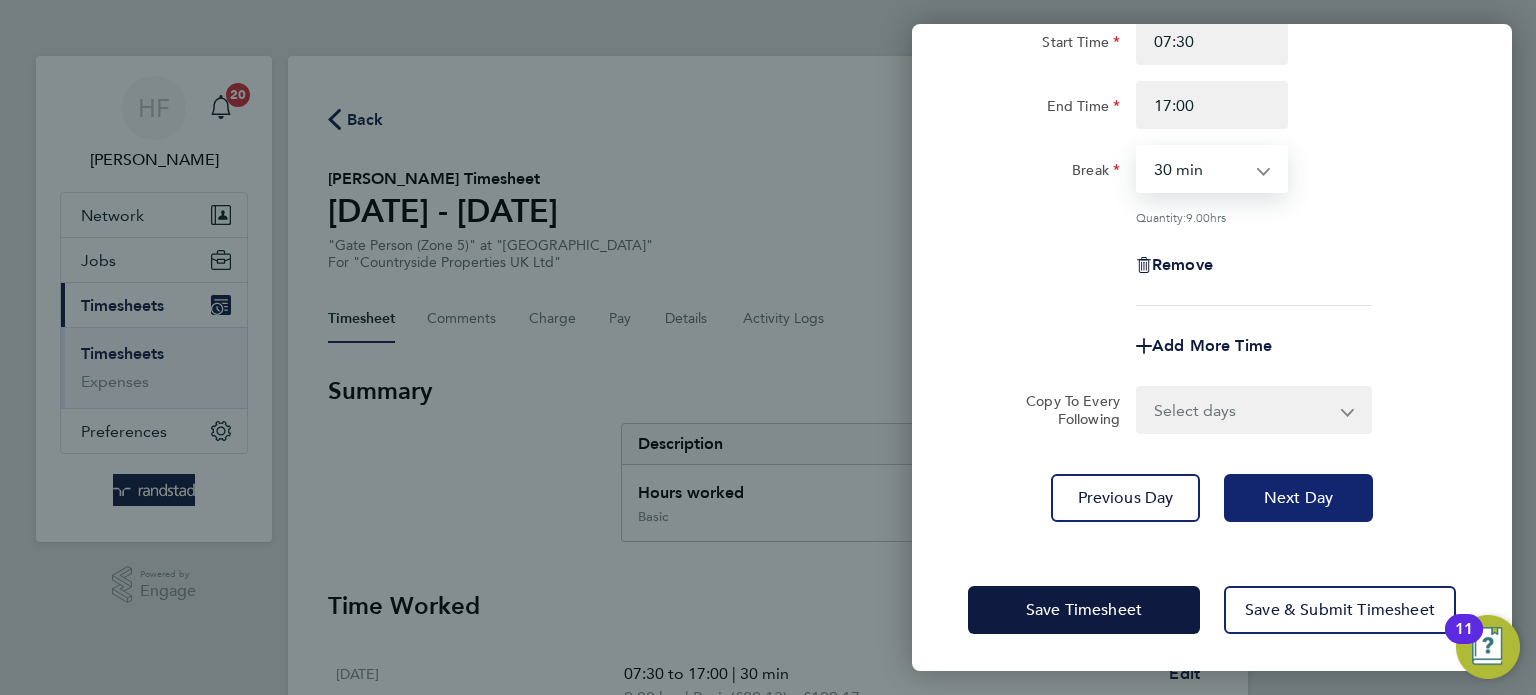 click on "Next Day" 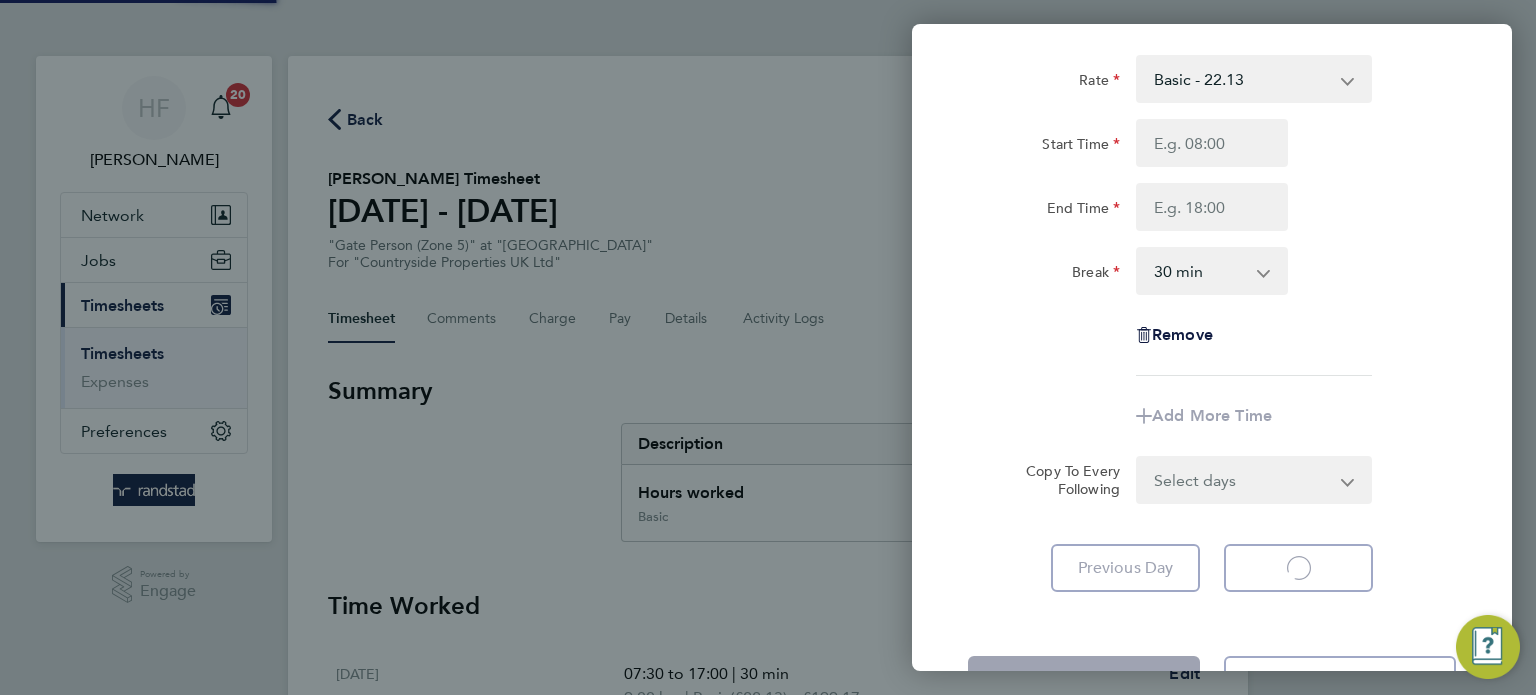 scroll, scrollTop: 0, scrollLeft: 0, axis: both 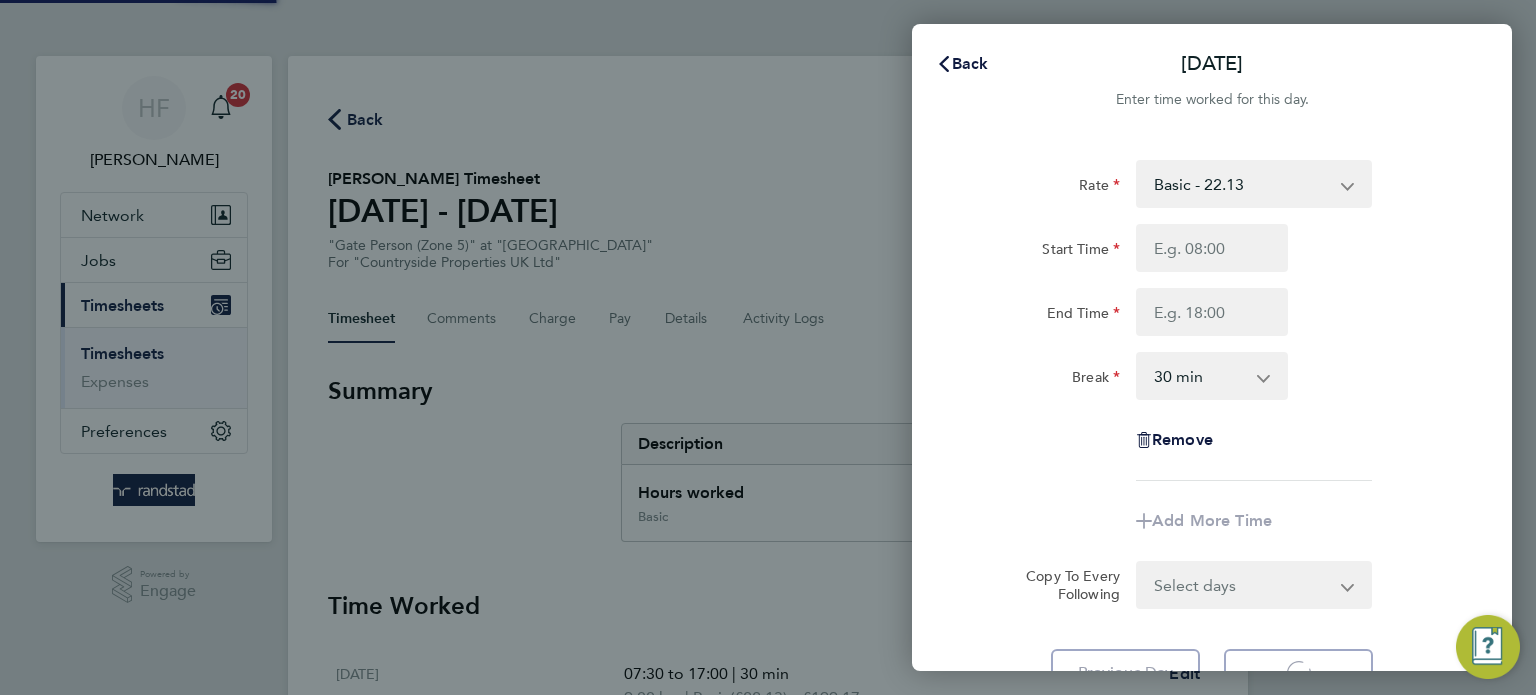 select on "30" 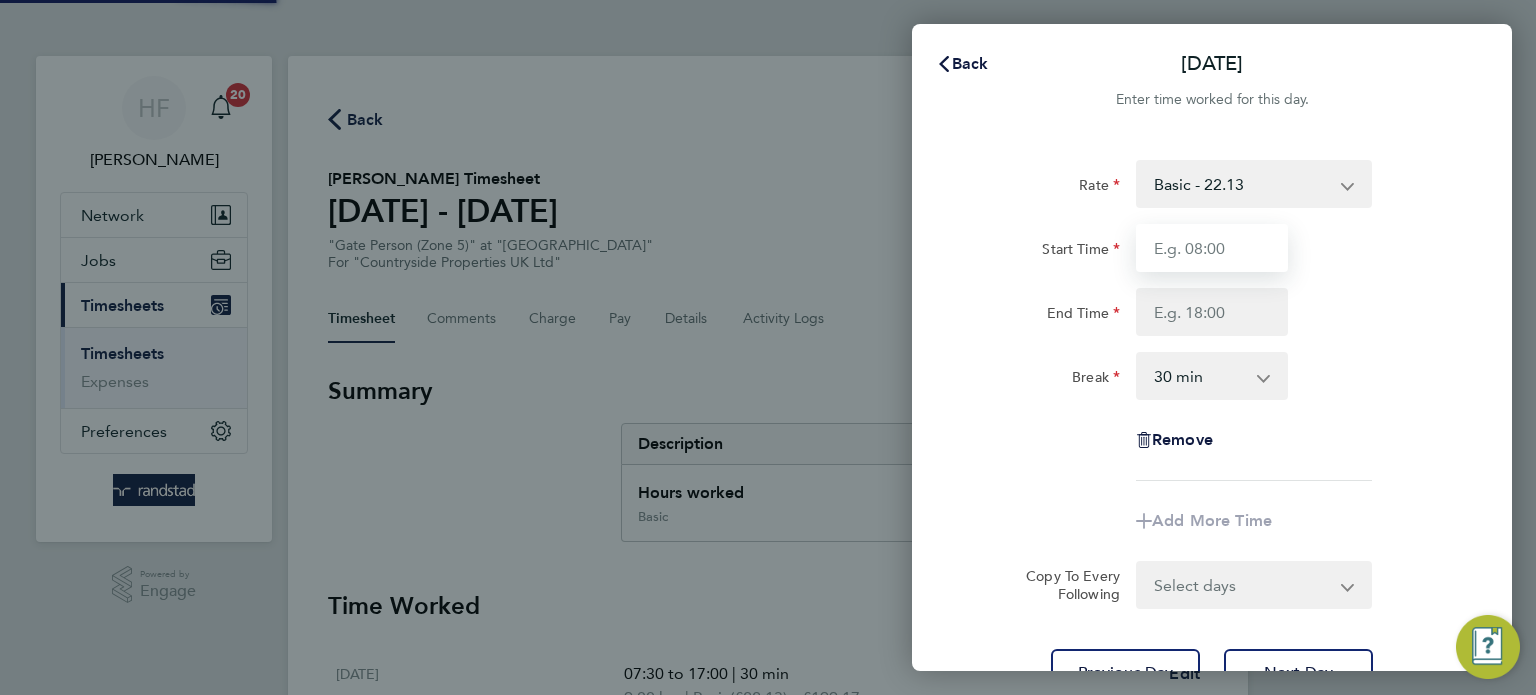 click on "Start Time" at bounding box center [1212, 248] 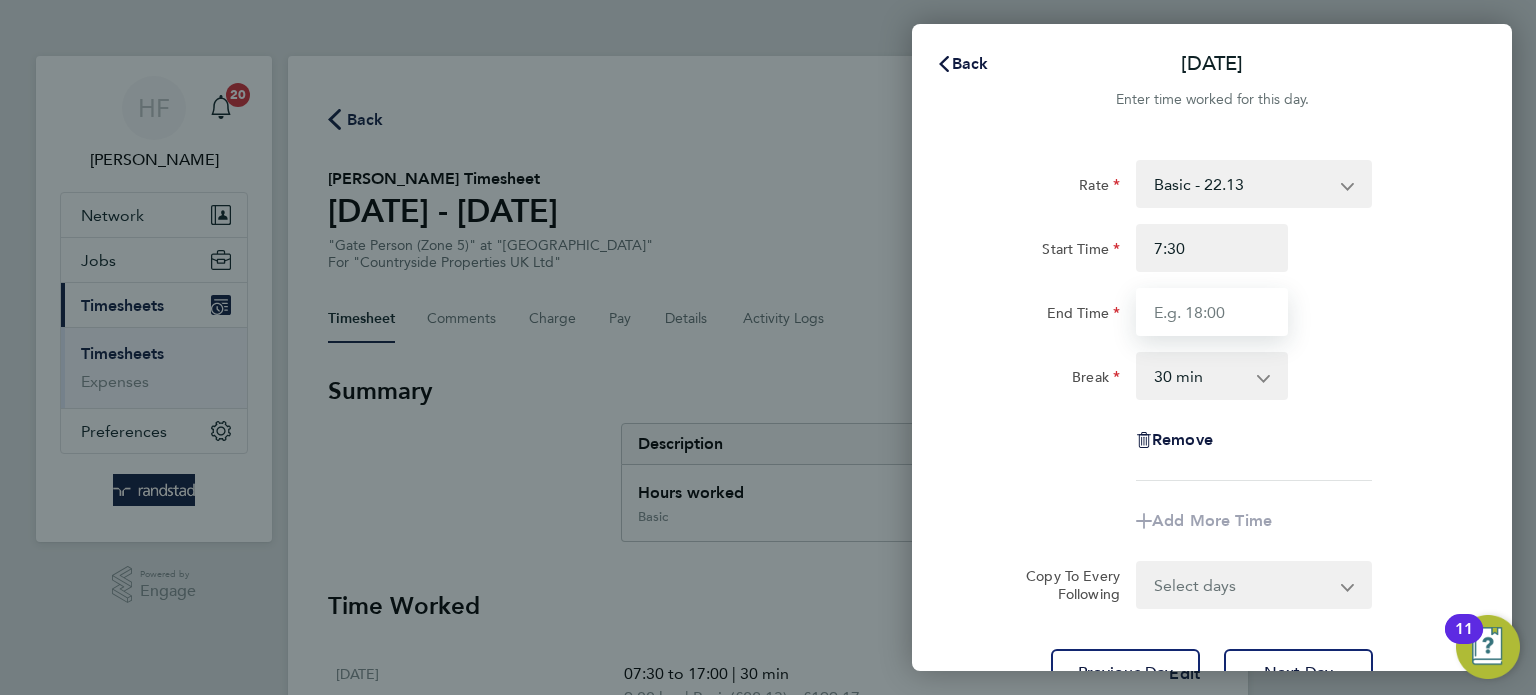 type on "07:30" 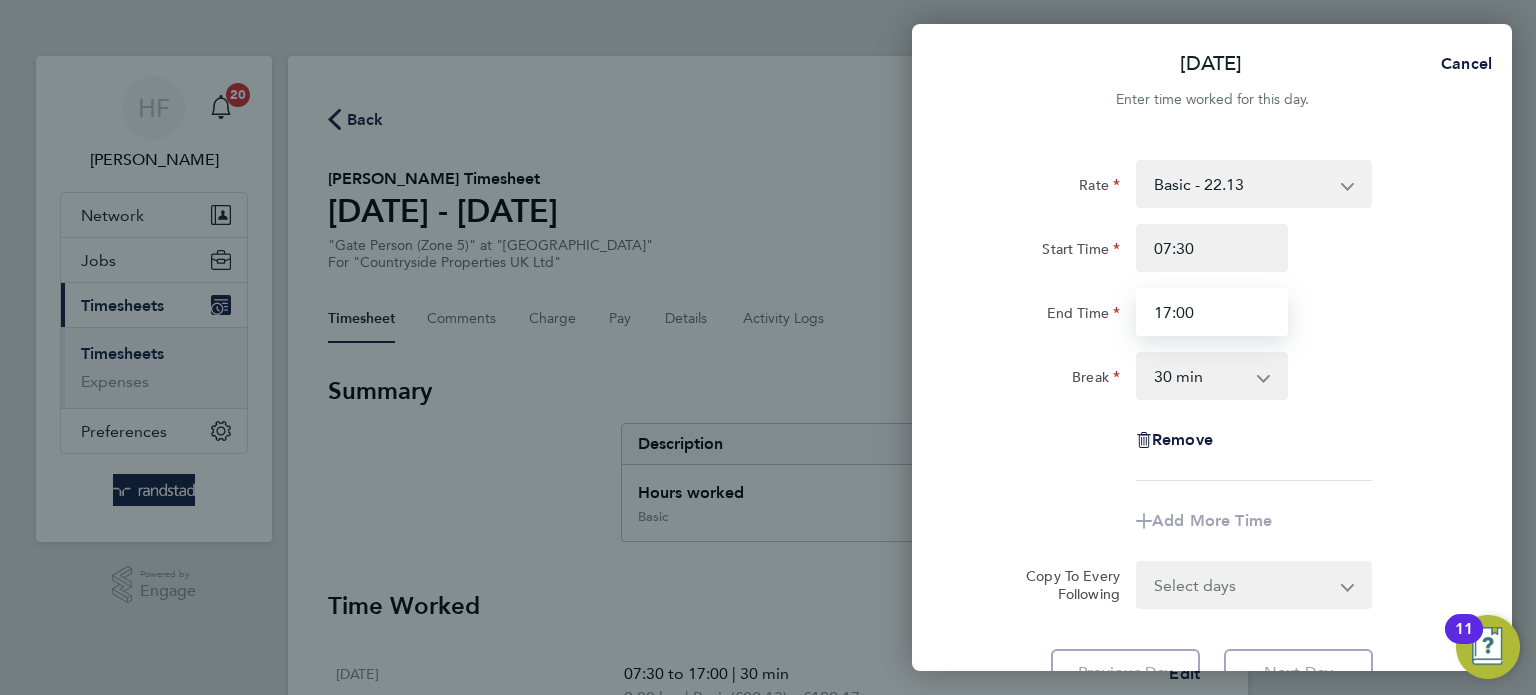 type on "17:00" 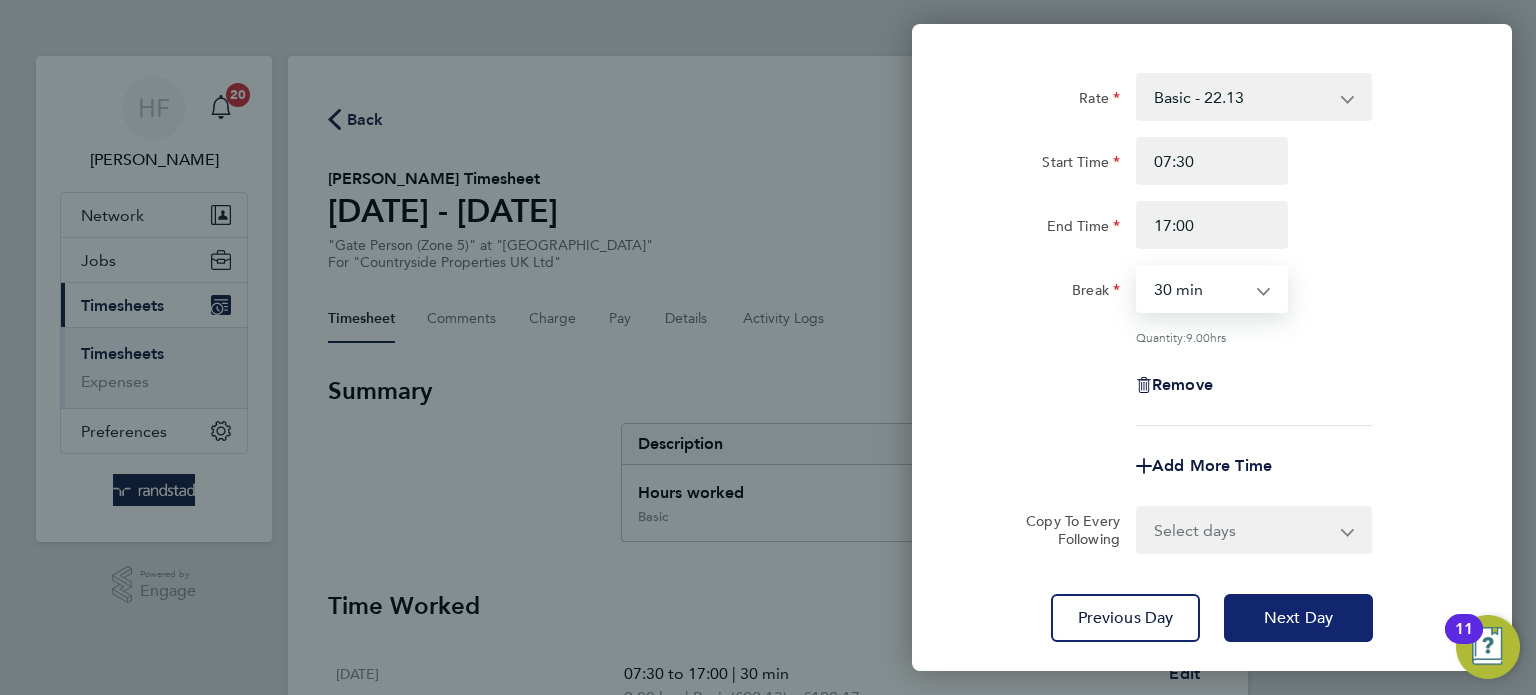 click on "Next Day" 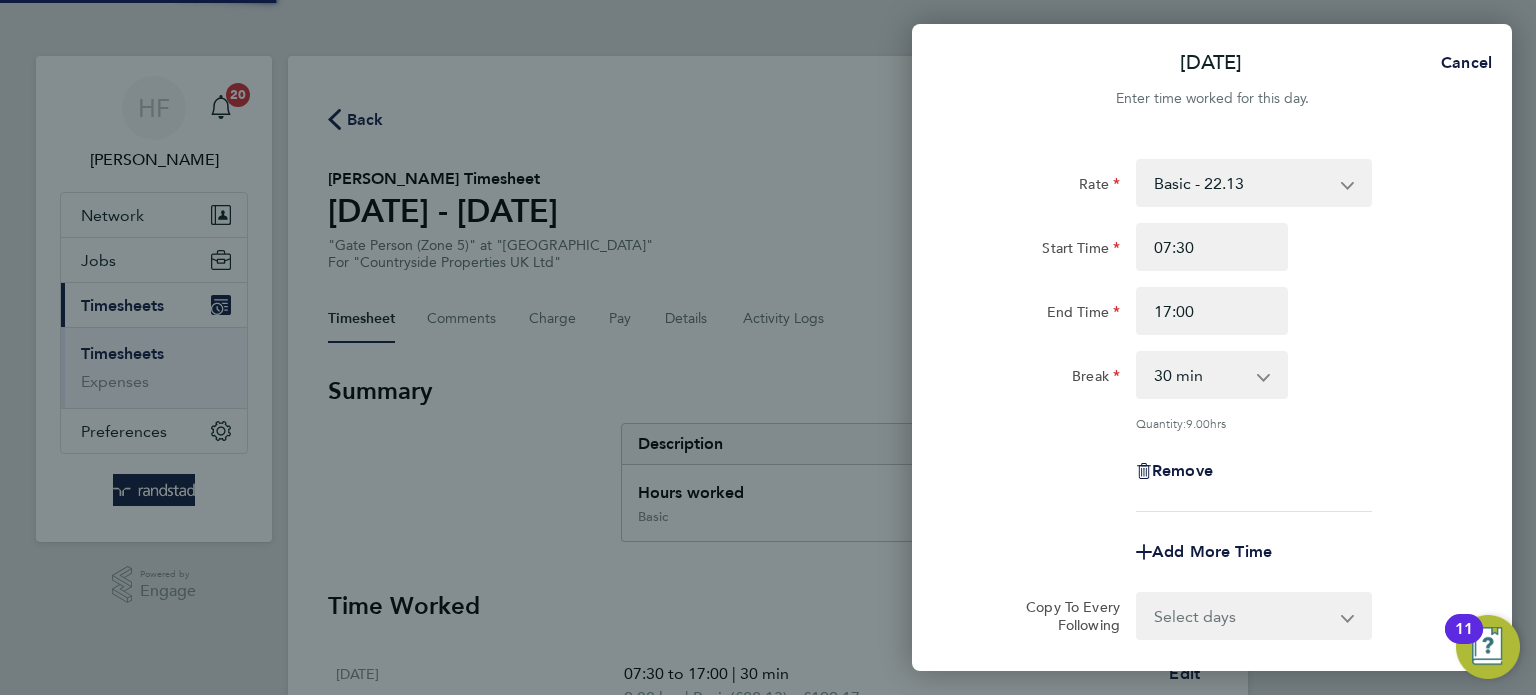 scroll, scrollTop: 0, scrollLeft: 0, axis: both 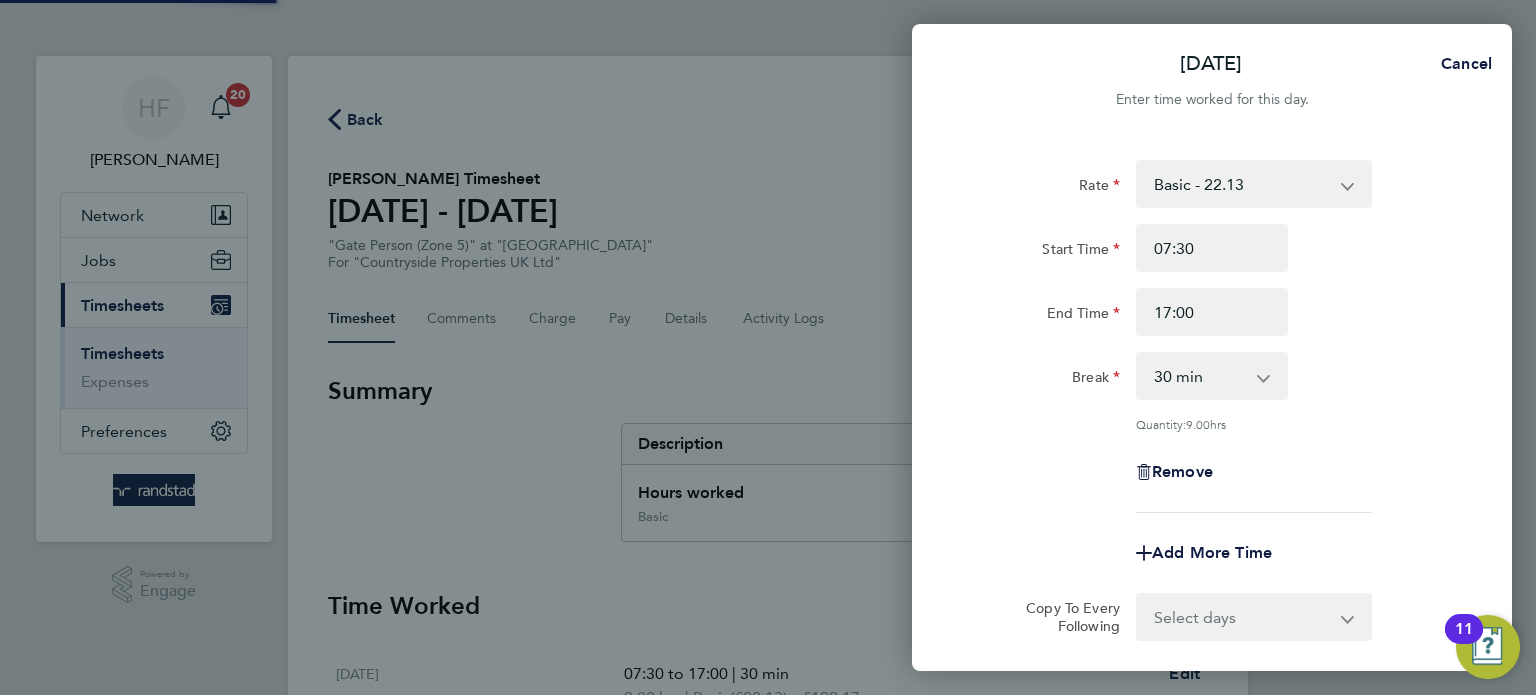 select on "30" 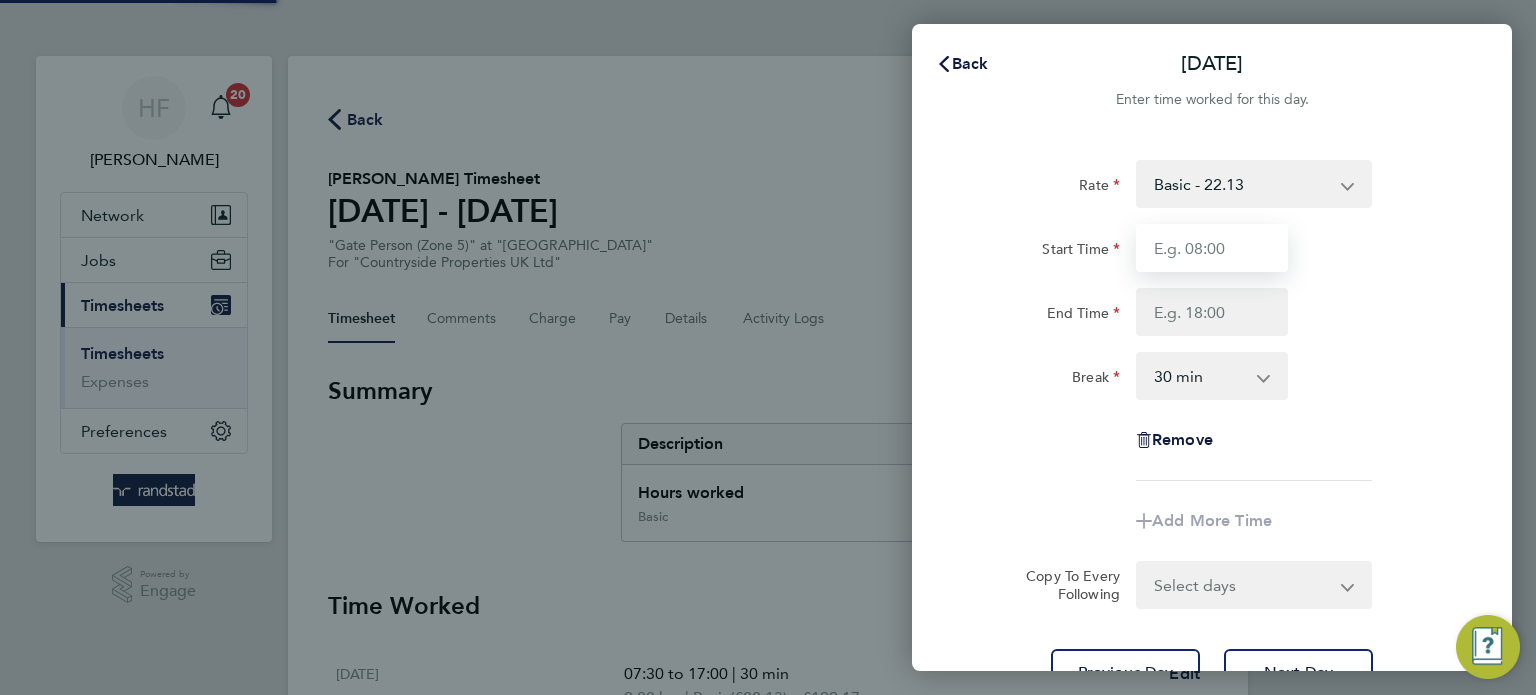 click on "Start Time" at bounding box center (1212, 248) 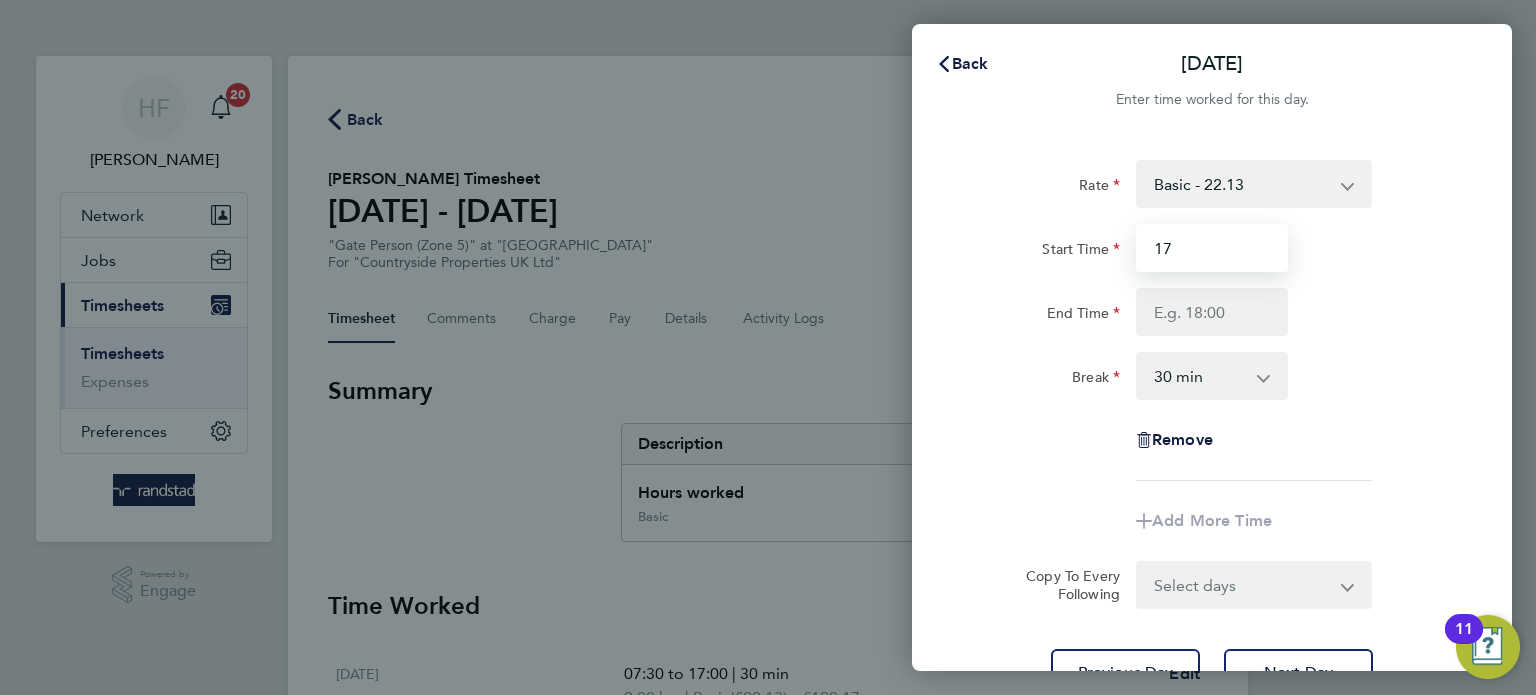 type on "1" 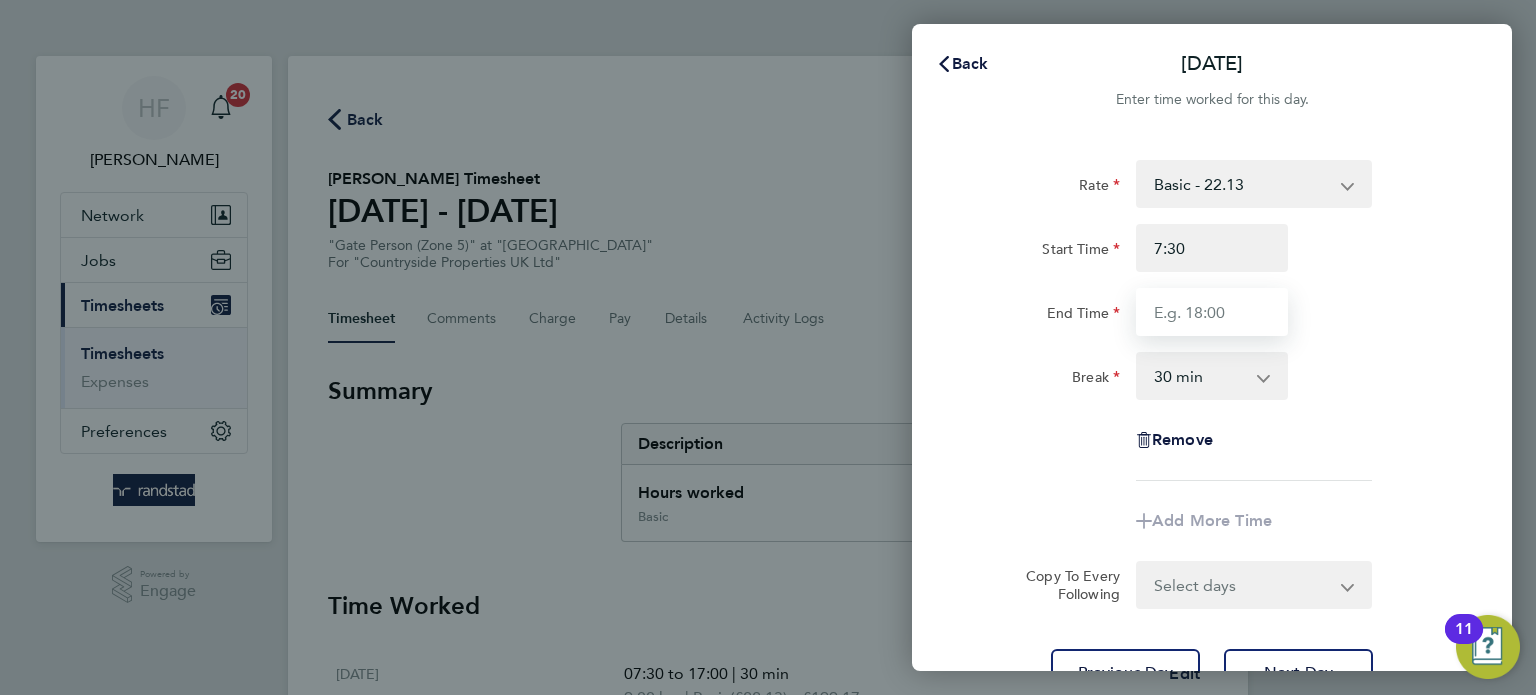type on "07:30" 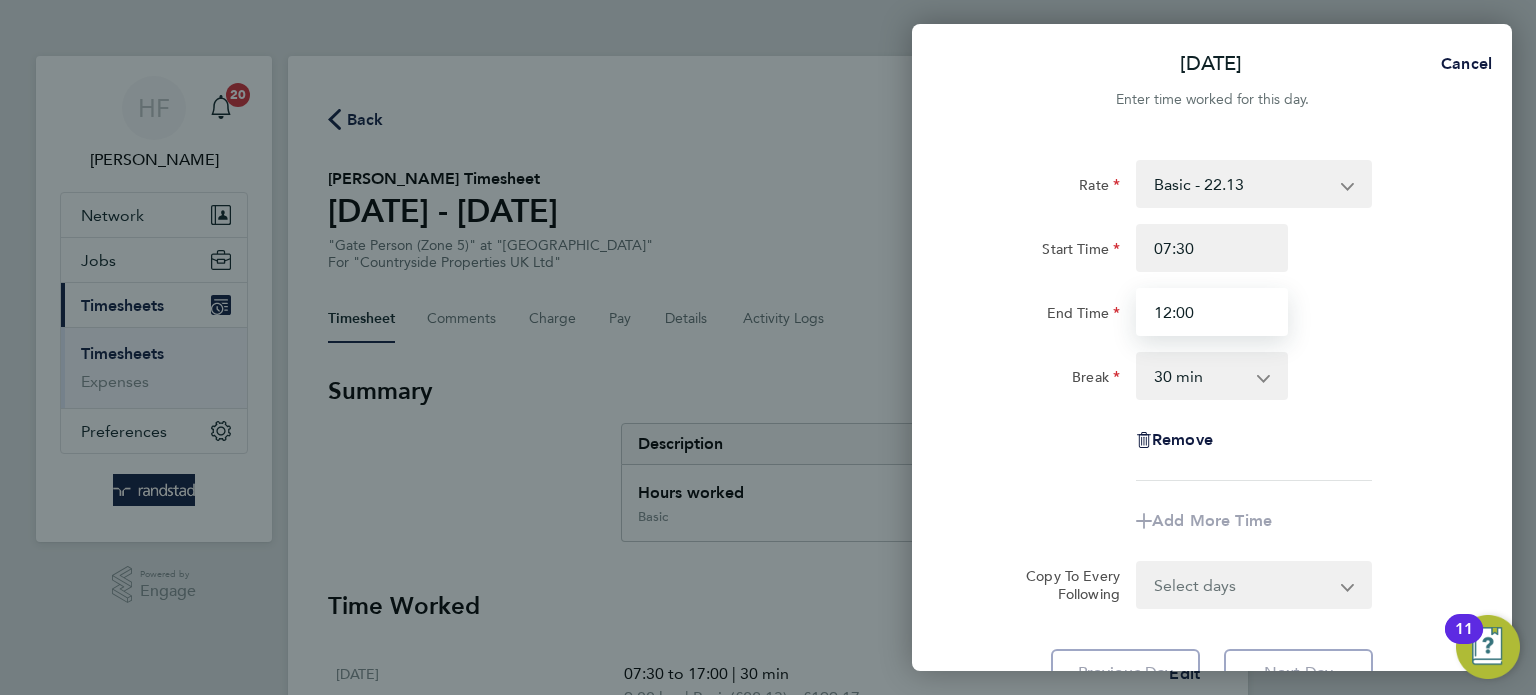 type on "12:00" 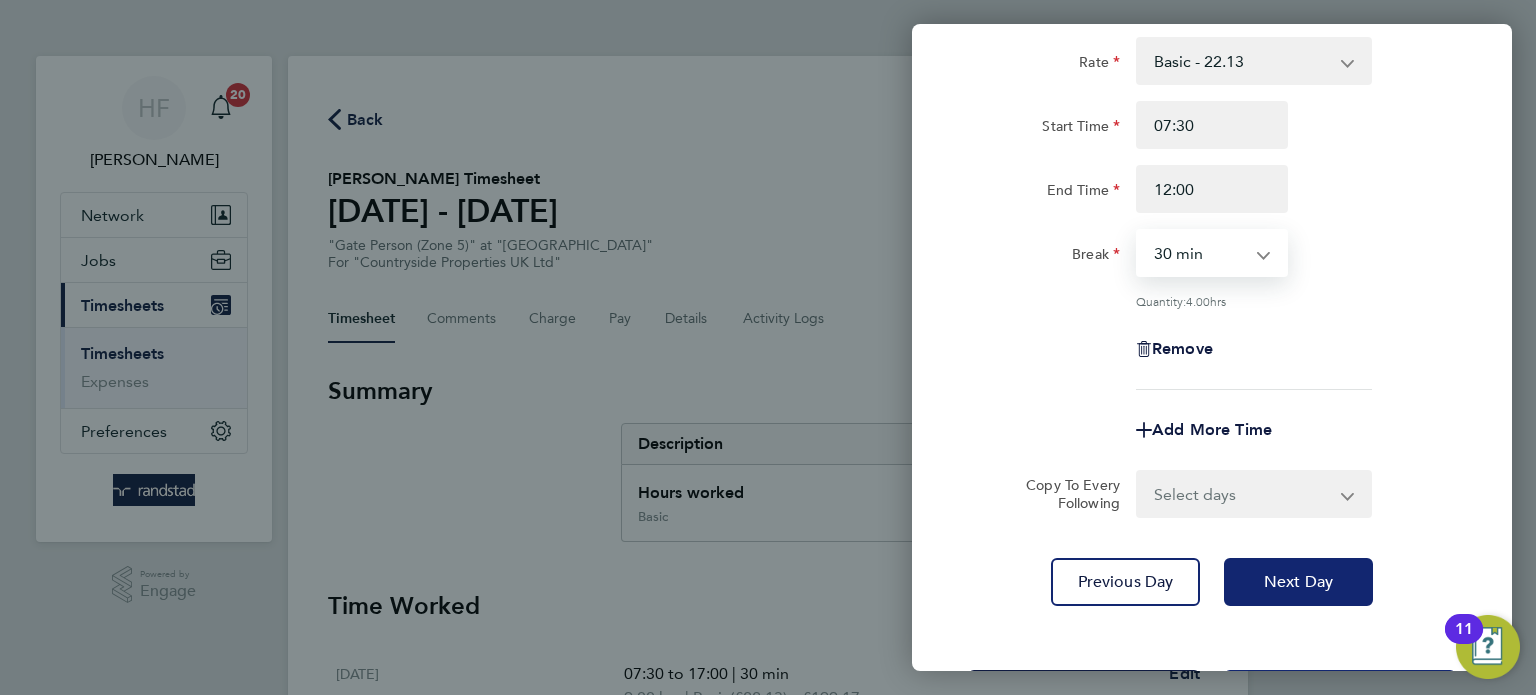 click on "Next Day" 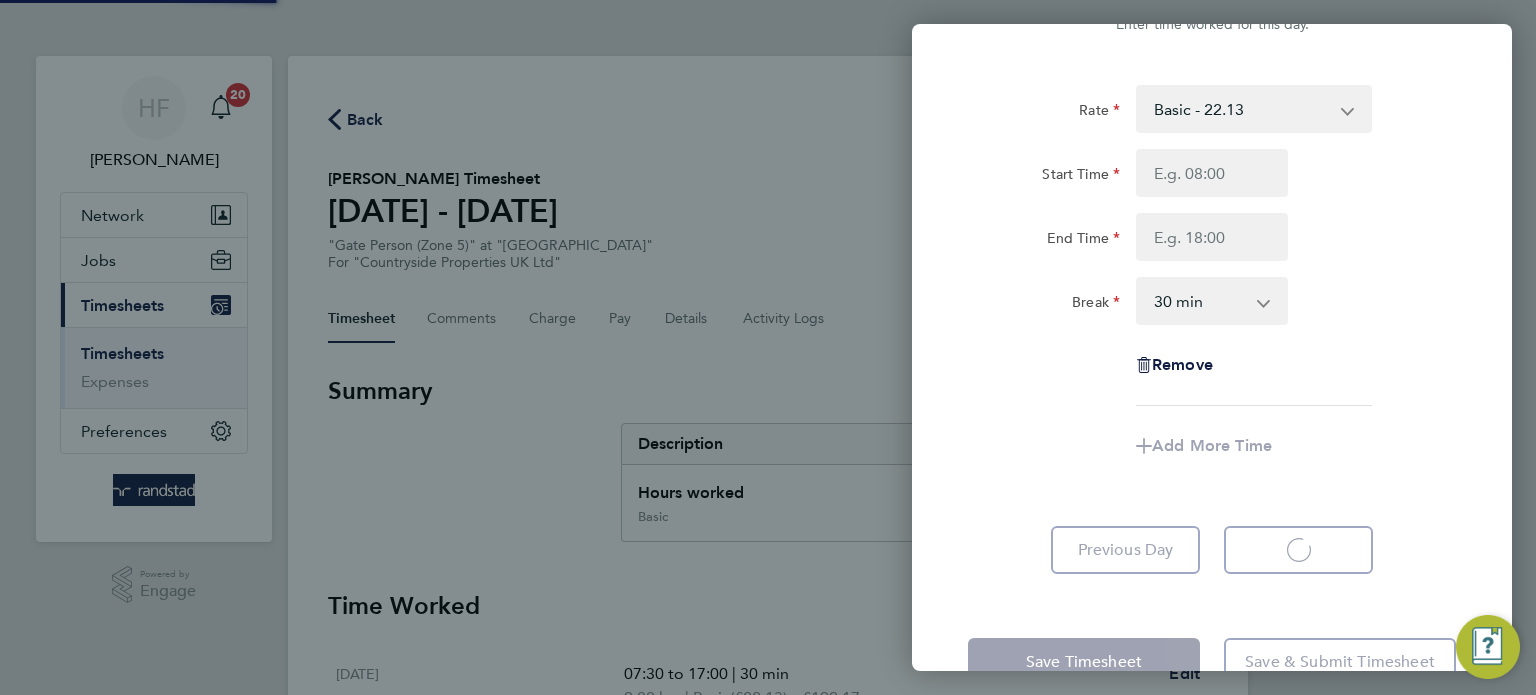scroll, scrollTop: 0, scrollLeft: 0, axis: both 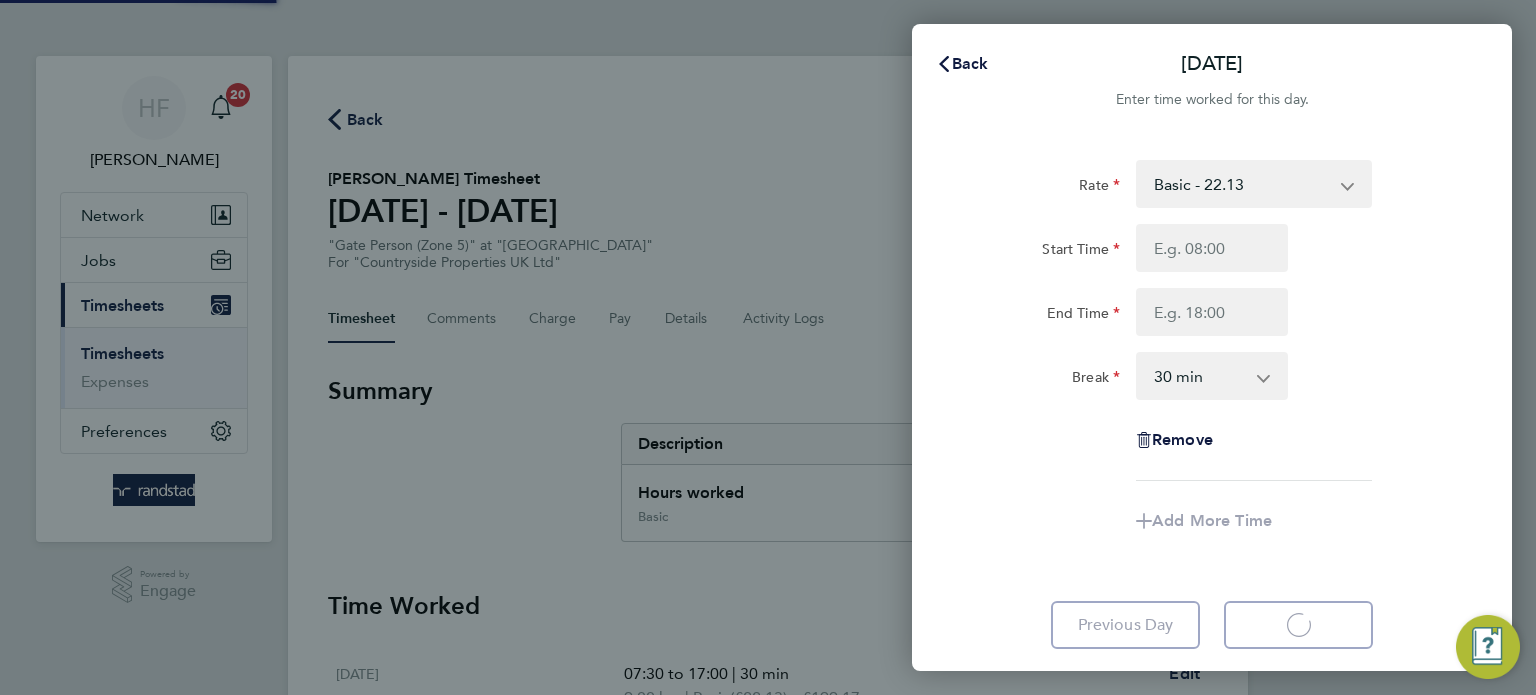 select on "30" 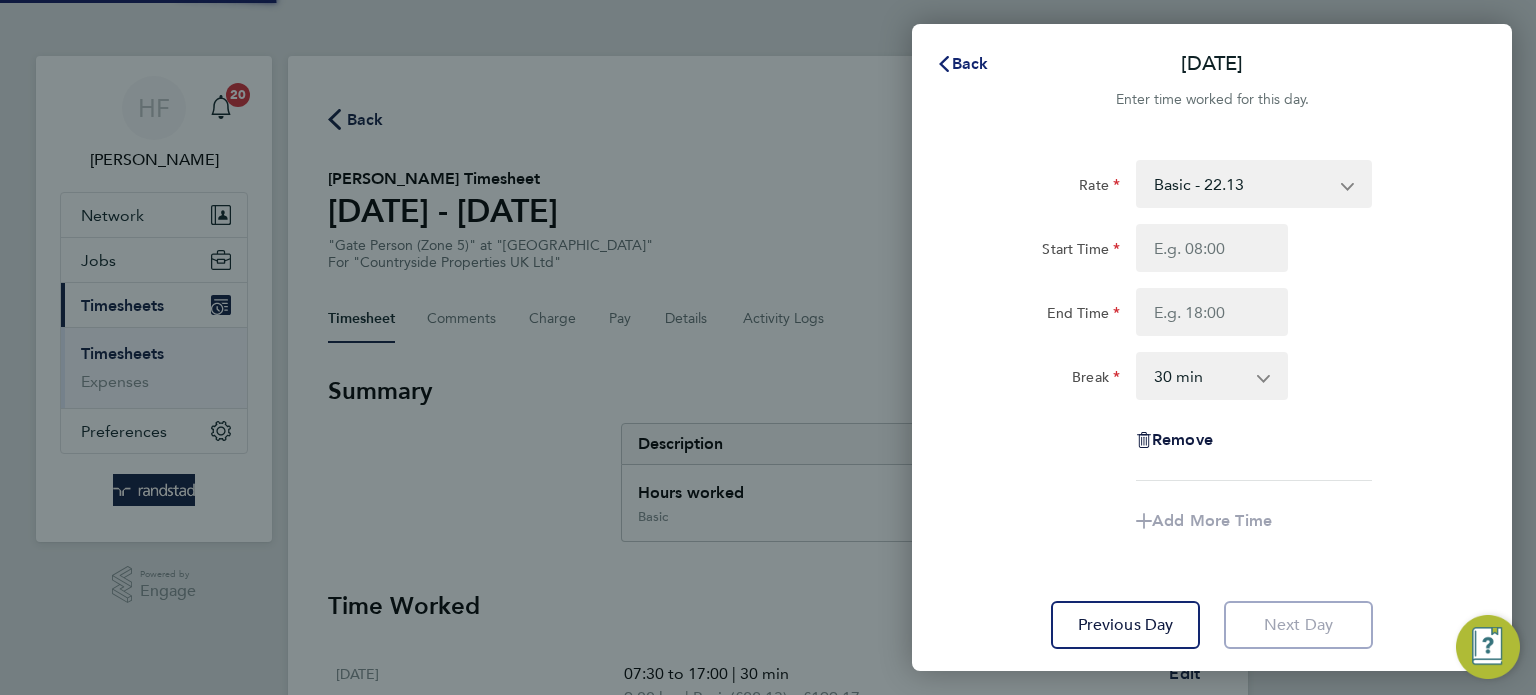 click on "Back" 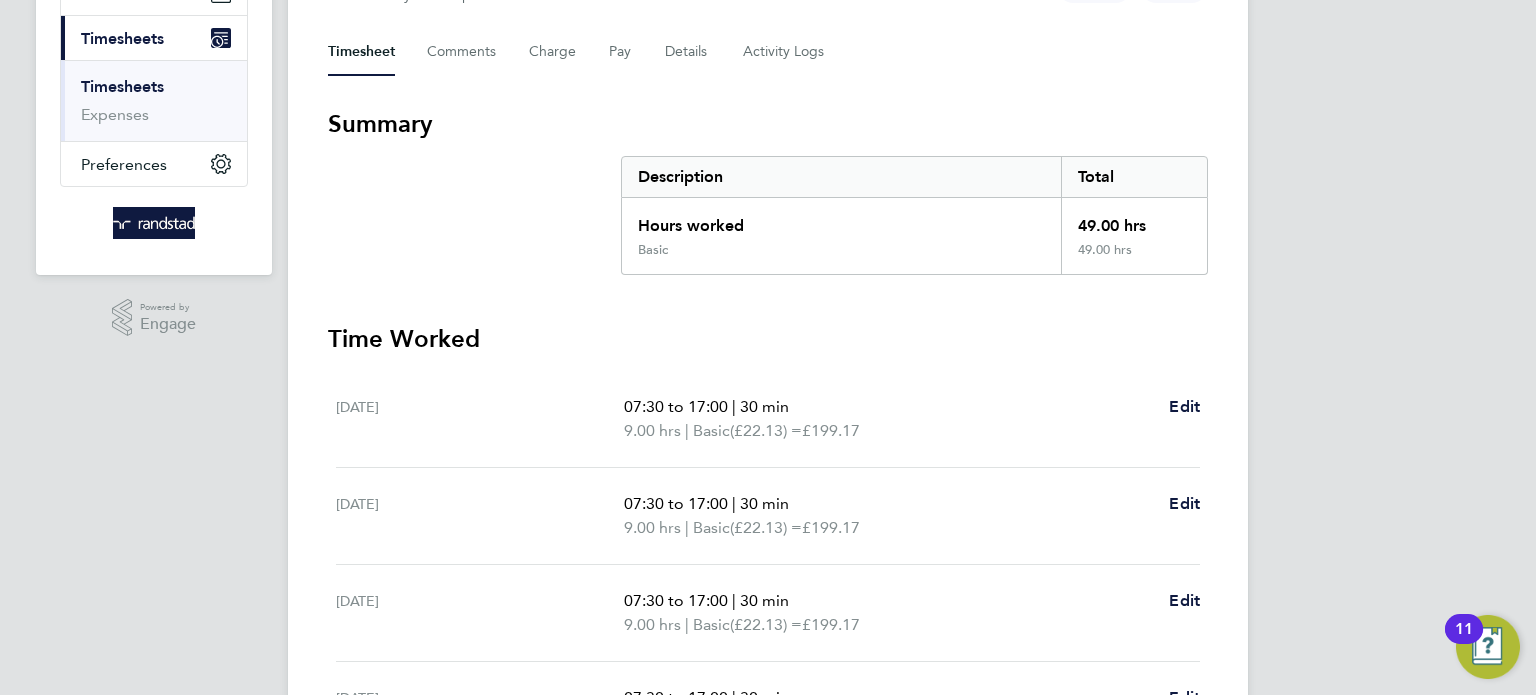 scroll, scrollTop: 0, scrollLeft: 0, axis: both 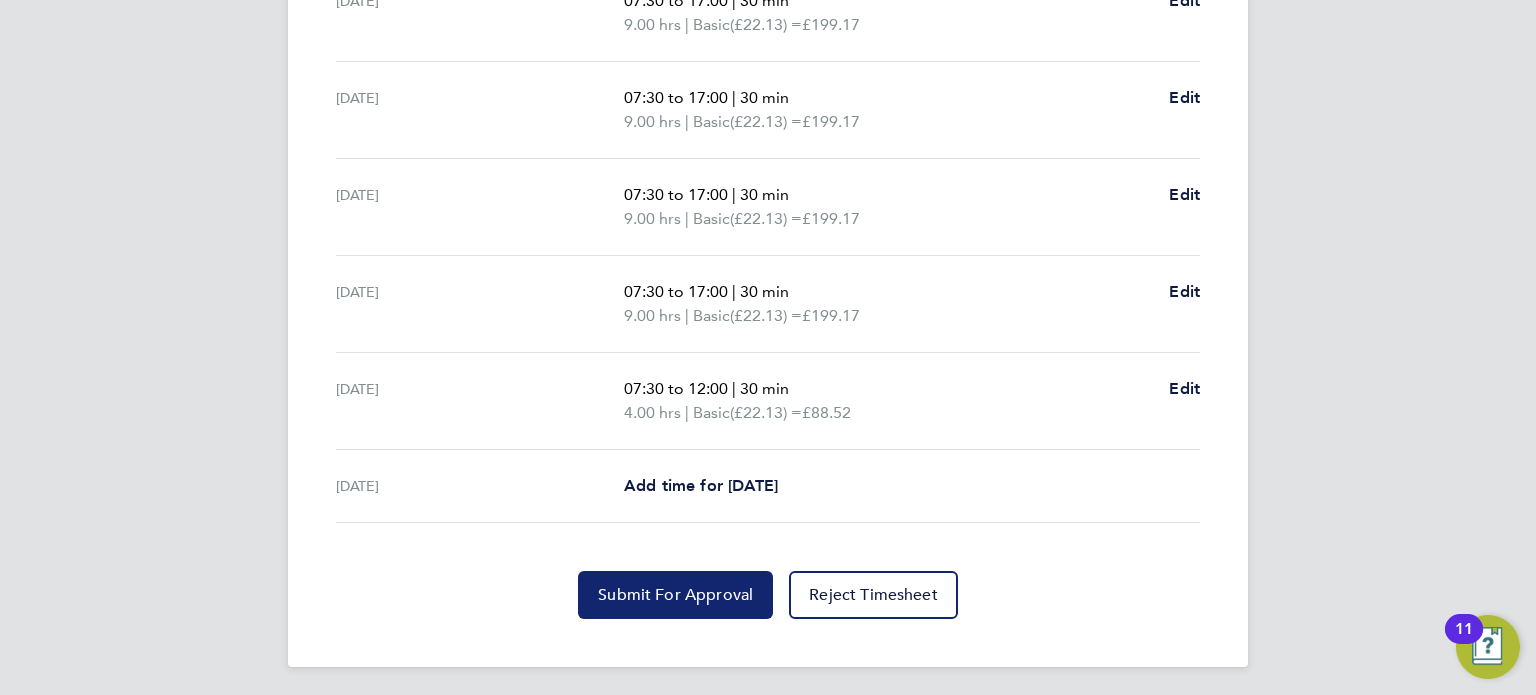 drag, startPoint x: 732, startPoint y: 594, endPoint x: 995, endPoint y: 394, distance: 330.40732 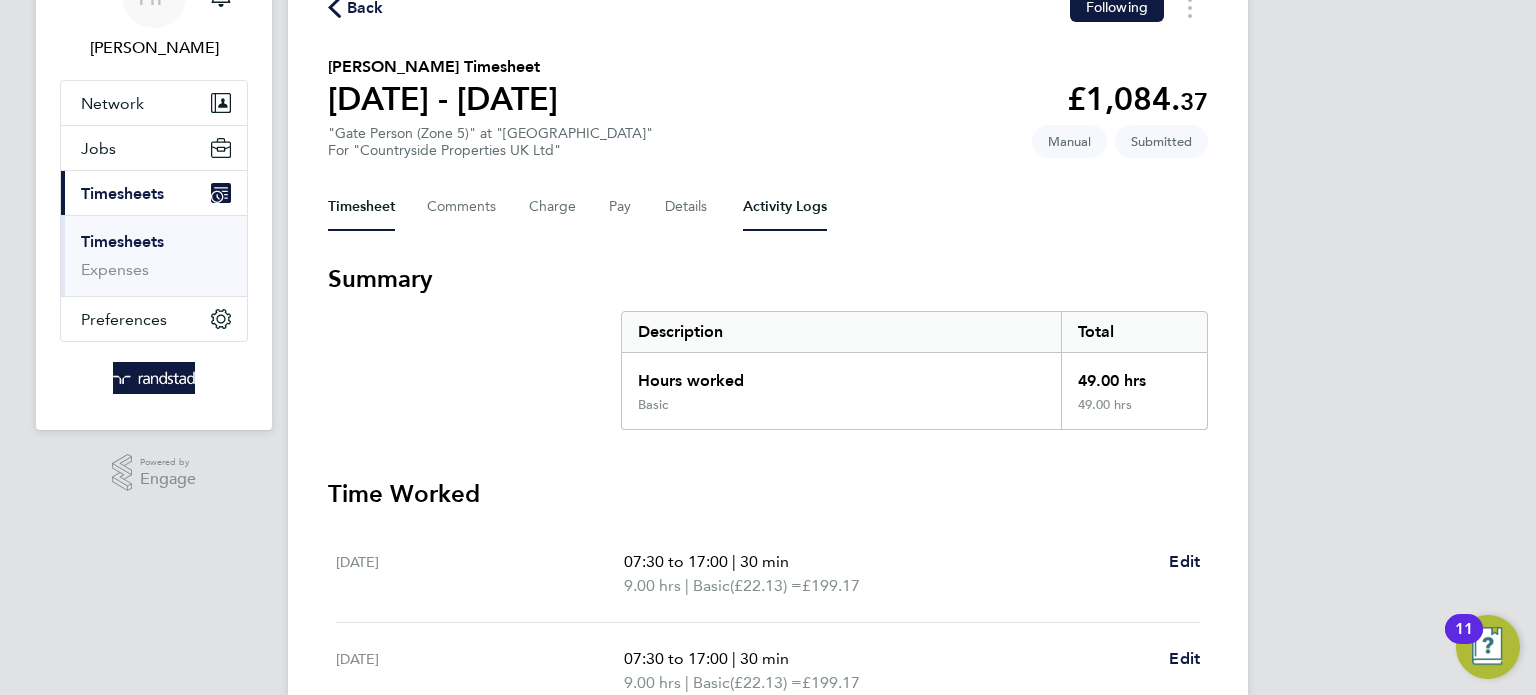 scroll, scrollTop: 0, scrollLeft: 0, axis: both 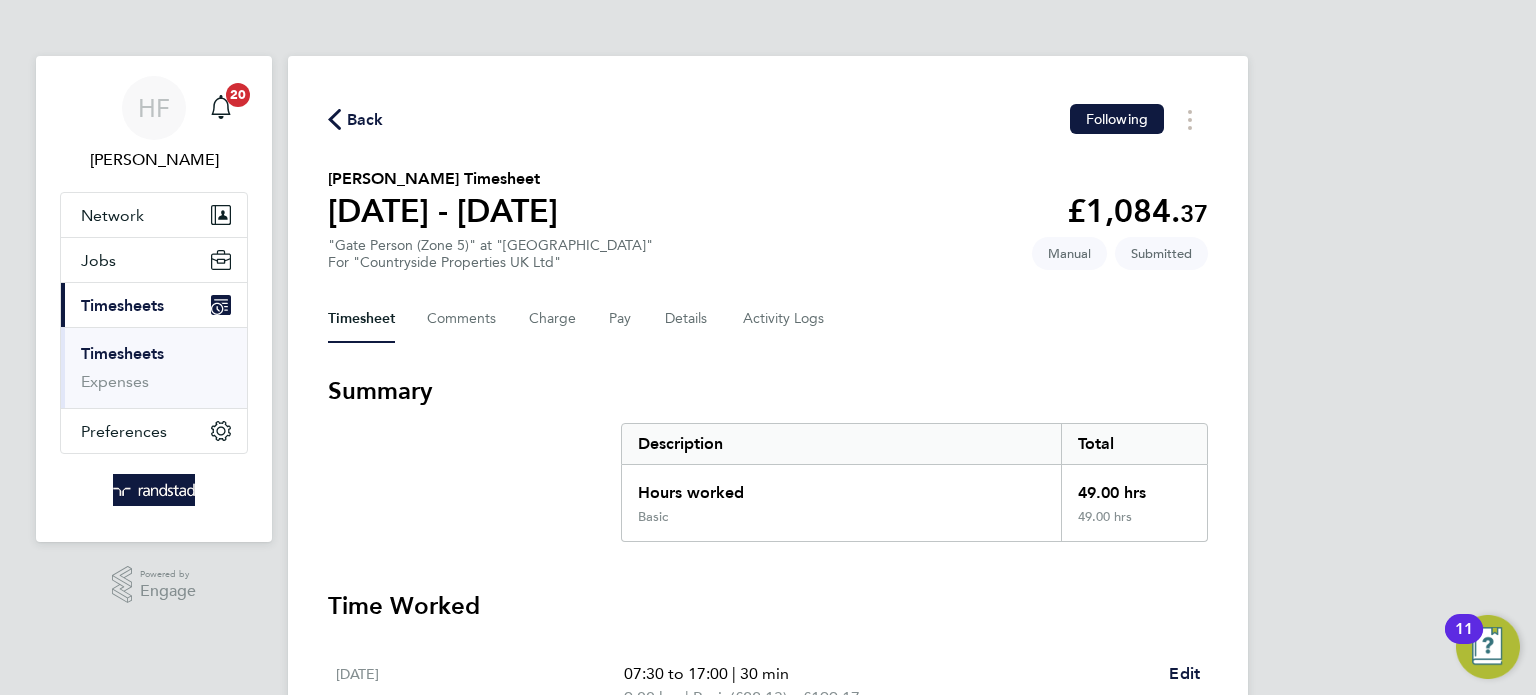 drag, startPoint x: 147, startPoint y: 354, endPoint x: 215, endPoint y: 345, distance: 68.593 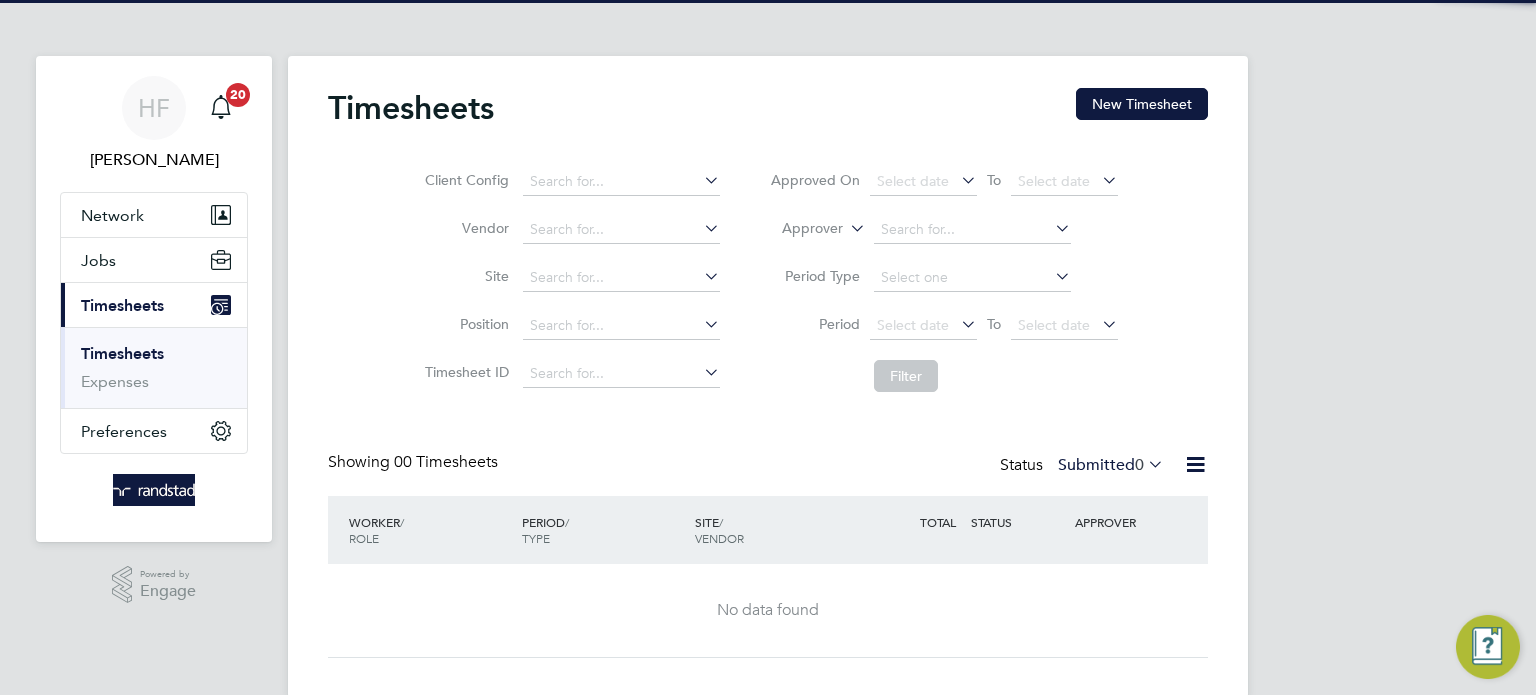 click on "Timesheets New Timesheet Client Config   Vendor   Site   Position   Timesheet ID   Approved On
Select date
To
Select date
Approver     Period Type   Period
Select date
To
Select date
Filter Showing   00 Timesheets Status  Submitted  0  WORKER  / ROLE WORKER  / PERIOD PERIOD  / TYPE SITE  / VENDOR TOTAL   TOTAL  / STATUS STATUS APPROVER No data found Show   more" 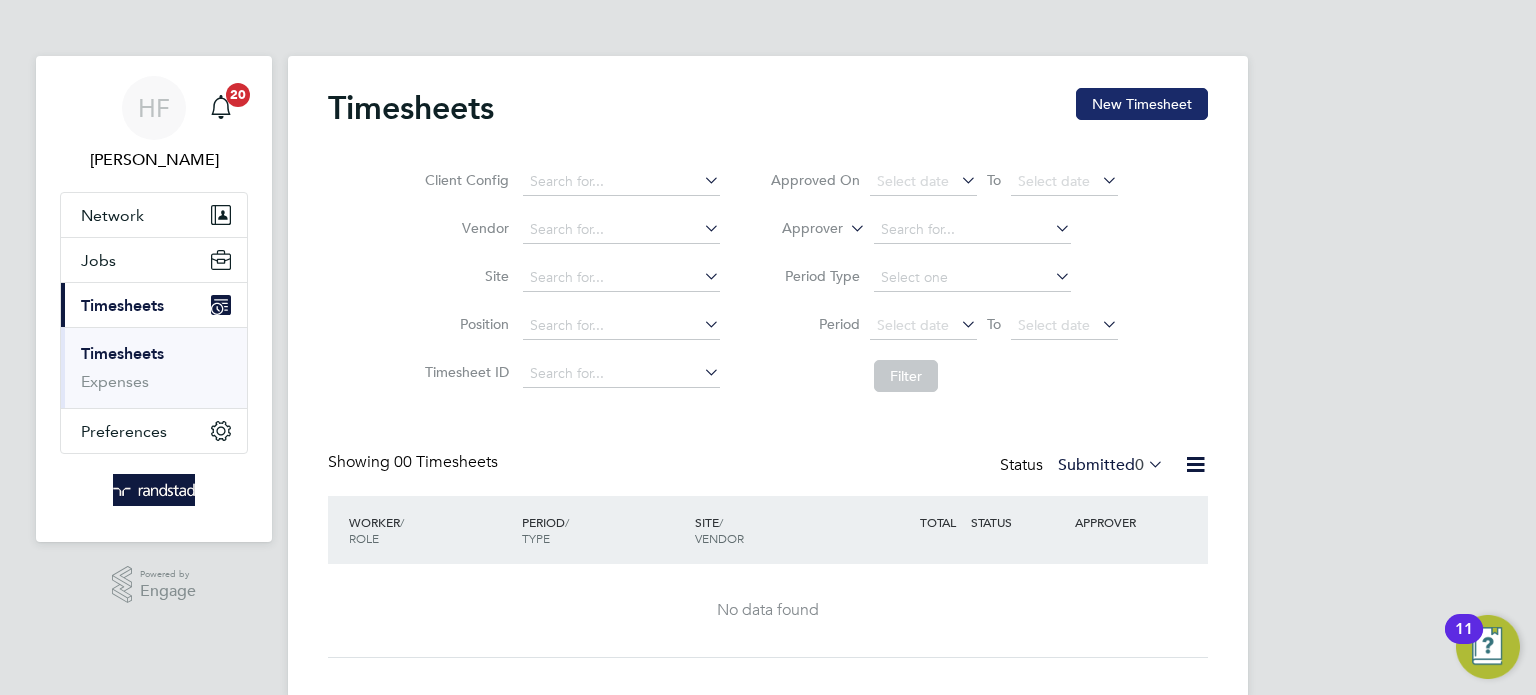 click on "New Timesheet" 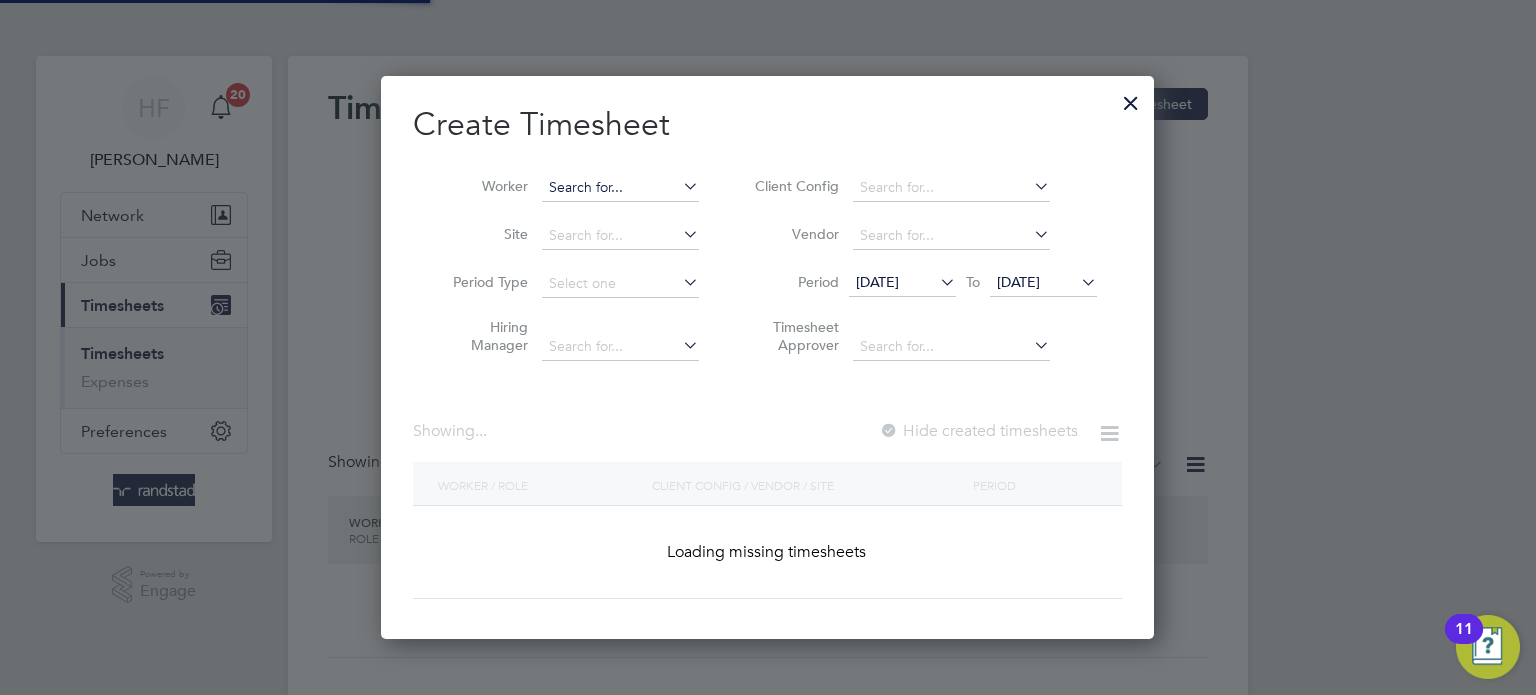 scroll, scrollTop: 10, scrollLeft: 10, axis: both 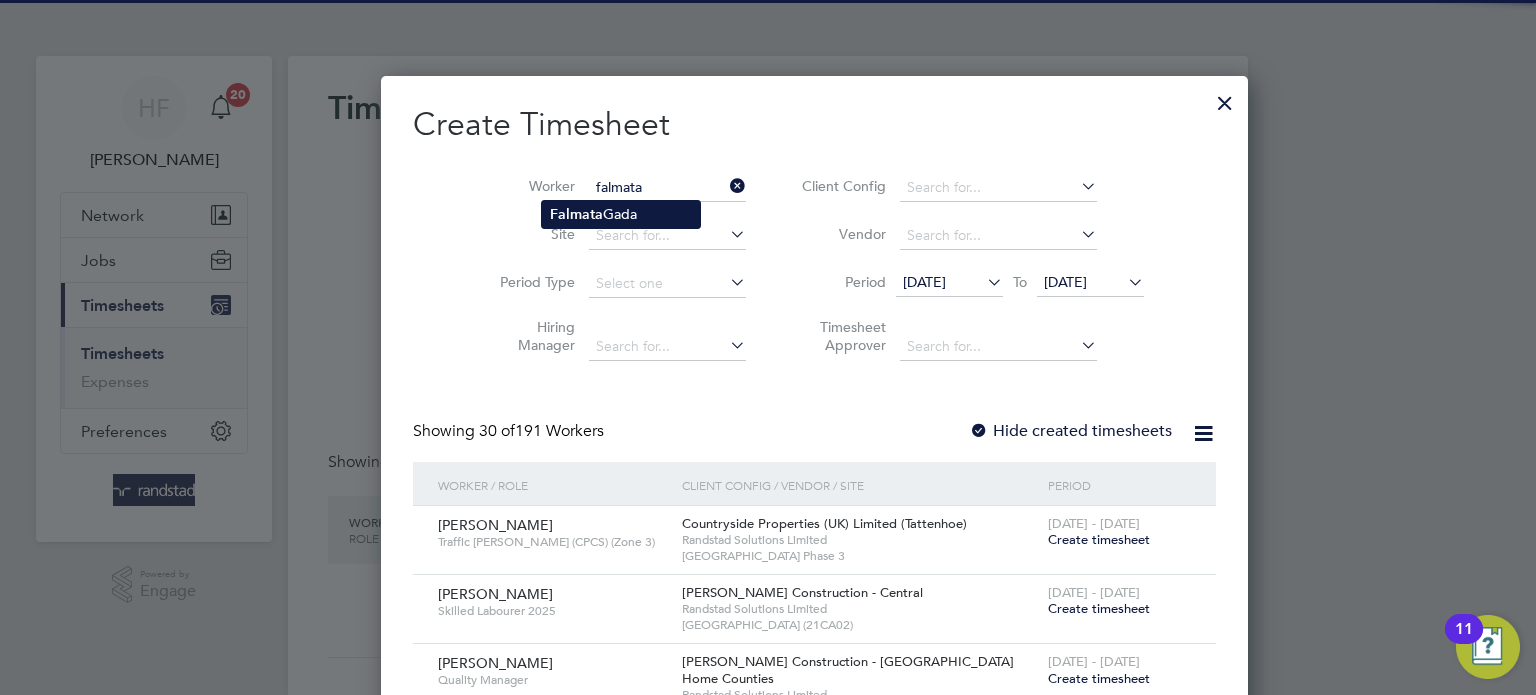 click on "Falmata  Gada" 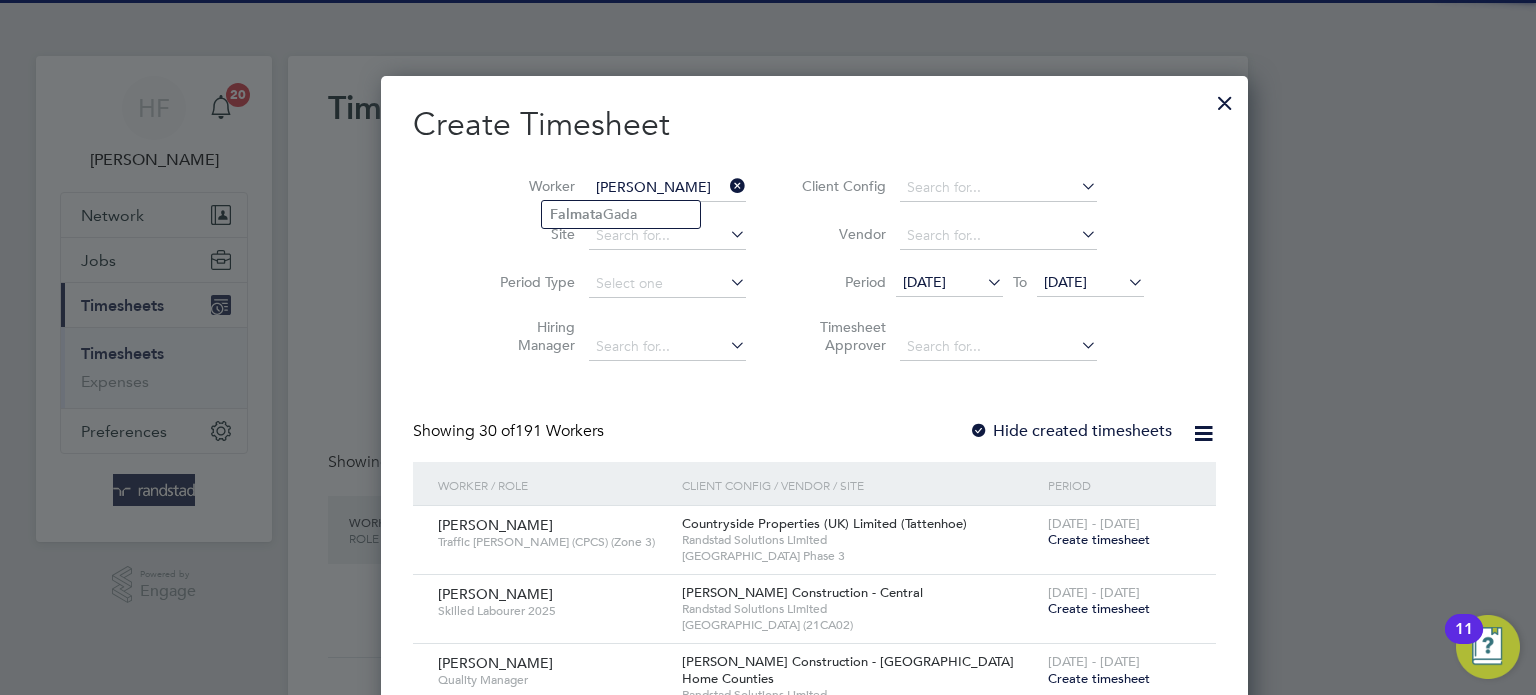 scroll, scrollTop: 10, scrollLeft: 10, axis: both 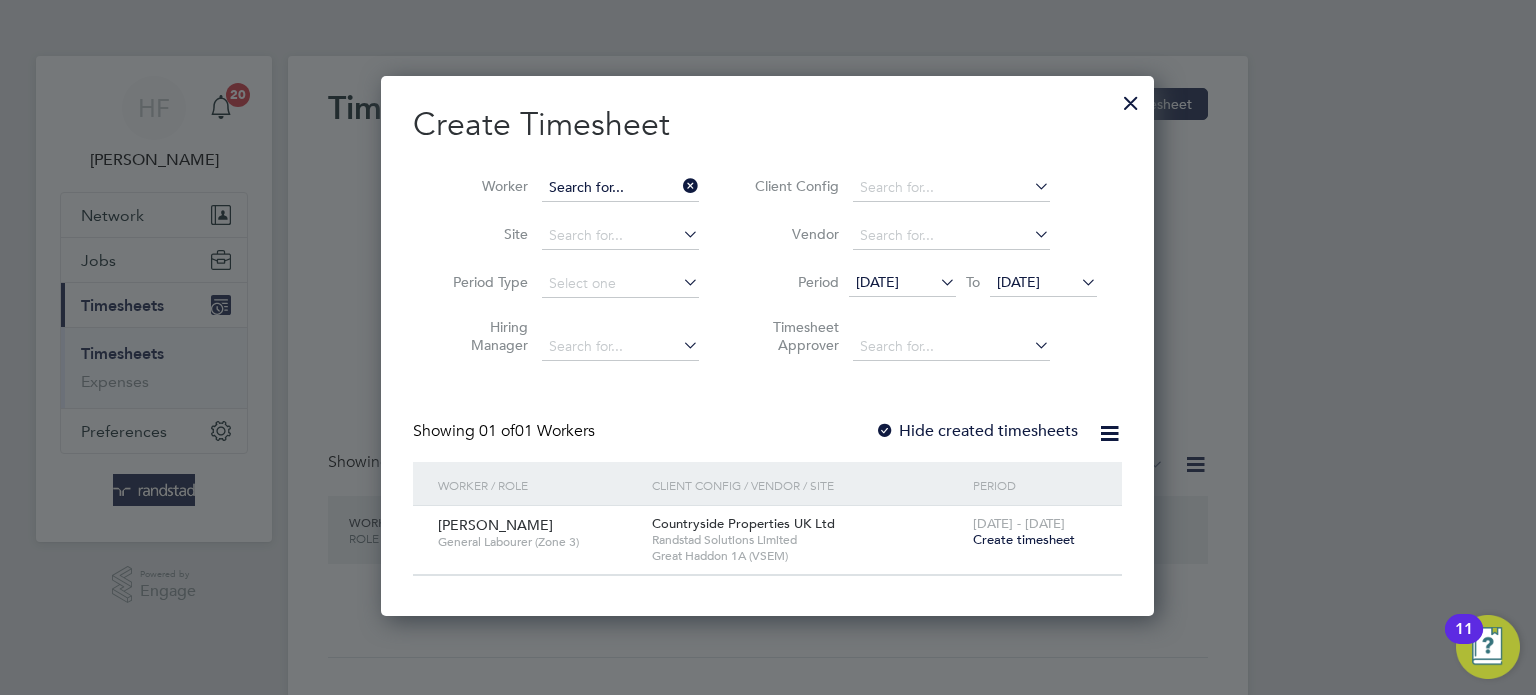 click at bounding box center (620, 188) 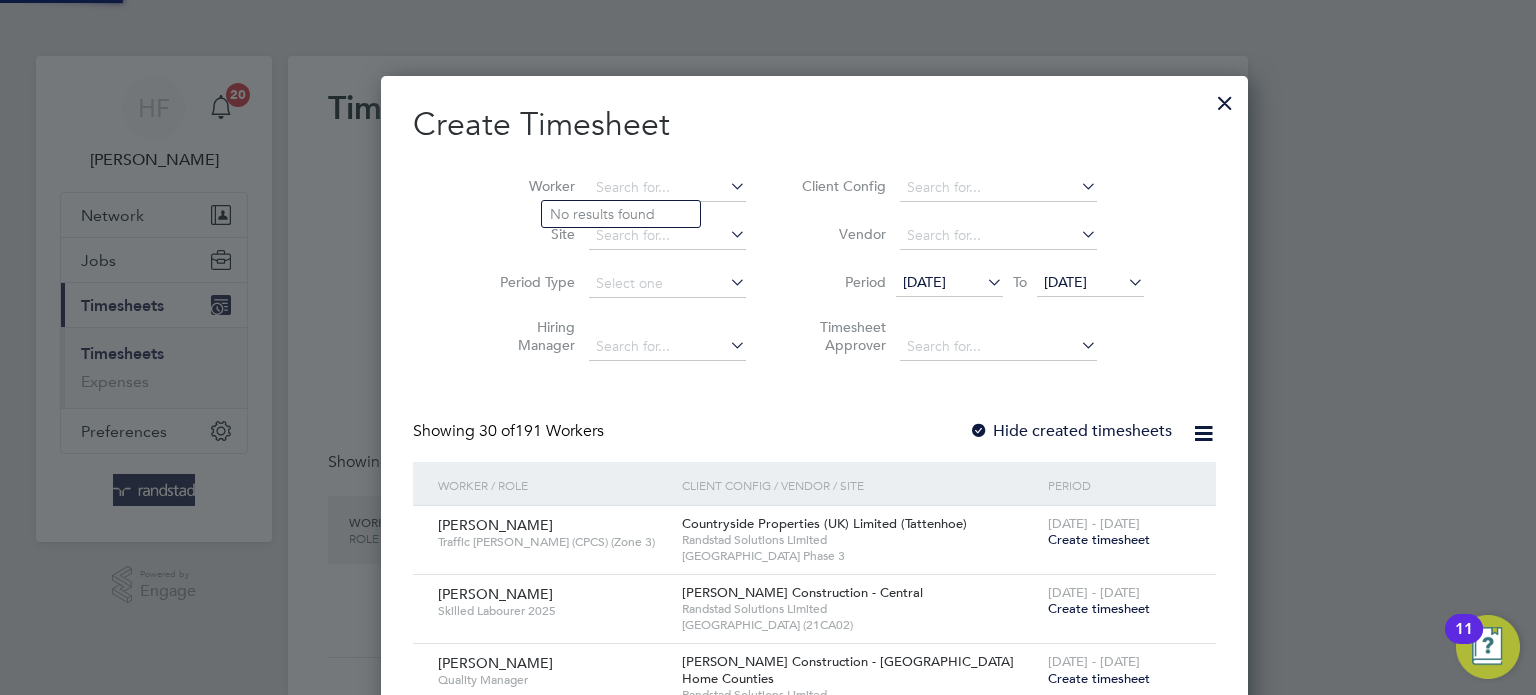 scroll, scrollTop: 9, scrollLeft: 10, axis: both 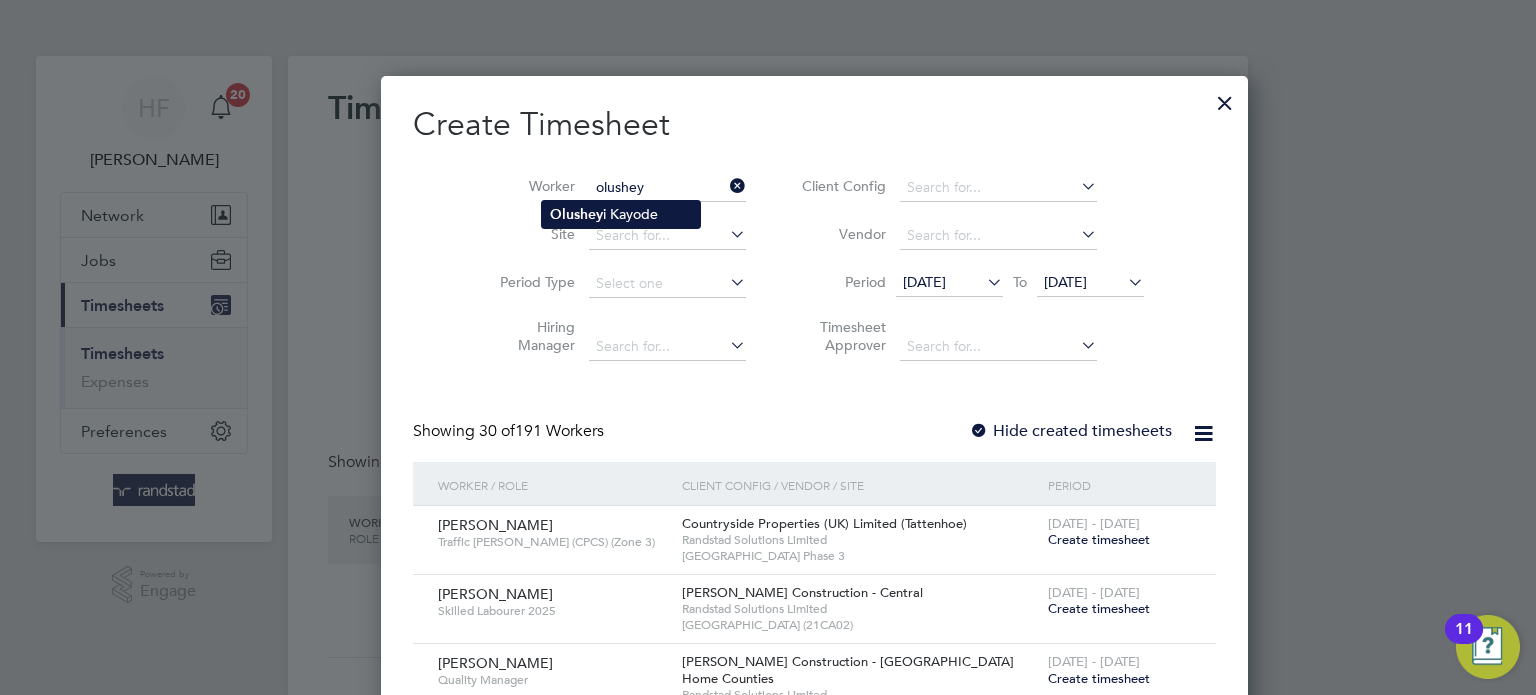 click on "Olushey i Kayode" 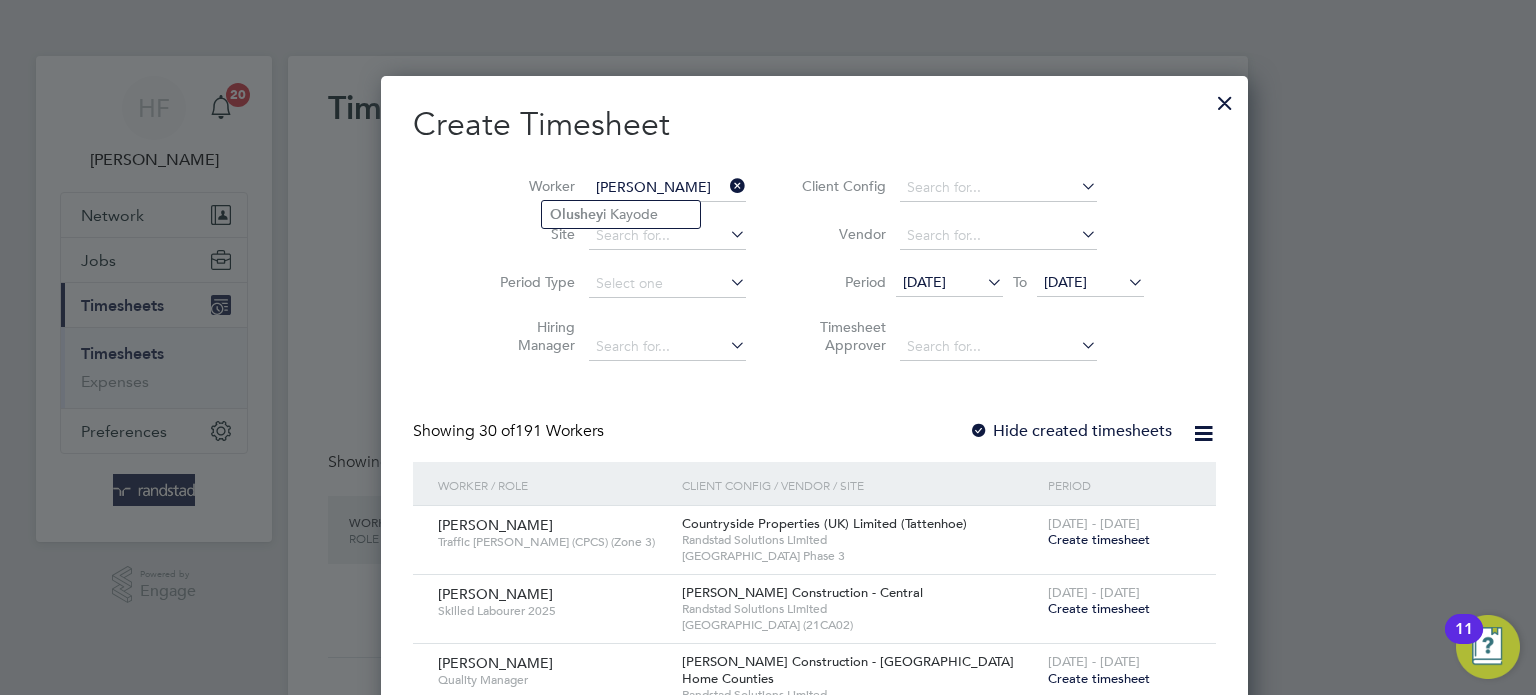 scroll, scrollTop: 10, scrollLeft: 10, axis: both 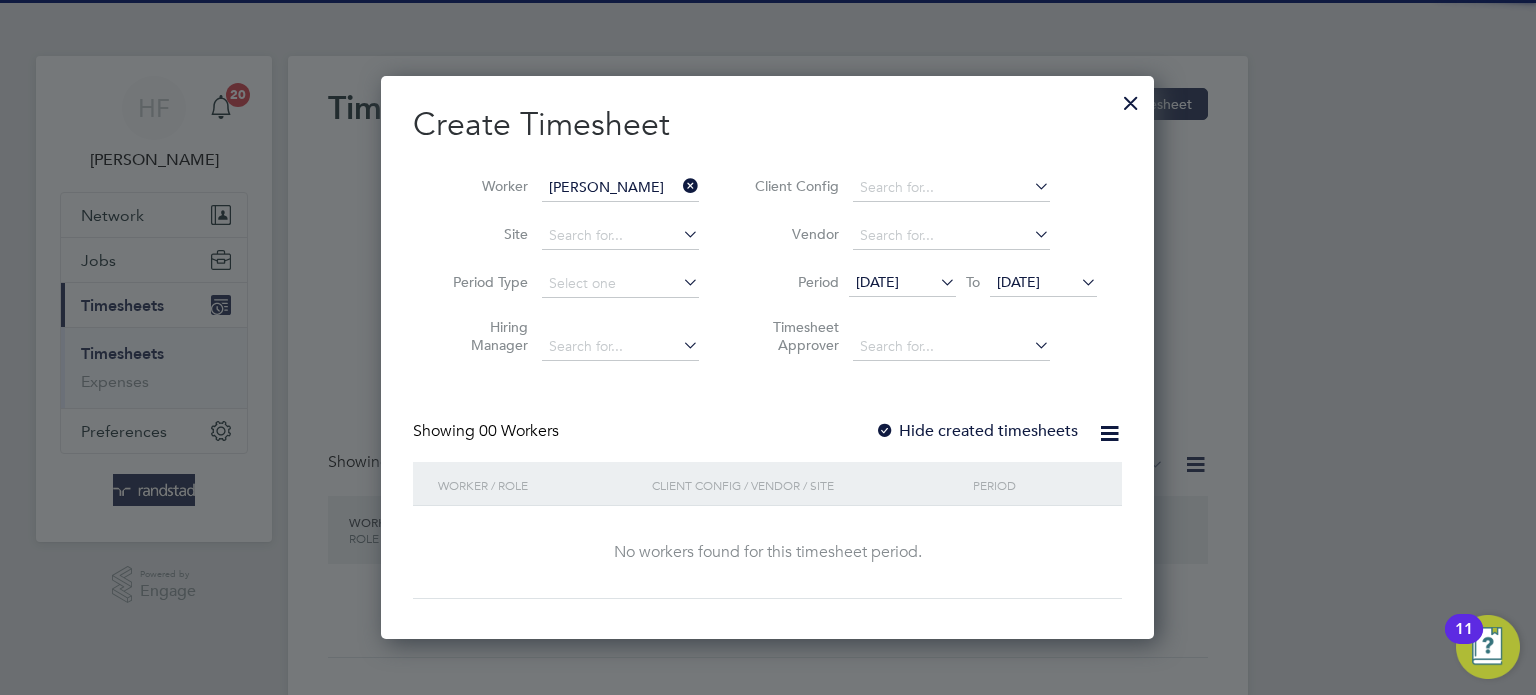 click on "Hide created timesheets" at bounding box center (976, 431) 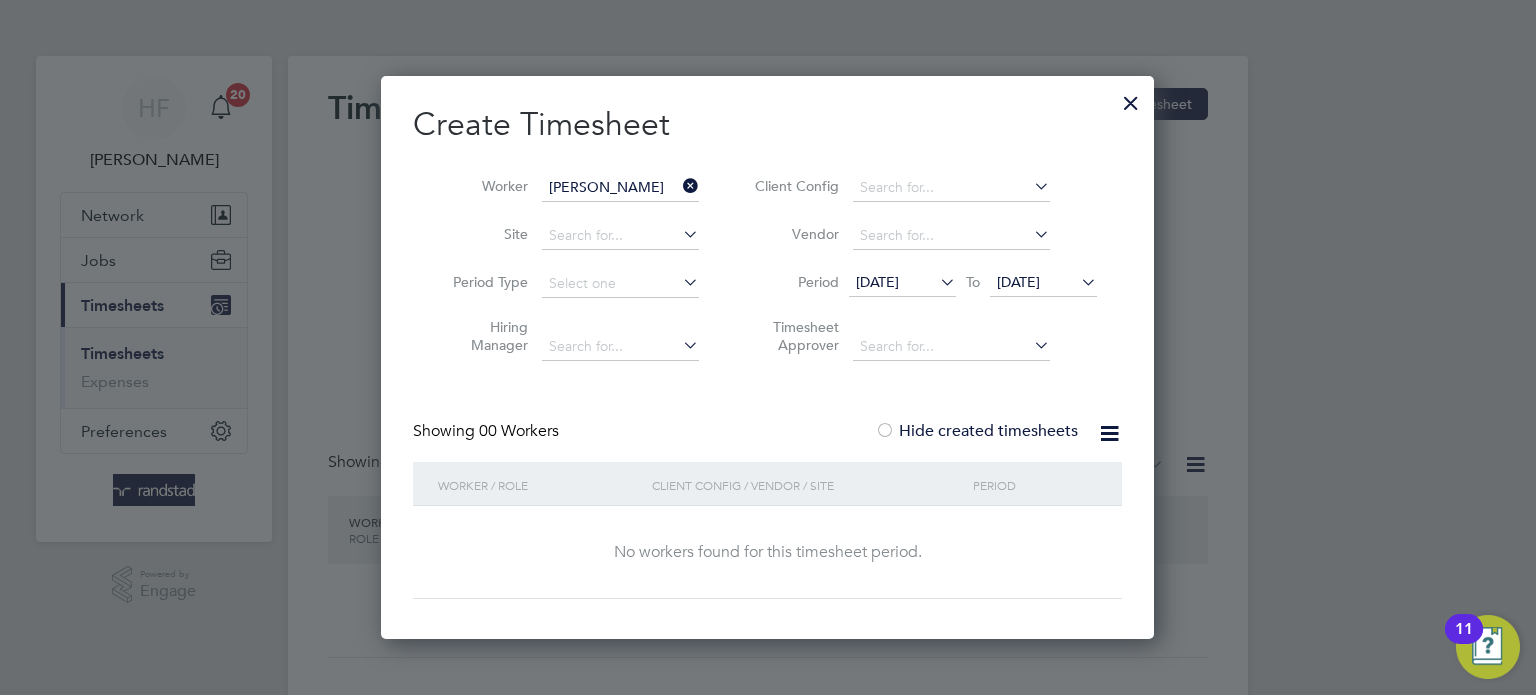 scroll, scrollTop: 10, scrollLeft: 10, axis: both 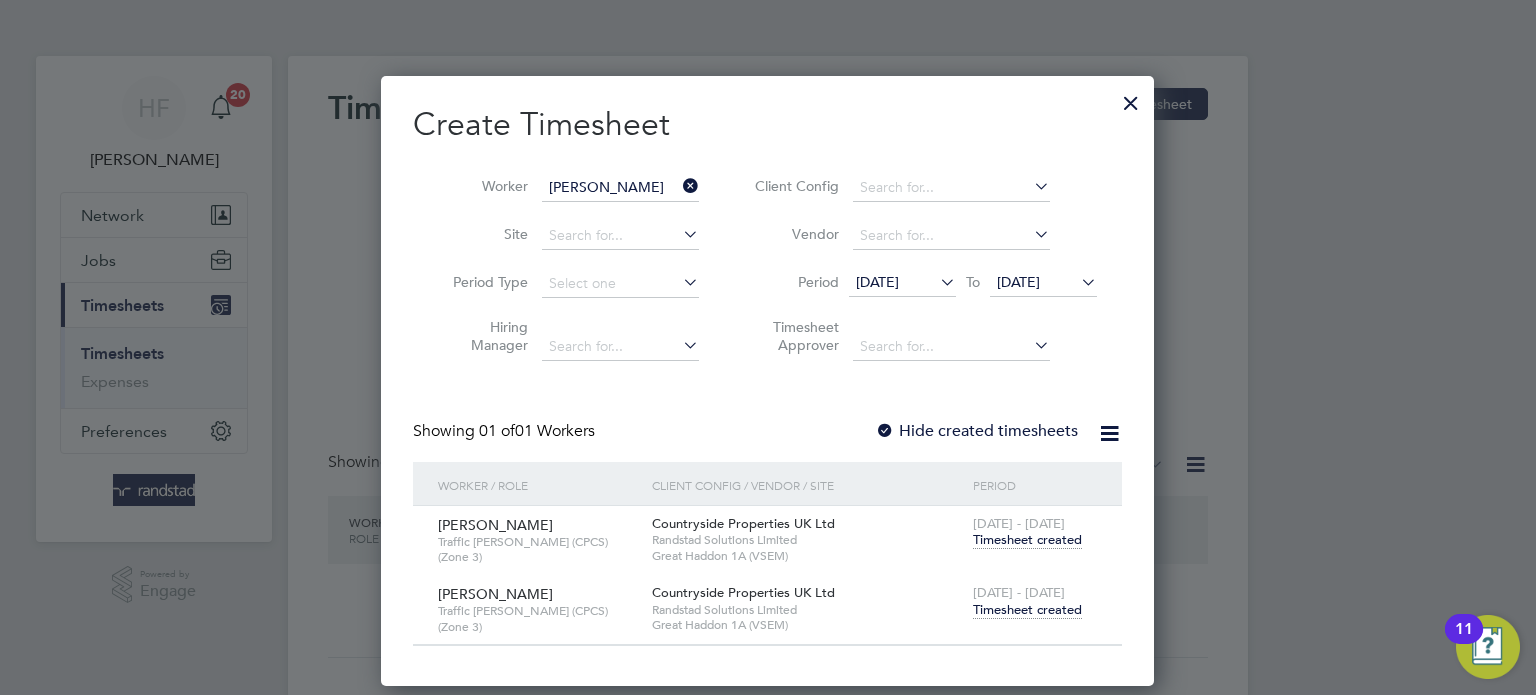click on "Timesheet created" at bounding box center [1027, 610] 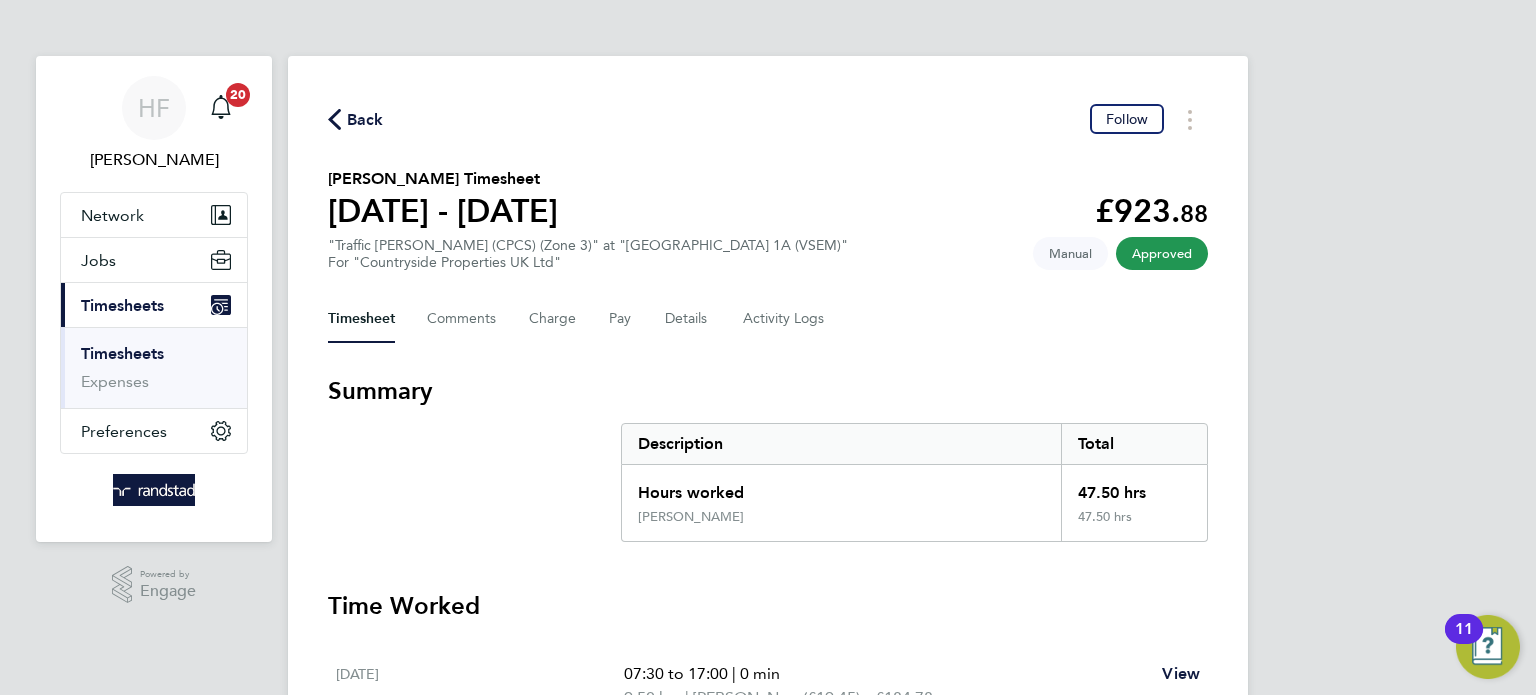 click on "Timesheets" at bounding box center [122, 353] 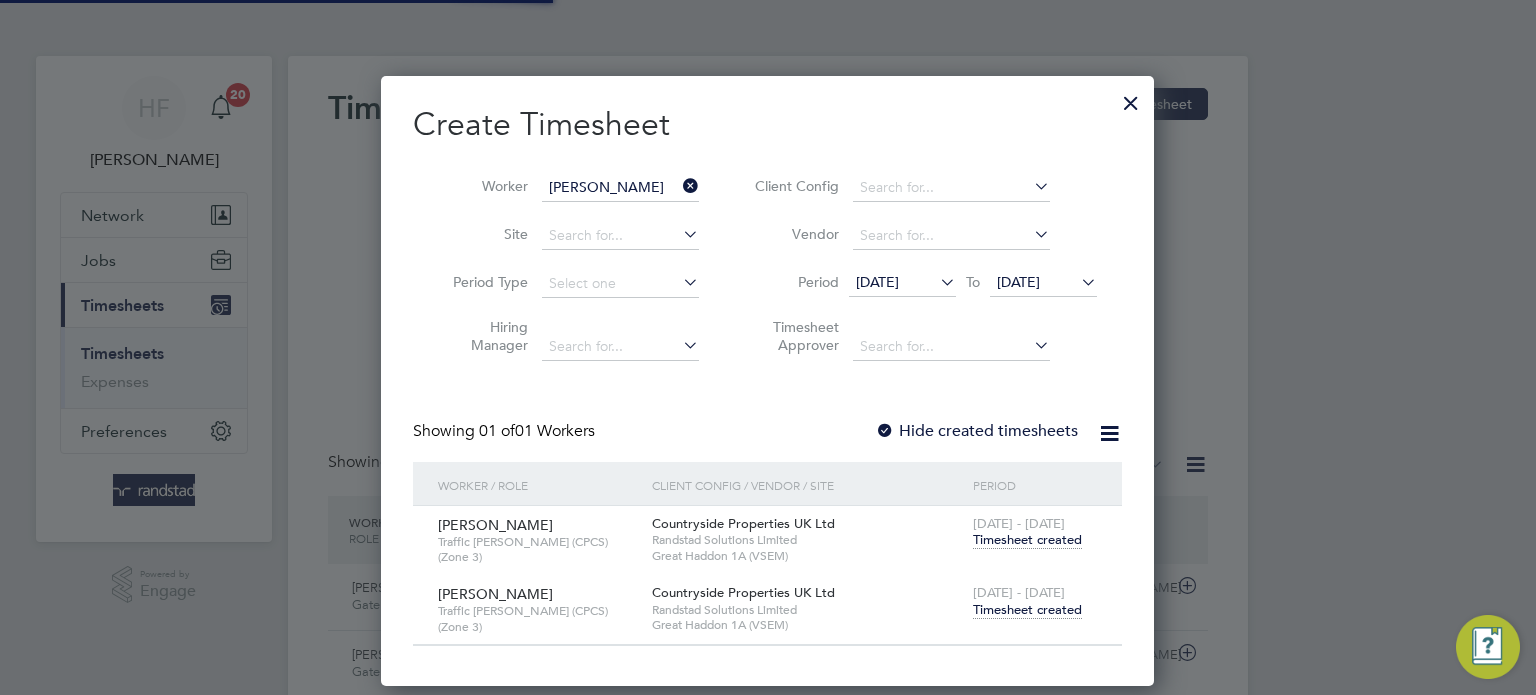 scroll, scrollTop: 9, scrollLeft: 10, axis: both 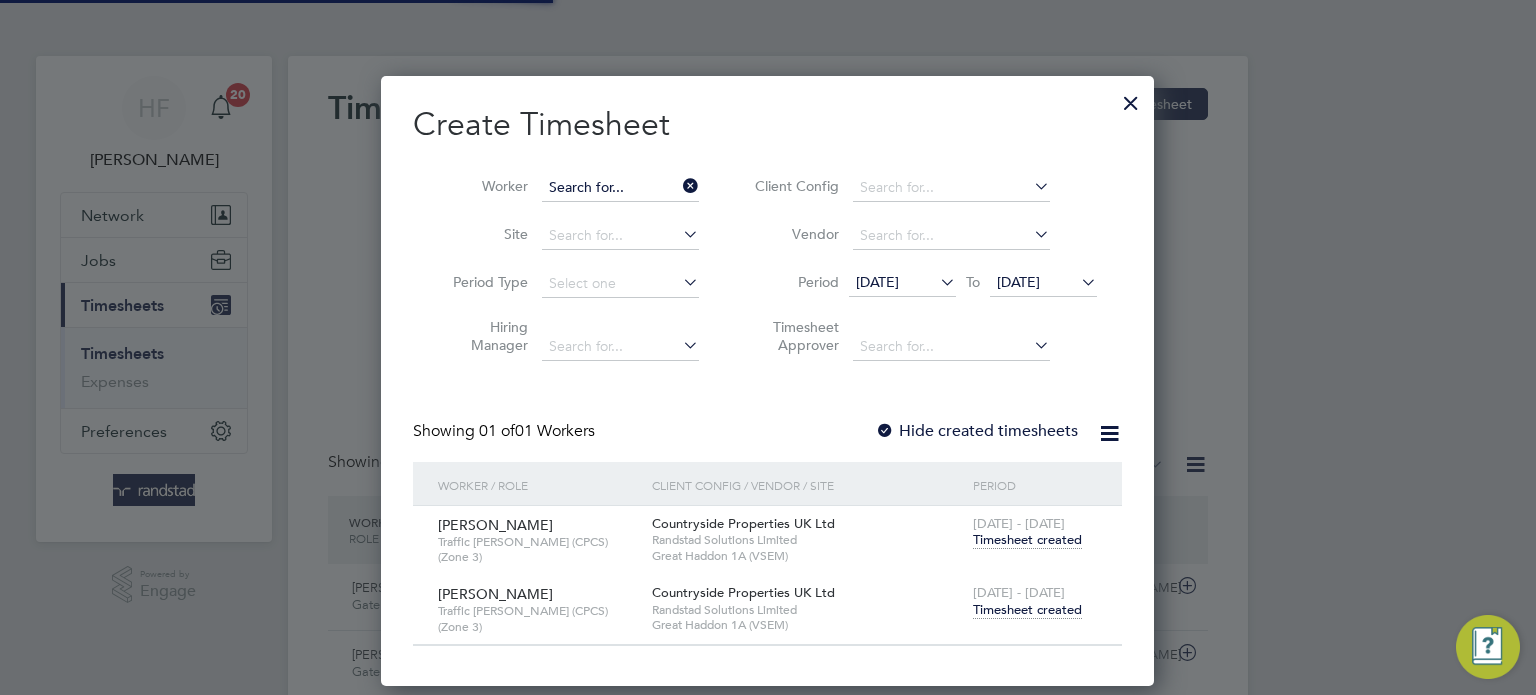 click at bounding box center [620, 188] 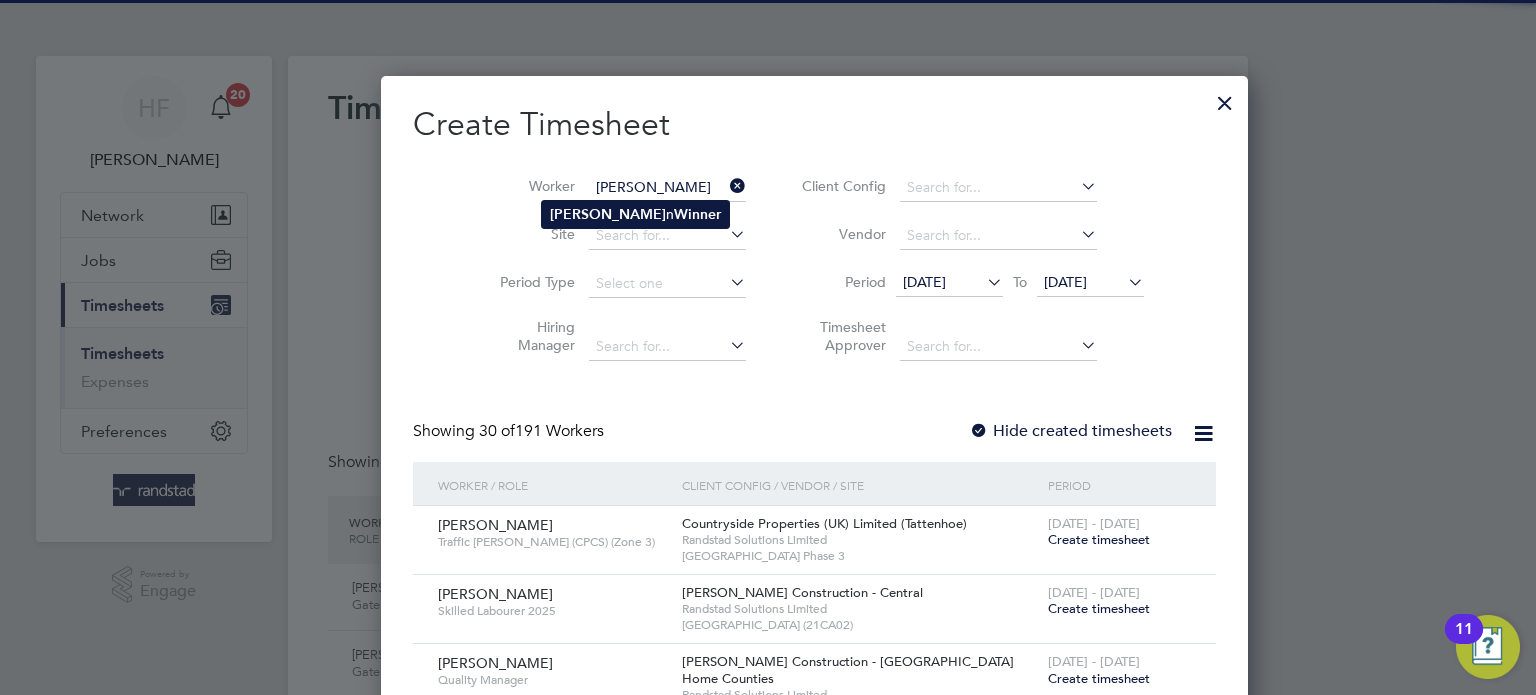 click on "Steve" 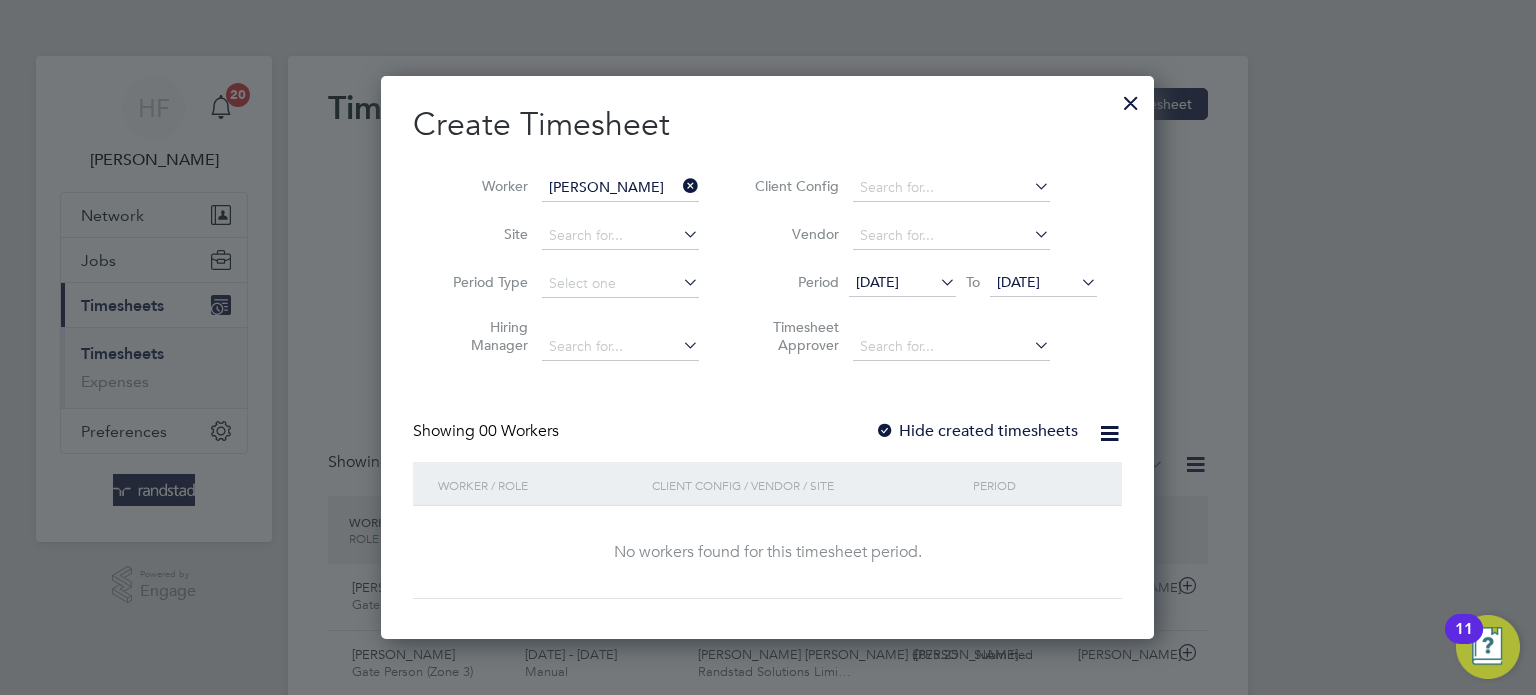 click on "21 Jul 2025" at bounding box center [1018, 282] 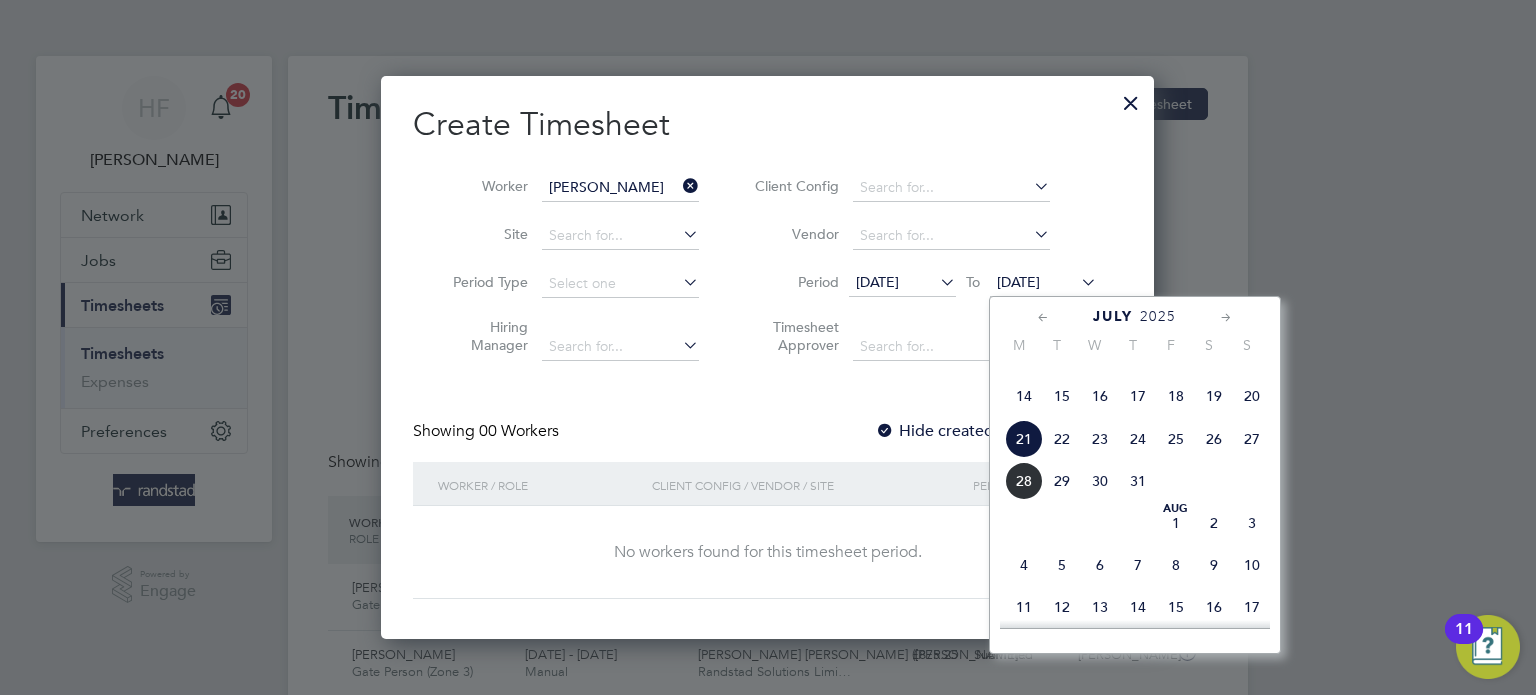 click on "27" 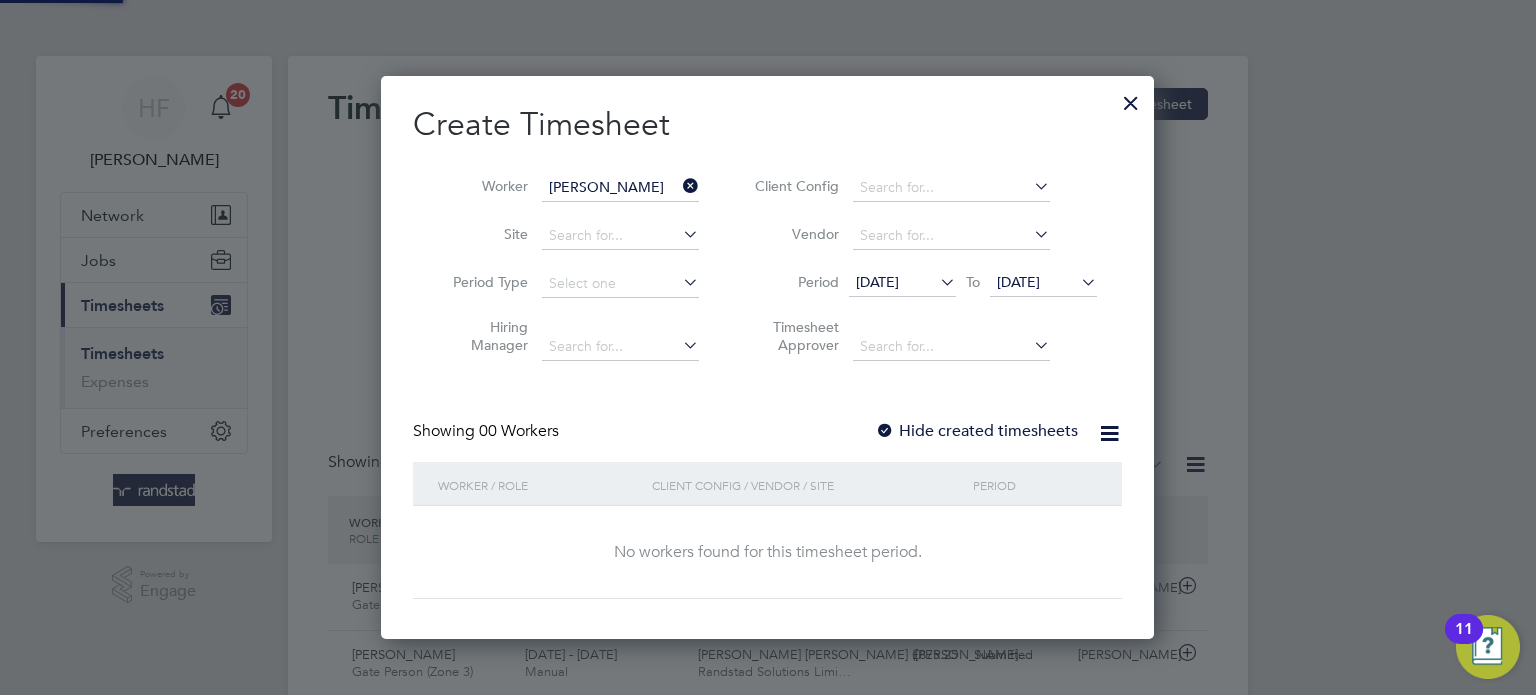 click on "Hide created timesheets" at bounding box center [976, 431] 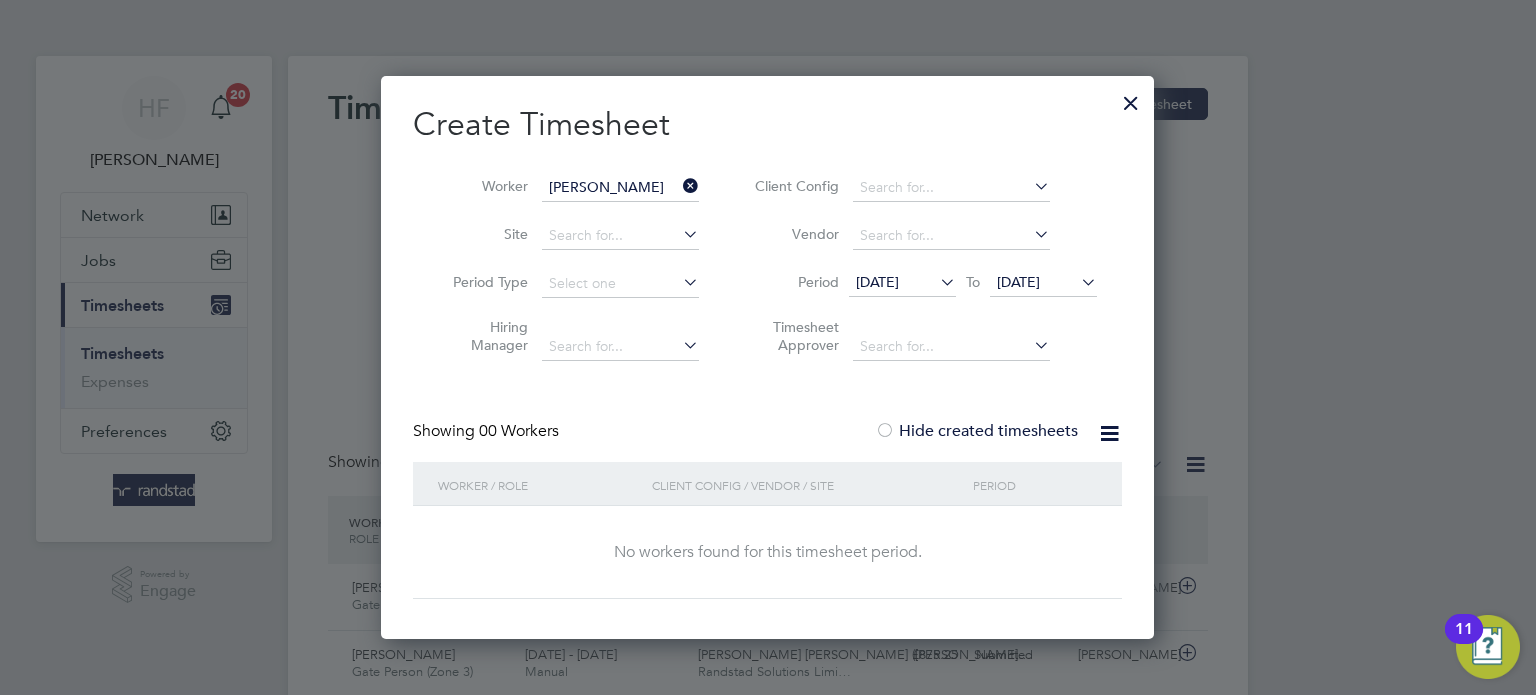 click on "Hide created timesheets" at bounding box center (976, 431) 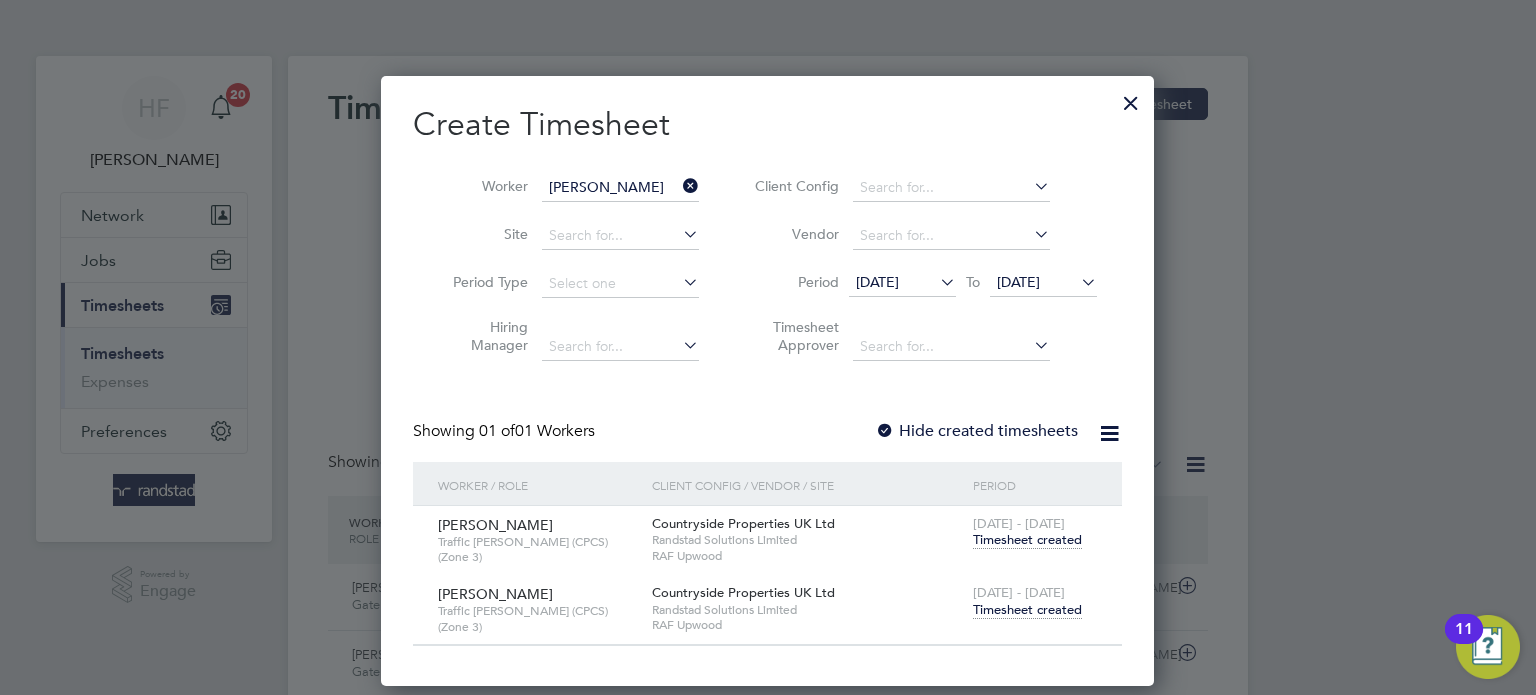 click on "Timesheet created" at bounding box center [1027, 610] 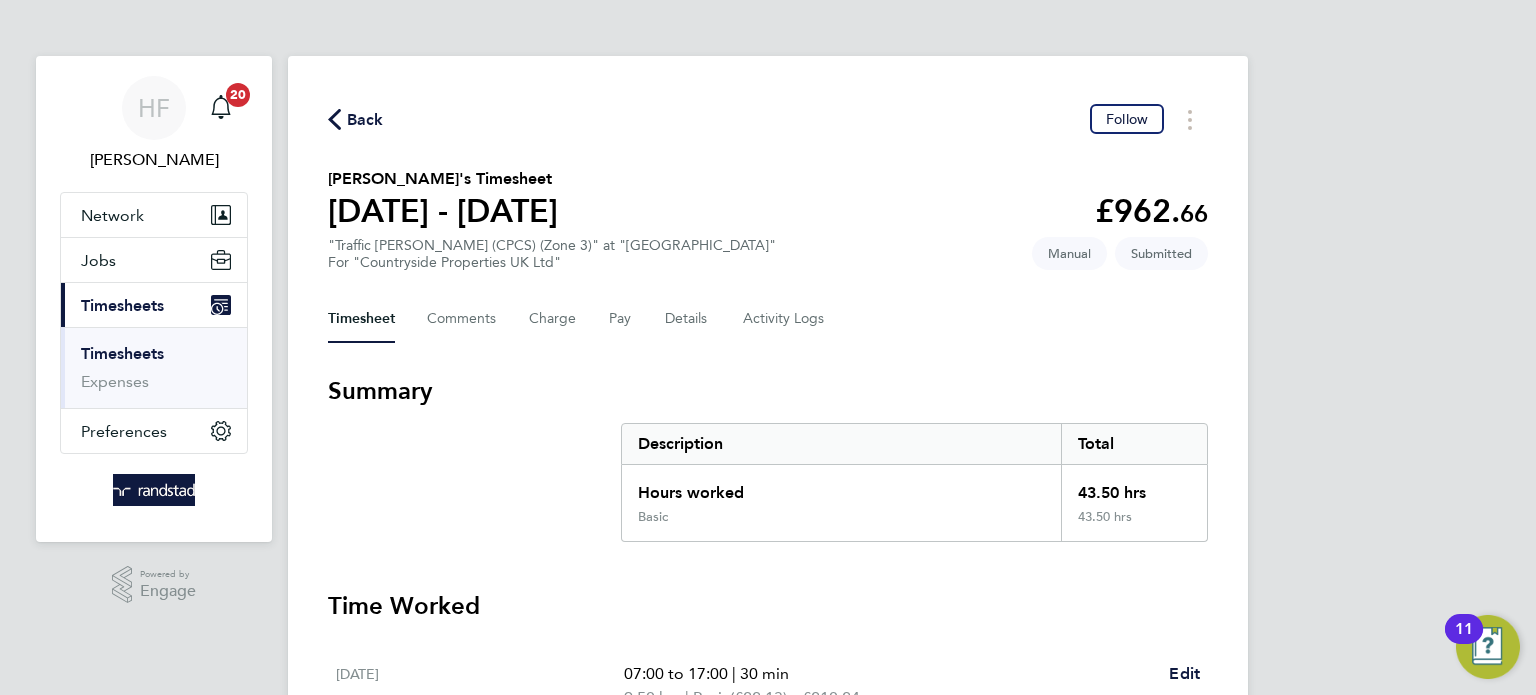 click on "Timesheets" at bounding box center [122, 353] 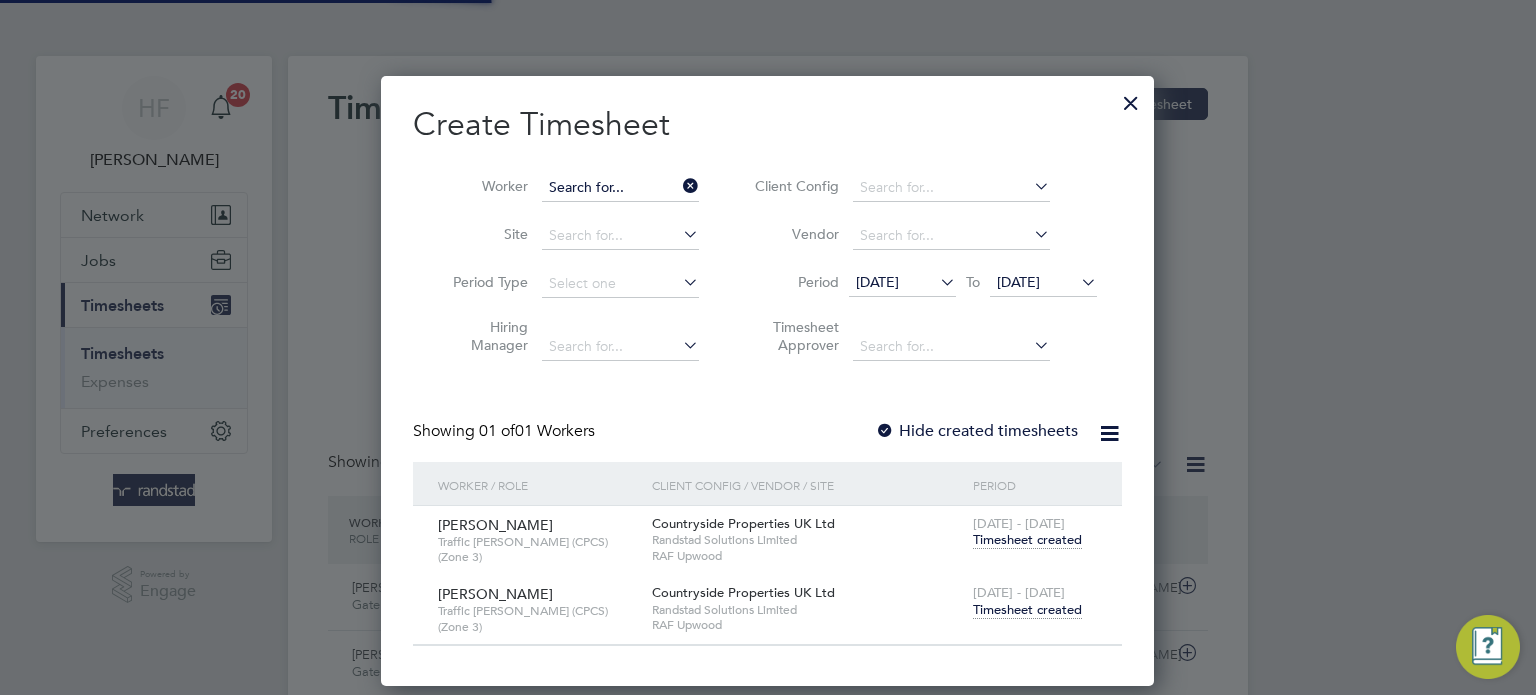click at bounding box center (620, 188) 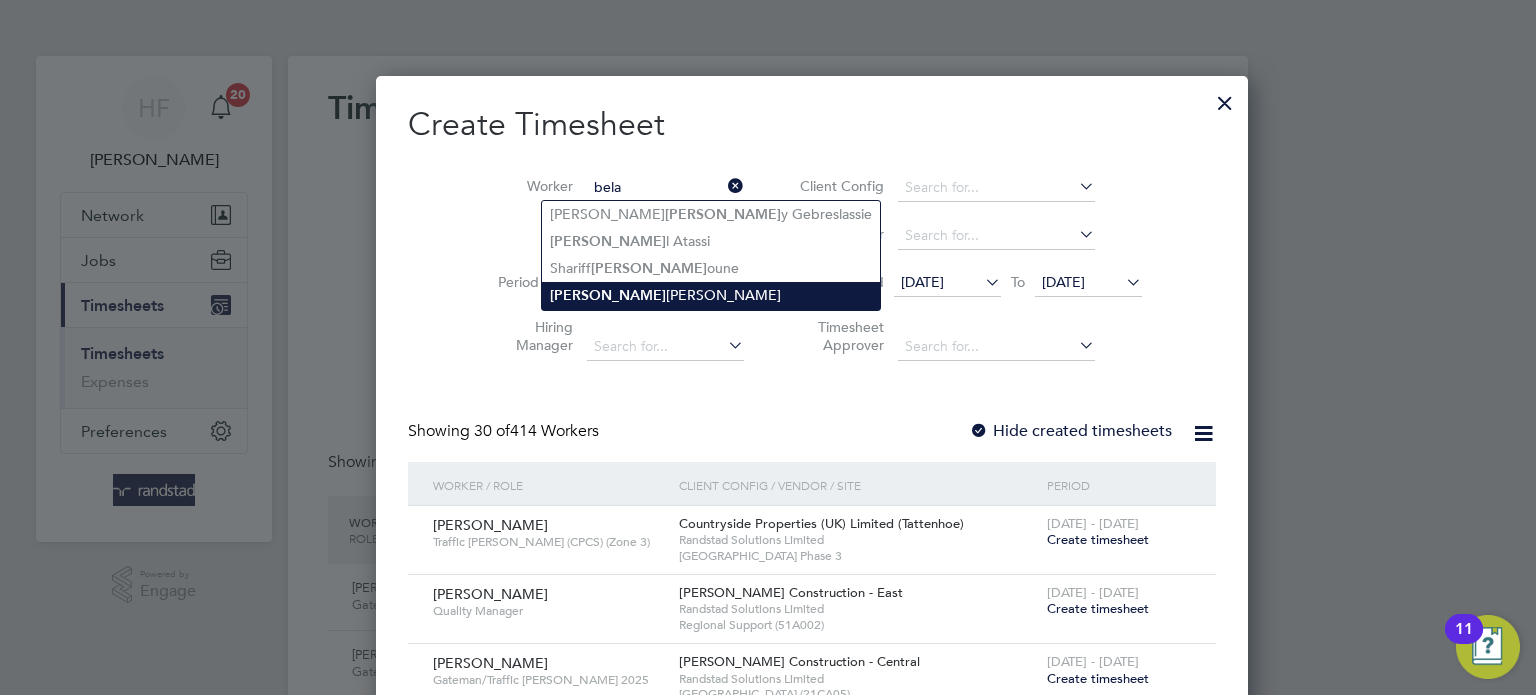click on "Bela  Norbert Varga" 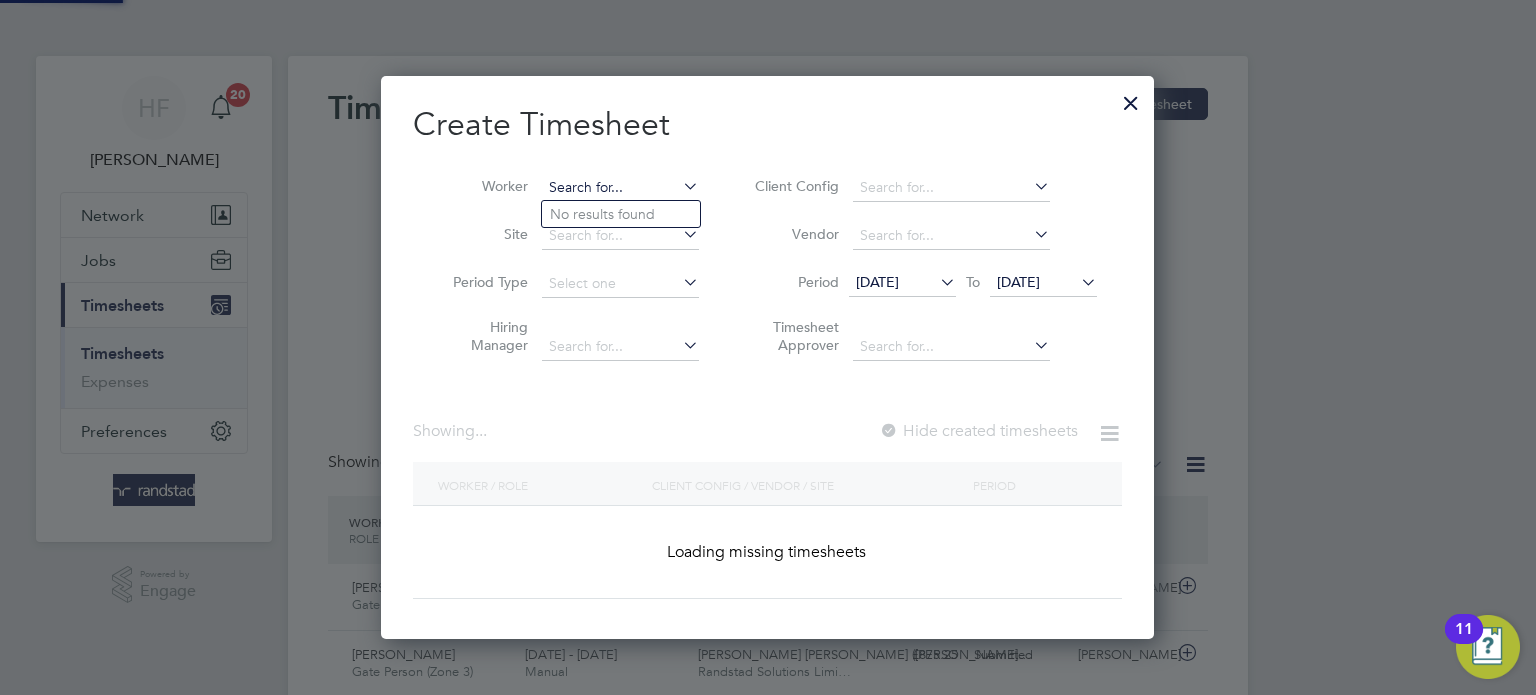 click at bounding box center [620, 188] 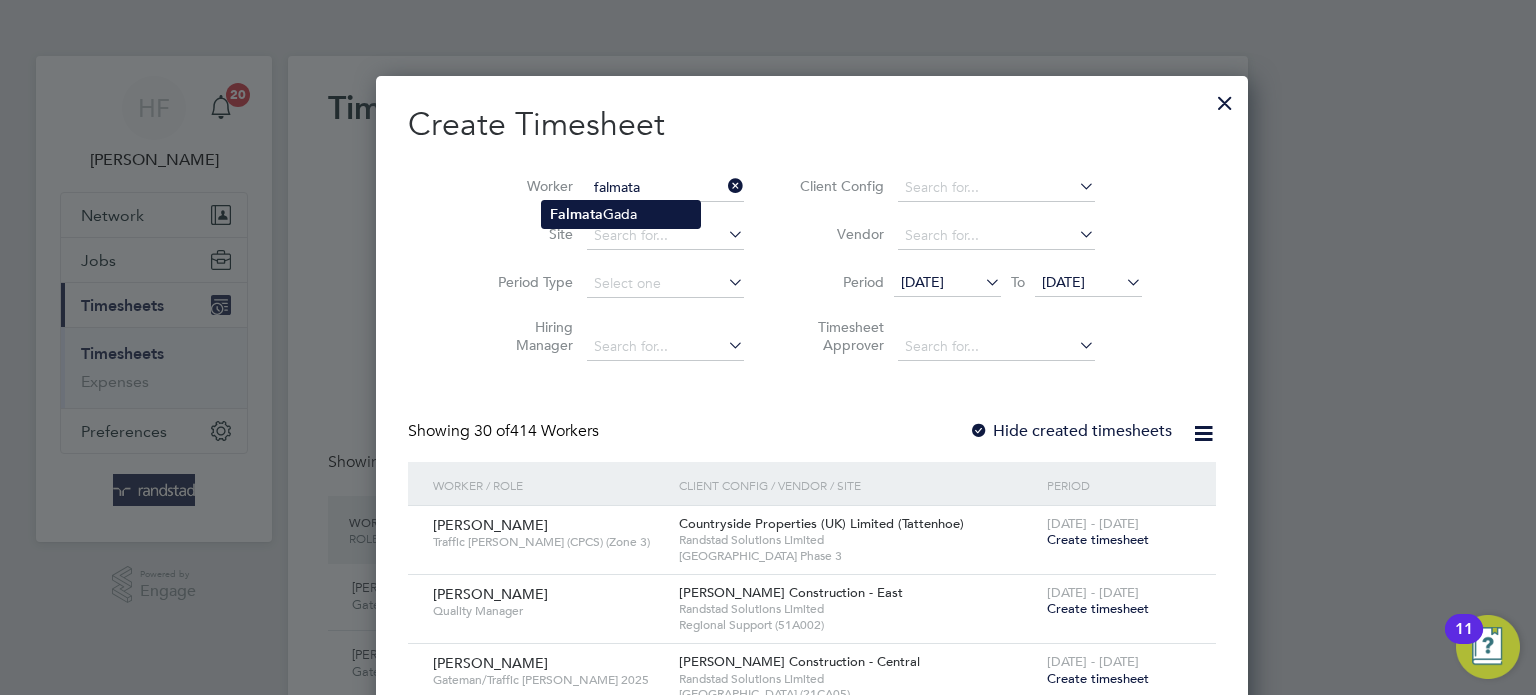 click on "Falmata" 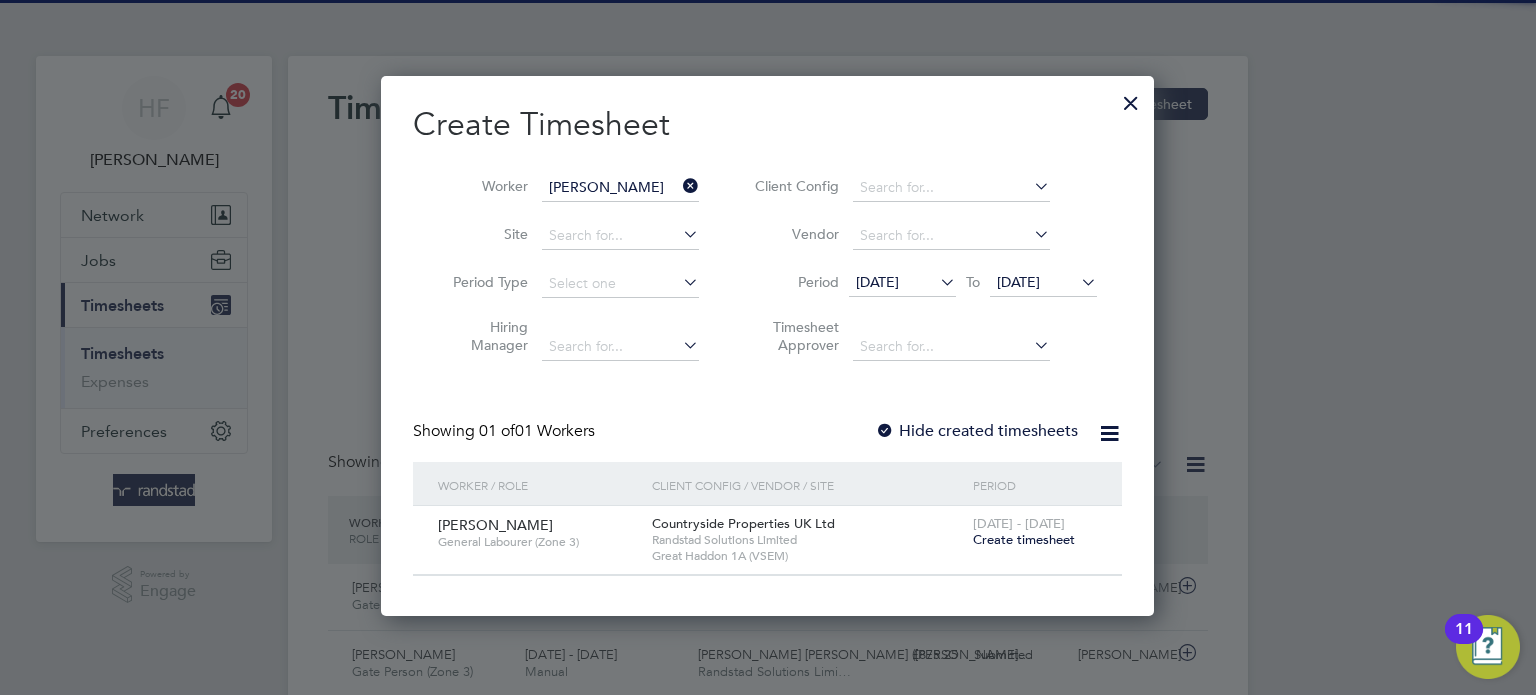 click on "21 - 27 Jul 2025   Create timesheet" at bounding box center (1035, 533) 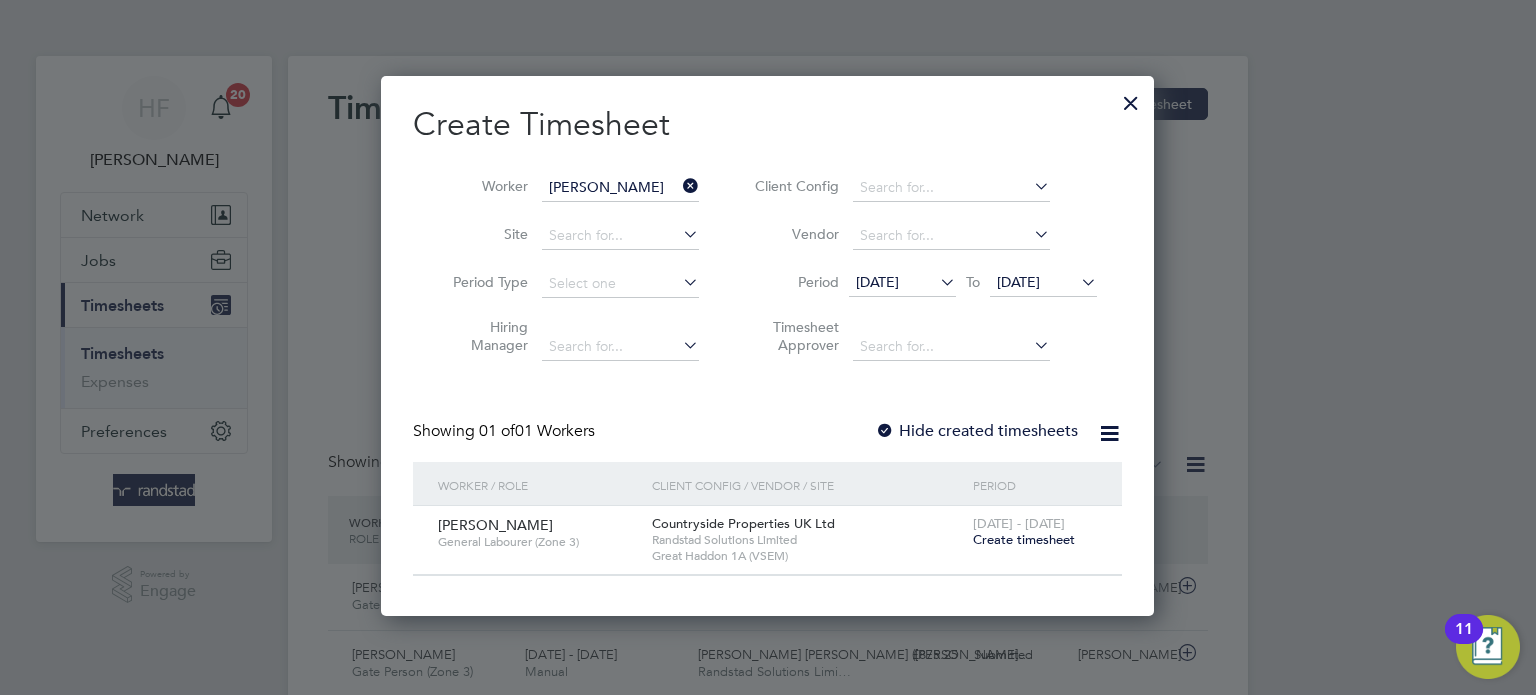 click on "Create timesheet" at bounding box center (1024, 539) 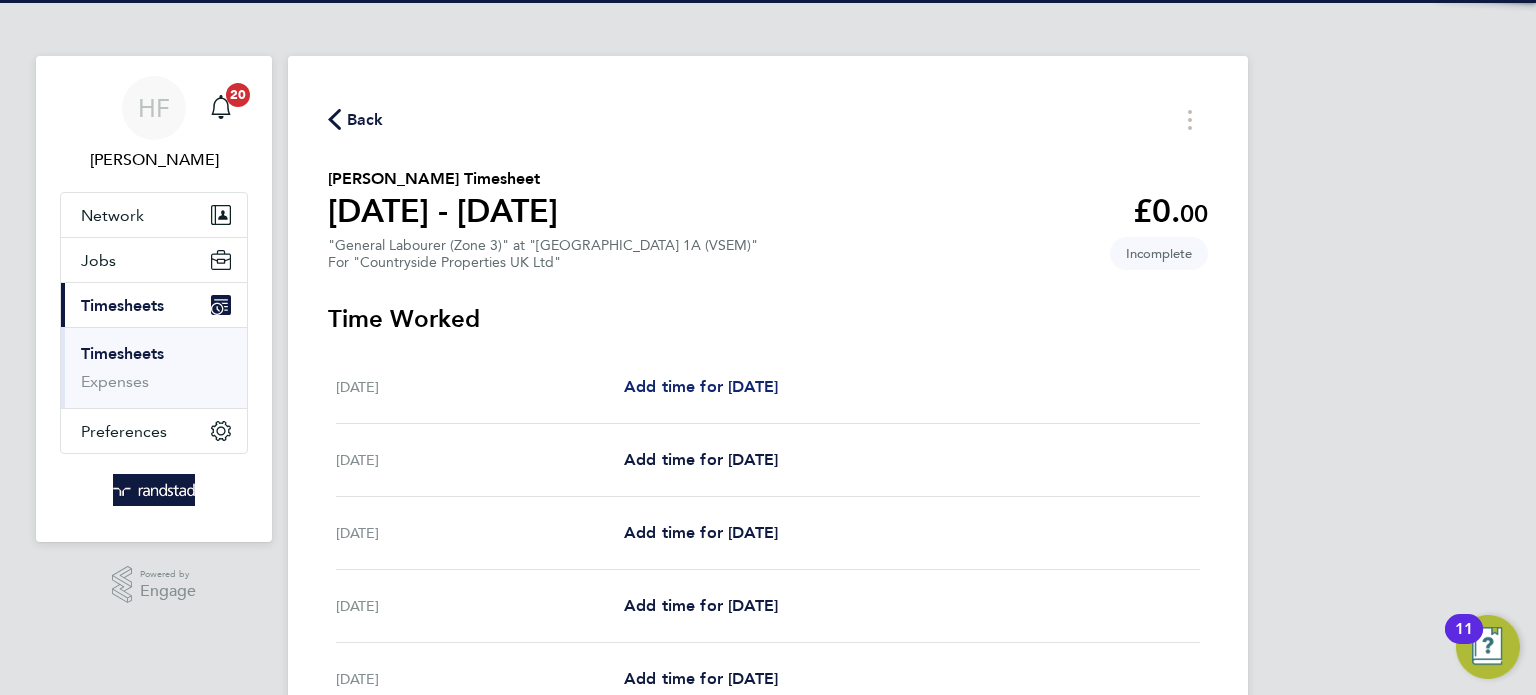 click on "Add time for Mon 21 Jul" at bounding box center (701, 386) 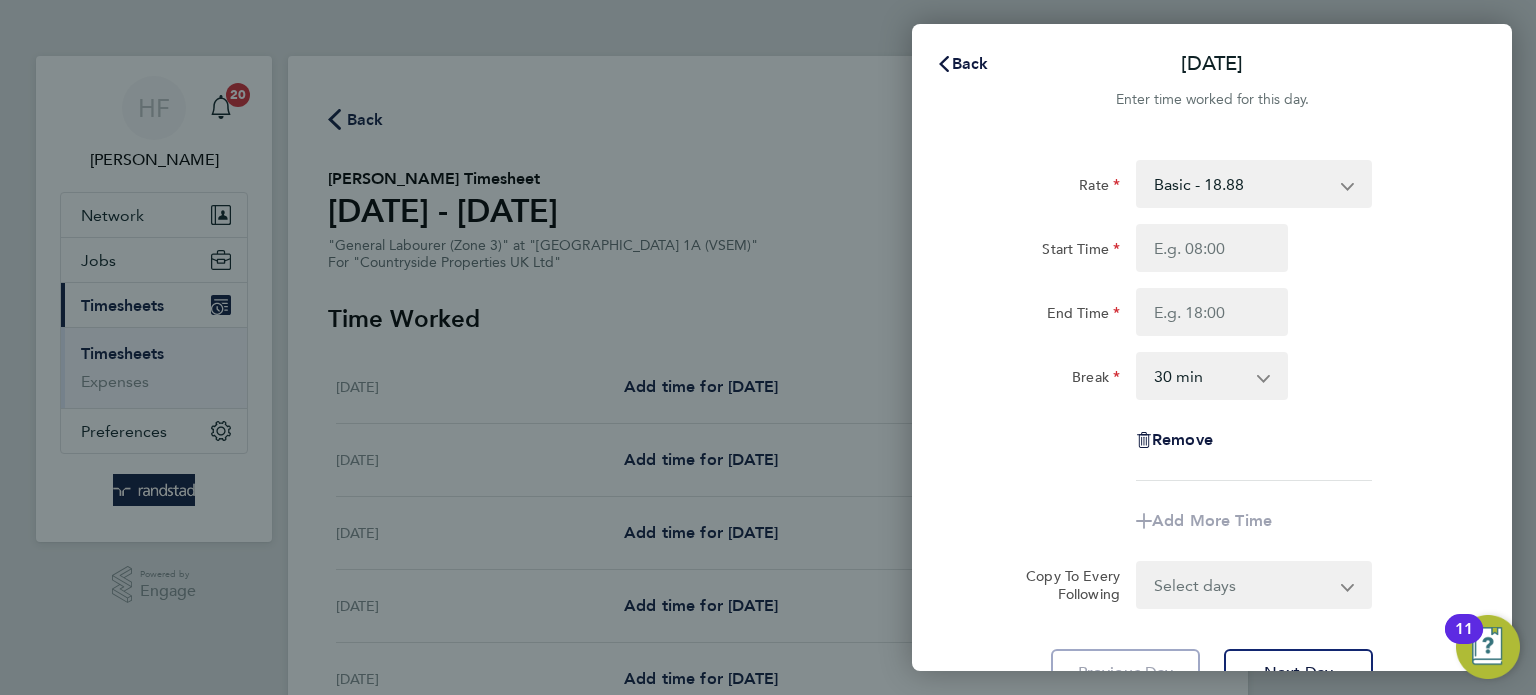 drag, startPoint x: 1231, startPoint y: 221, endPoint x: 1230, endPoint y: 244, distance: 23.021729 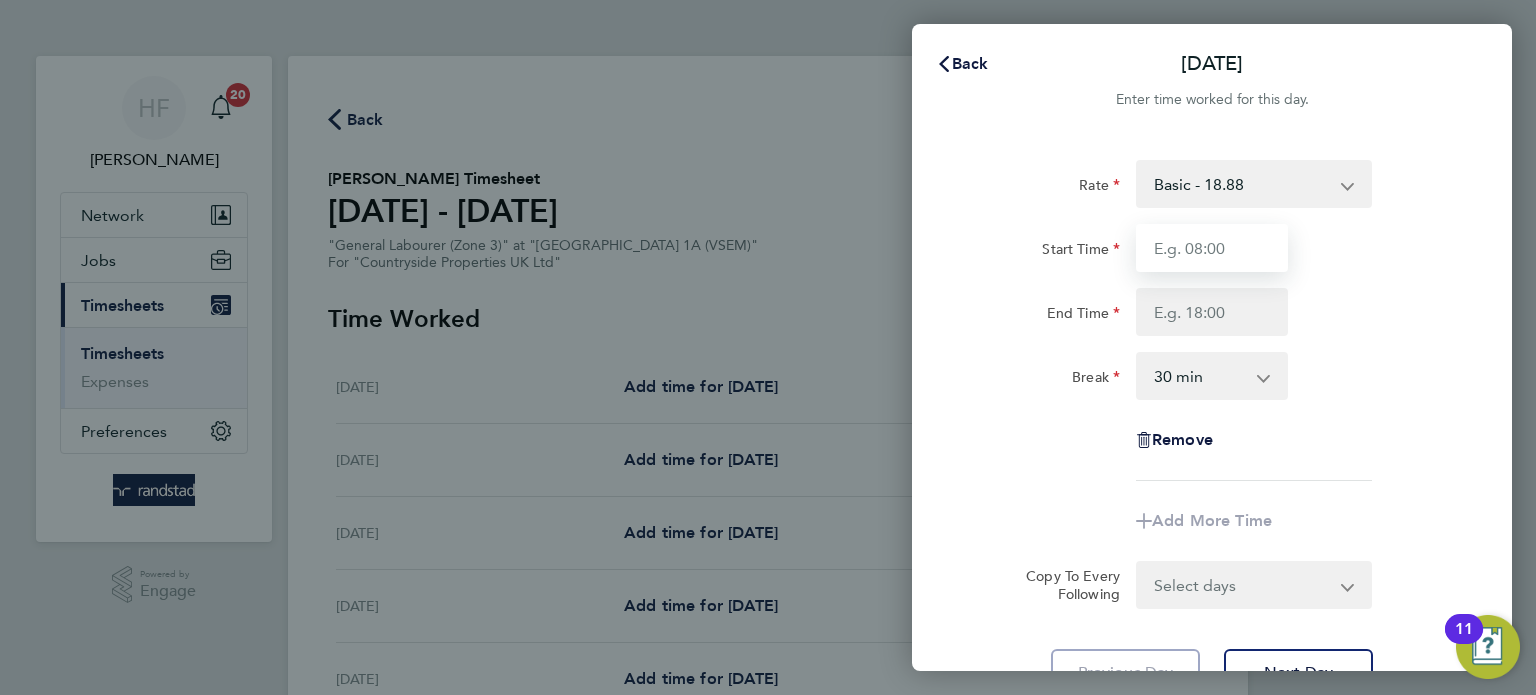 click on "Start Time" at bounding box center [1212, 248] 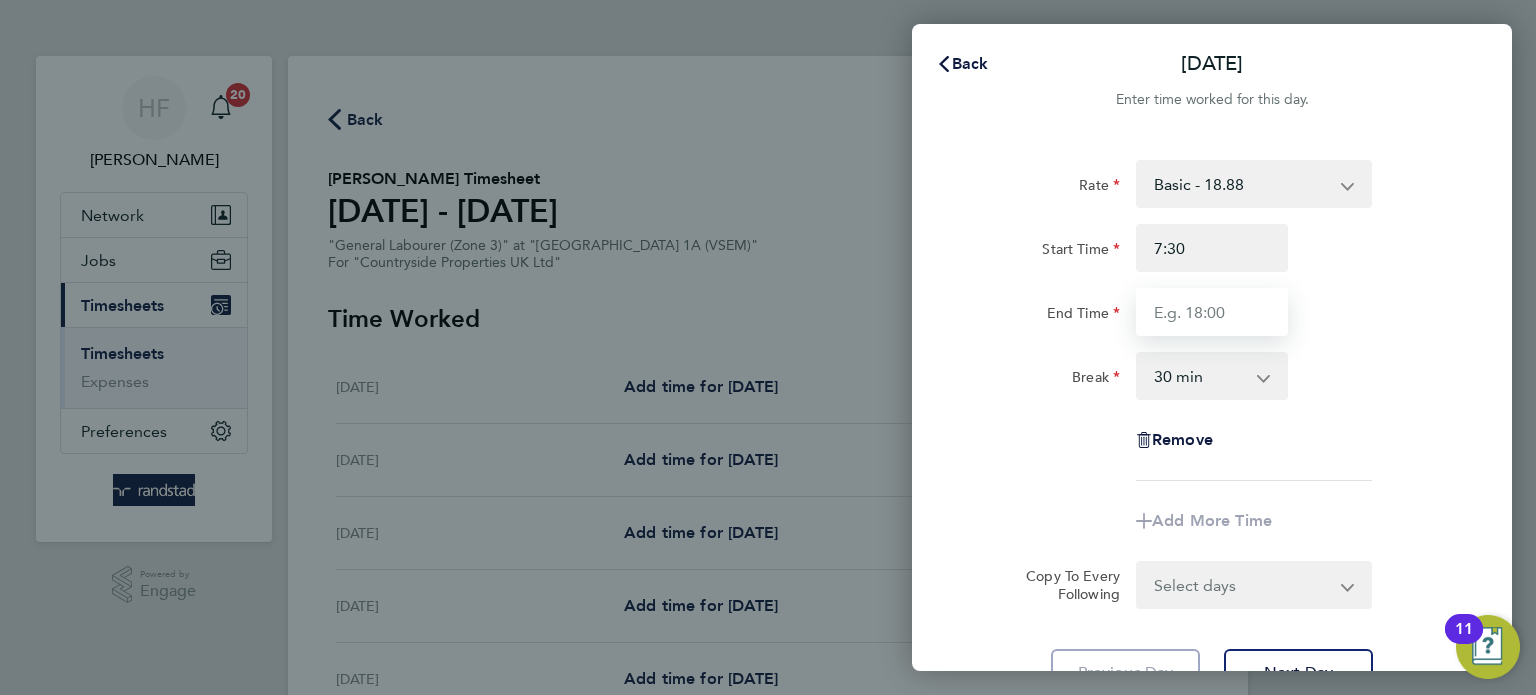 type on "07:30" 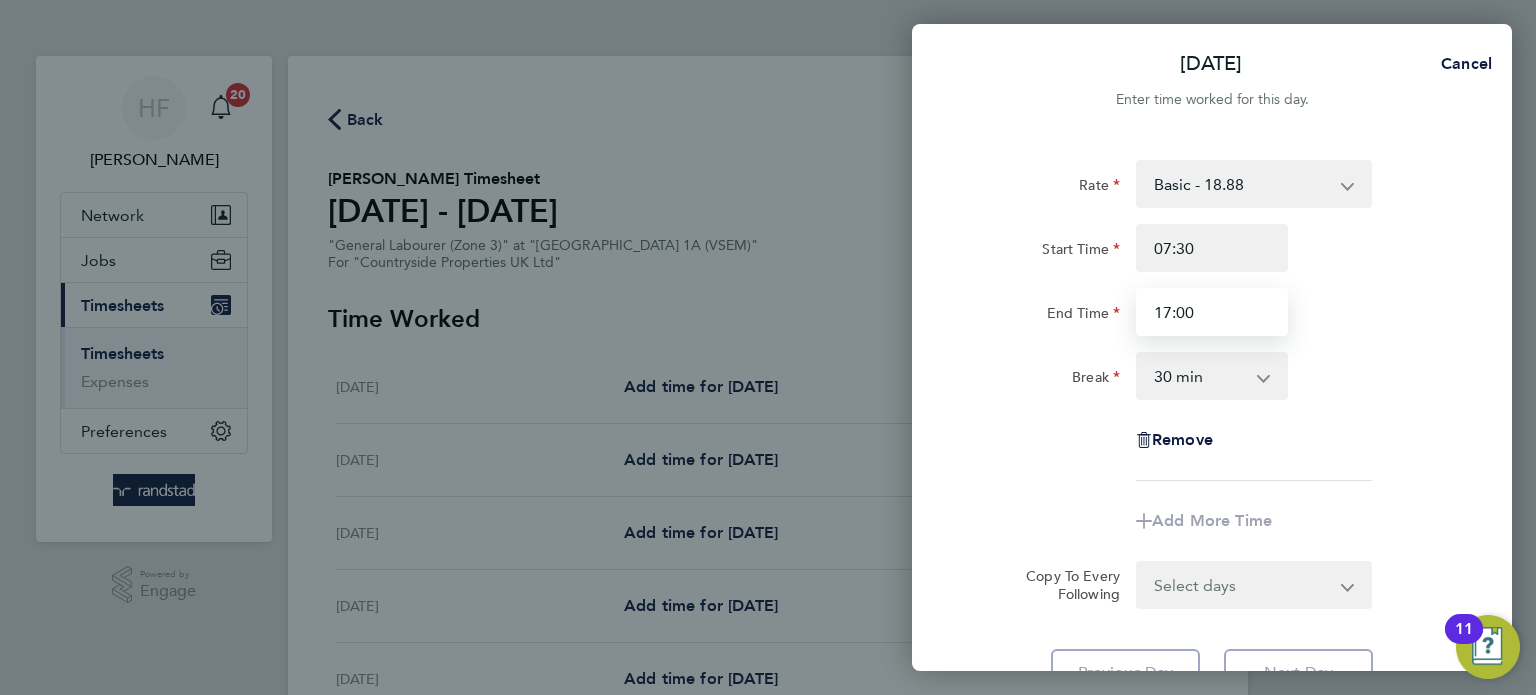 type on "17:00" 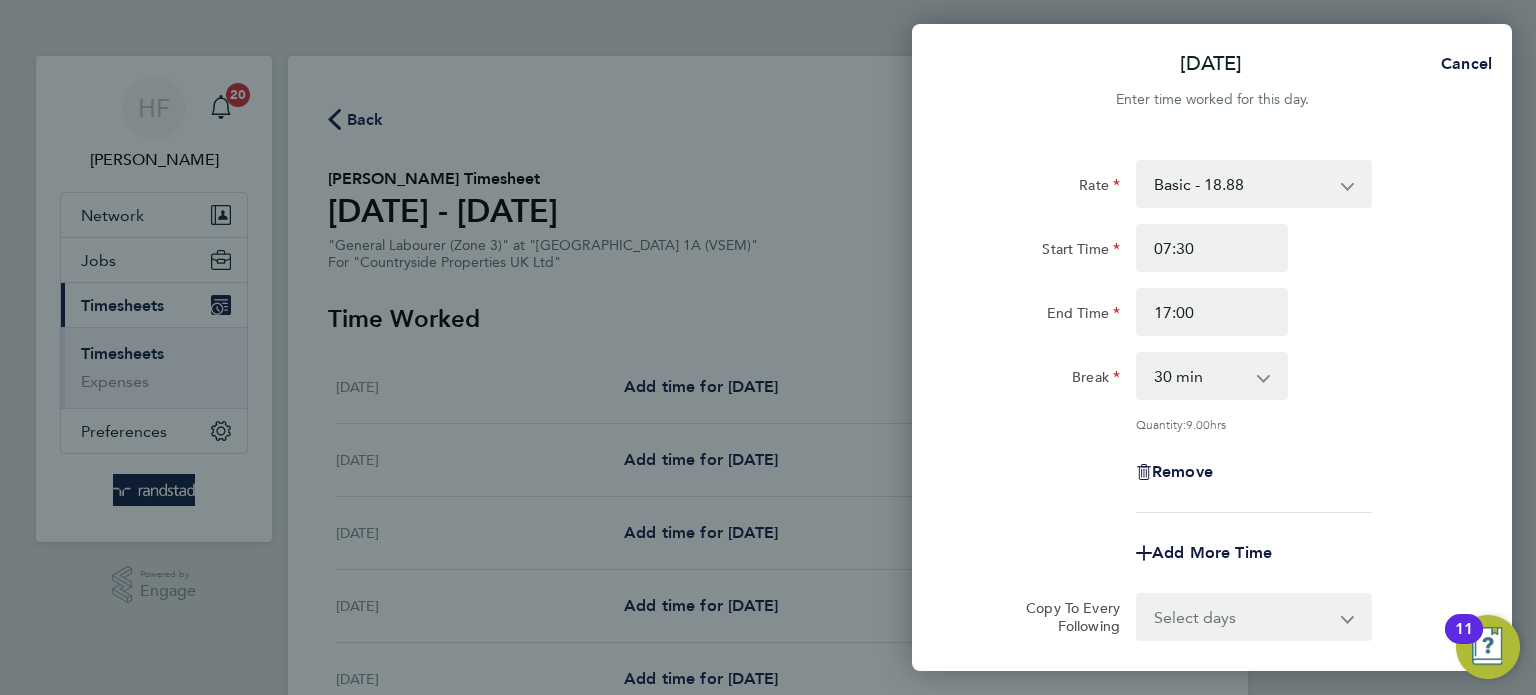 click on "End Time 17:00" 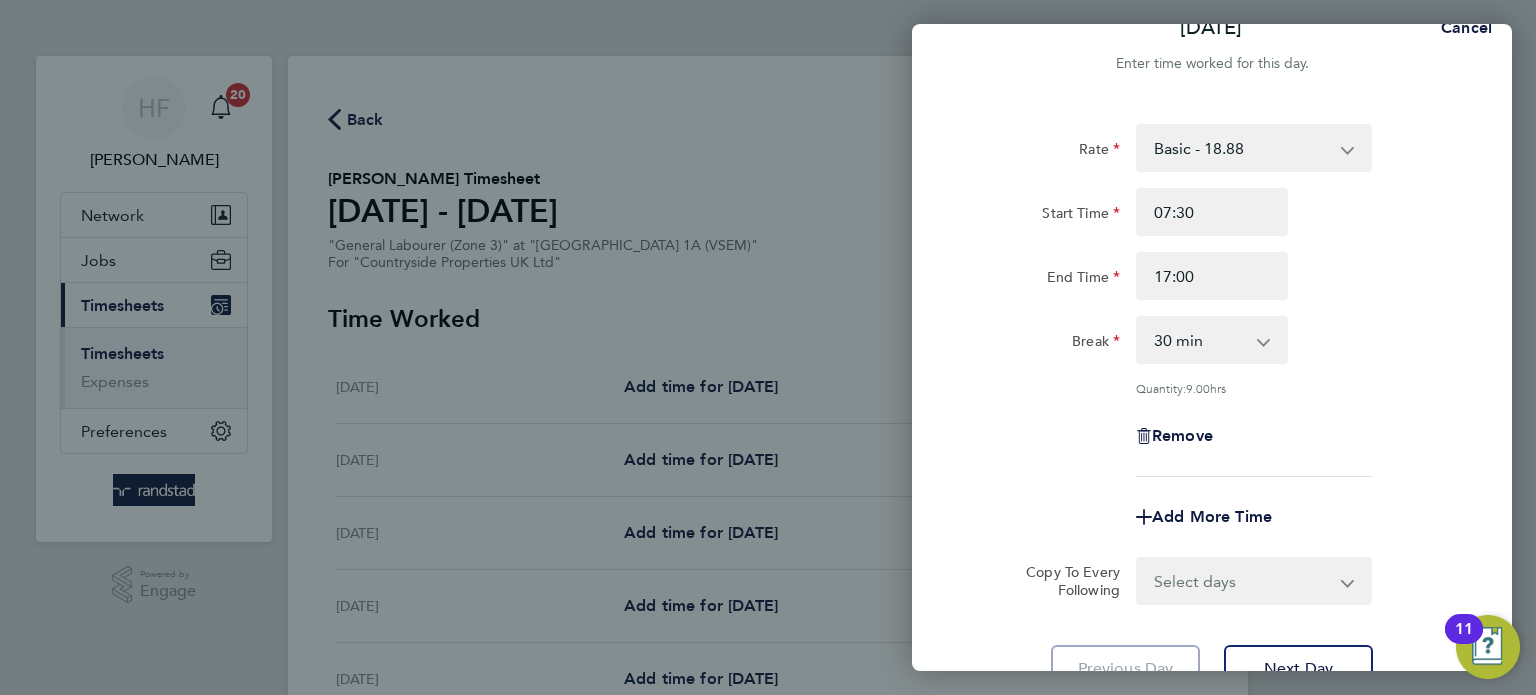 scroll, scrollTop: 207, scrollLeft: 0, axis: vertical 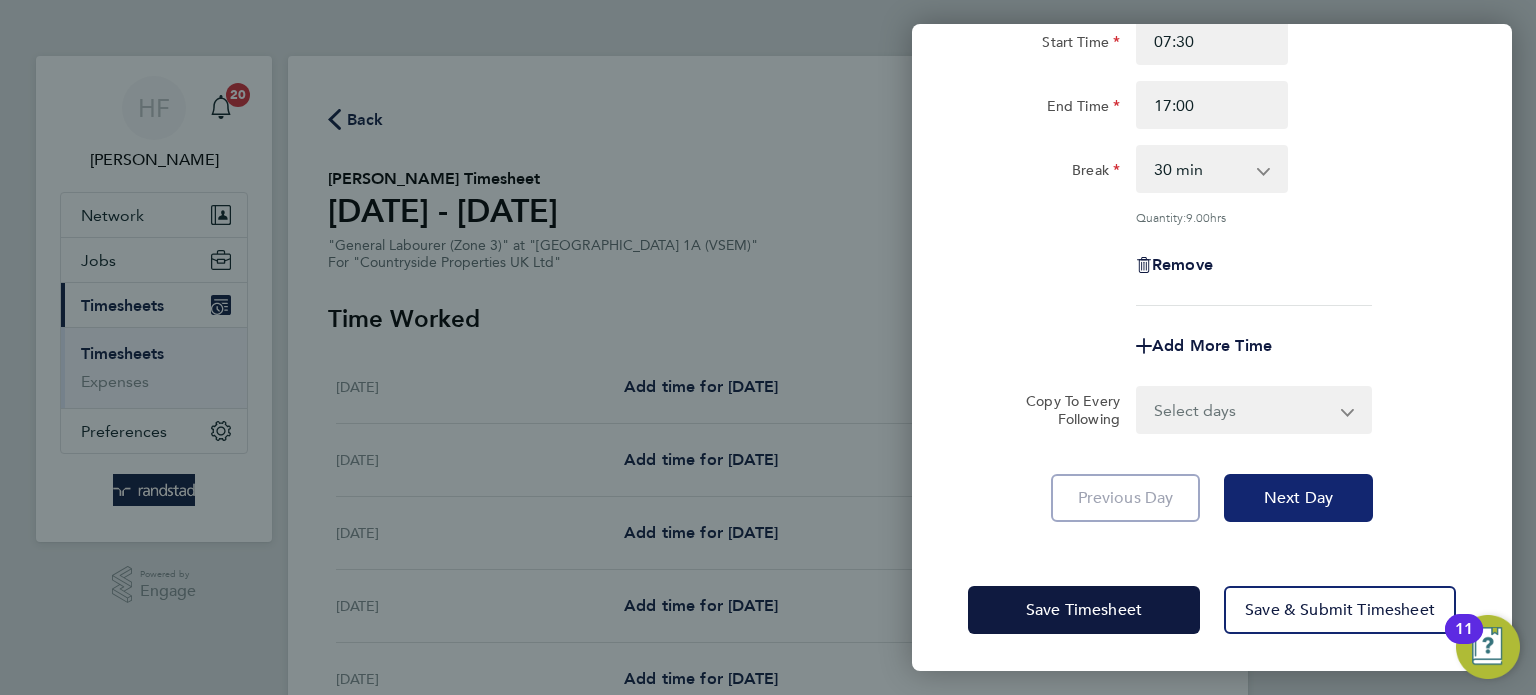 click on "Next Day" 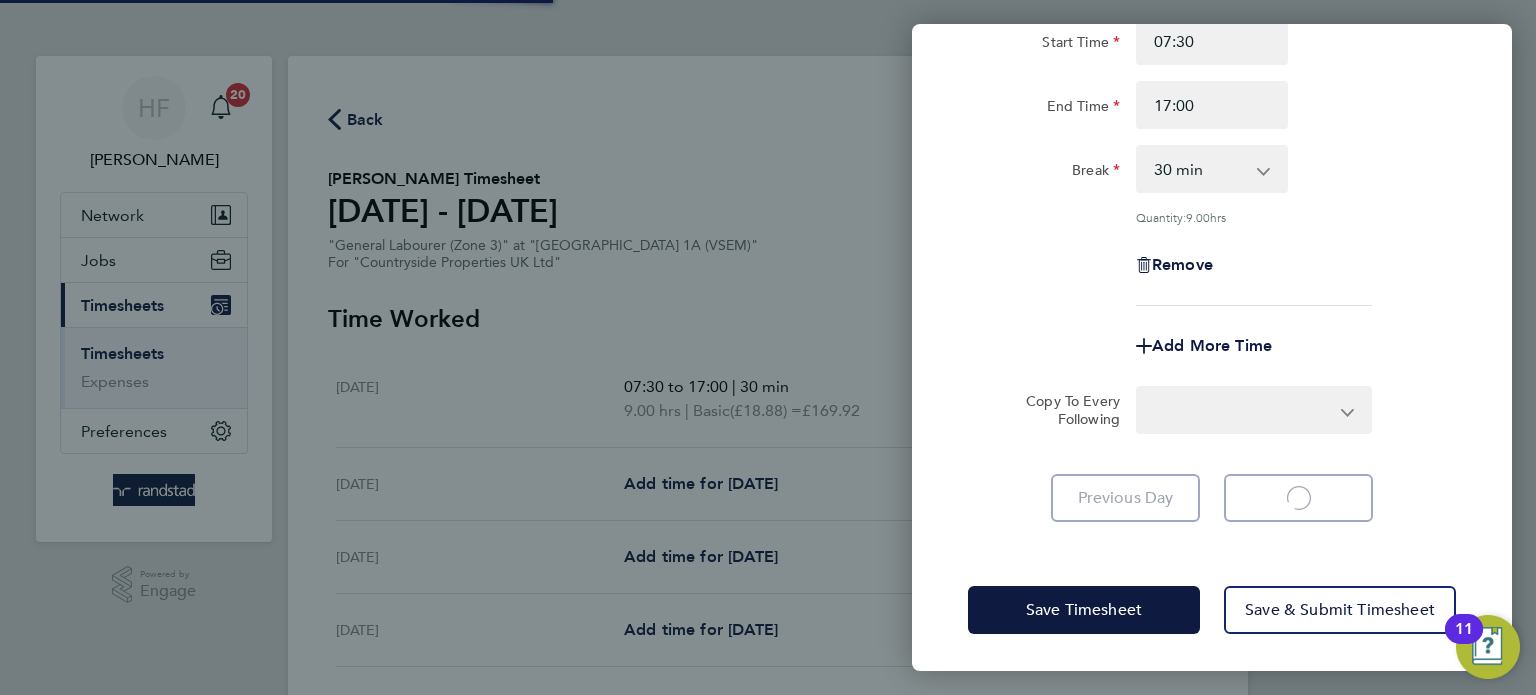 scroll, scrollTop: 0, scrollLeft: 0, axis: both 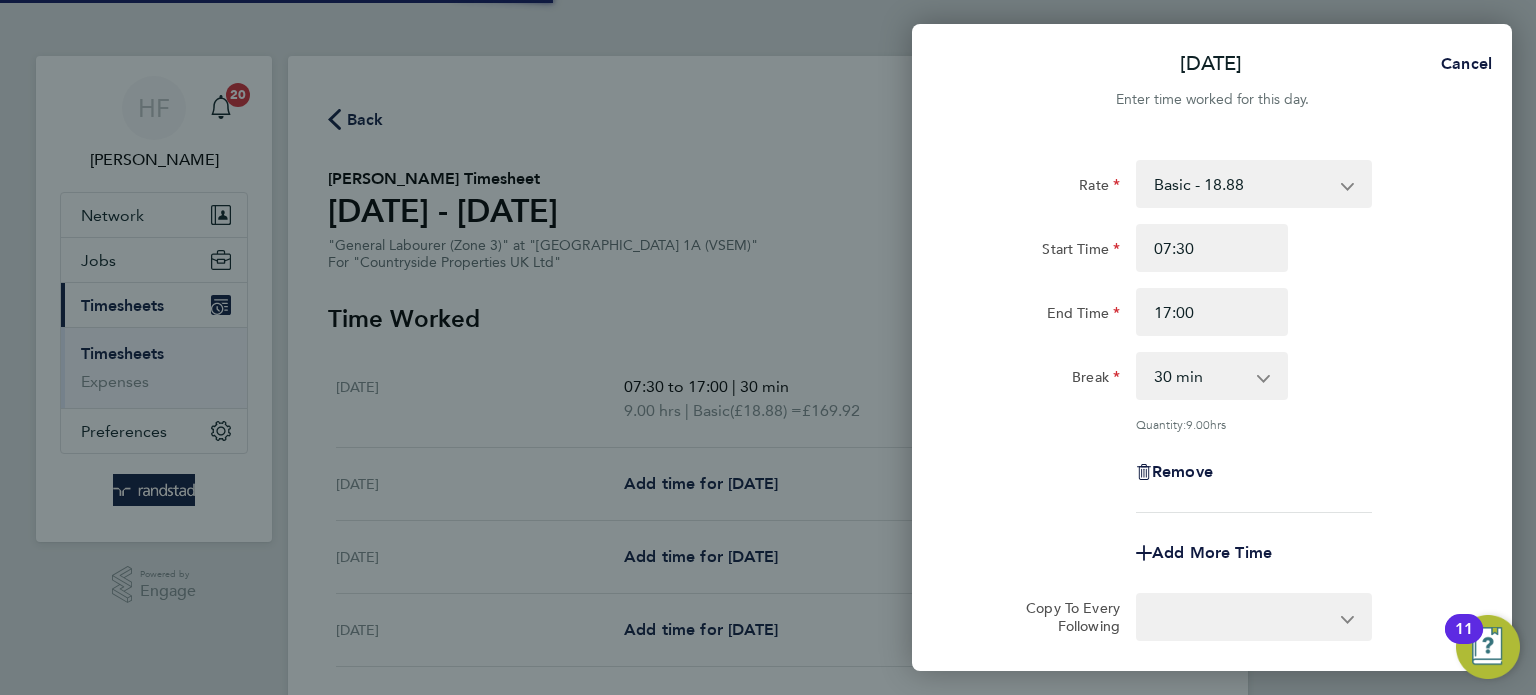 select on "30" 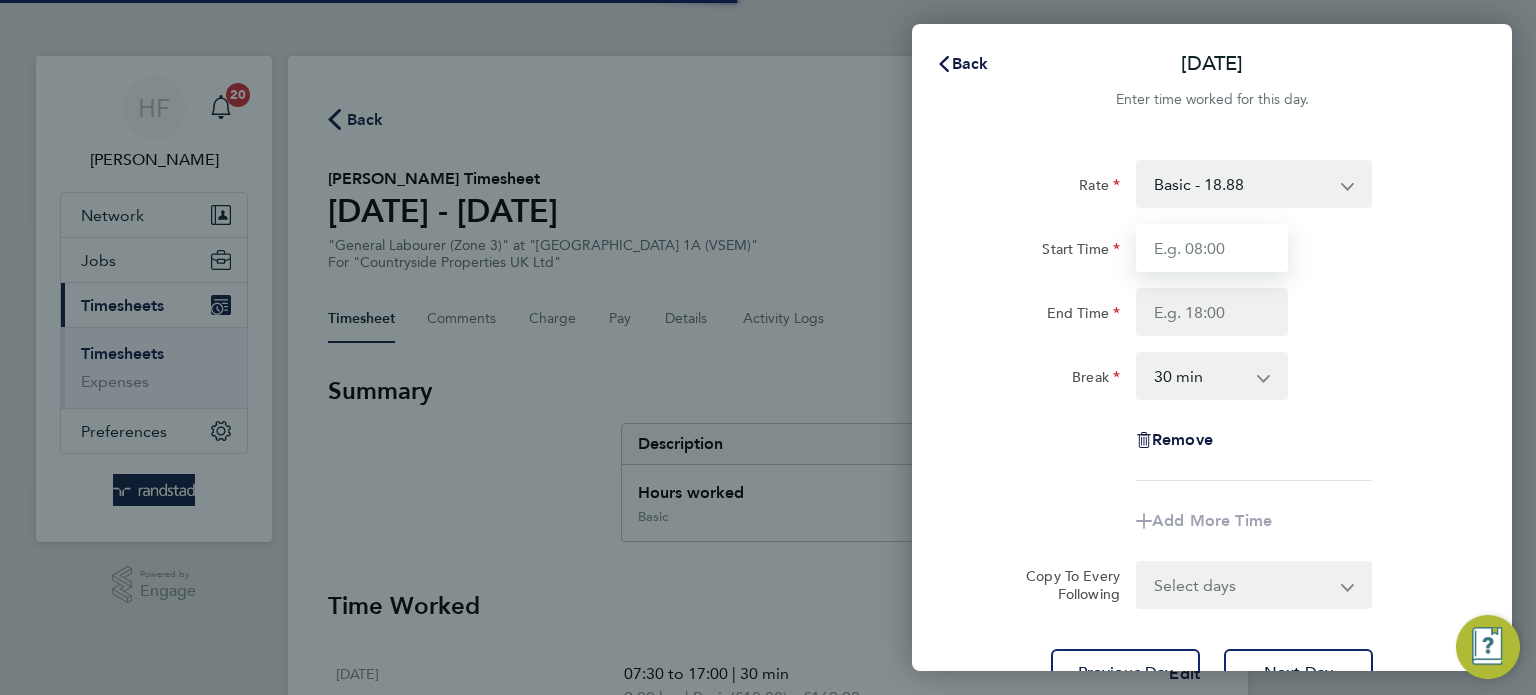 click on "Start Time" at bounding box center [1212, 248] 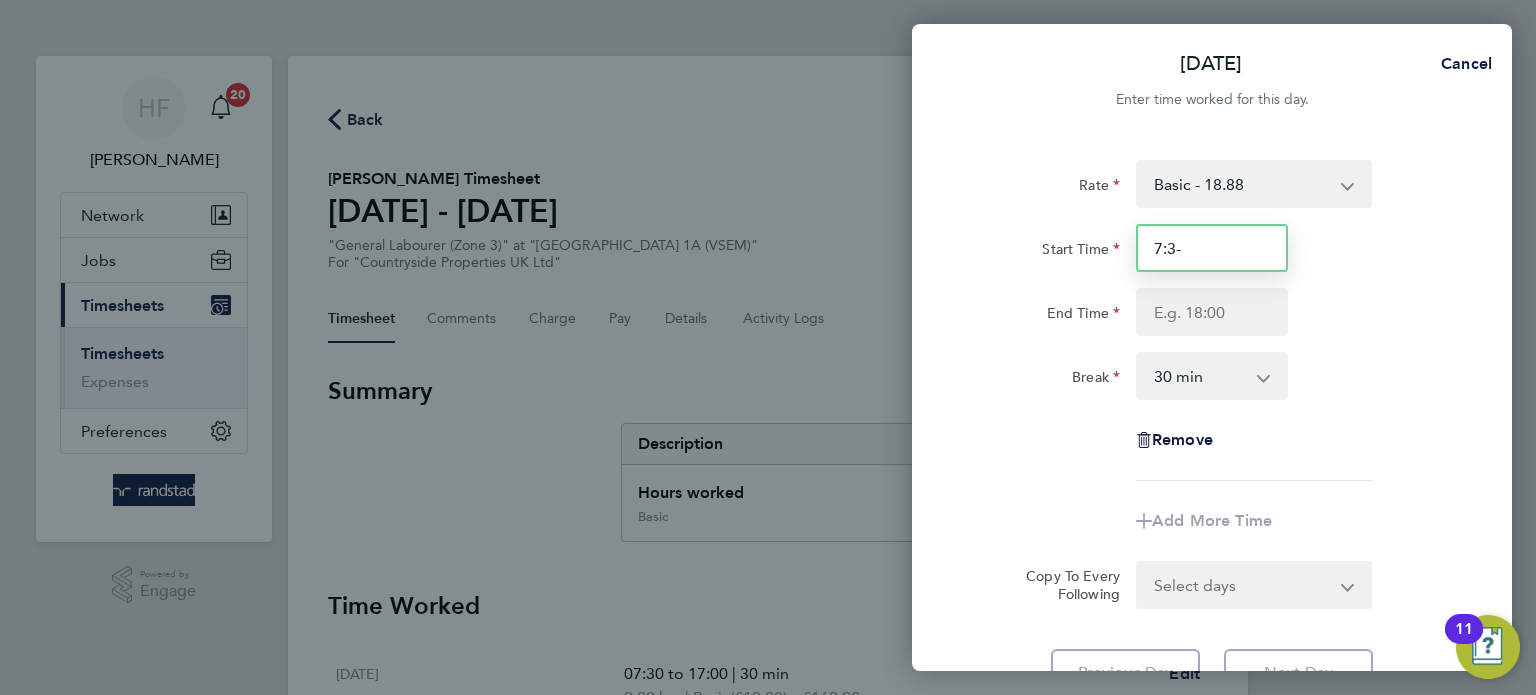 click on "7:3-" at bounding box center [1212, 248] 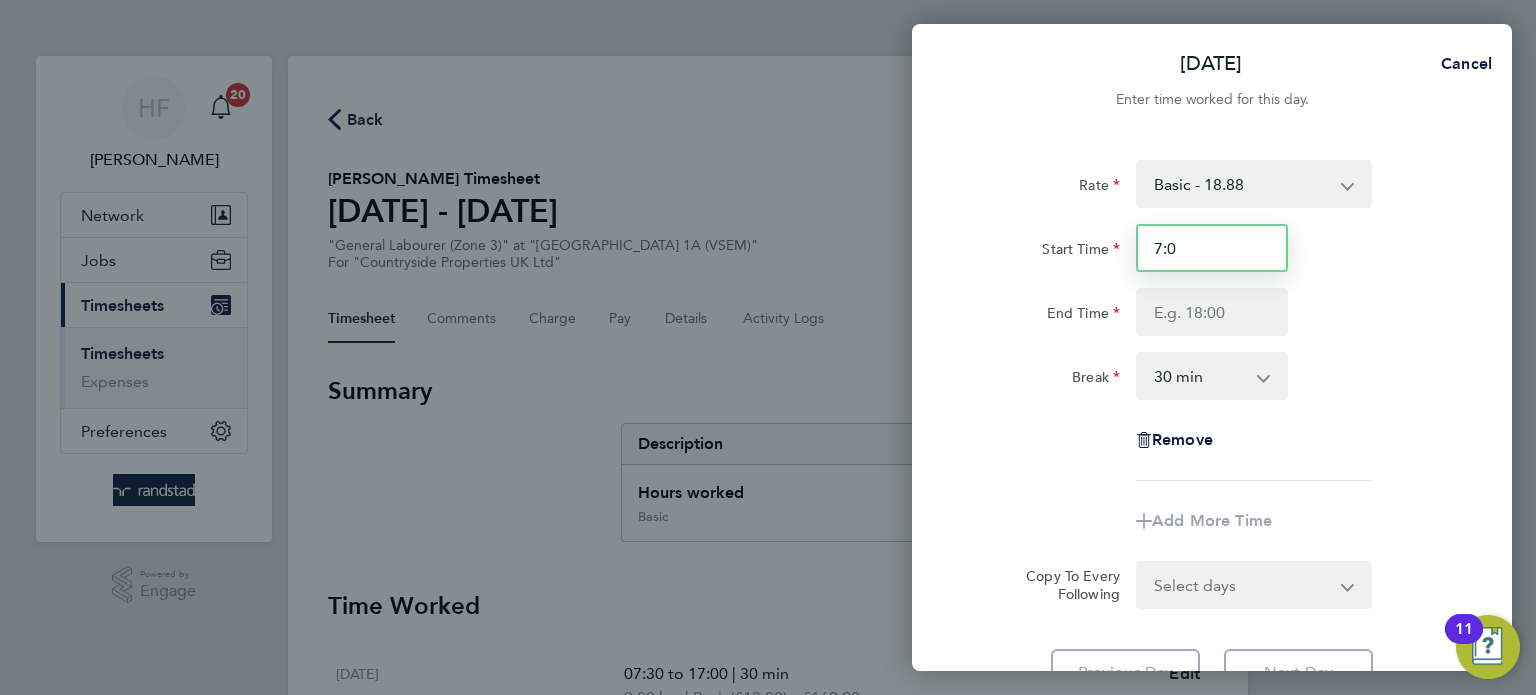 type on "7:0" 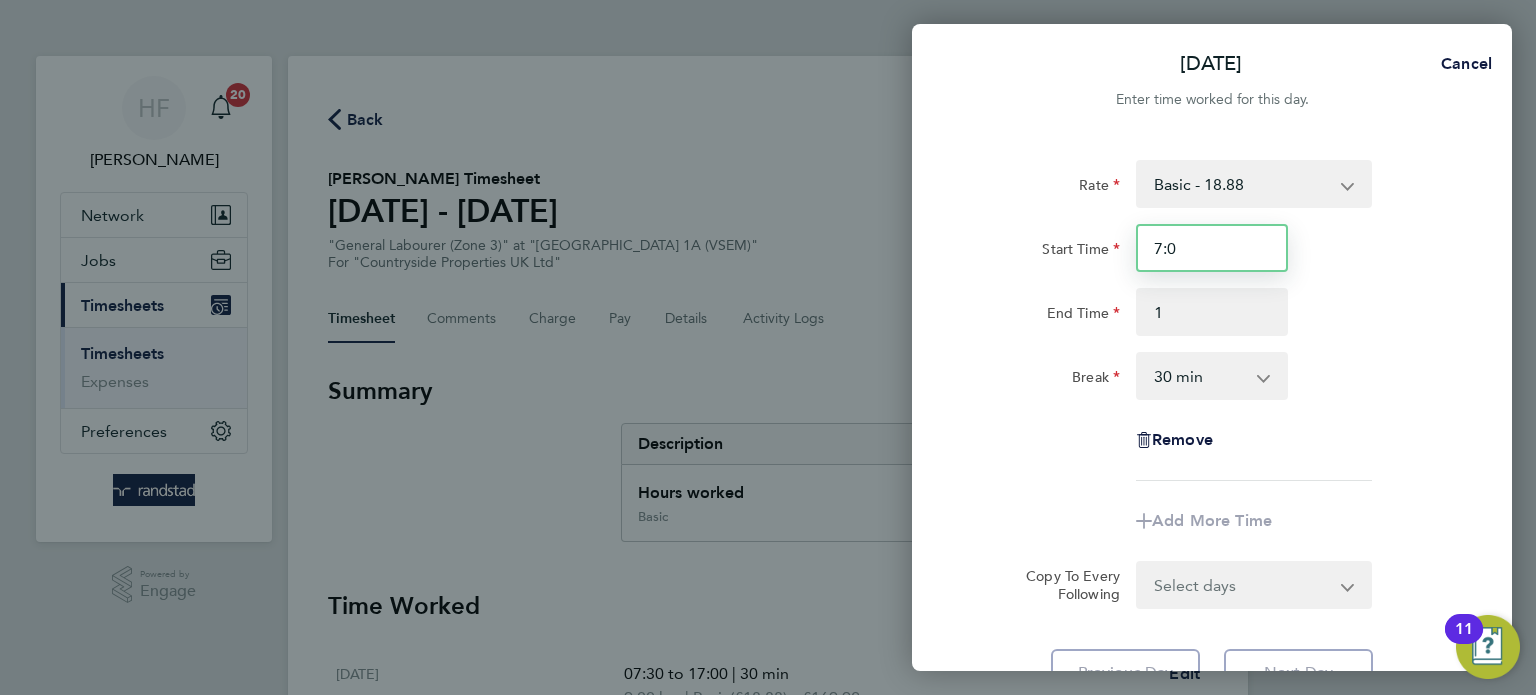 type on "01:00" 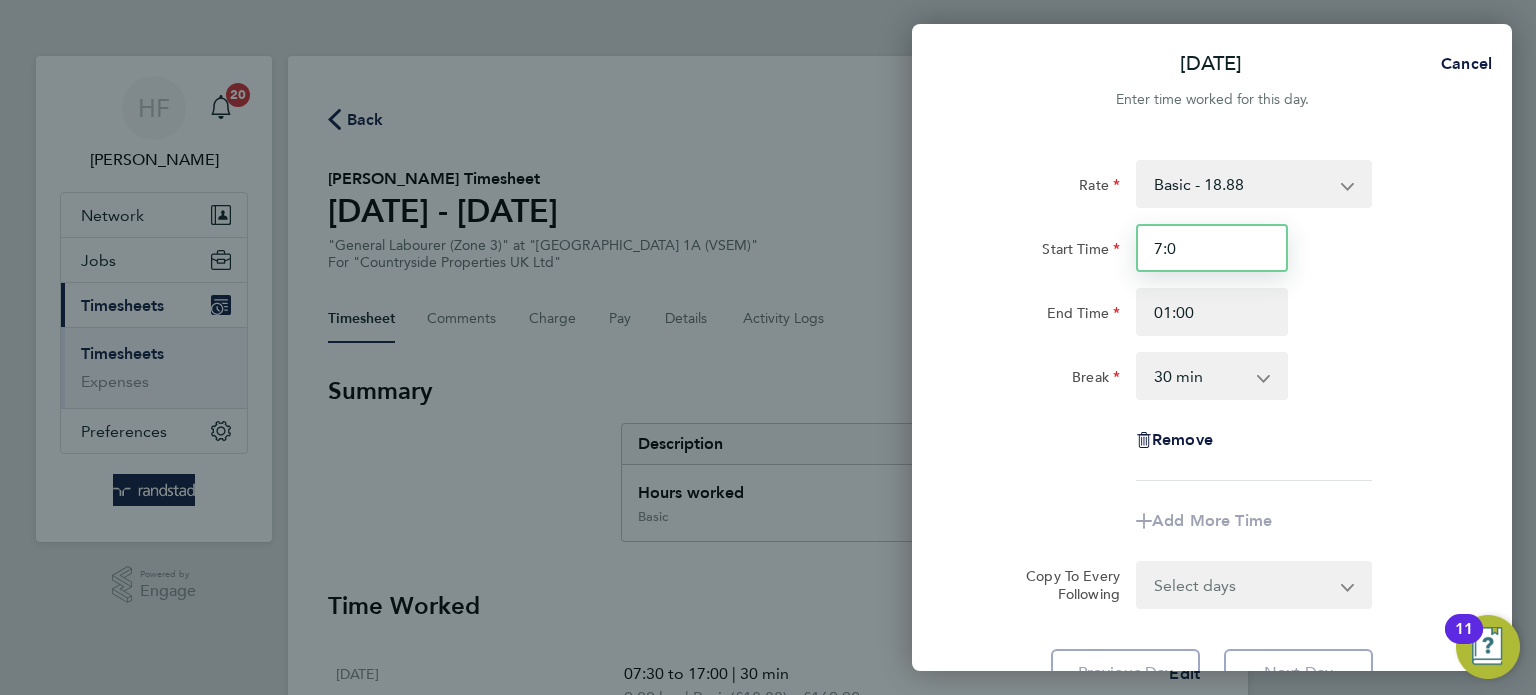 click on "7:0" at bounding box center (1212, 248) 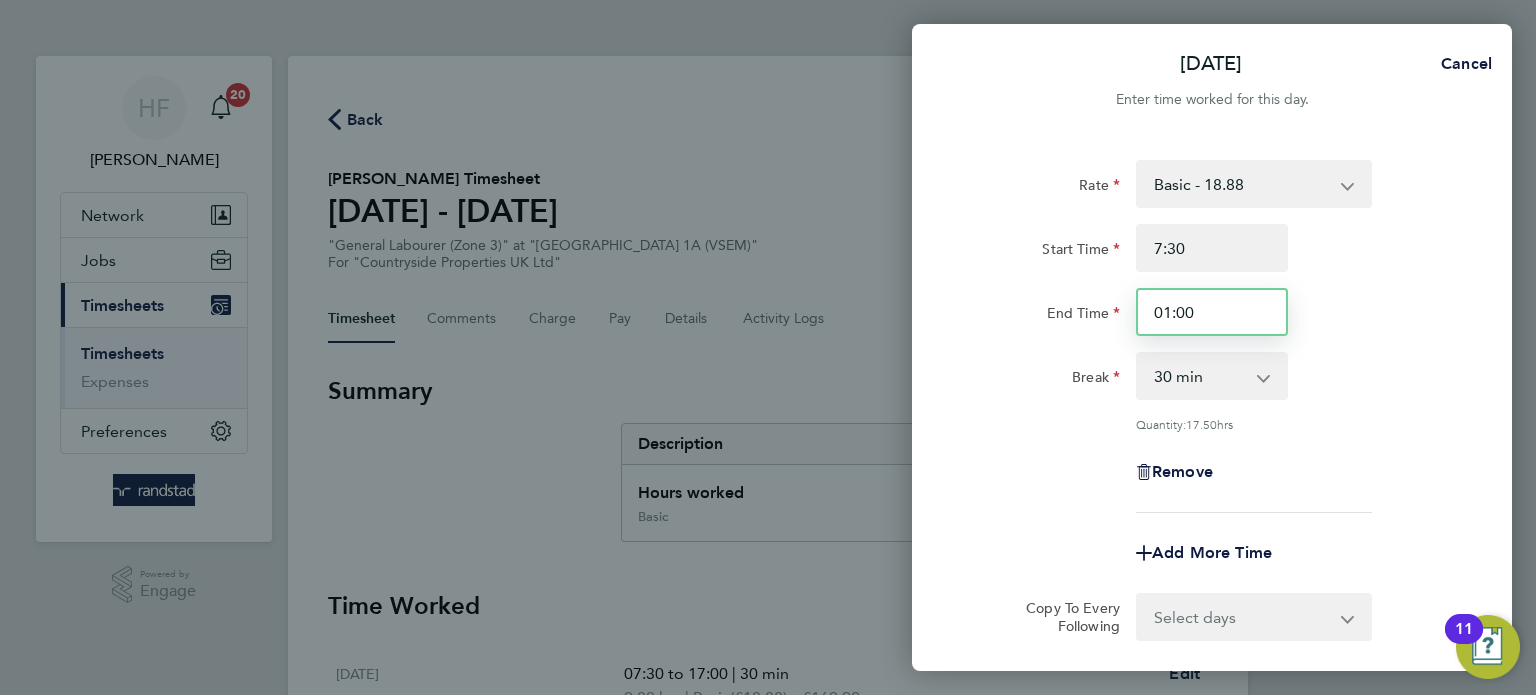type on "07:30" 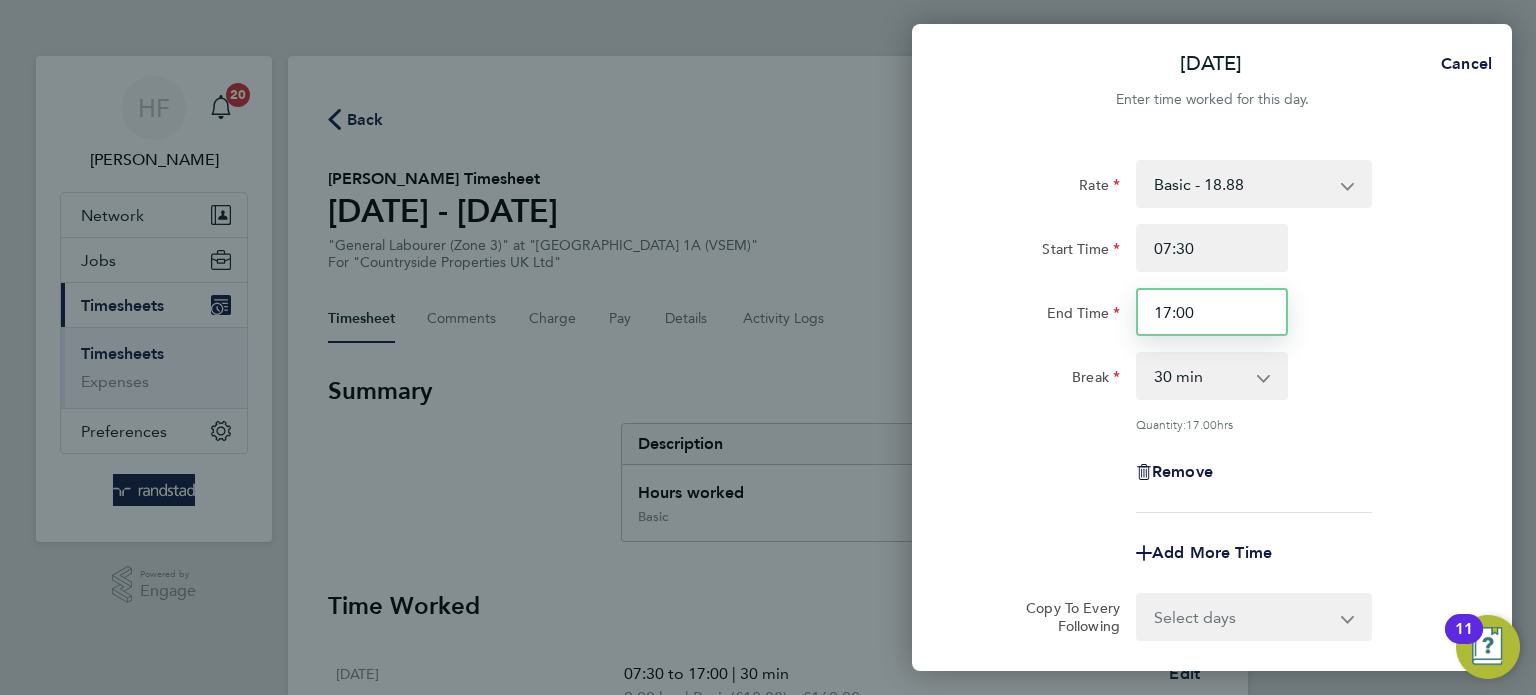 type on "17:00" 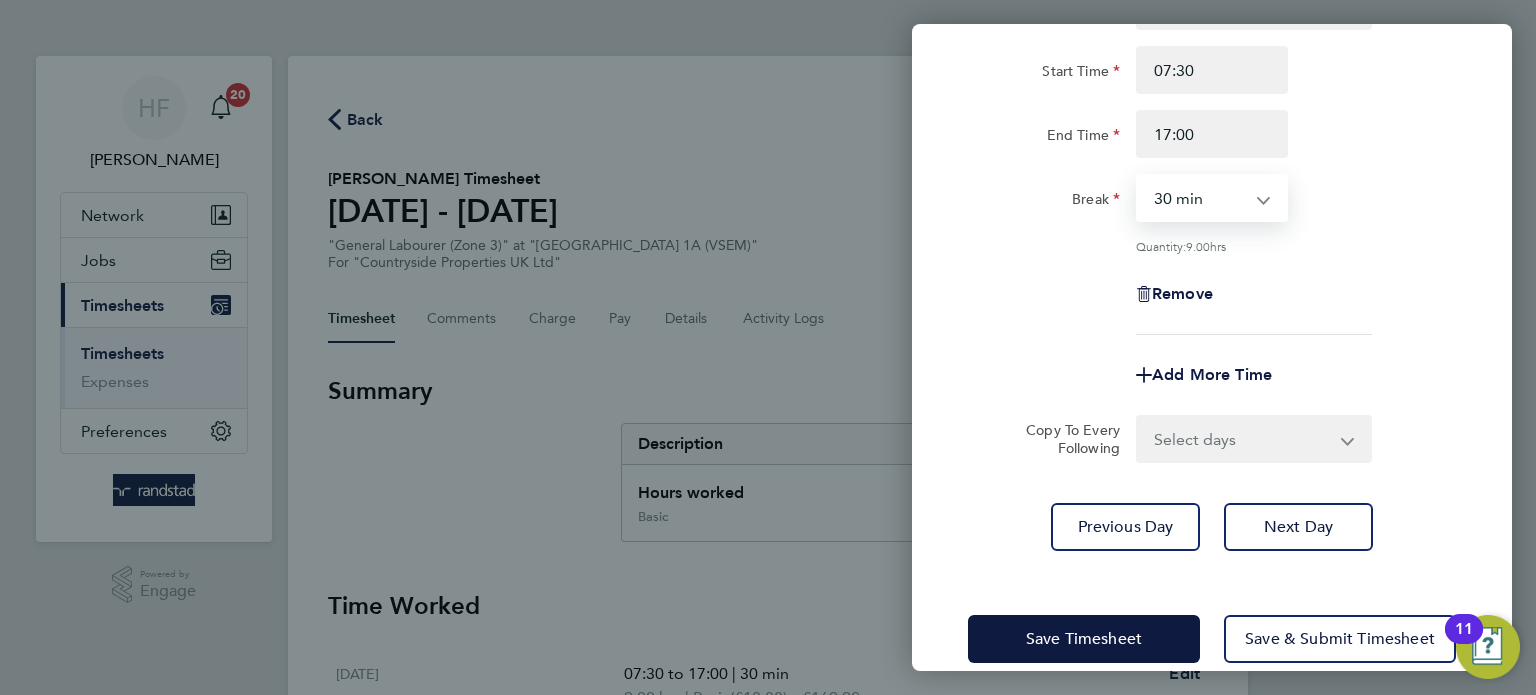 scroll, scrollTop: 196, scrollLeft: 0, axis: vertical 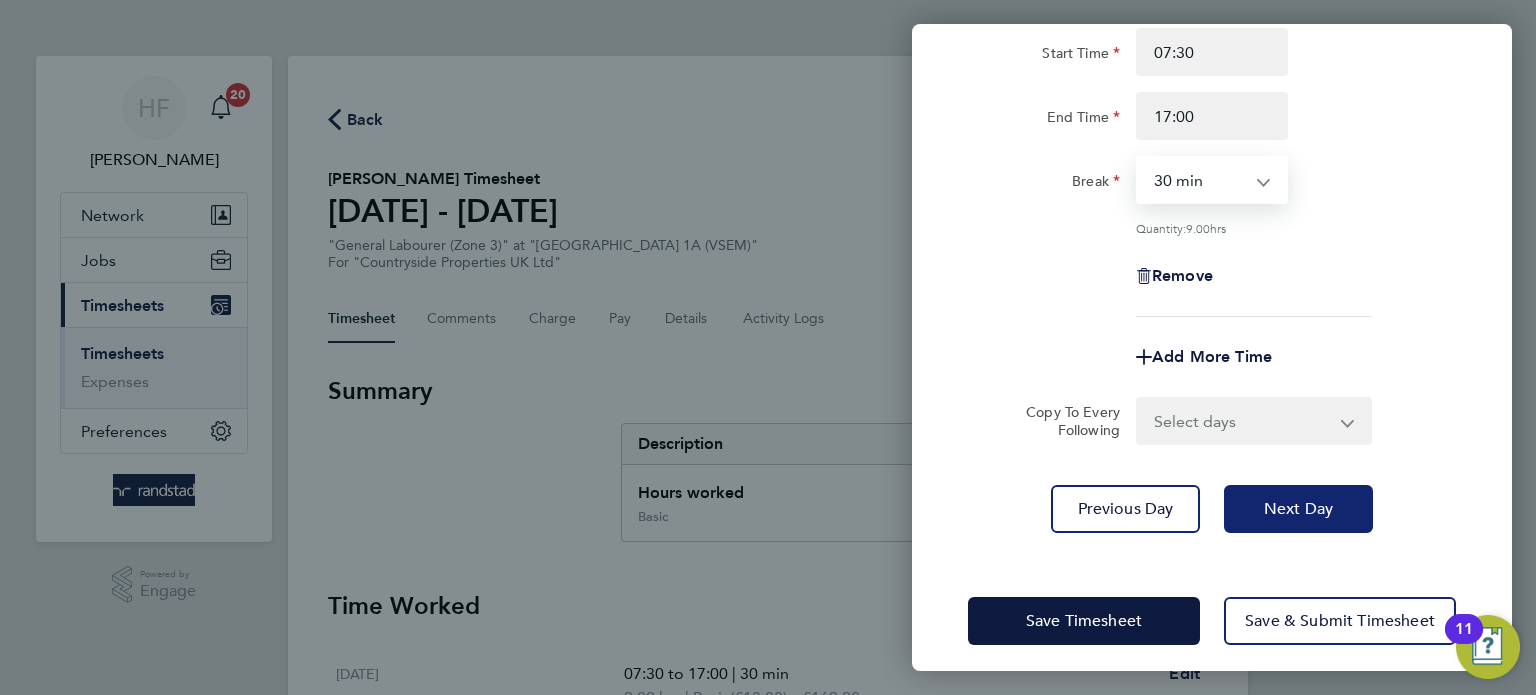 click on "Next Day" 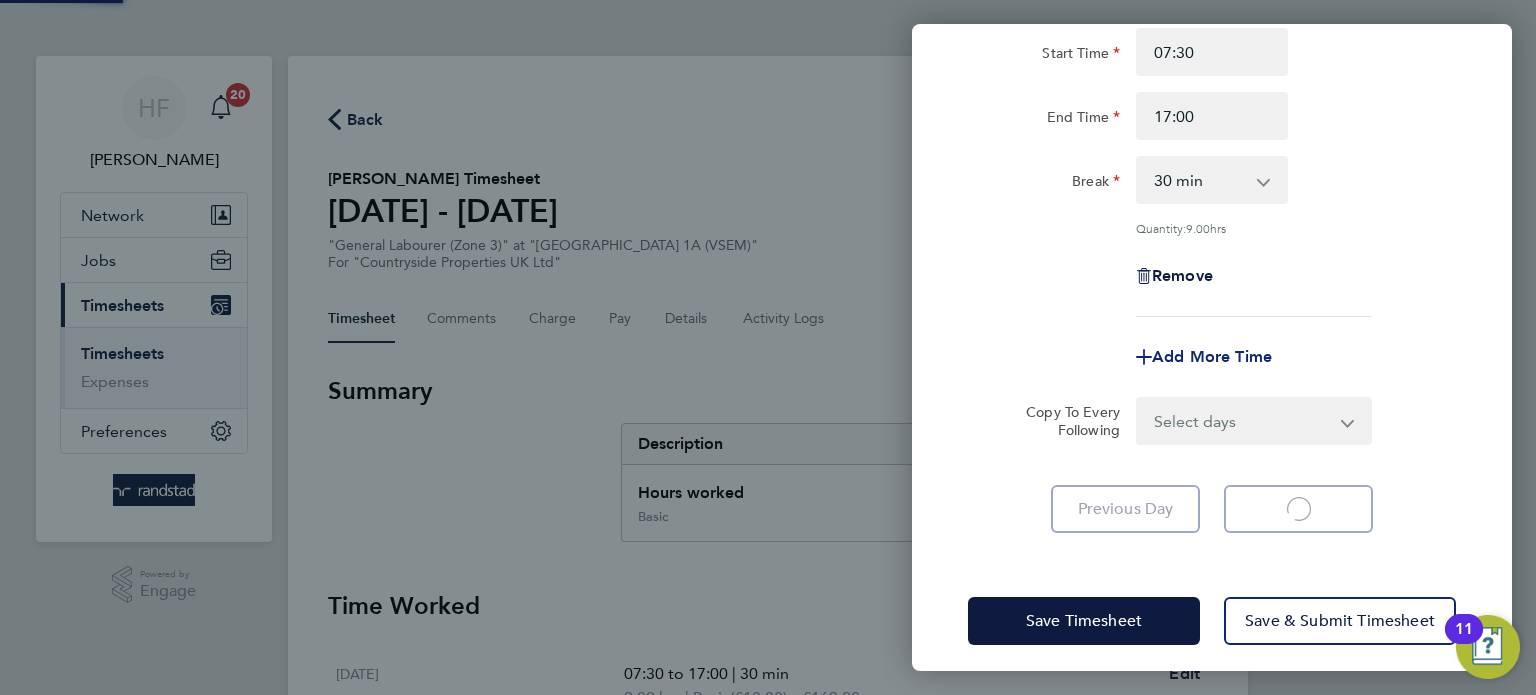 select on "30" 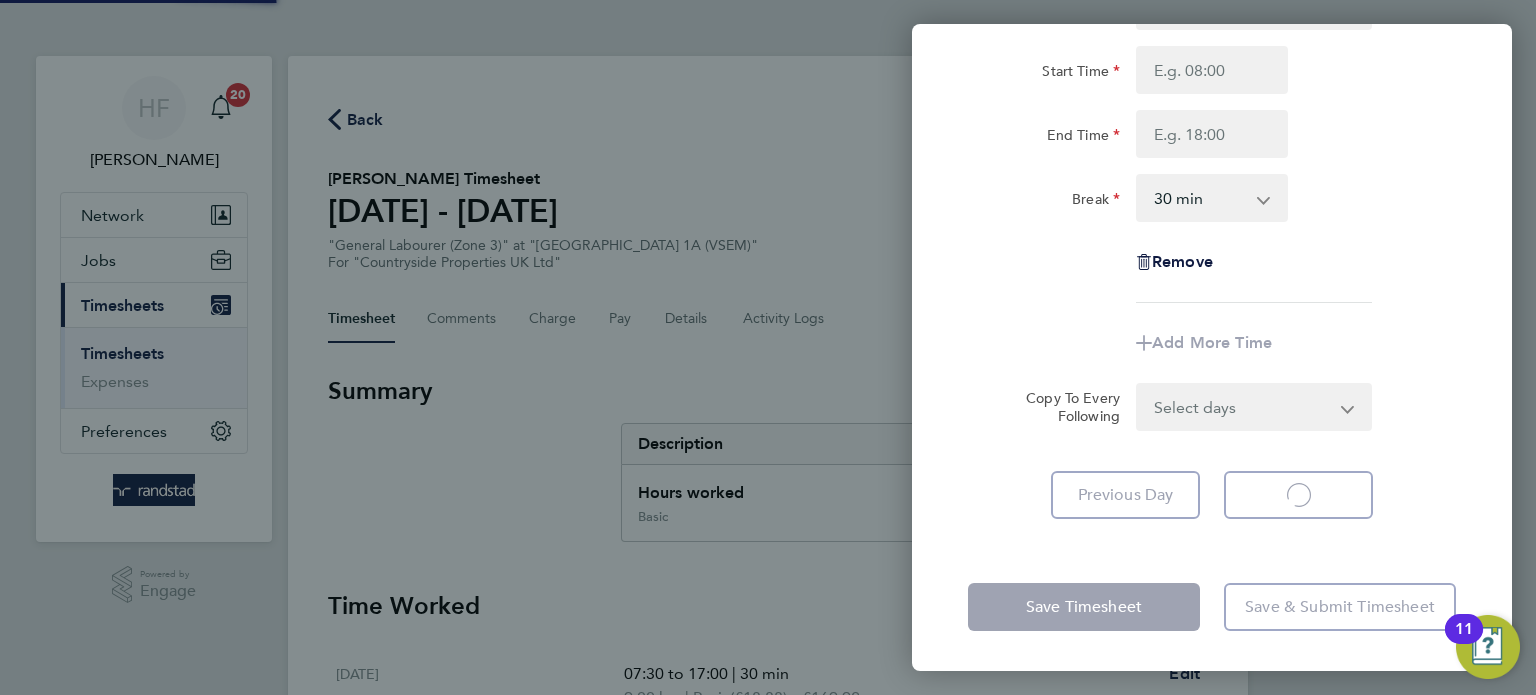 scroll, scrollTop: 0, scrollLeft: 0, axis: both 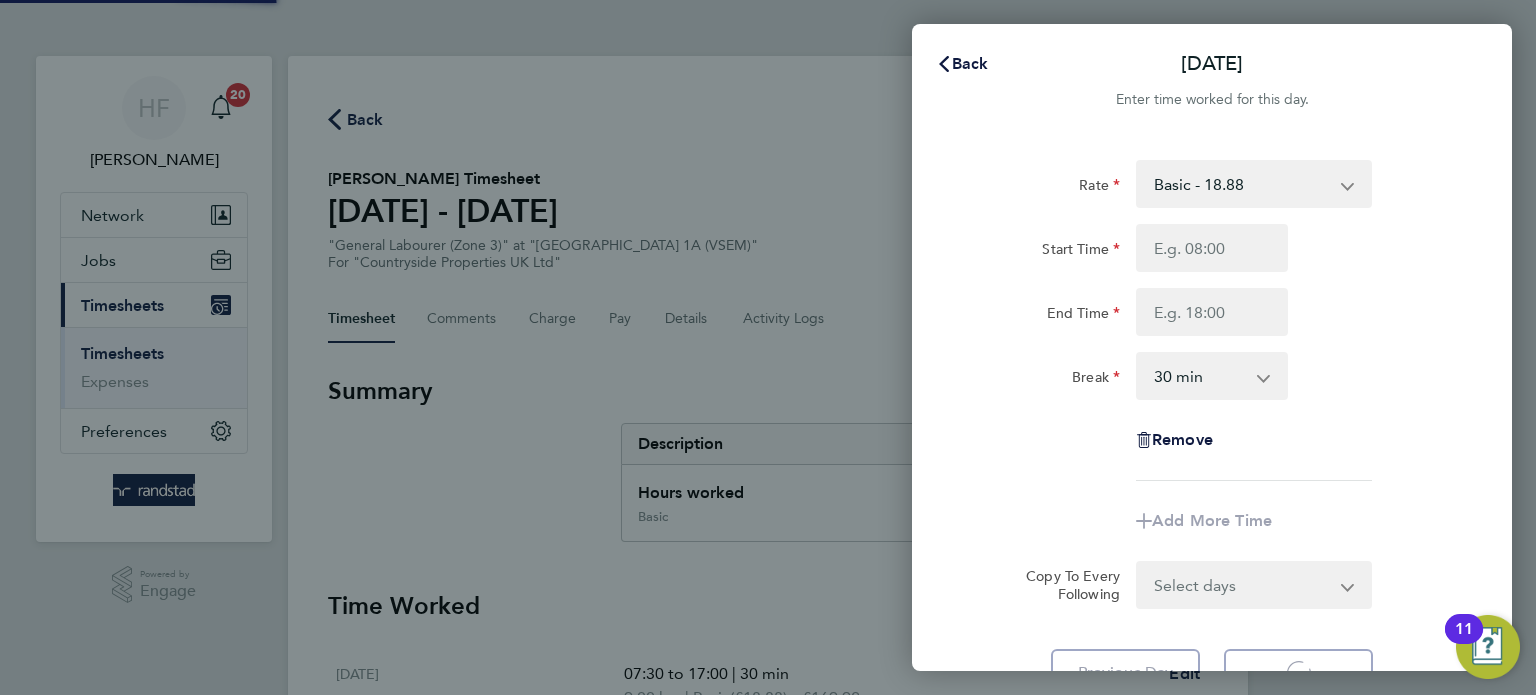 select on "30" 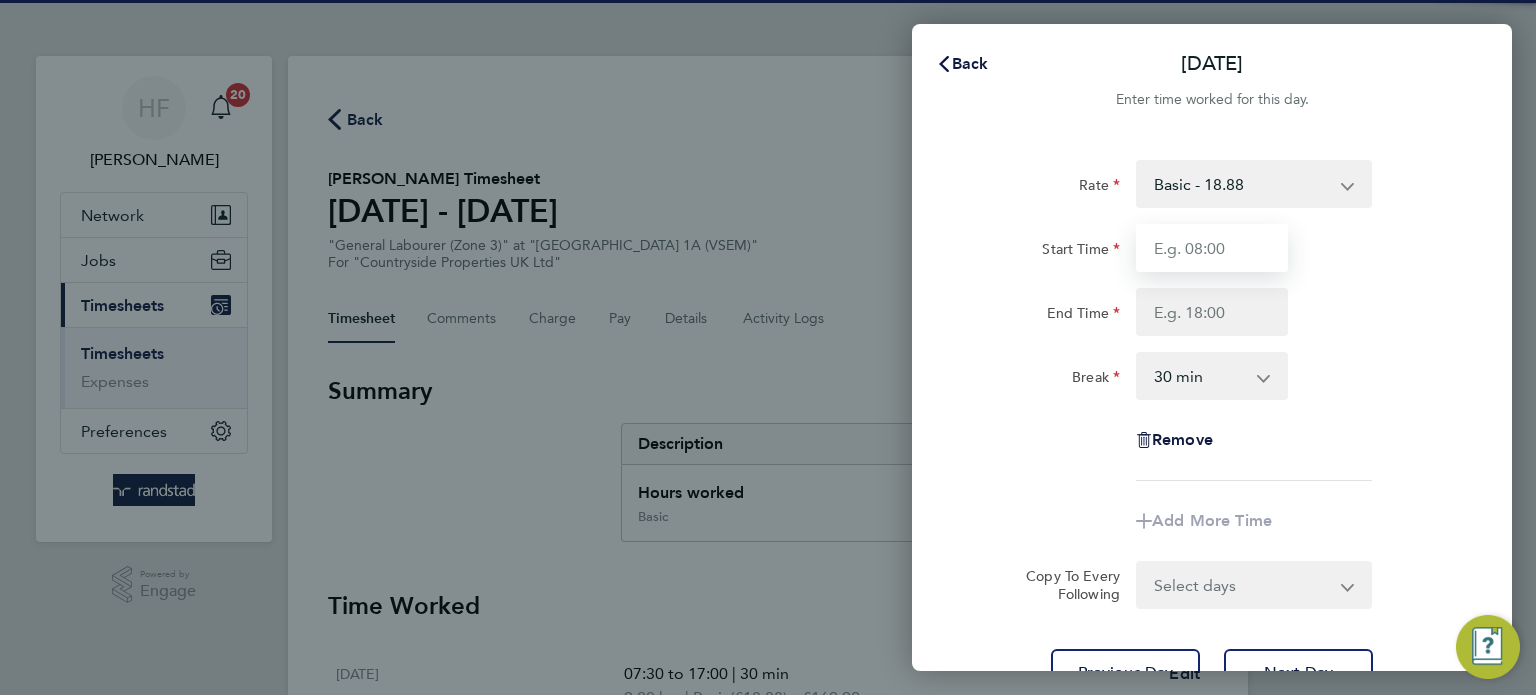 click on "Start Time" at bounding box center [1212, 248] 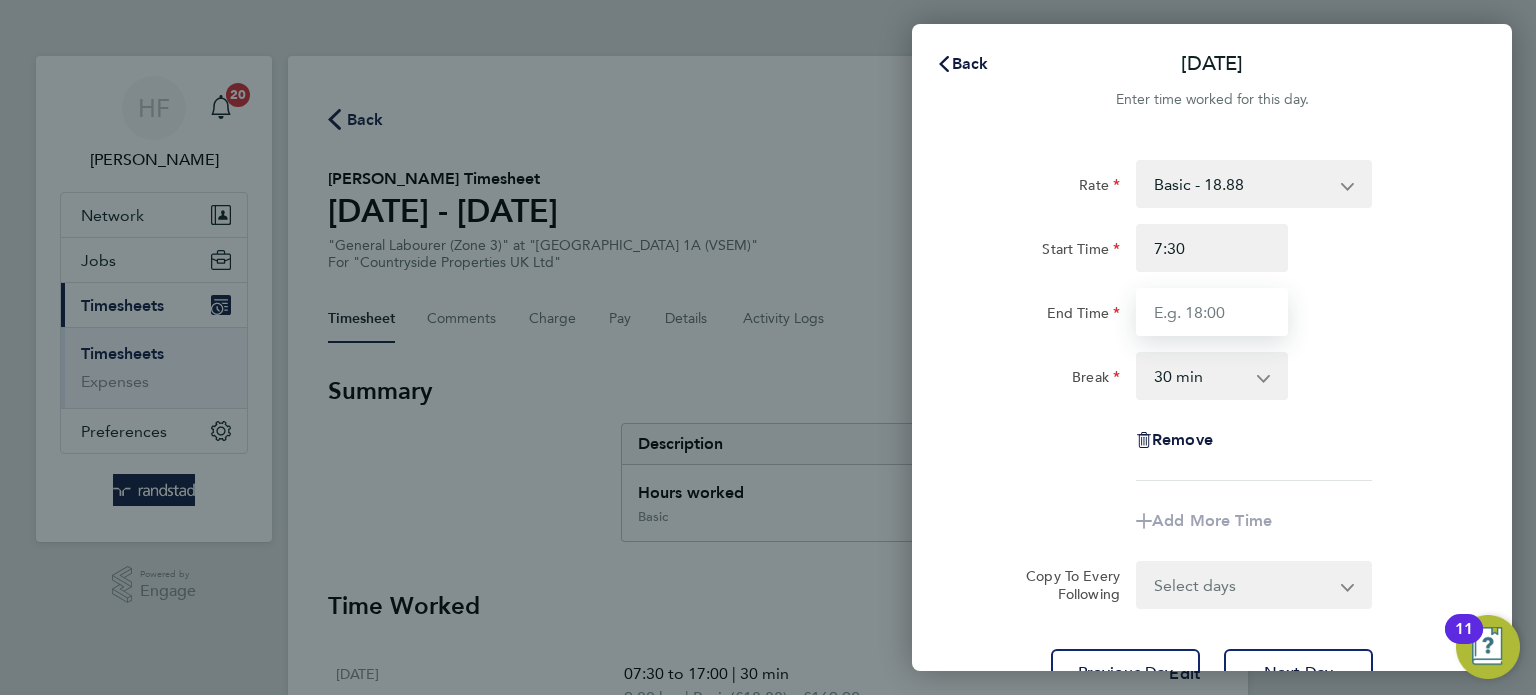 type on "07:30" 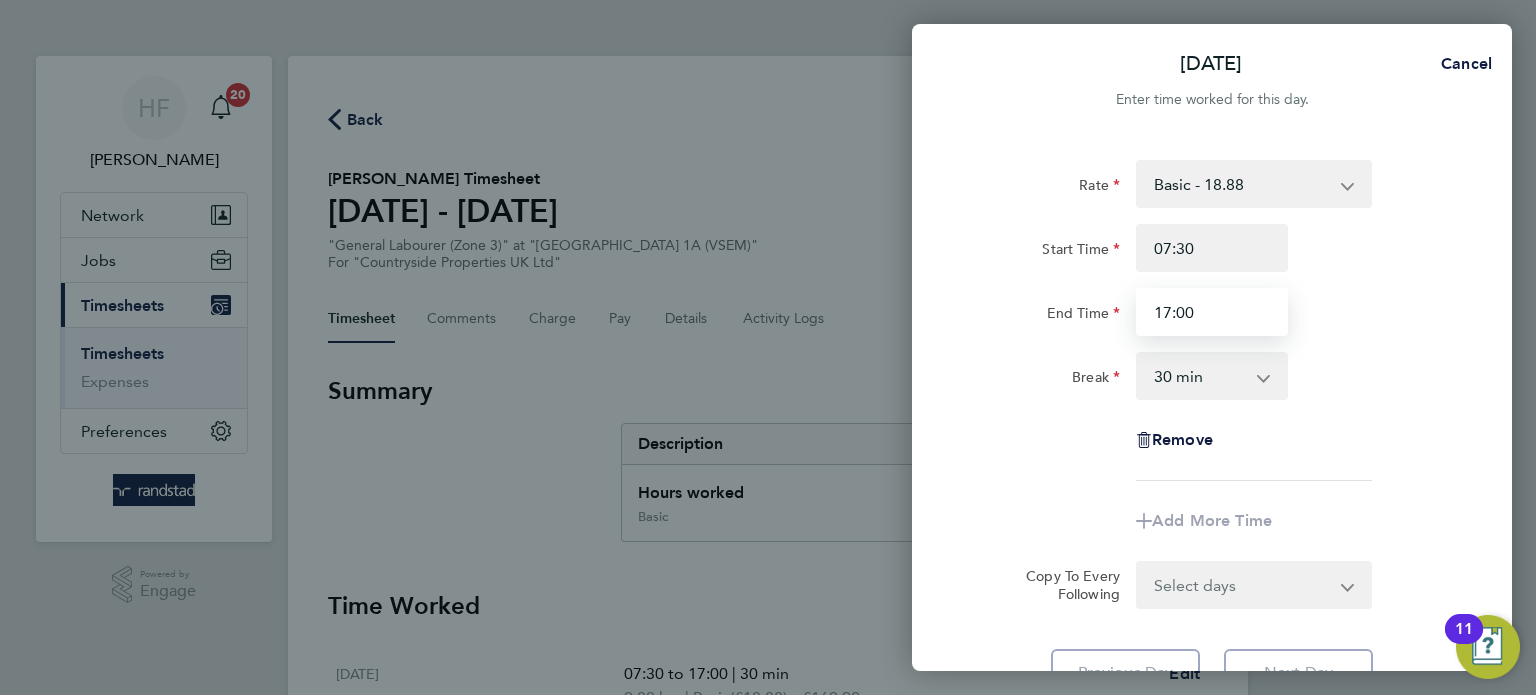 type on "17:00" 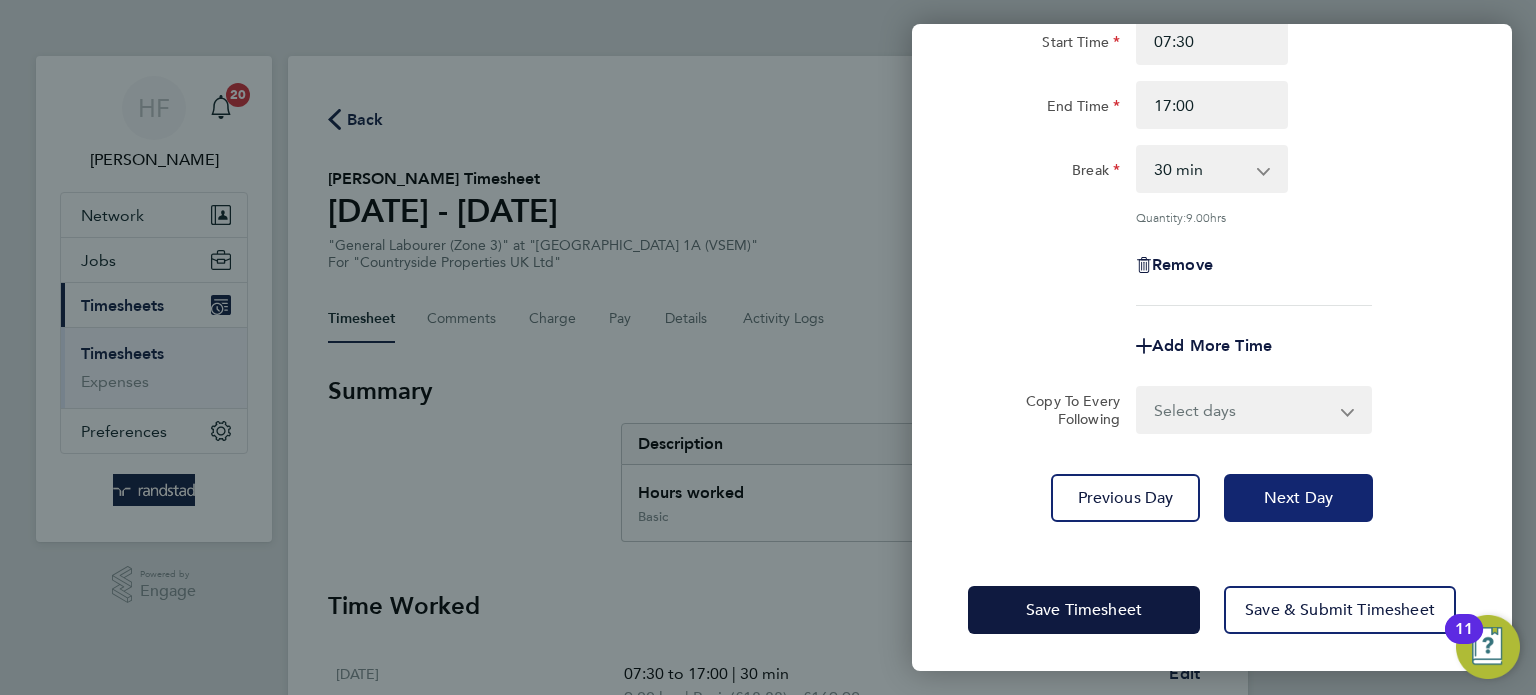 click on "Next Day" 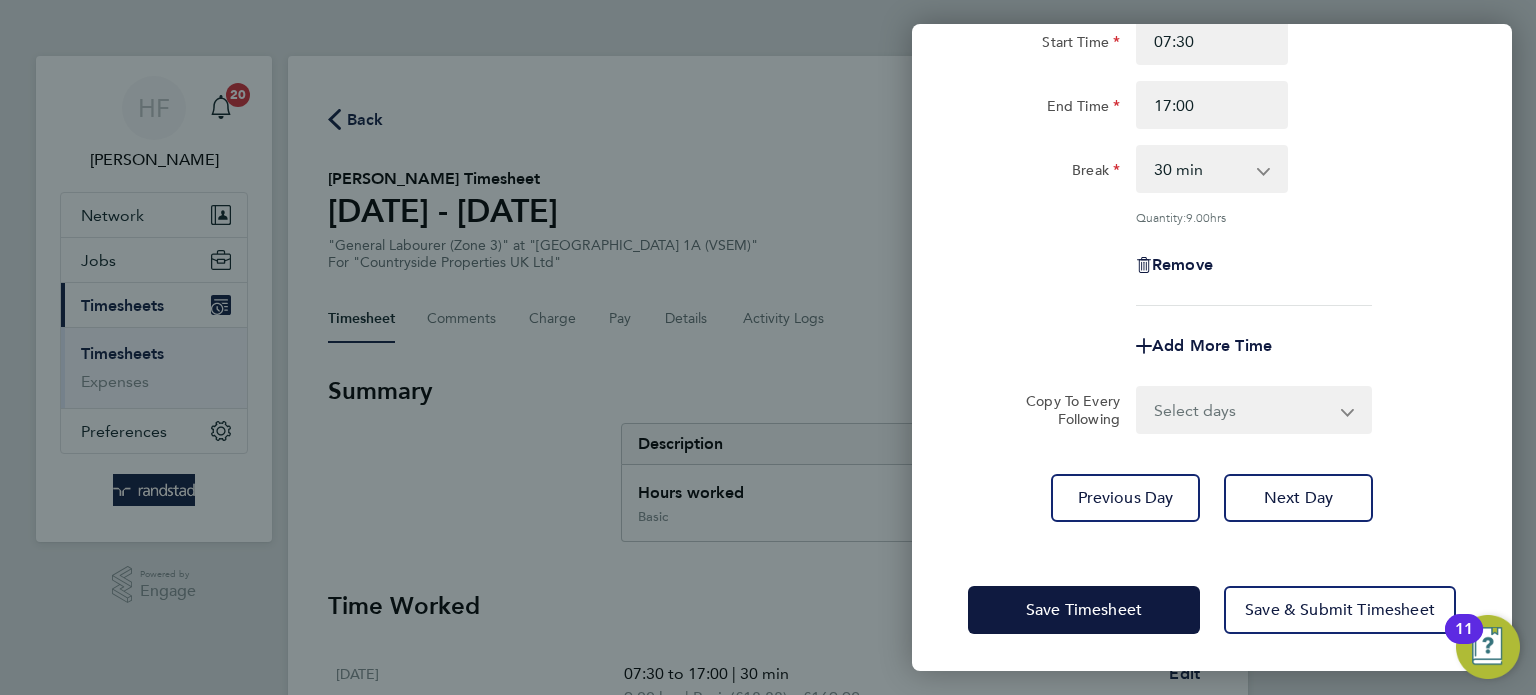 select on "30" 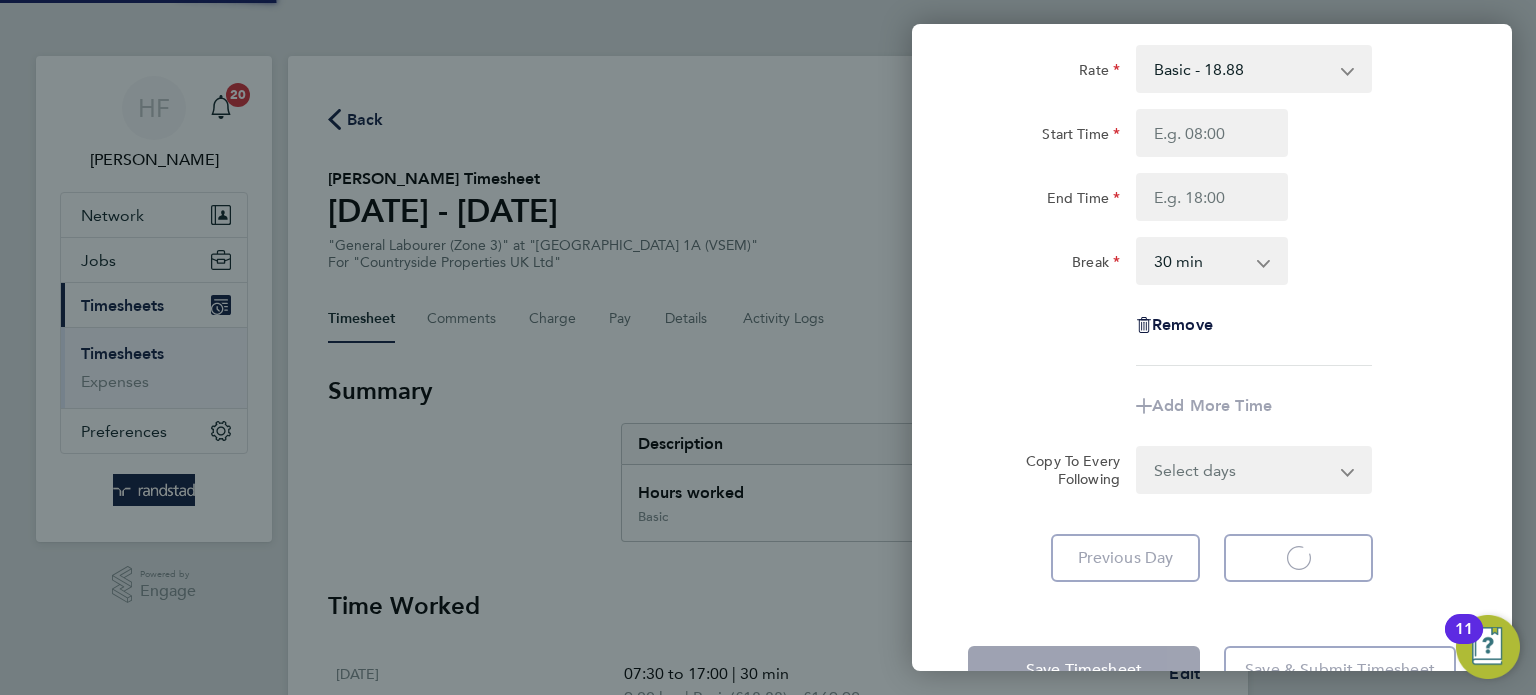 scroll, scrollTop: 4, scrollLeft: 0, axis: vertical 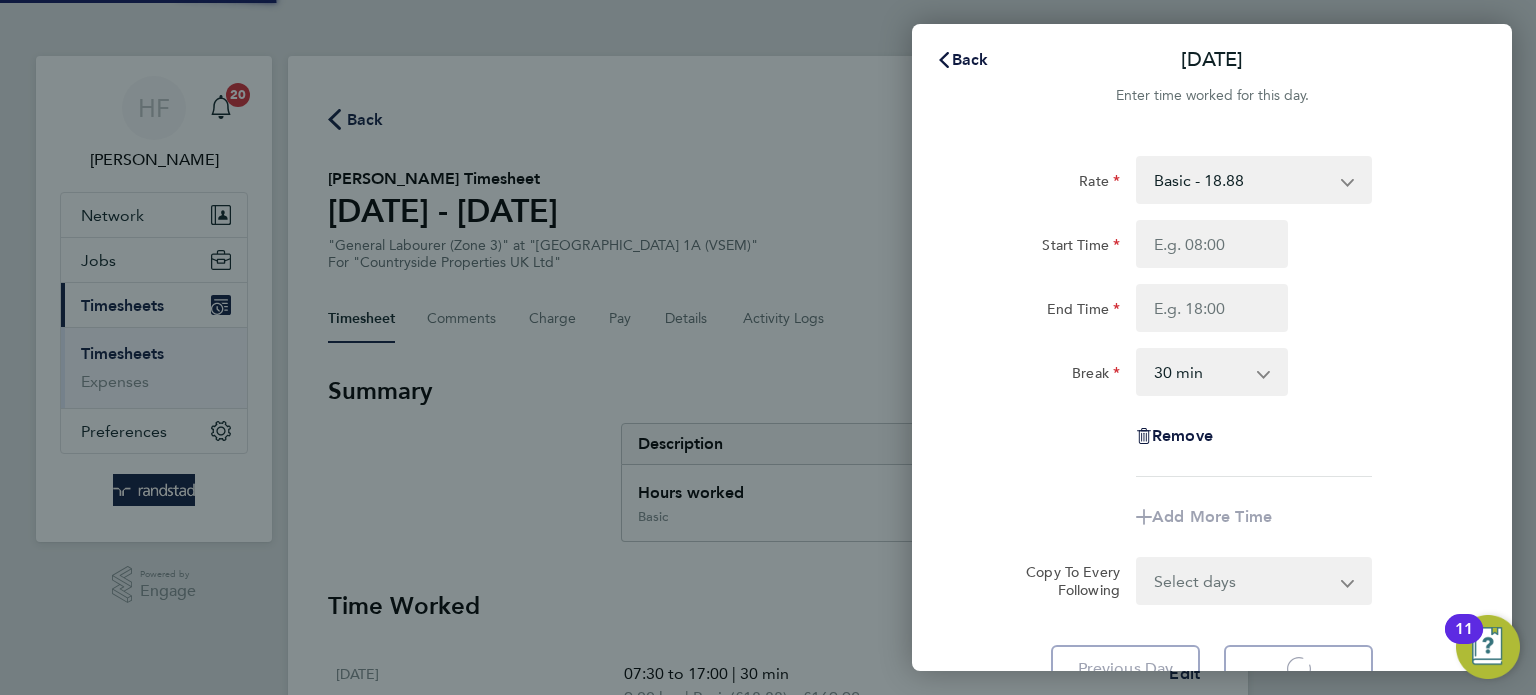 select on "30" 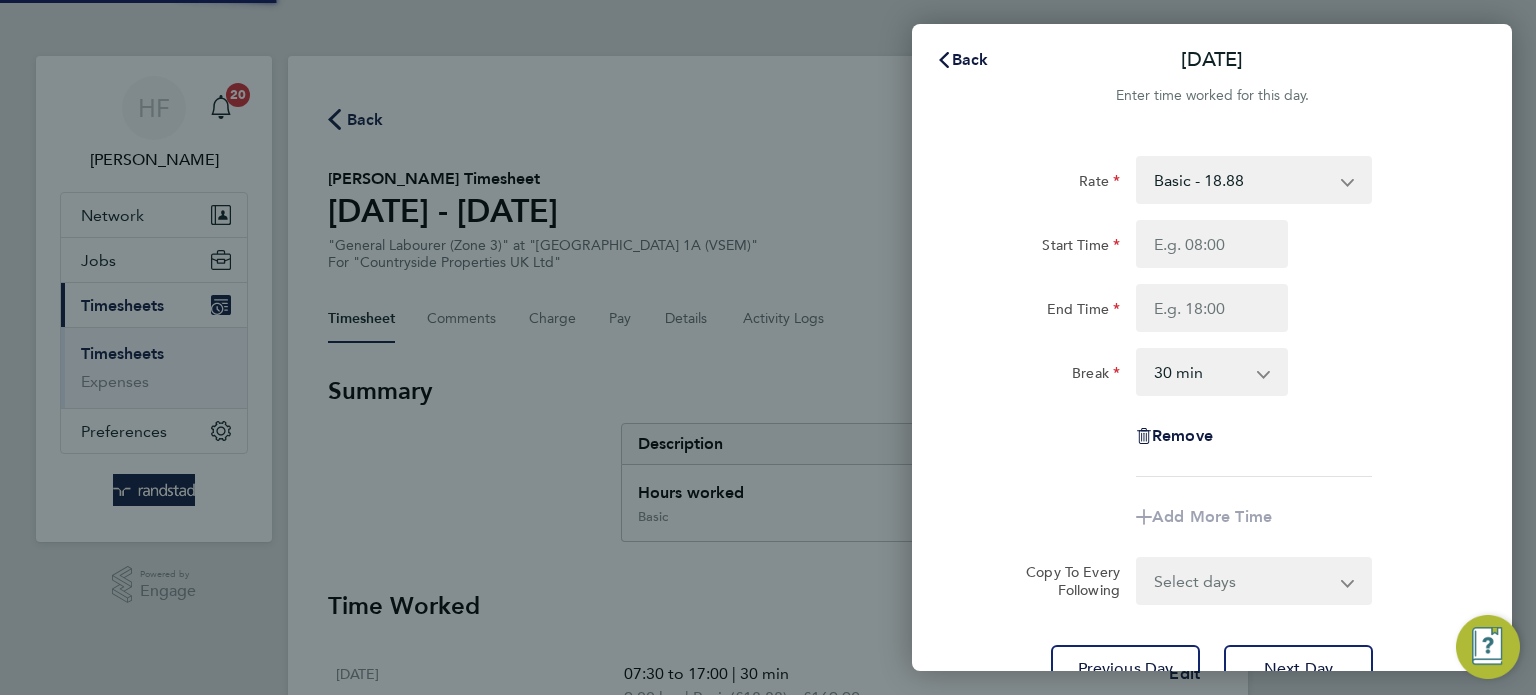 scroll, scrollTop: 0, scrollLeft: 0, axis: both 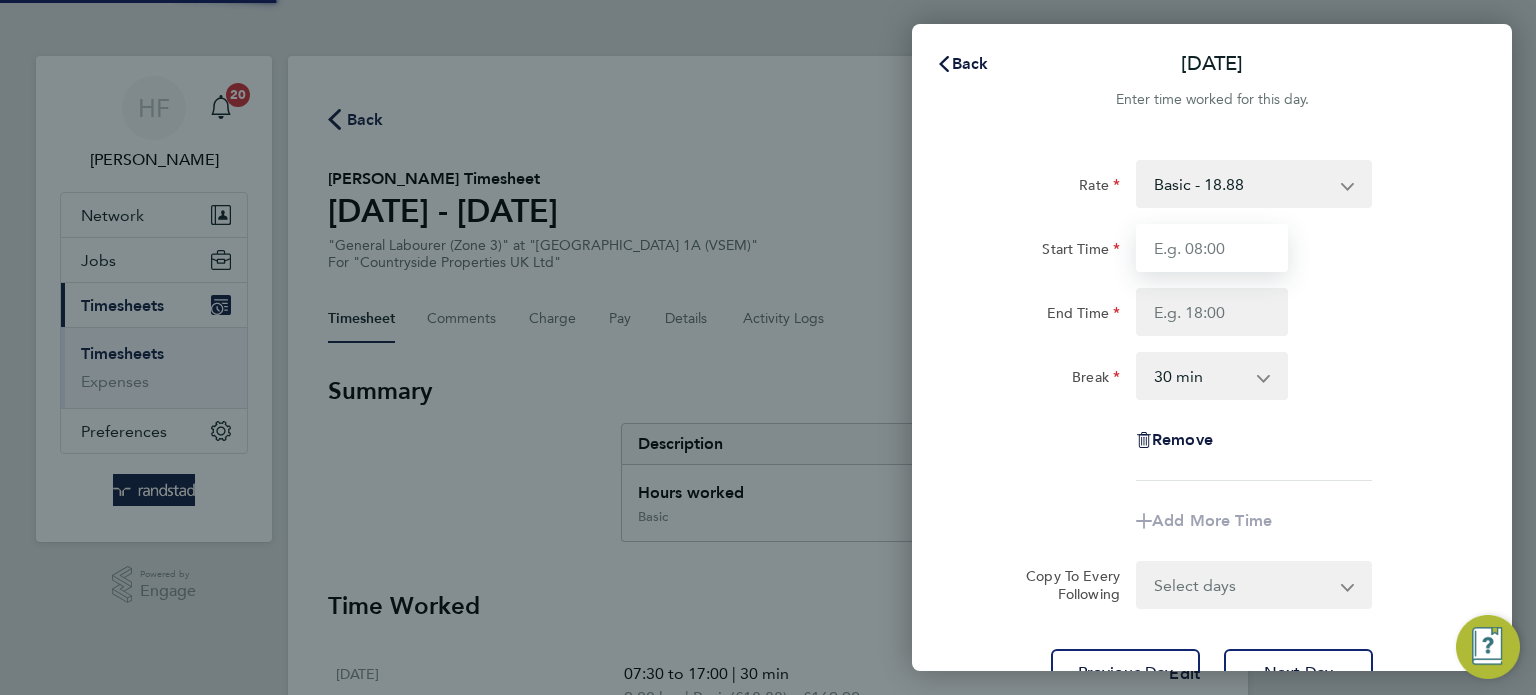 click on "Start Time" at bounding box center (1212, 248) 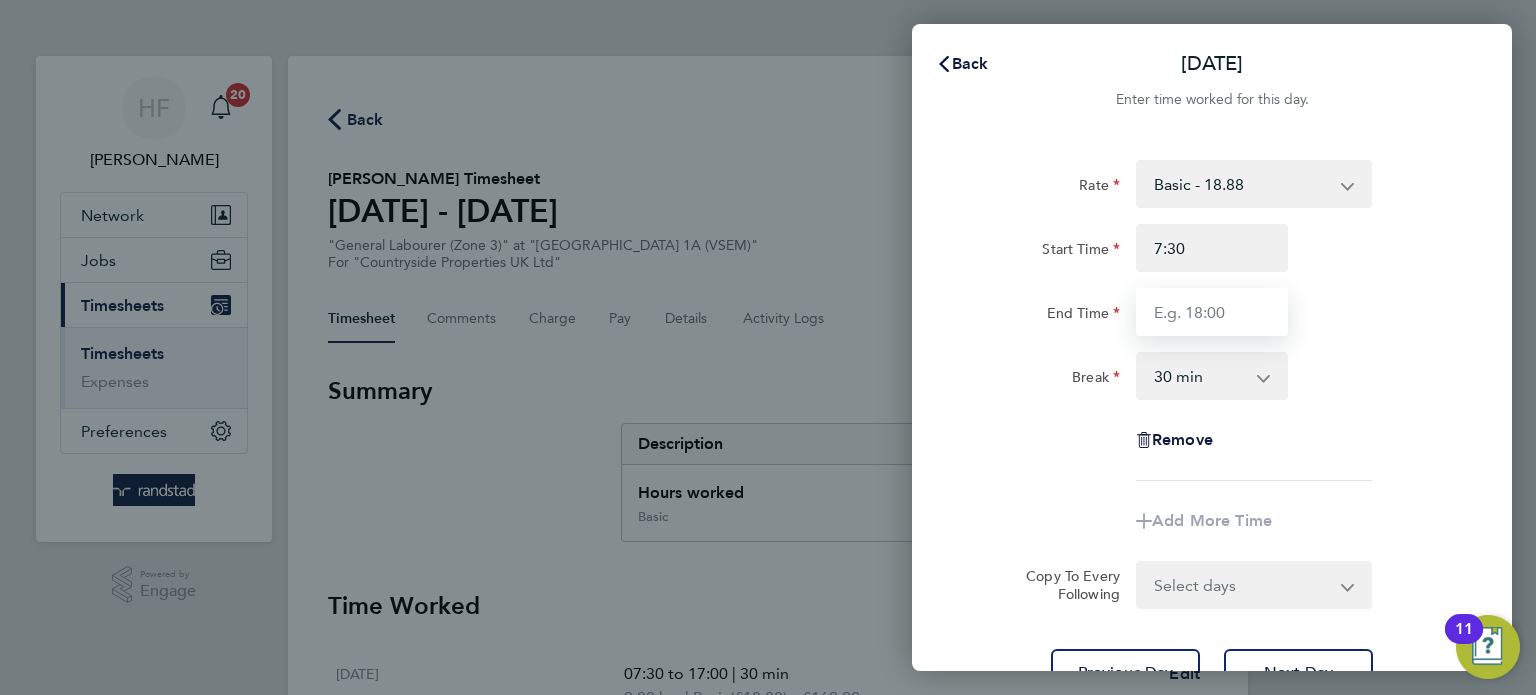 type on "07:30" 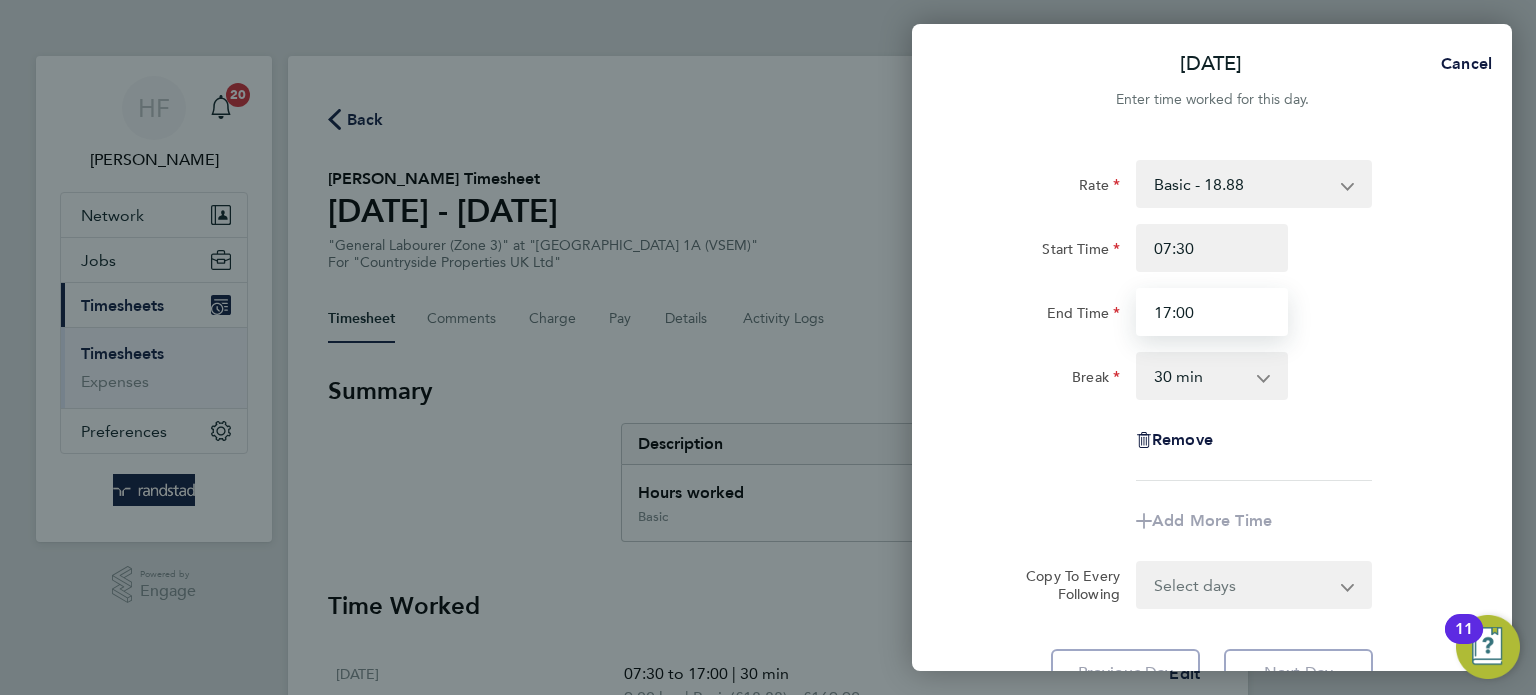 type on "17:00" 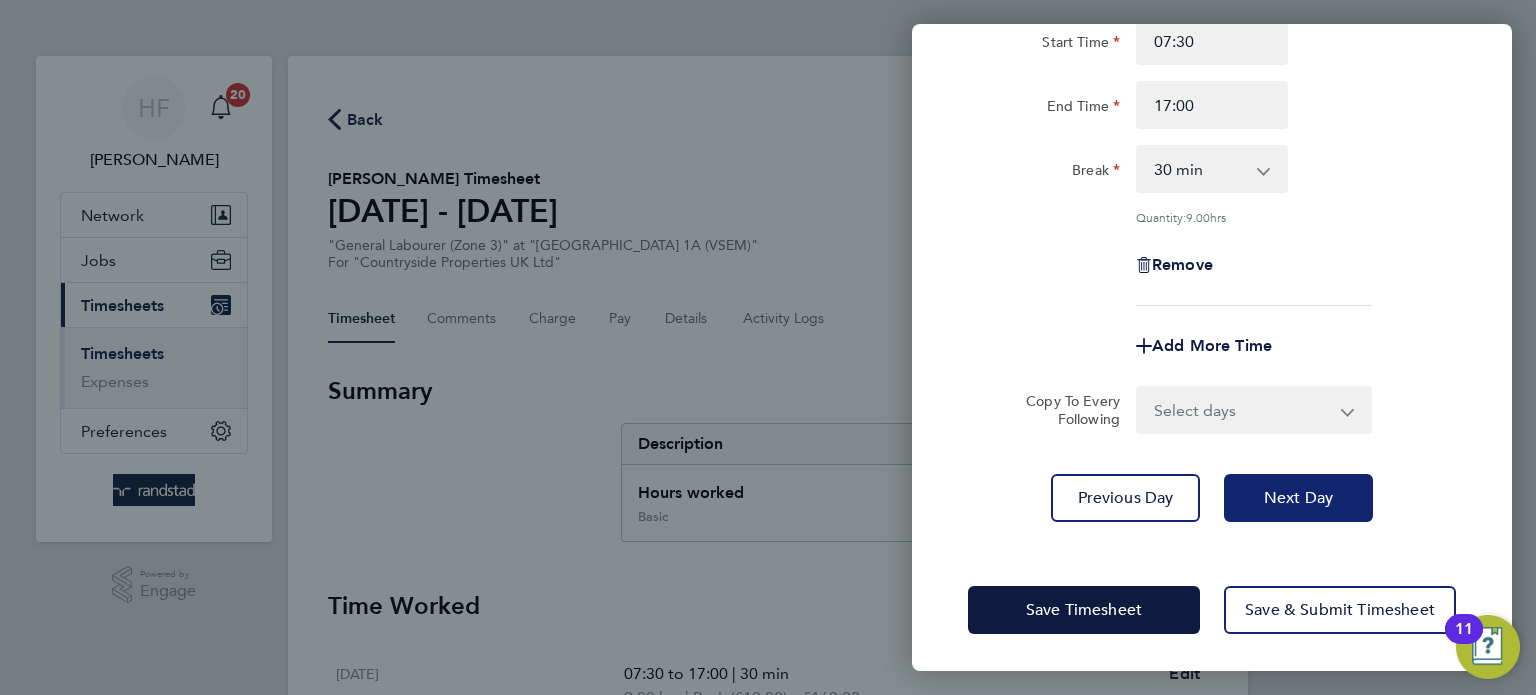 click on "Next Day" 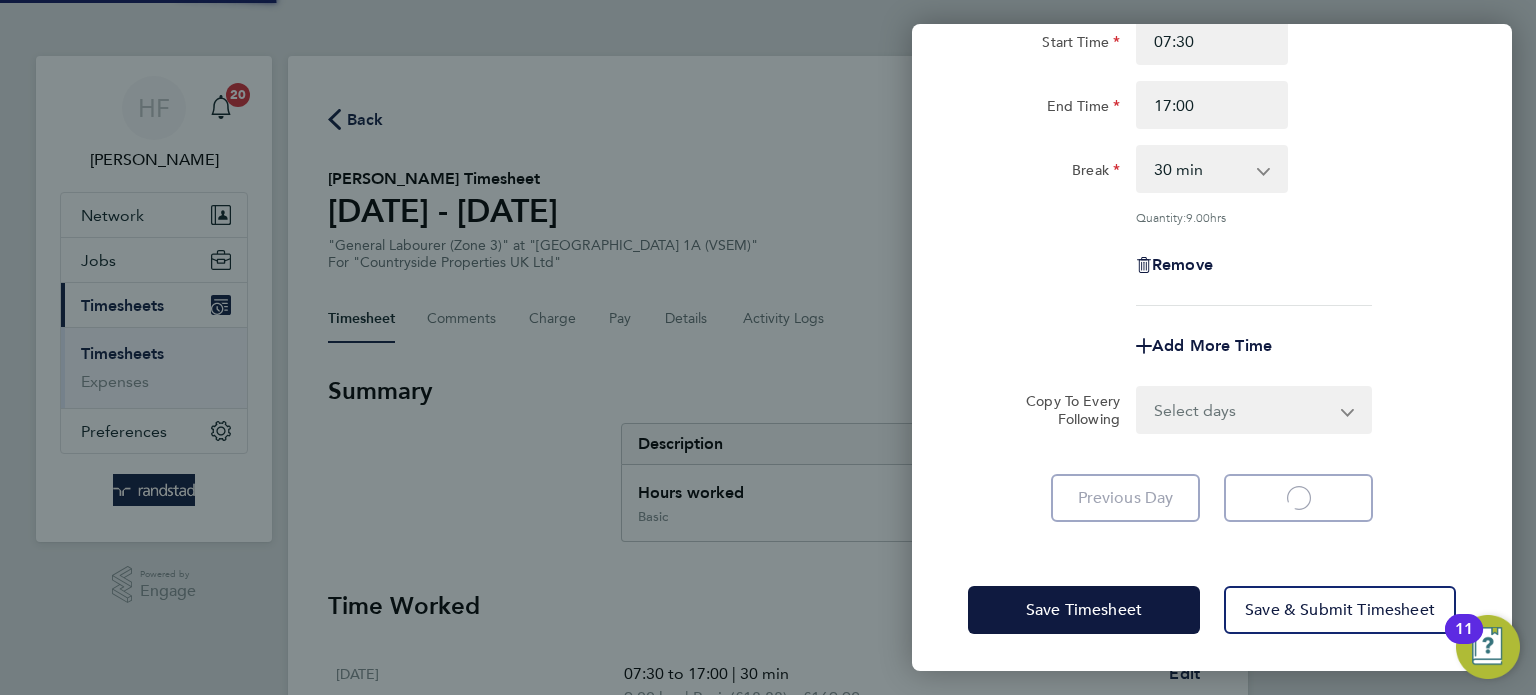 scroll, scrollTop: 148, scrollLeft: 0, axis: vertical 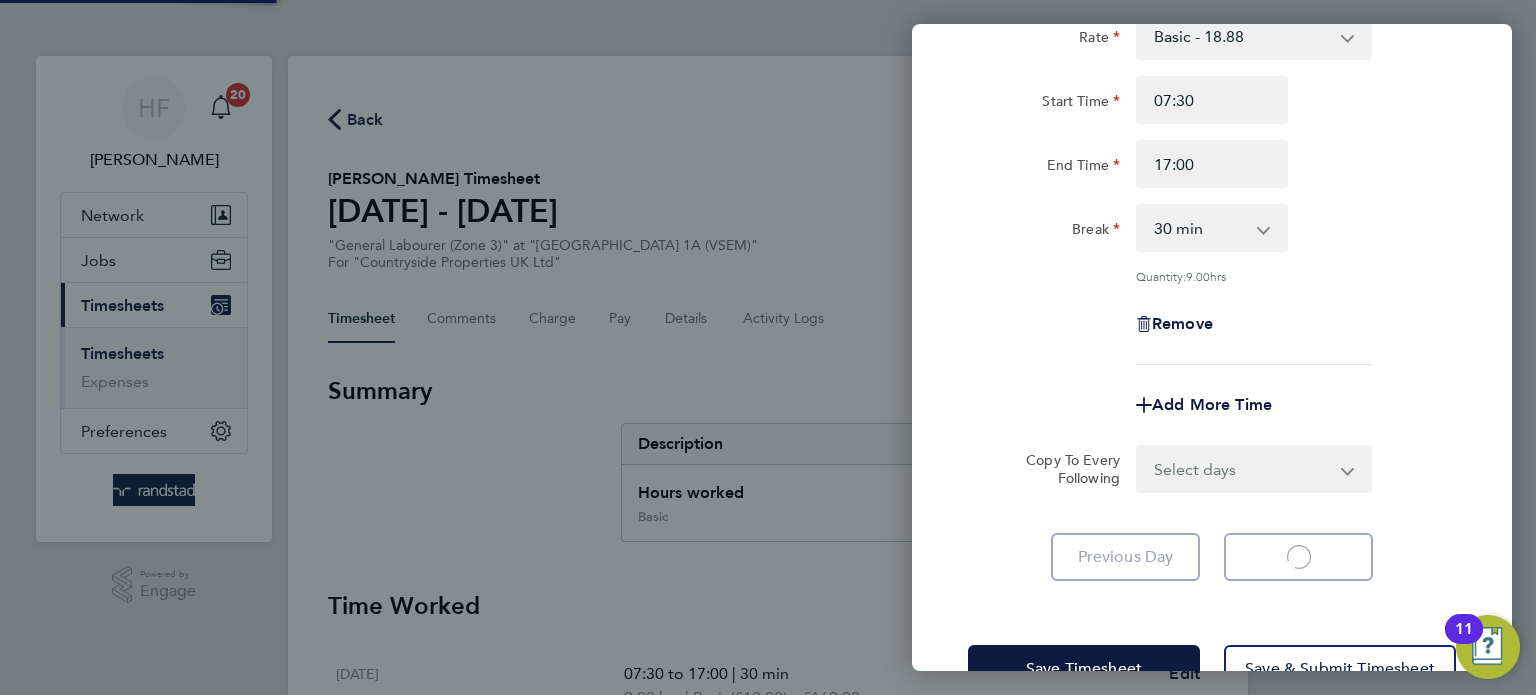 select on "30" 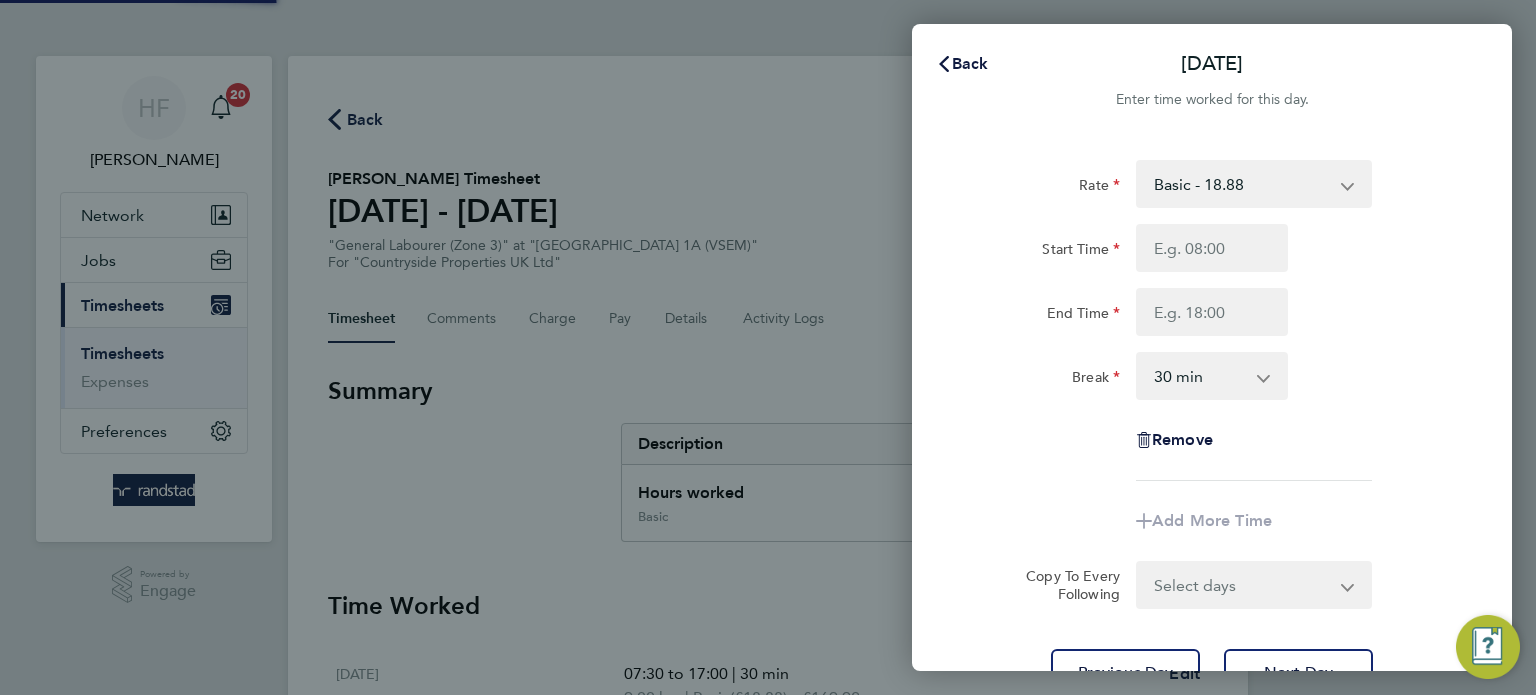 scroll, scrollTop: 0, scrollLeft: 0, axis: both 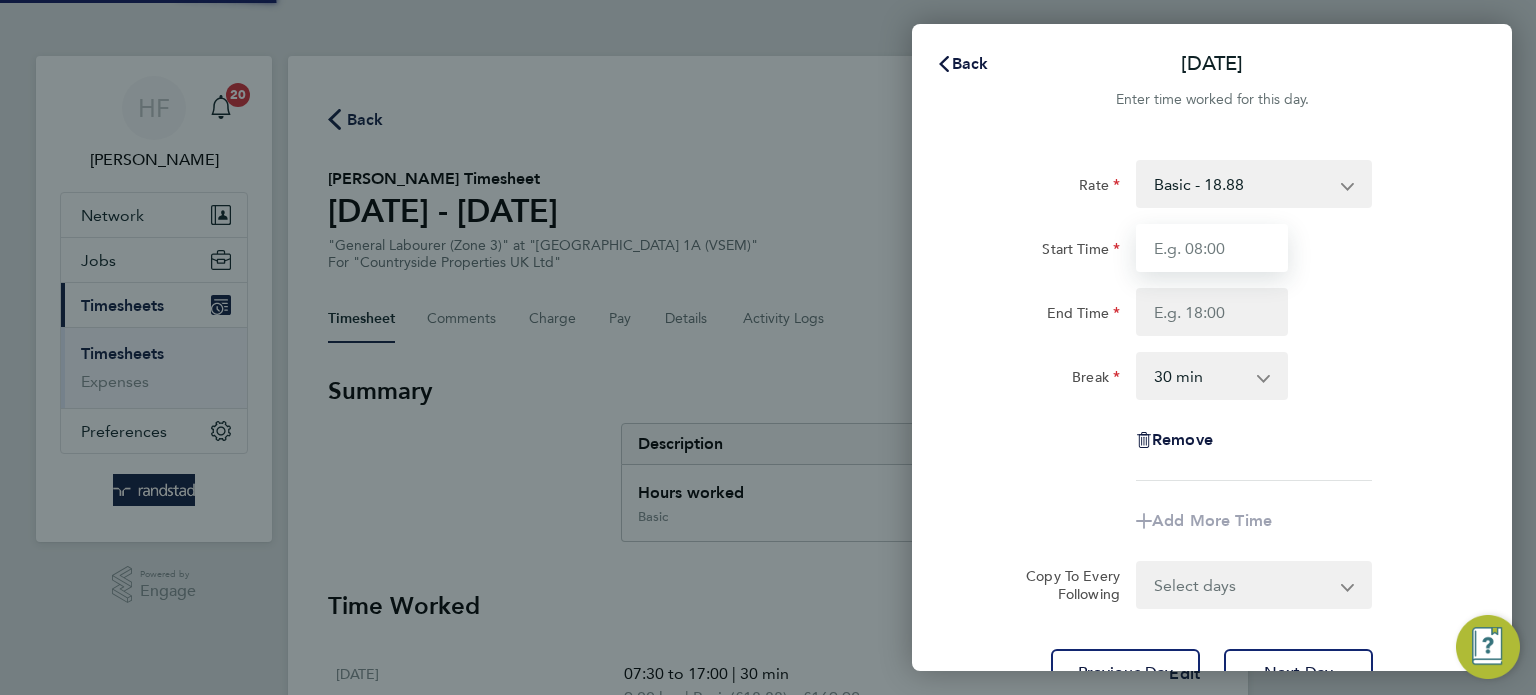 click on "Start Time" at bounding box center (1212, 248) 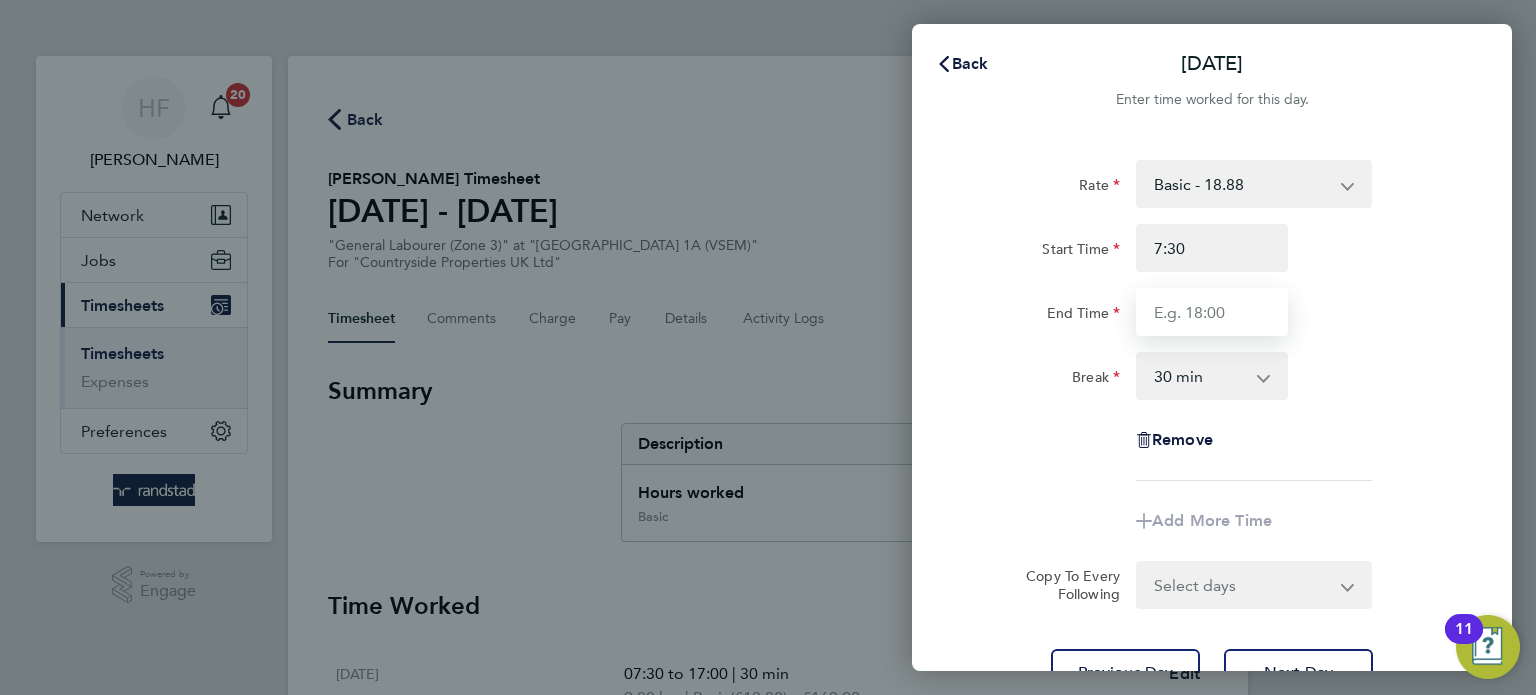 type on "07:30" 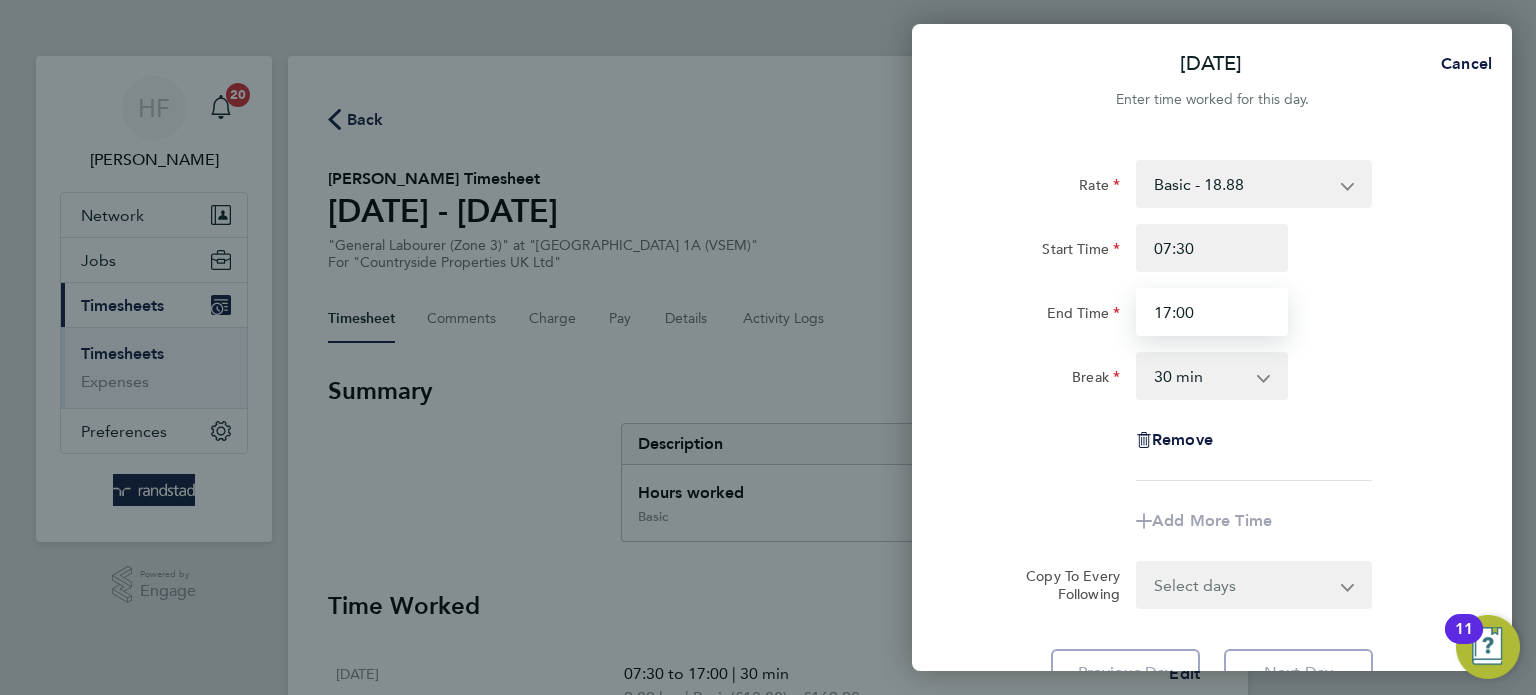 type on "17:00" 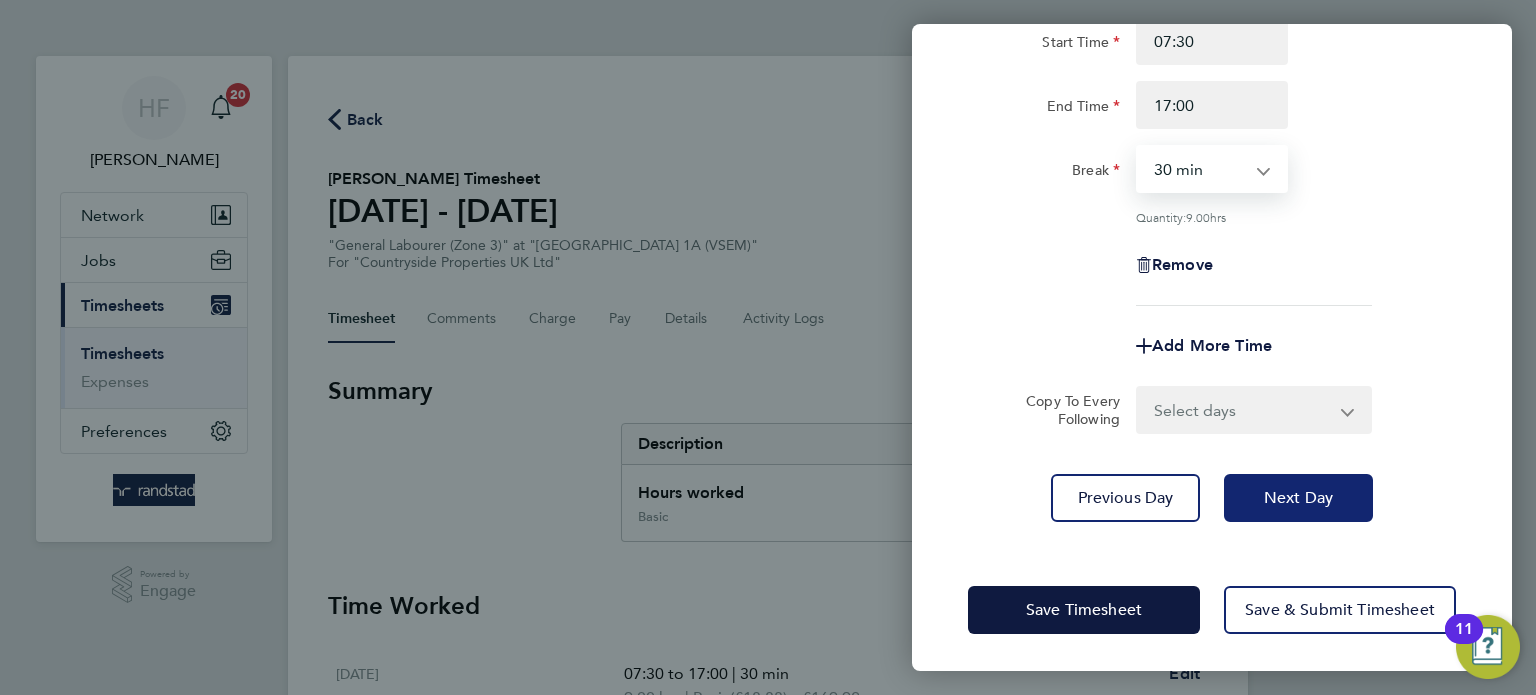 drag, startPoint x: 1306, startPoint y: 502, endPoint x: 1160, endPoint y: 489, distance: 146.57762 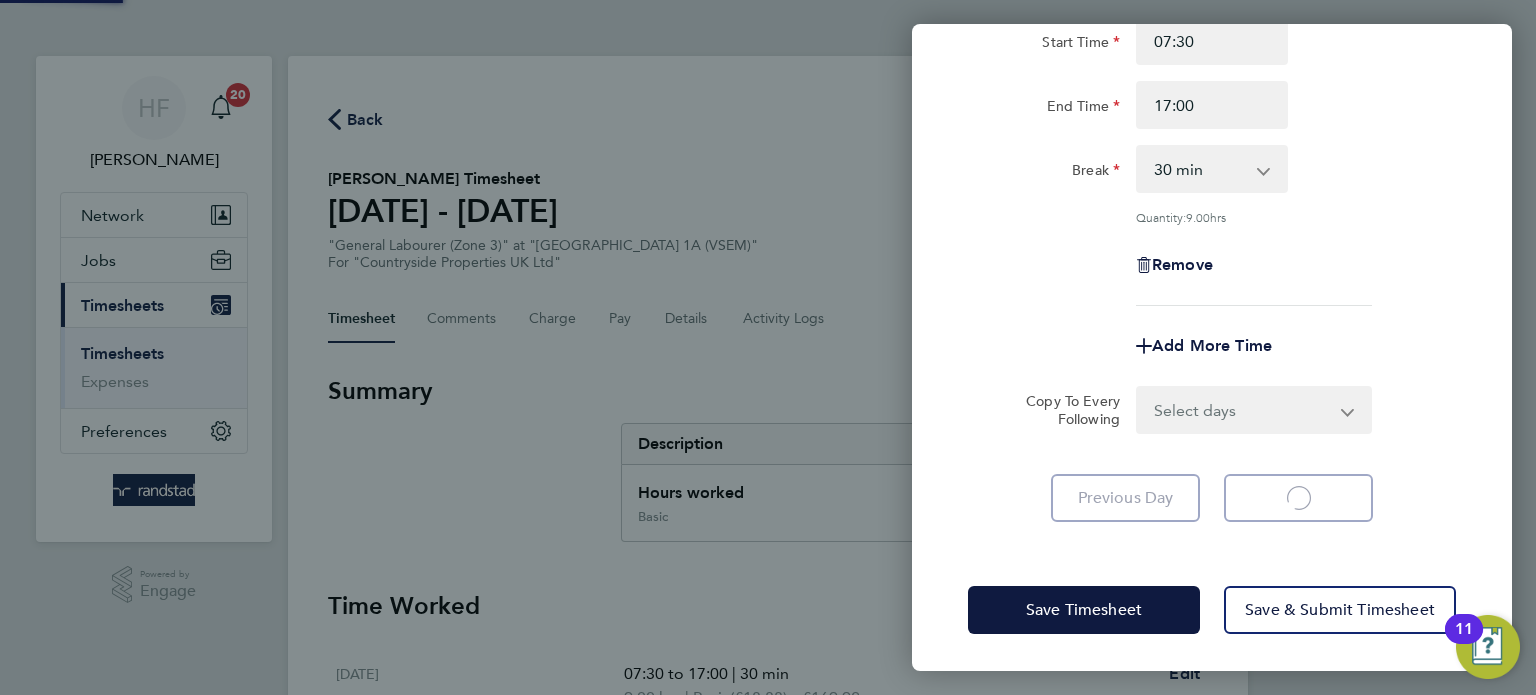 scroll, scrollTop: 99, scrollLeft: 0, axis: vertical 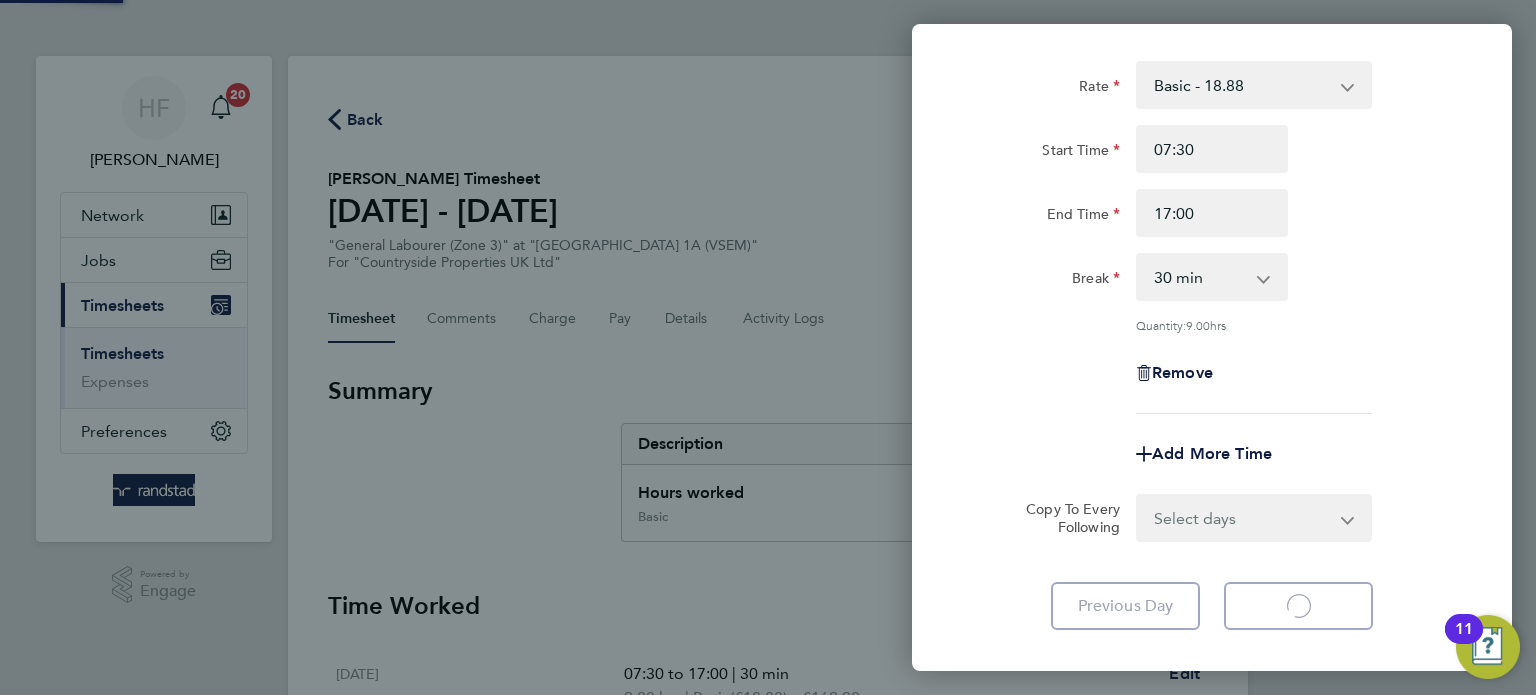 select on "30" 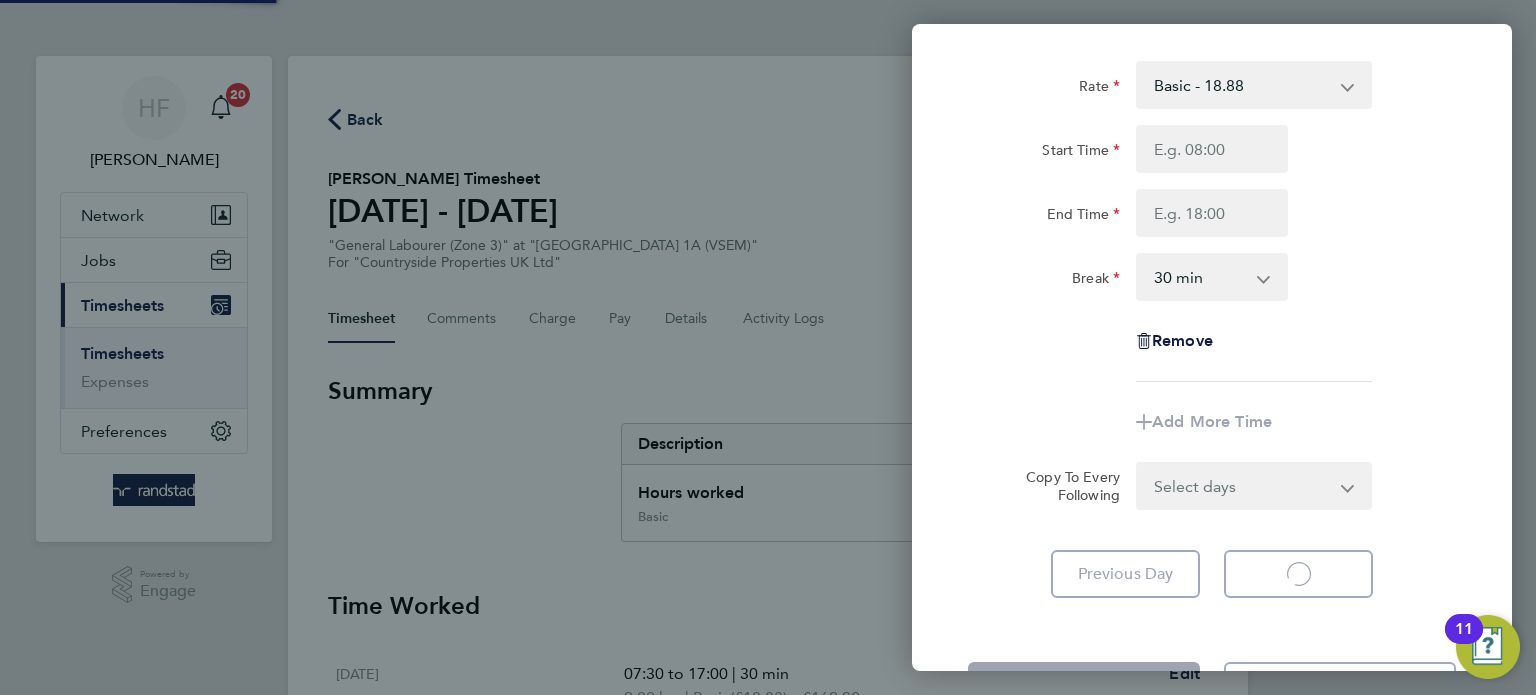 scroll, scrollTop: 0, scrollLeft: 0, axis: both 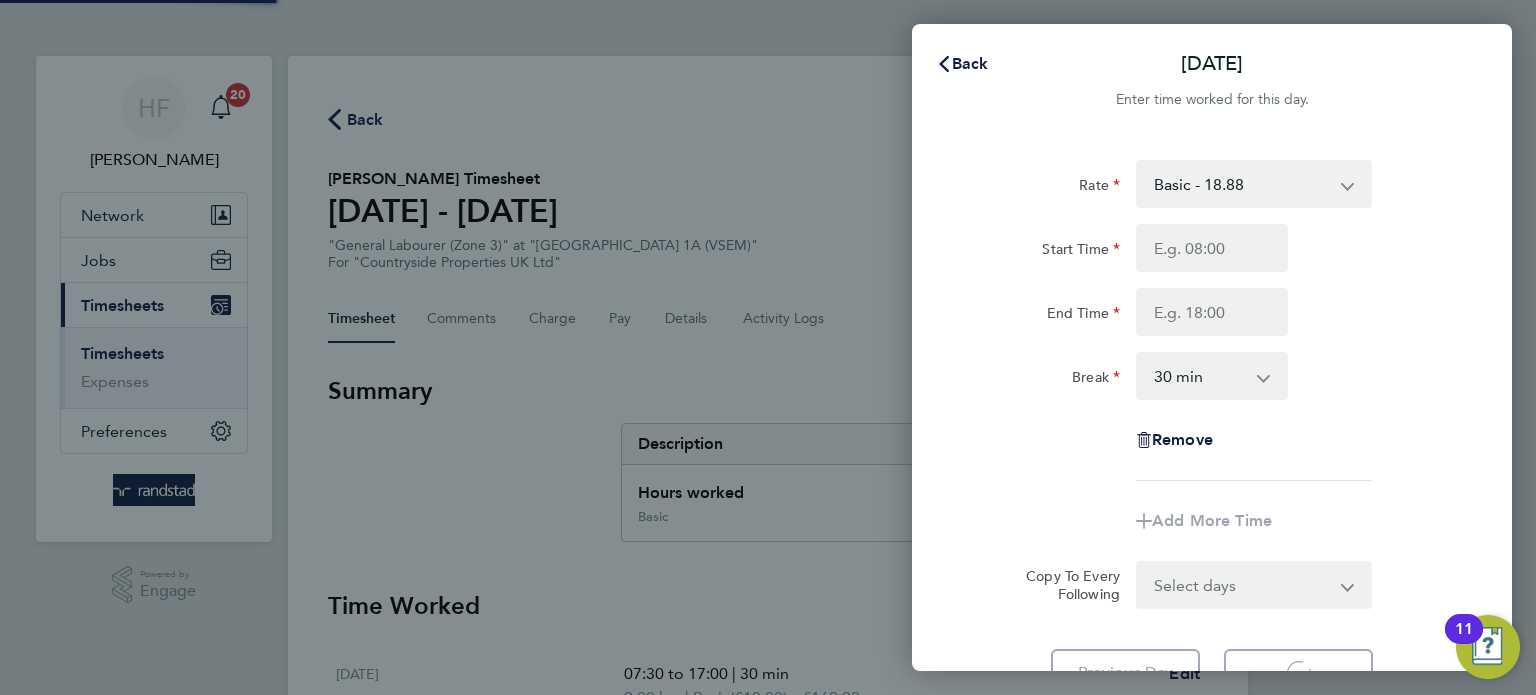select on "30" 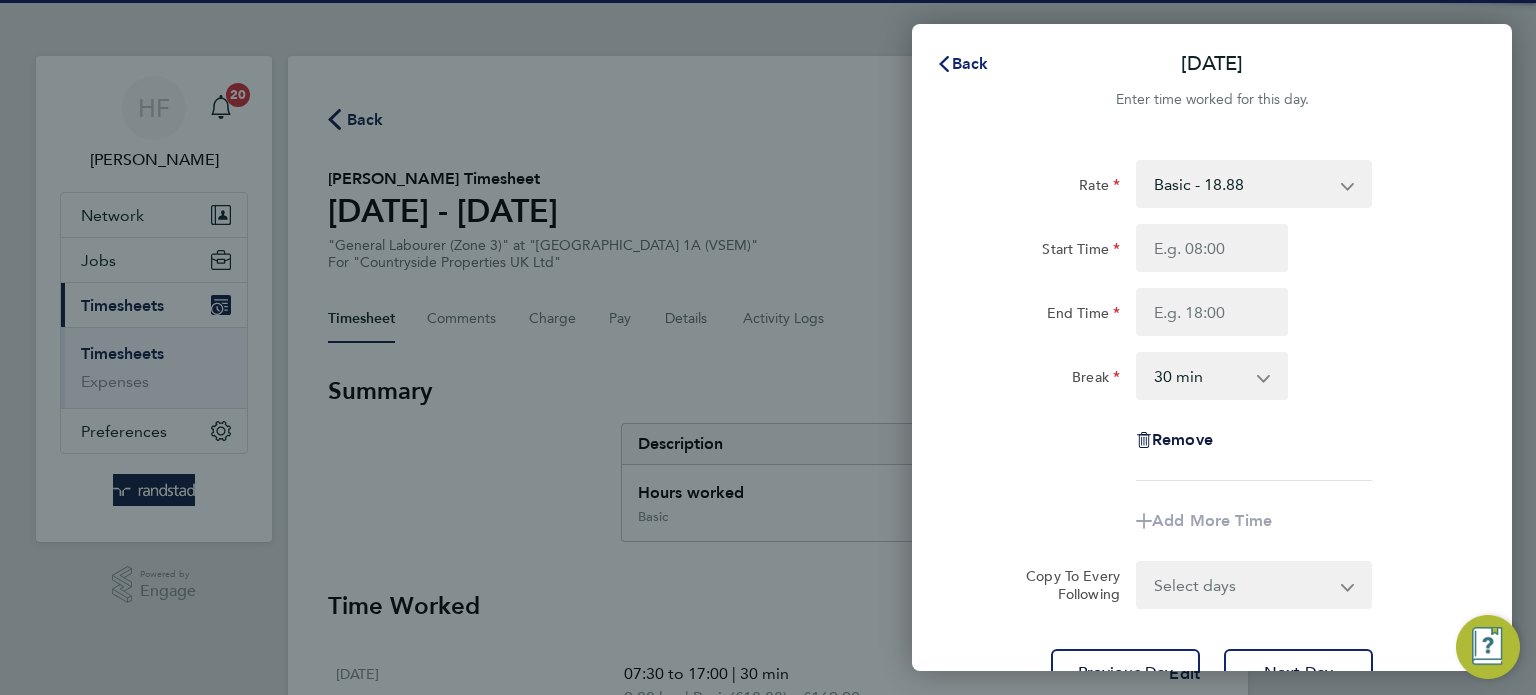 click on "Back" 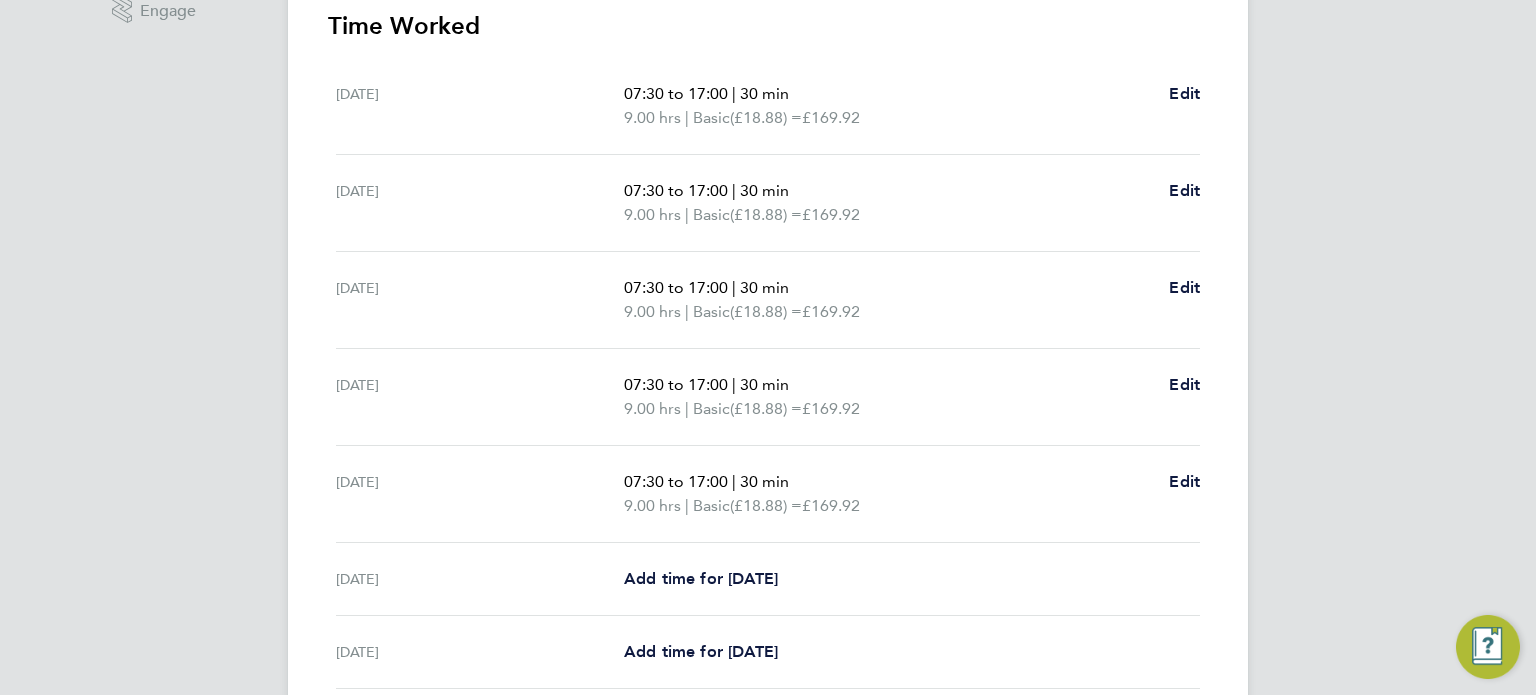scroll, scrollTop: 746, scrollLeft: 0, axis: vertical 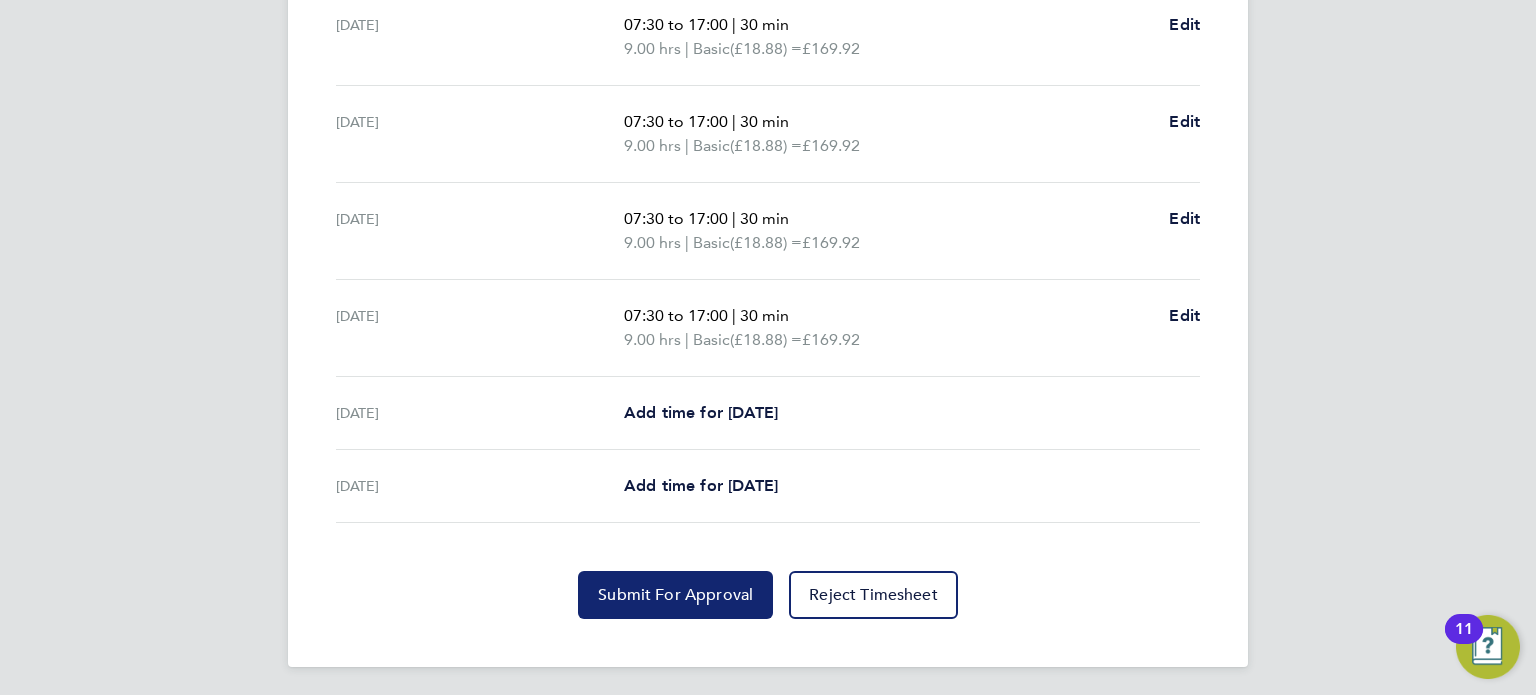 click on "Submit For Approval" 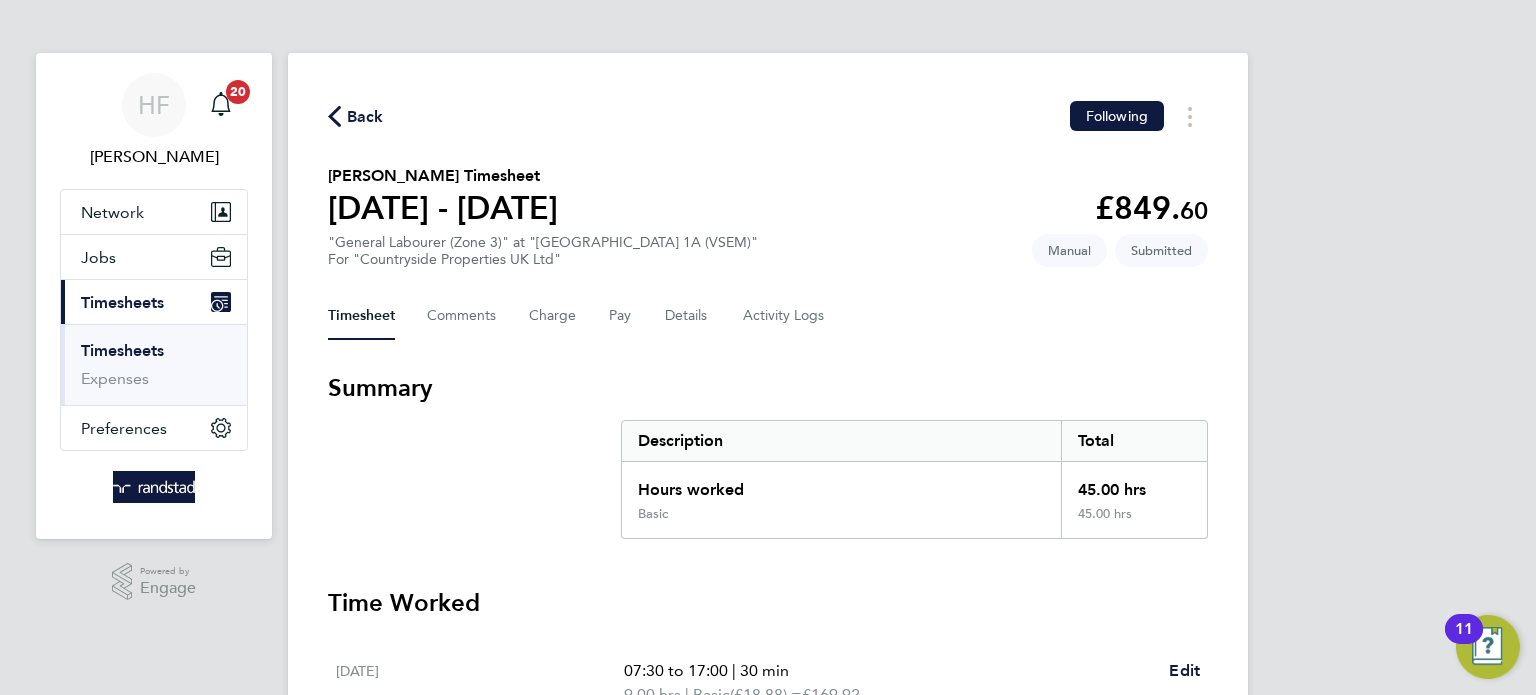 scroll, scrollTop: 0, scrollLeft: 0, axis: both 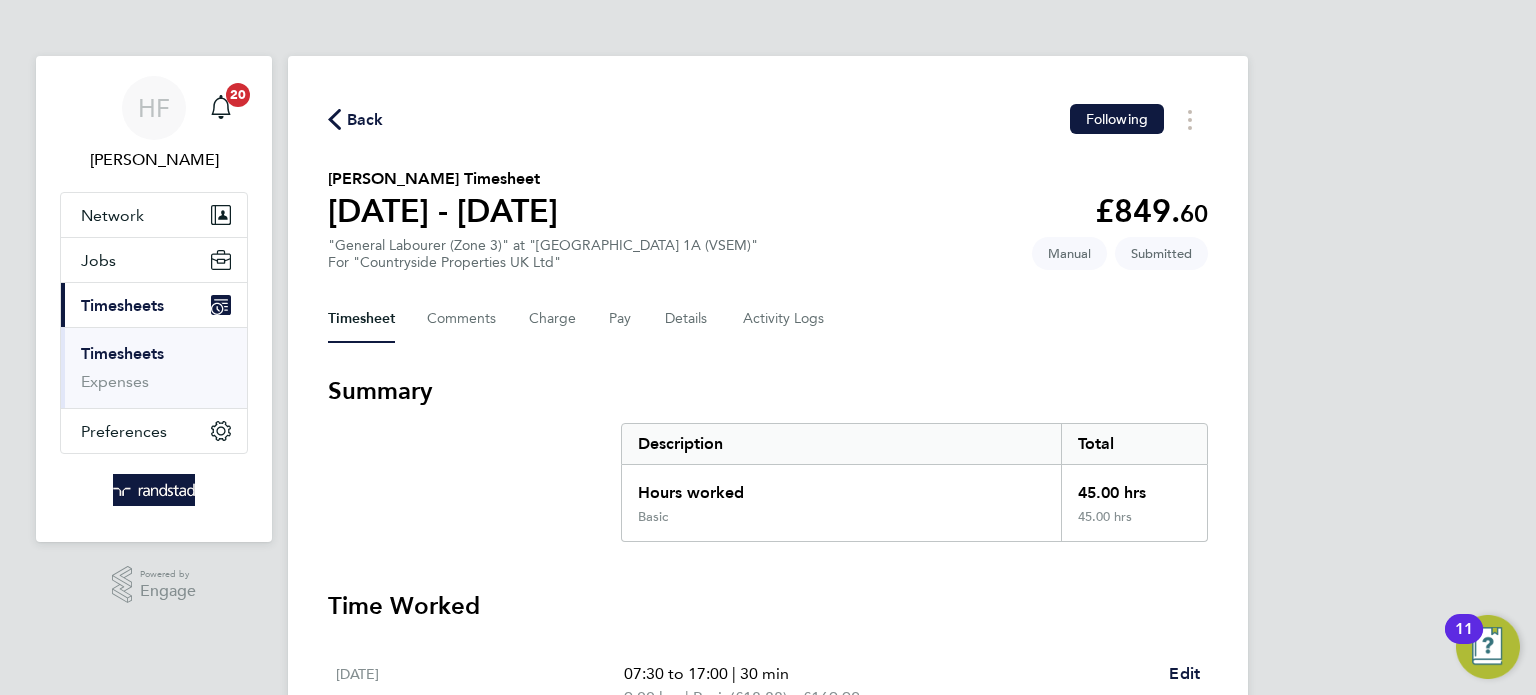 click on "Timesheets" at bounding box center (122, 353) 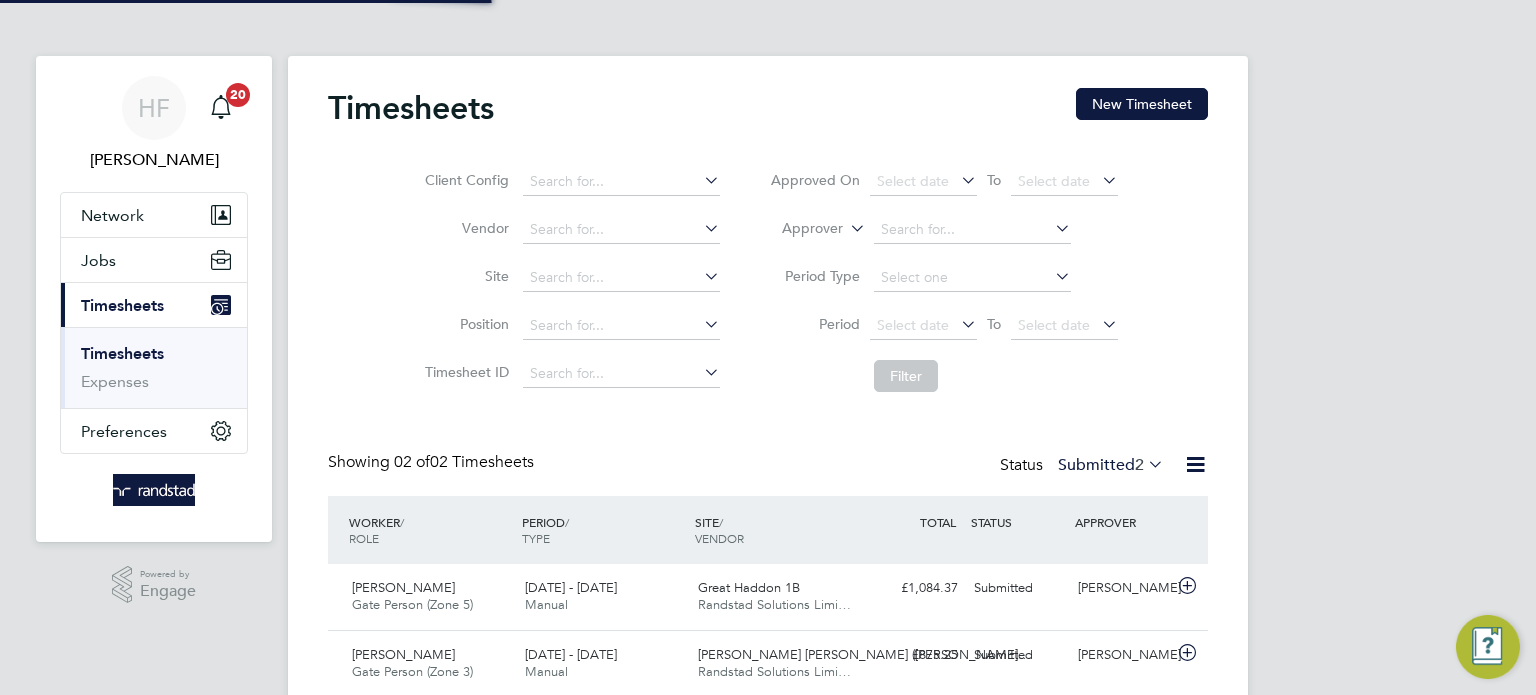 scroll, scrollTop: 9, scrollLeft: 10, axis: both 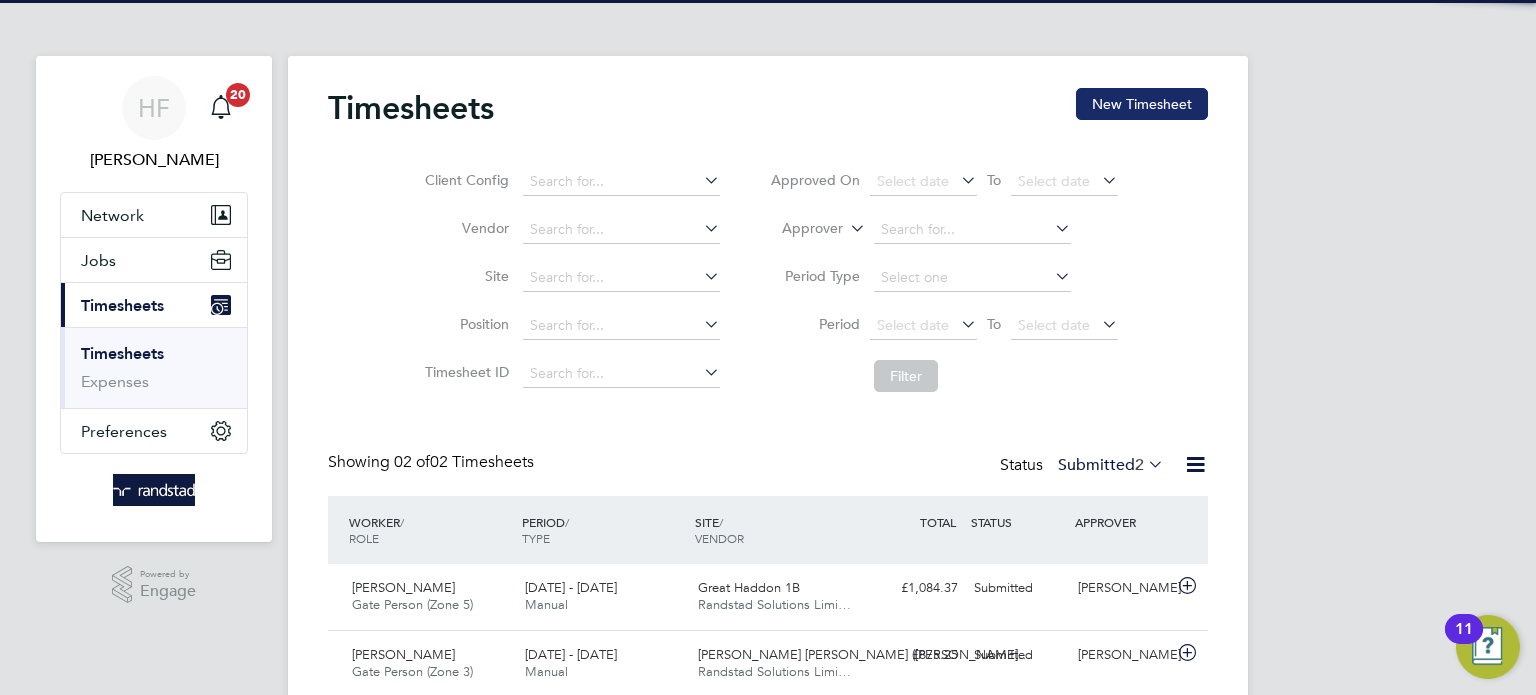click on "New Timesheet" 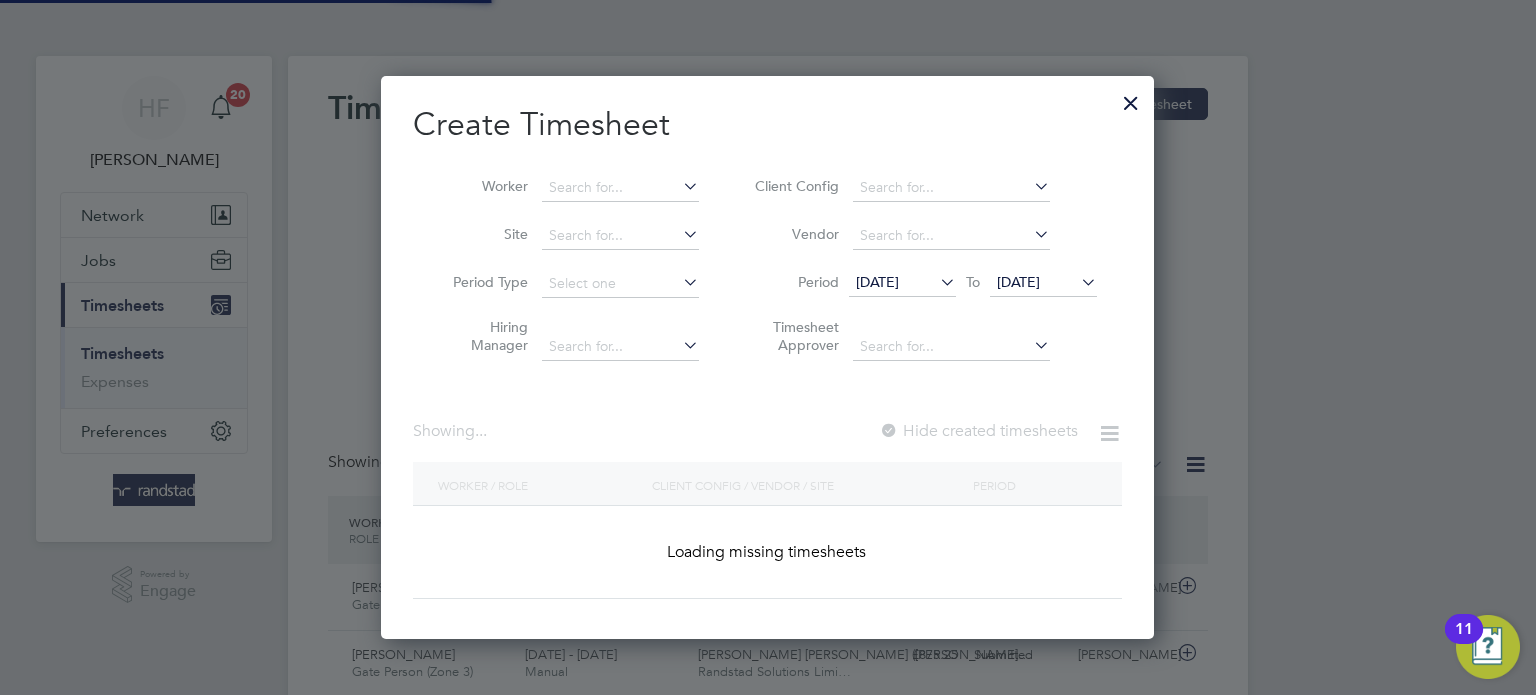 scroll, scrollTop: 10, scrollLeft: 10, axis: both 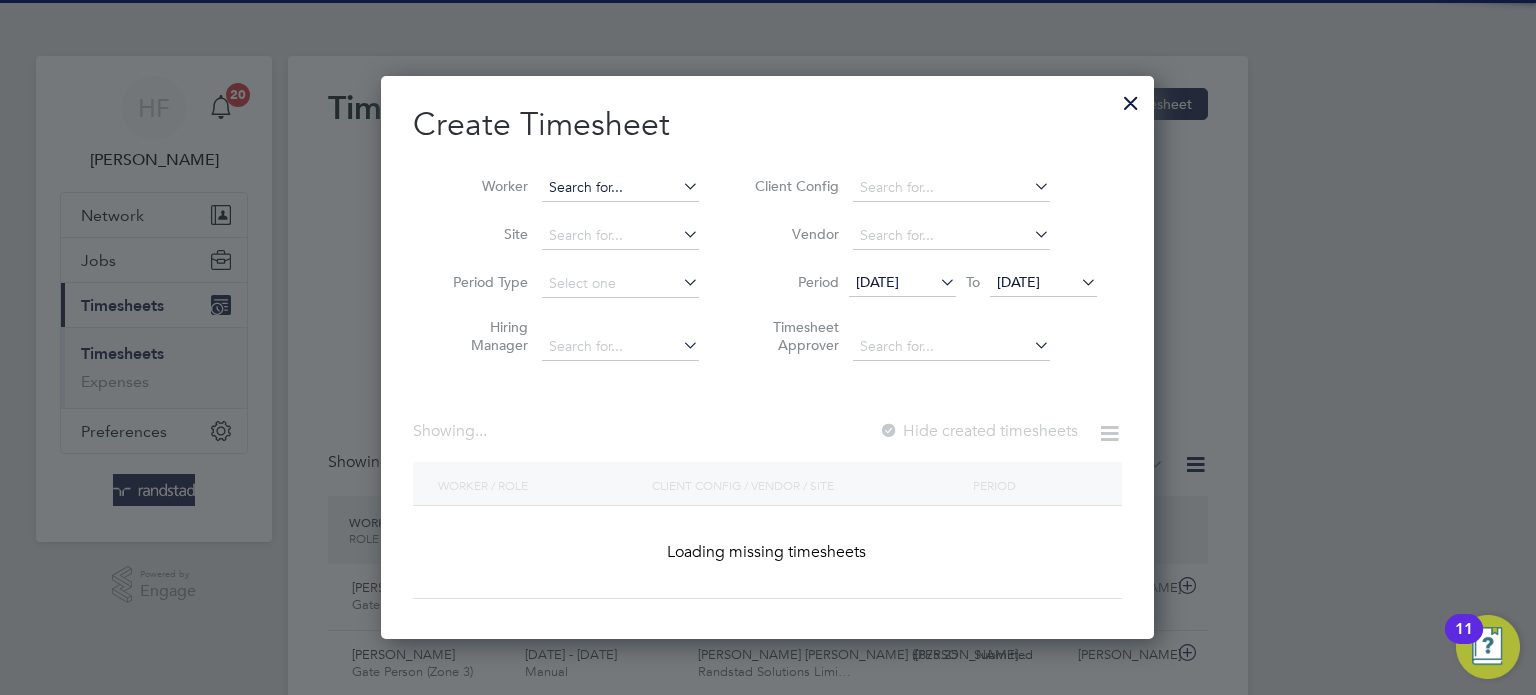 click at bounding box center (620, 188) 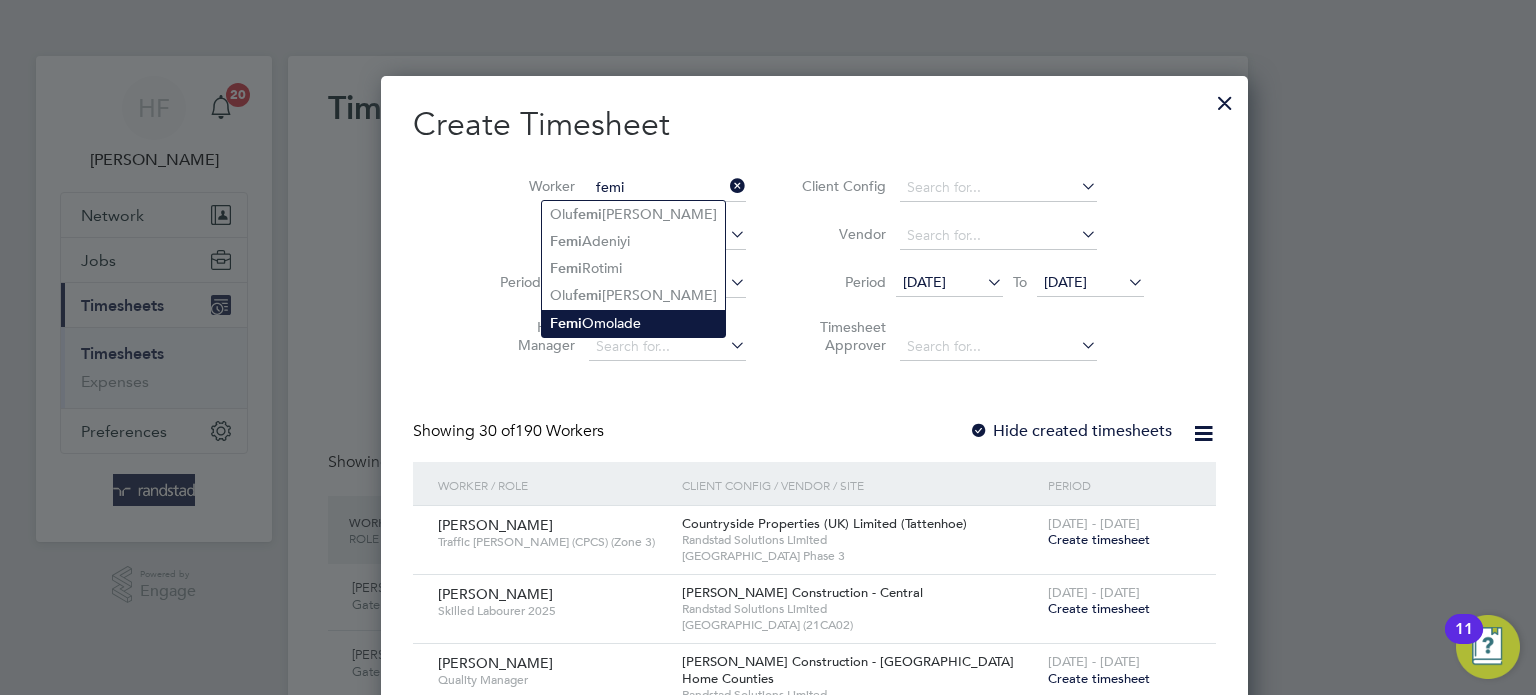 click on "Femi  Omolade" 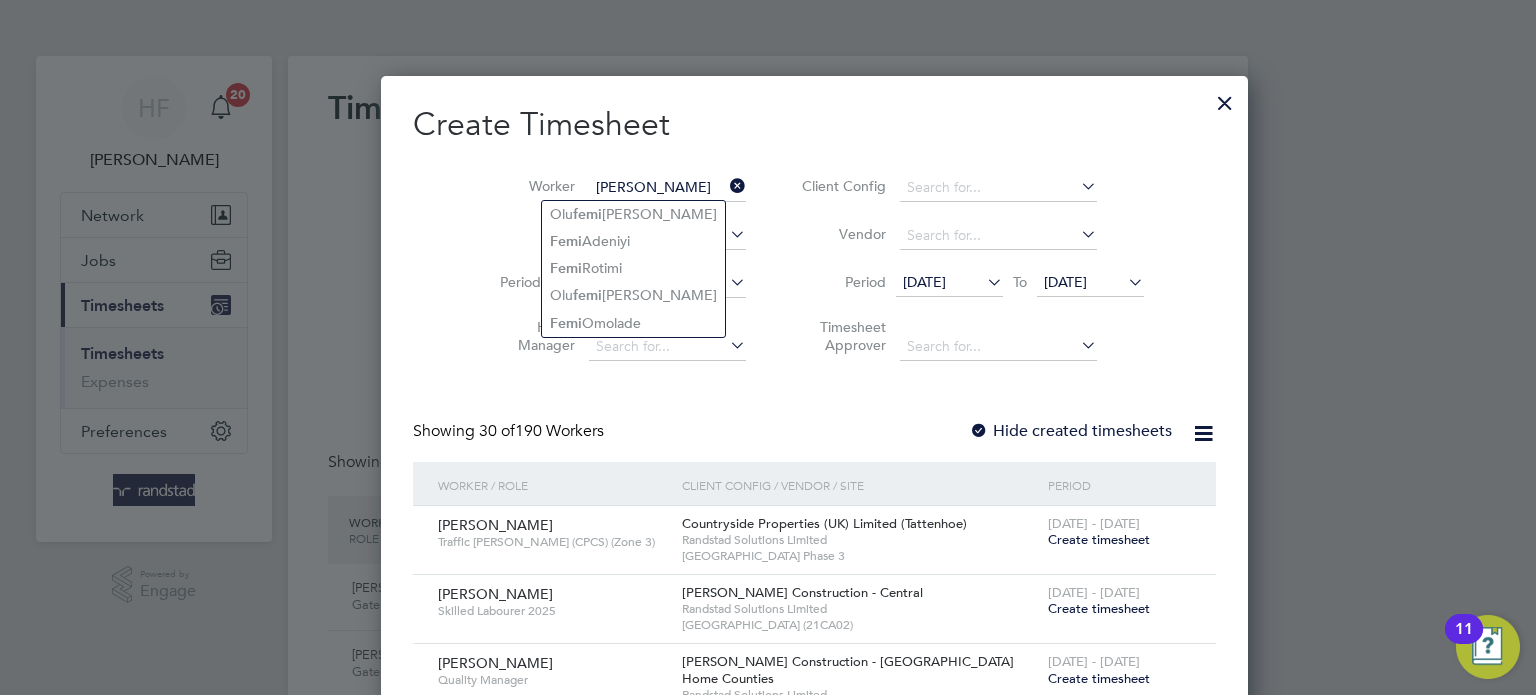 scroll, scrollTop: 10, scrollLeft: 10, axis: both 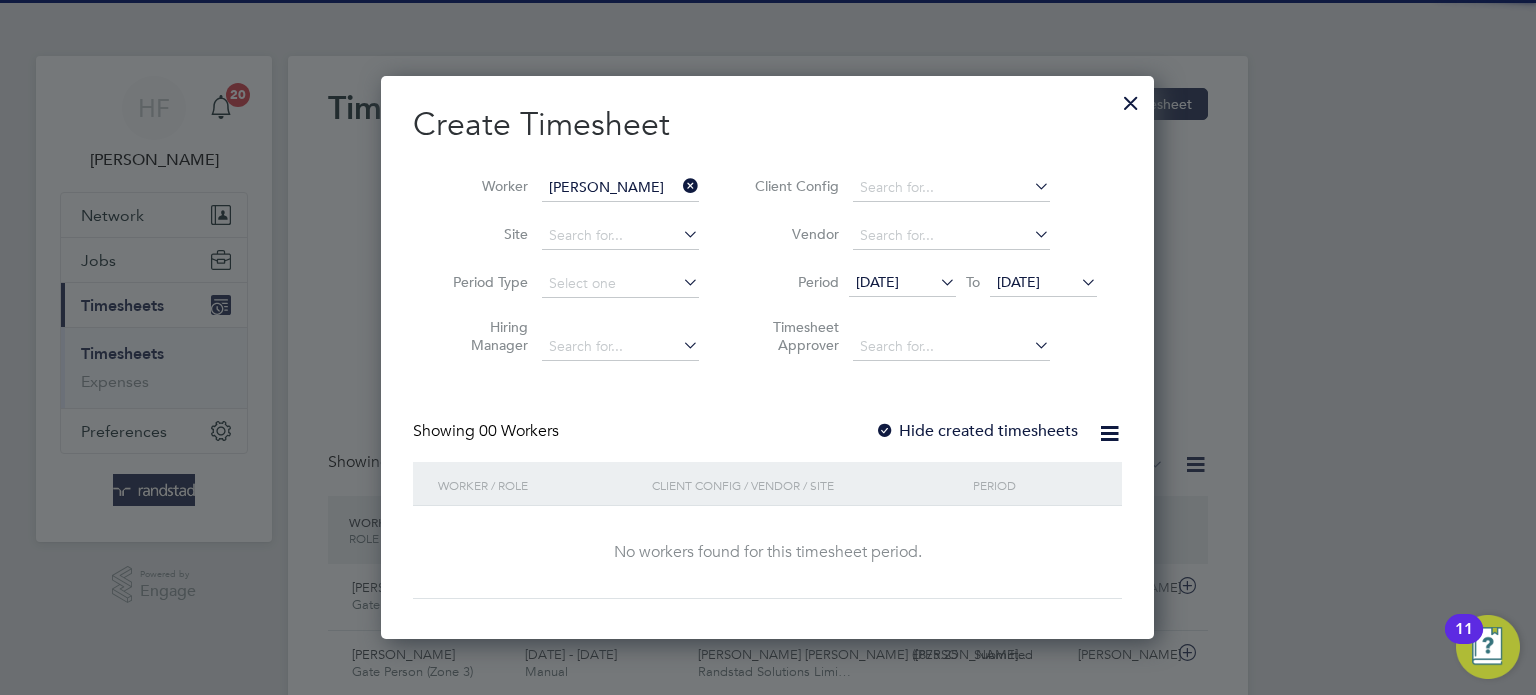 click on "Create Timesheet Worker   Femi Omolade Site   Period Type   Hiring Manager   Client Config   Vendor   Period
14 Jul 2025
To
21 Jul 2025
Timesheet Approver   Showing   00 Workers Hide created timesheets Worker / Role Client Config / Vendor / Site Period No workers found for this timesheet period. Show  30  more" at bounding box center [767, 351] 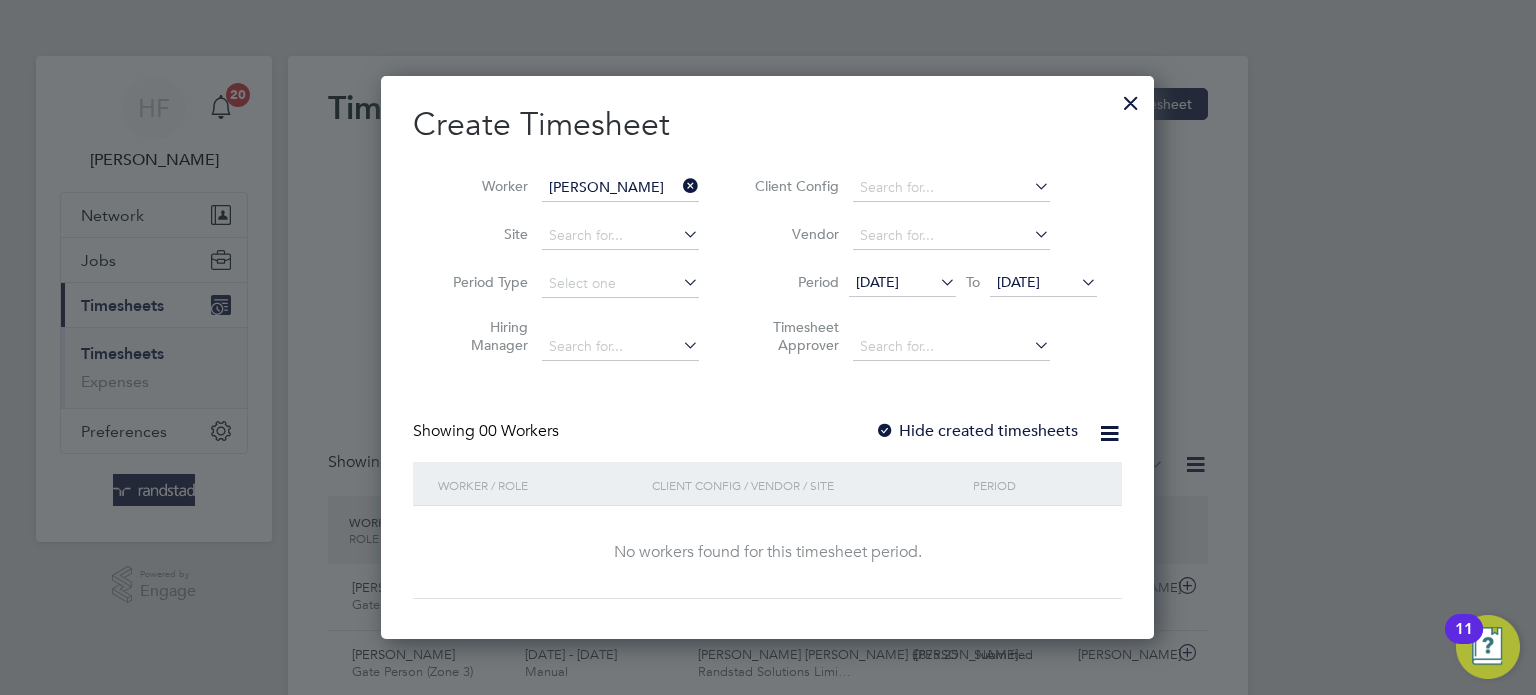 click on "Hide created timesheets" at bounding box center [976, 431] 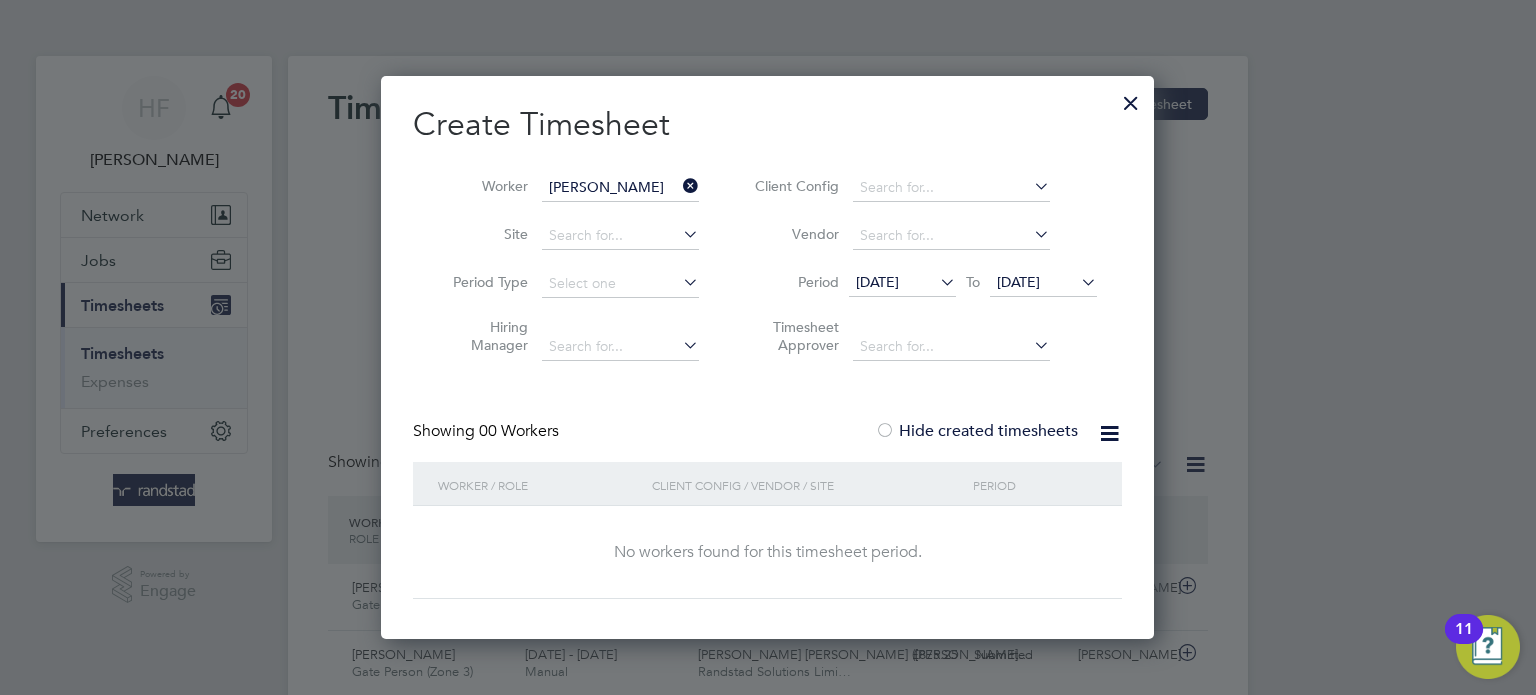 click on "Hide created timesheets" at bounding box center [976, 431] 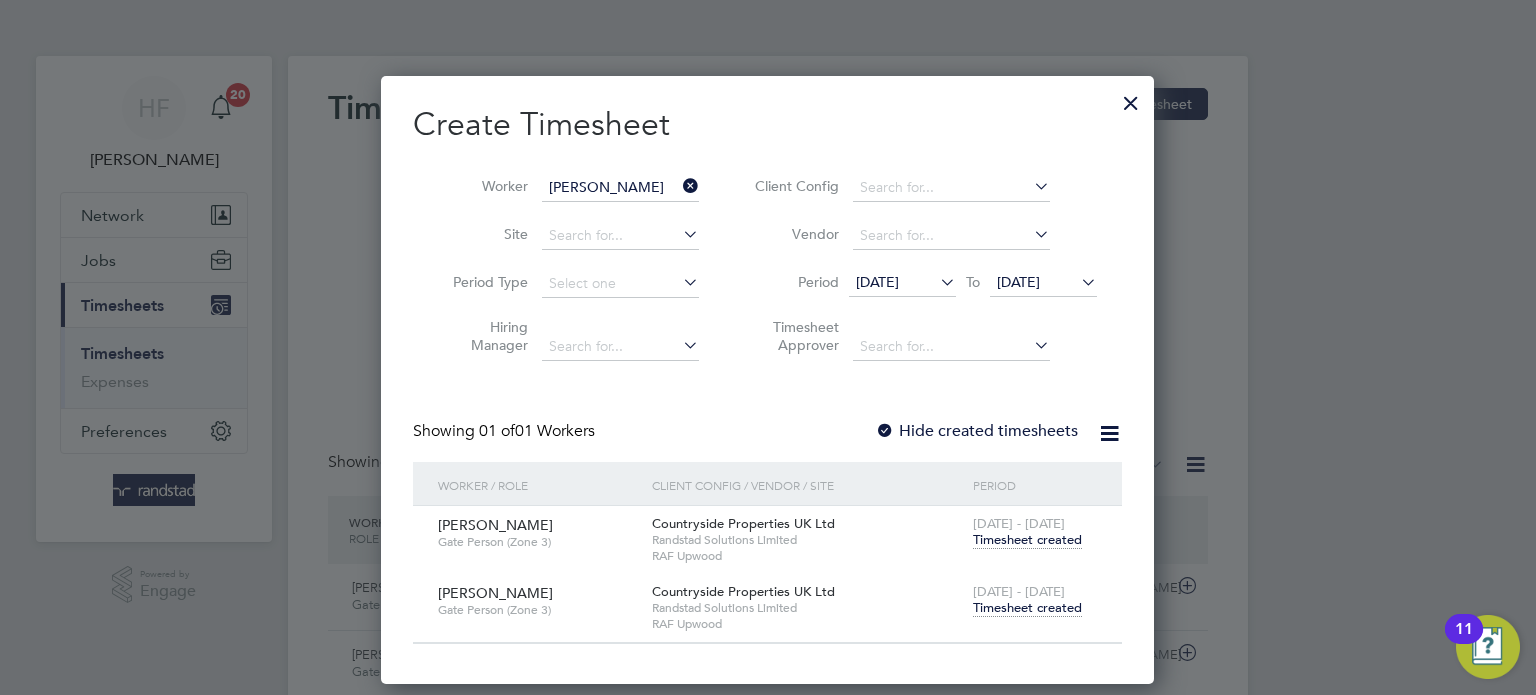 click on "Timesheet created" at bounding box center [1027, 608] 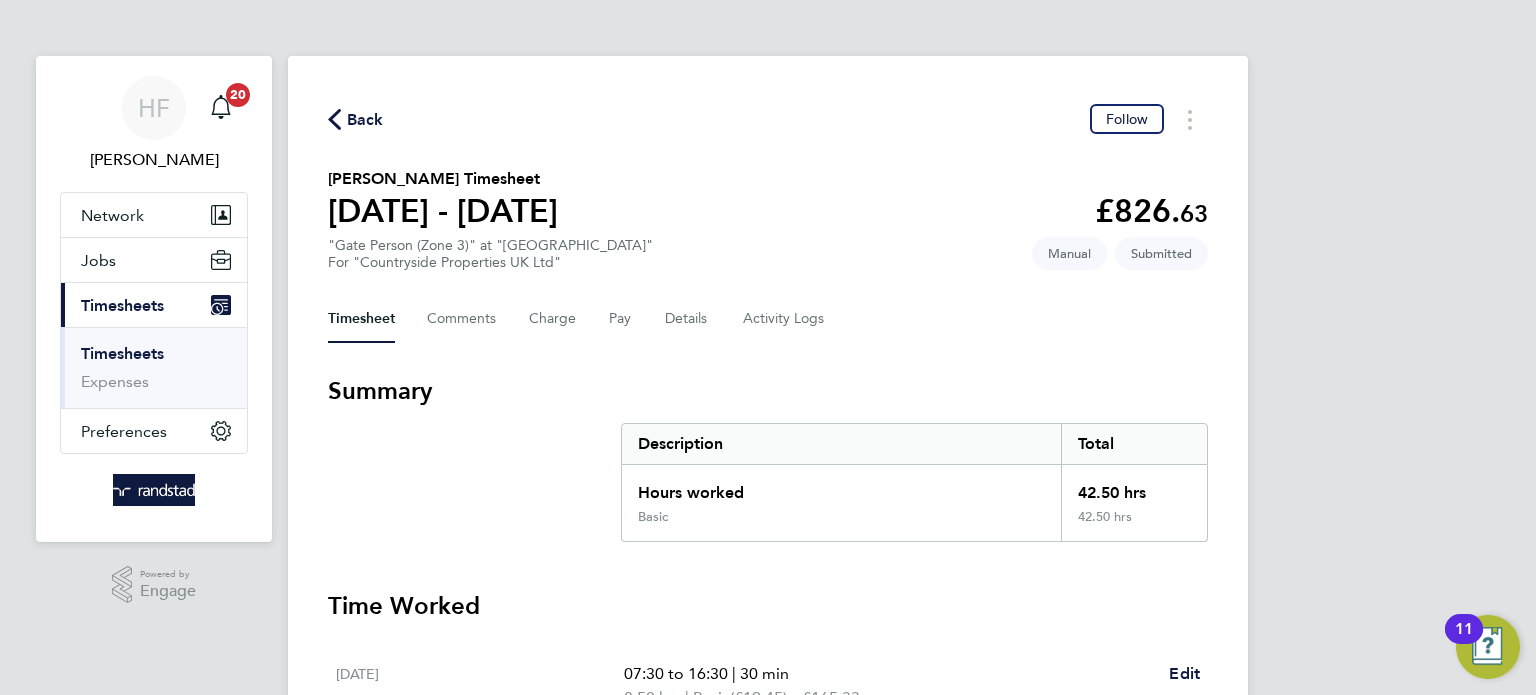 click on "Timesheets" at bounding box center (122, 353) 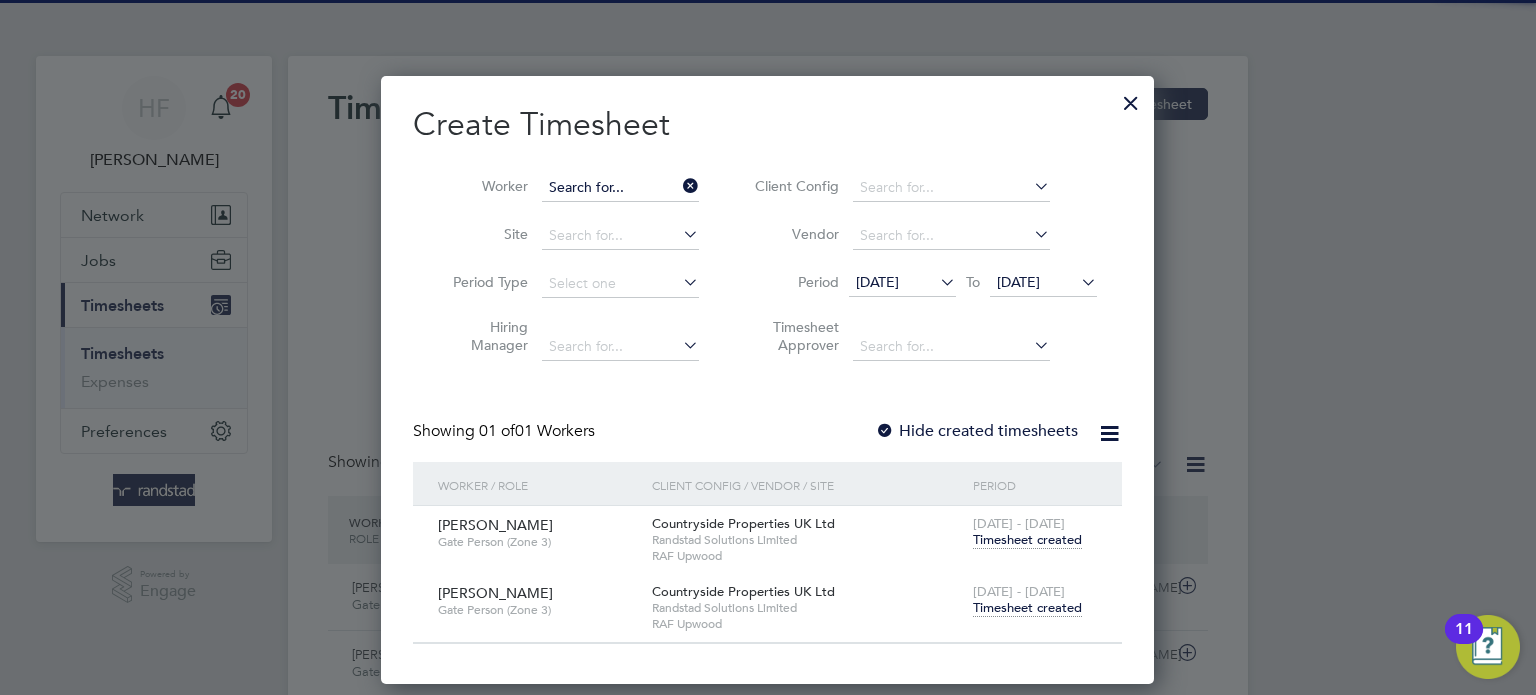 click at bounding box center (620, 188) 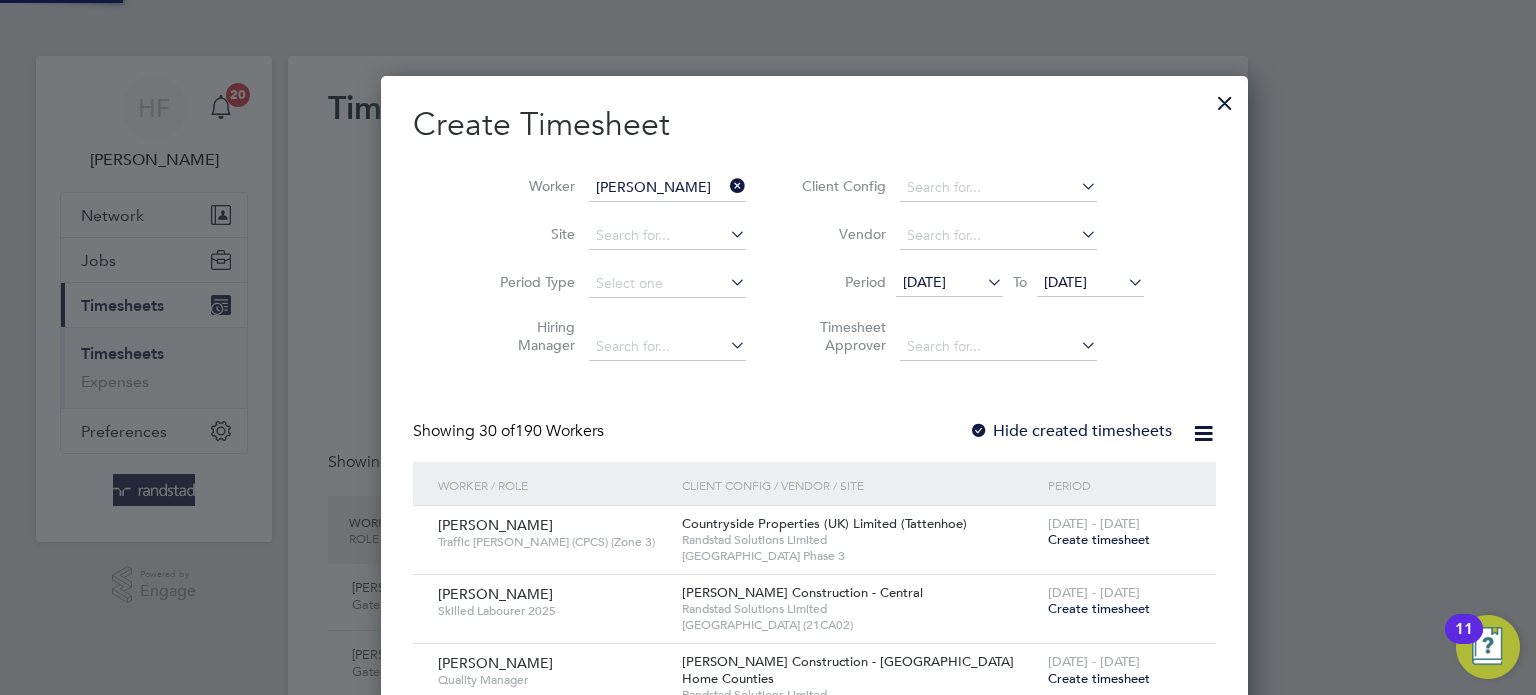 click on "Mihai   Sta nciu" 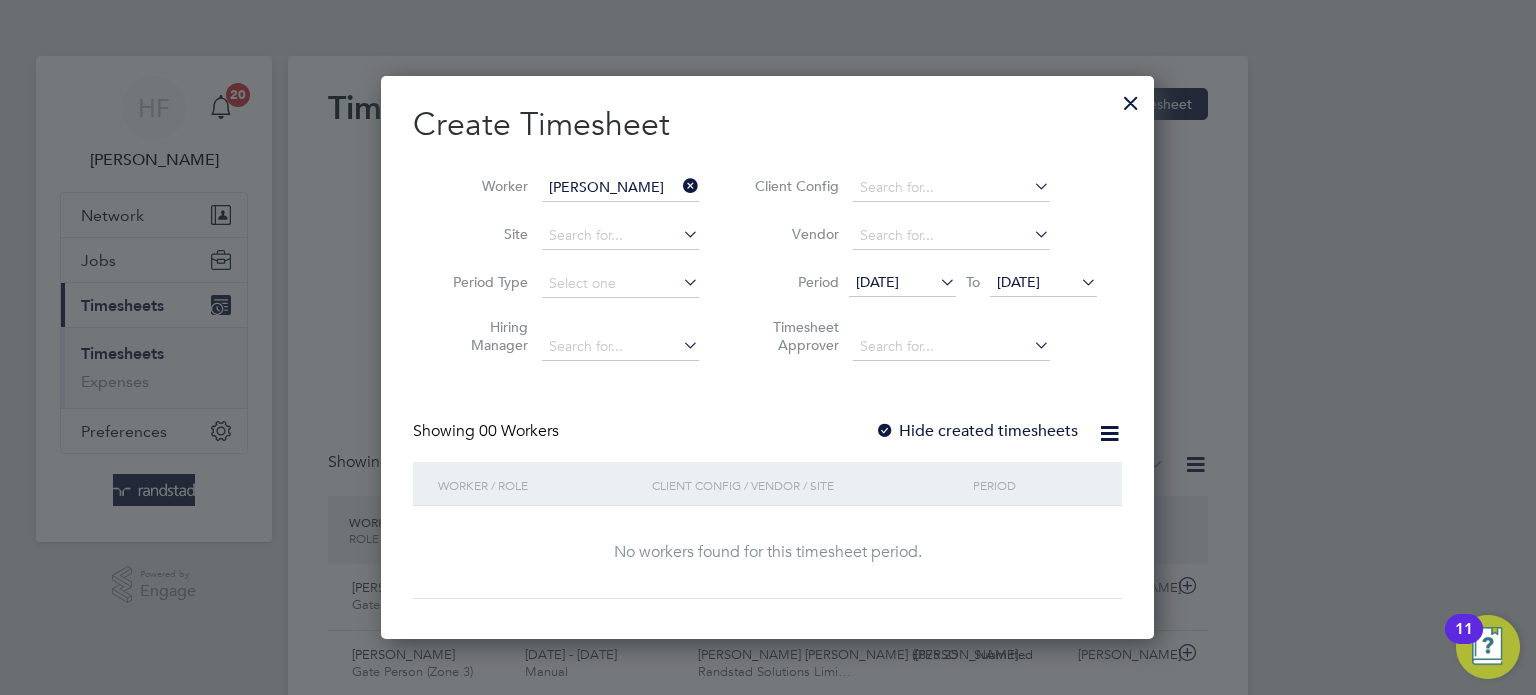 click on "Hide created timesheets" at bounding box center [976, 431] 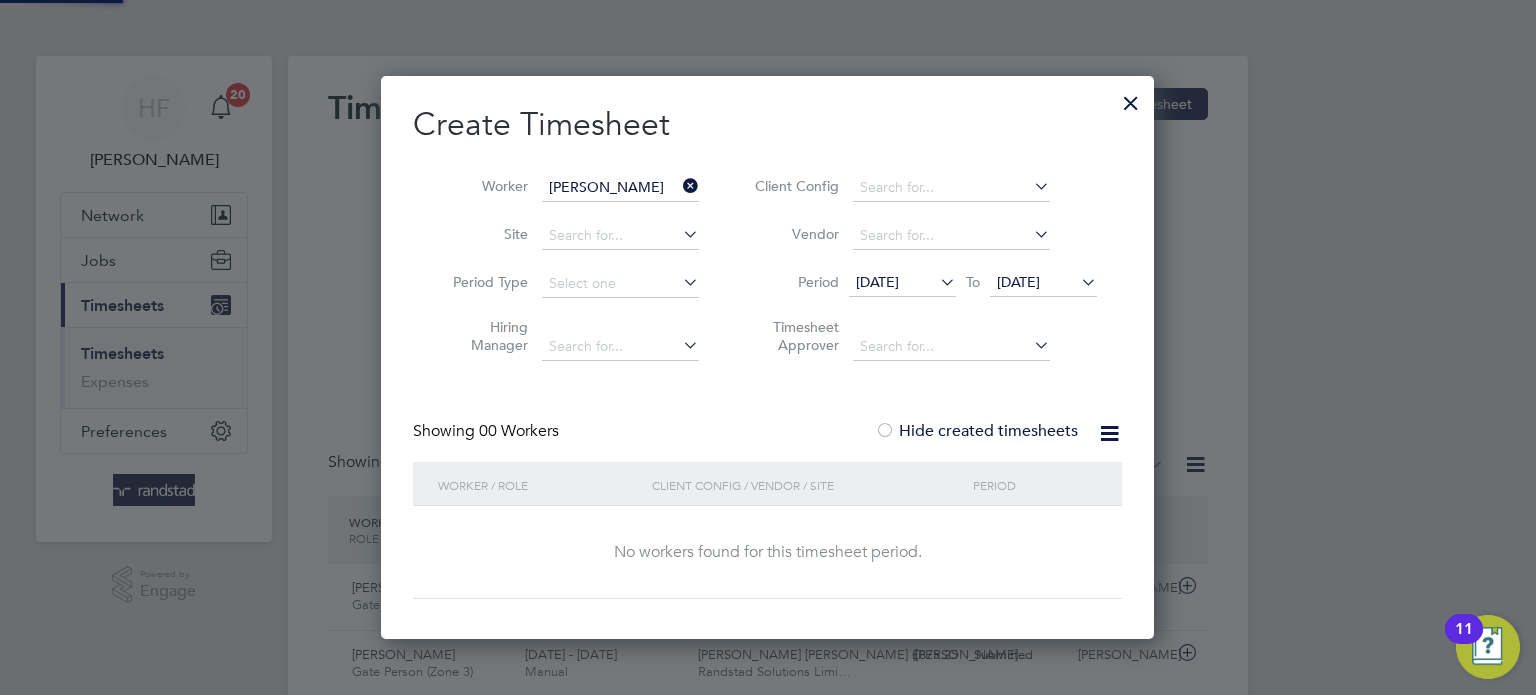 click on "Hide created timesheets" at bounding box center (976, 431) 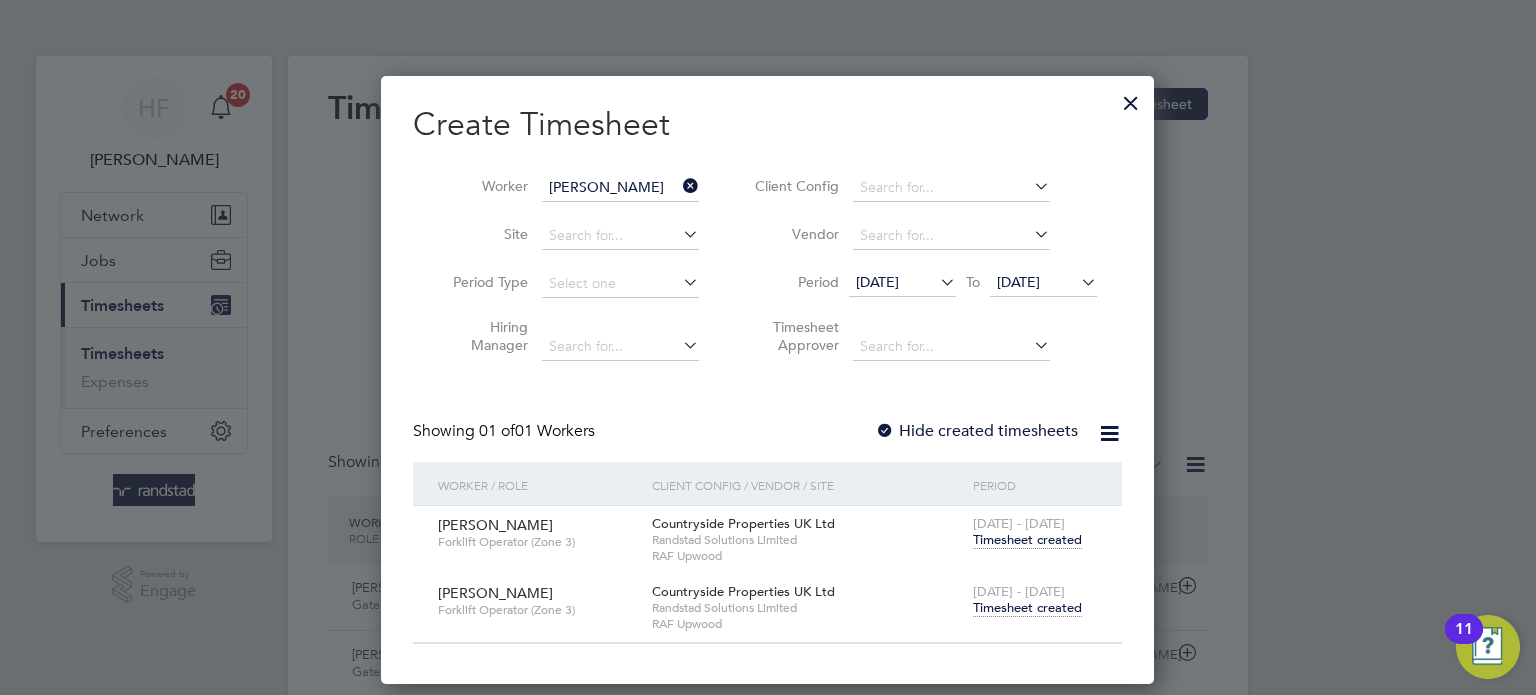 click on "21 - 27 Jul 2025 Timesheet created" at bounding box center [1035, 601] 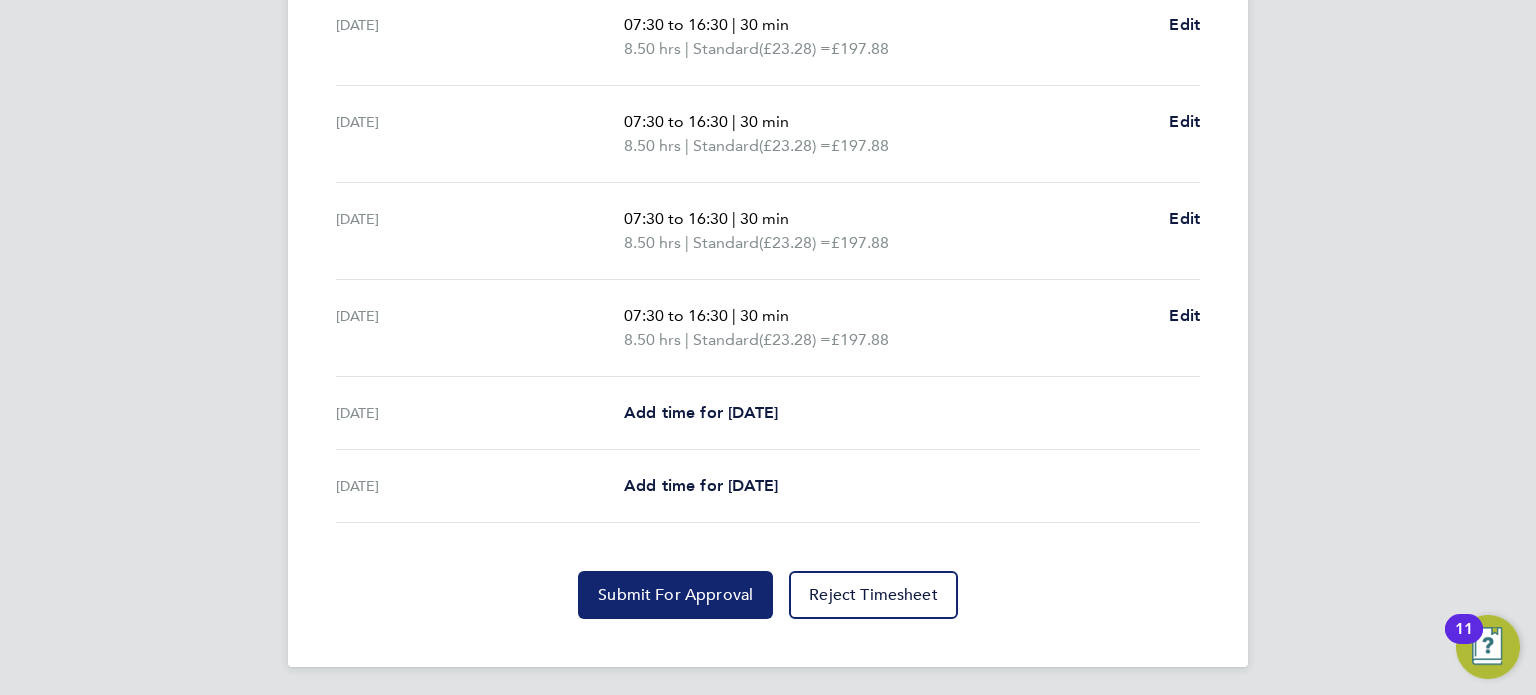 click on "Submit For Approval" 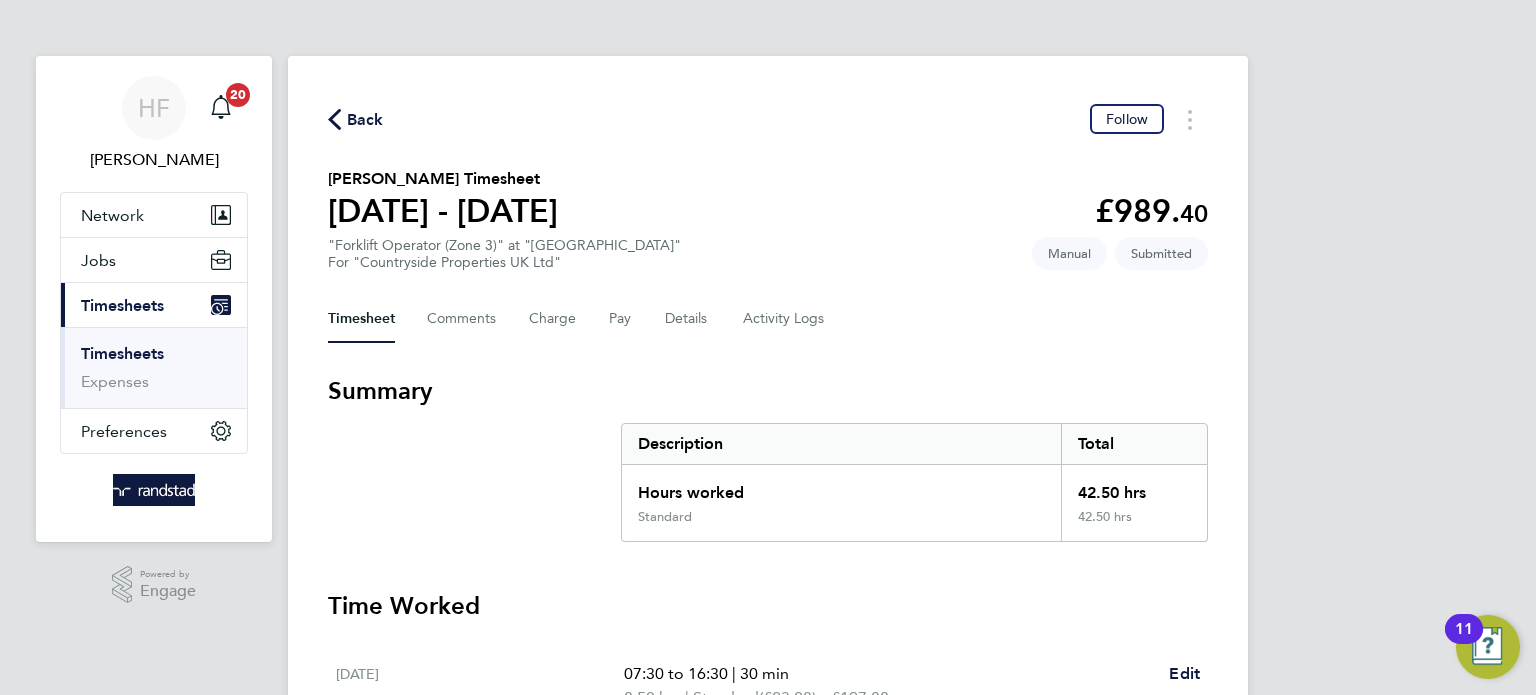 click on "Timesheets" at bounding box center (122, 353) 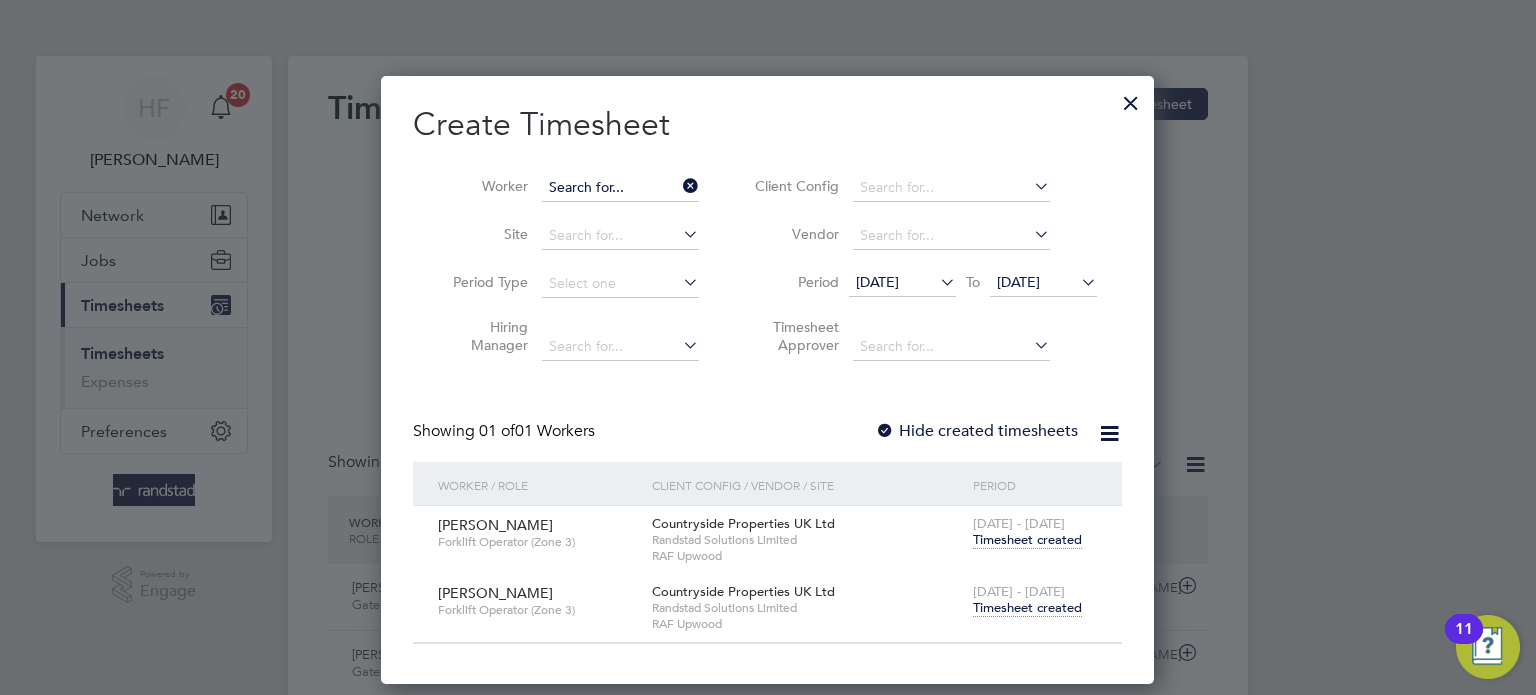 click at bounding box center [620, 188] 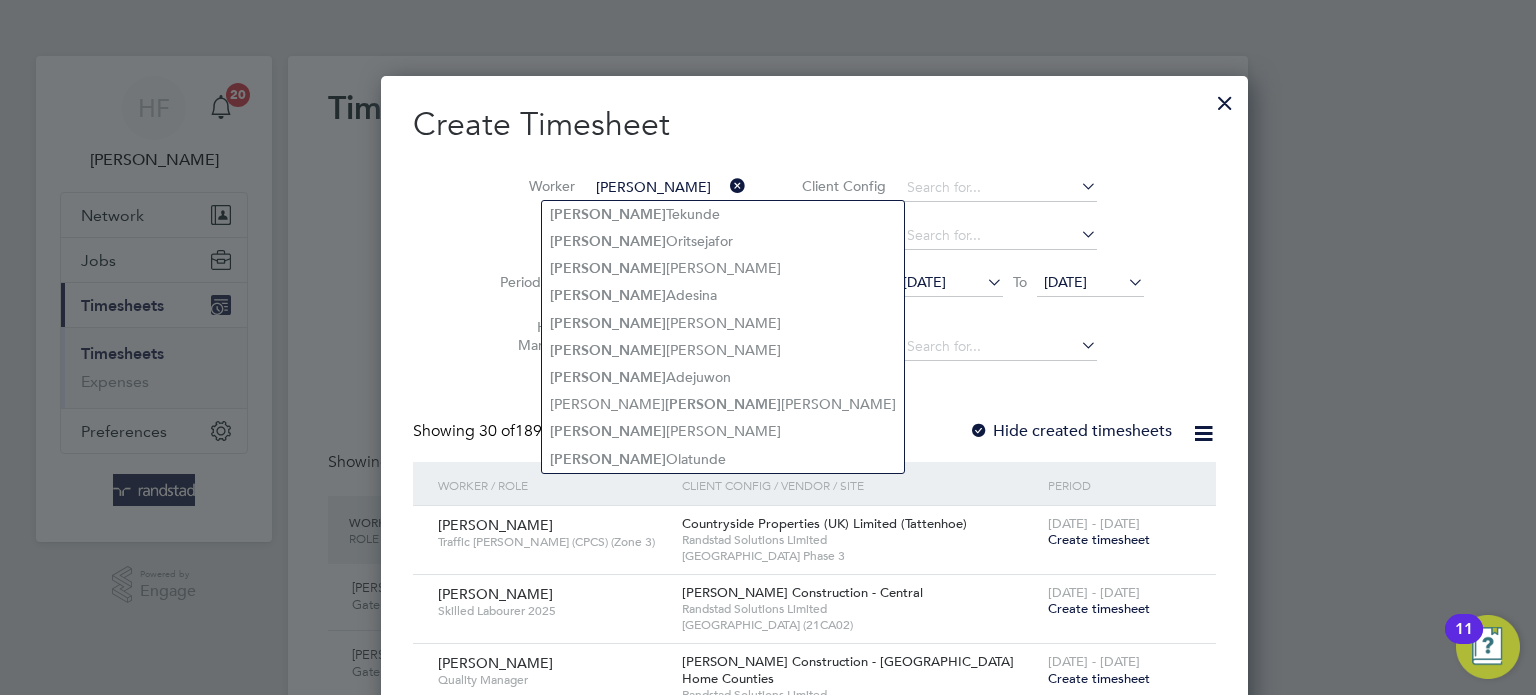 type on "emmanuel" 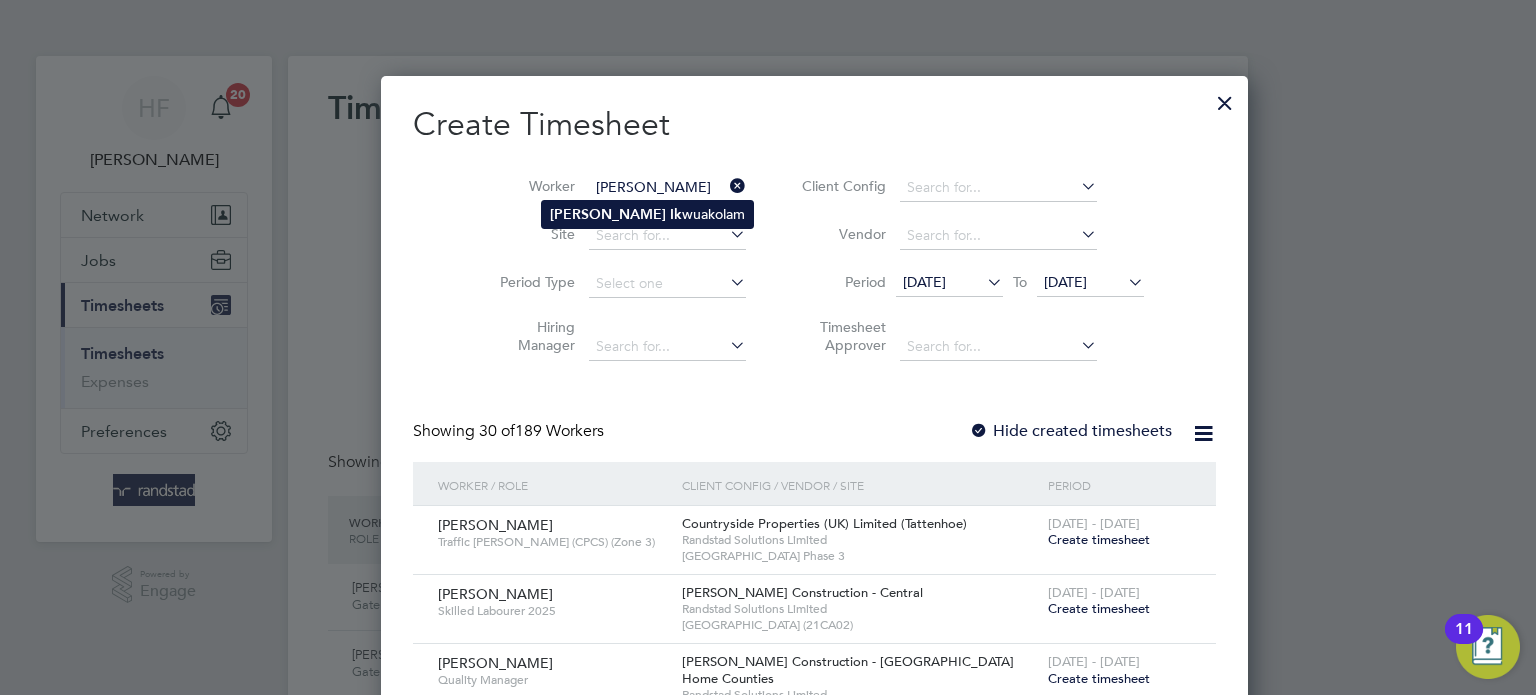click on "Emmanuel   Ik wuakolam" 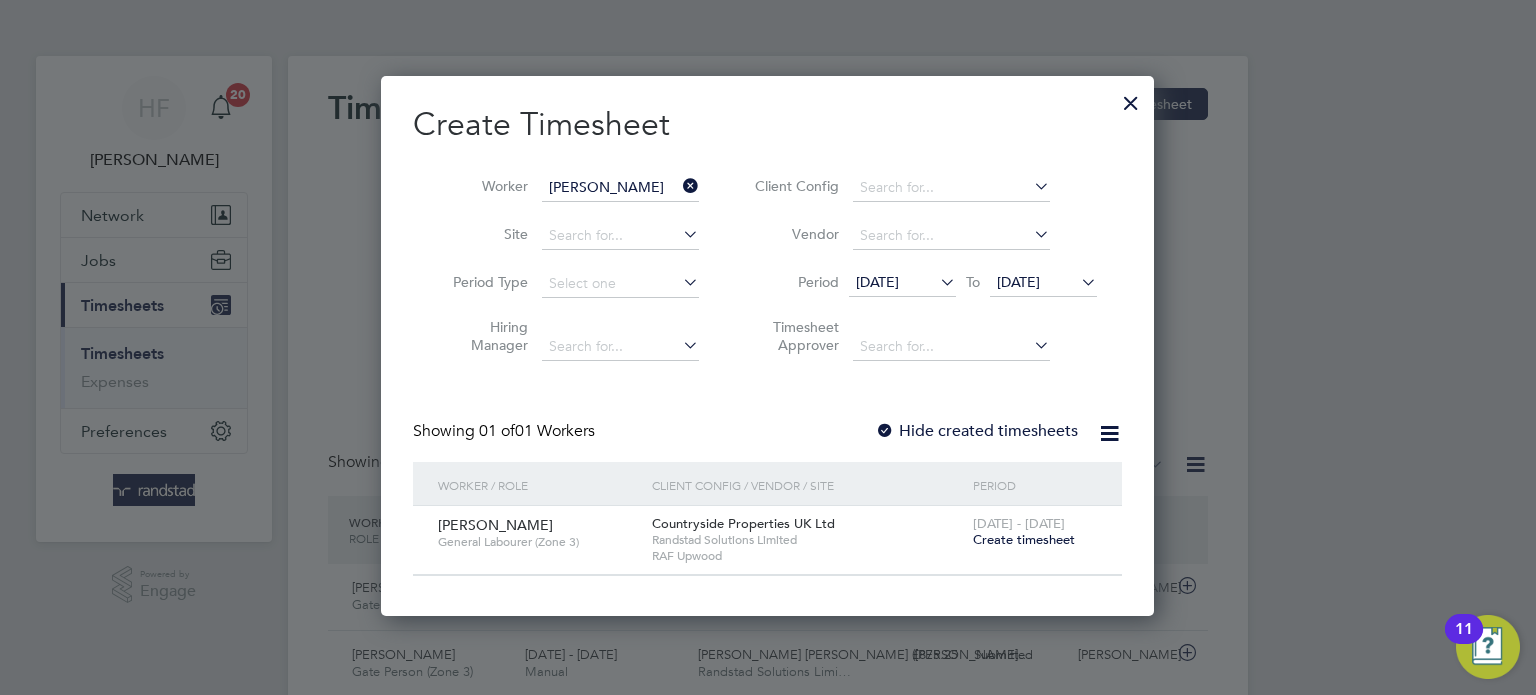 click on "Create timesheet" at bounding box center (1024, 539) 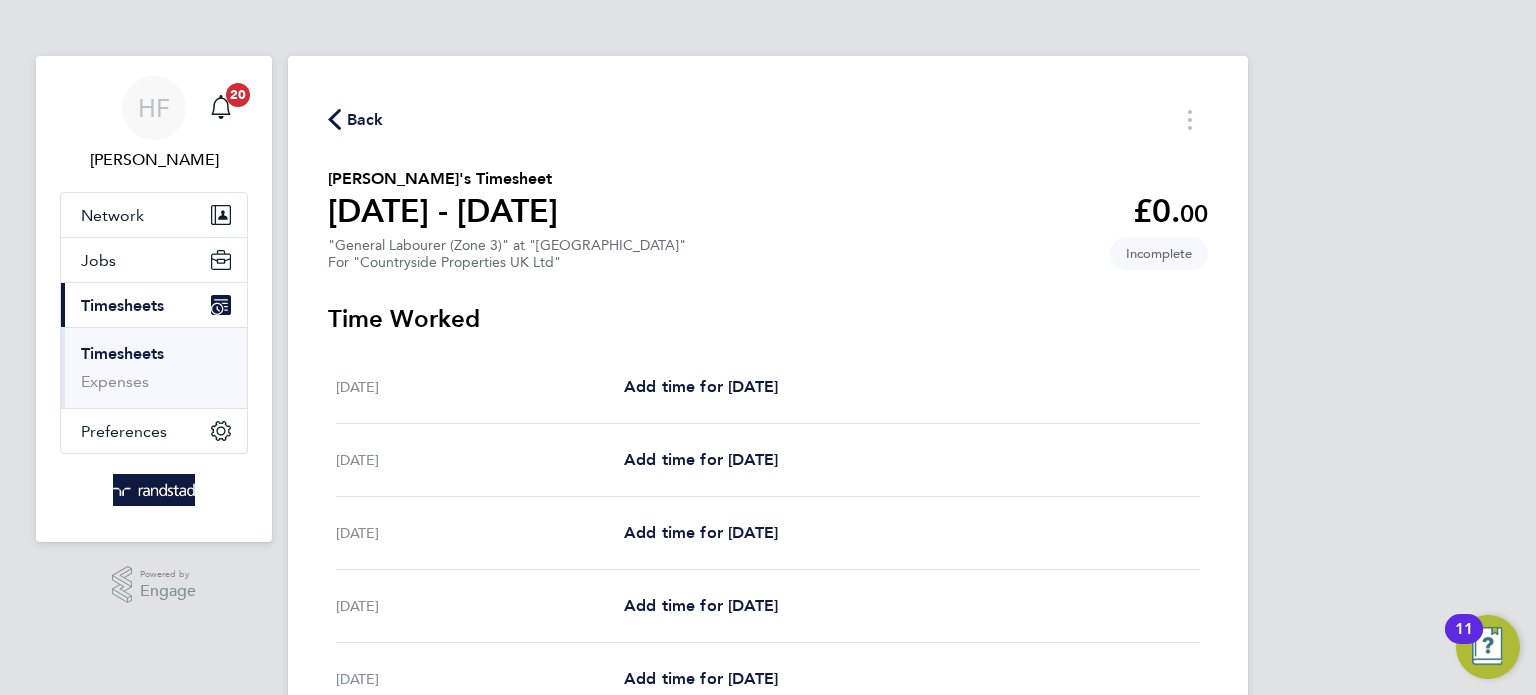 drag, startPoint x: 152, startPoint y: 348, endPoint x: 203, endPoint y: 340, distance: 51.62364 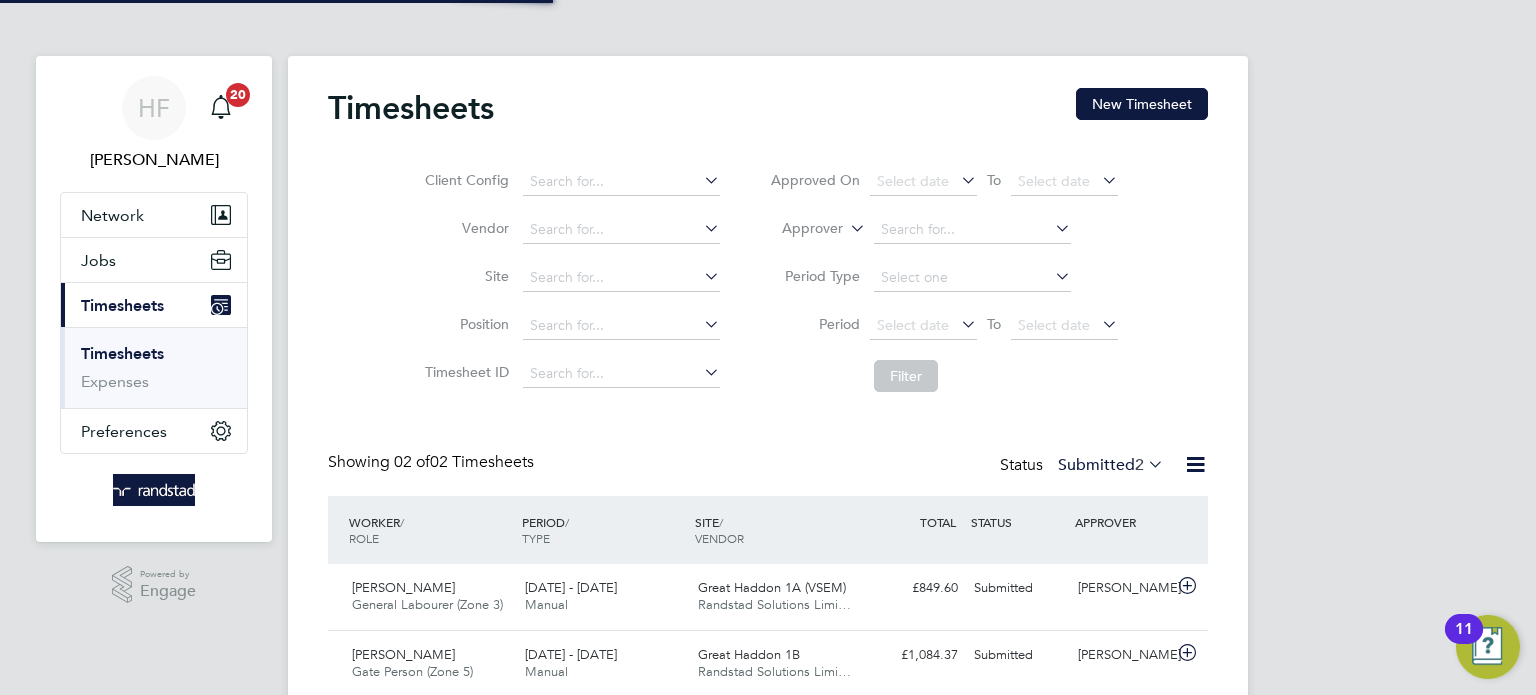 scroll, scrollTop: 9, scrollLeft: 10, axis: both 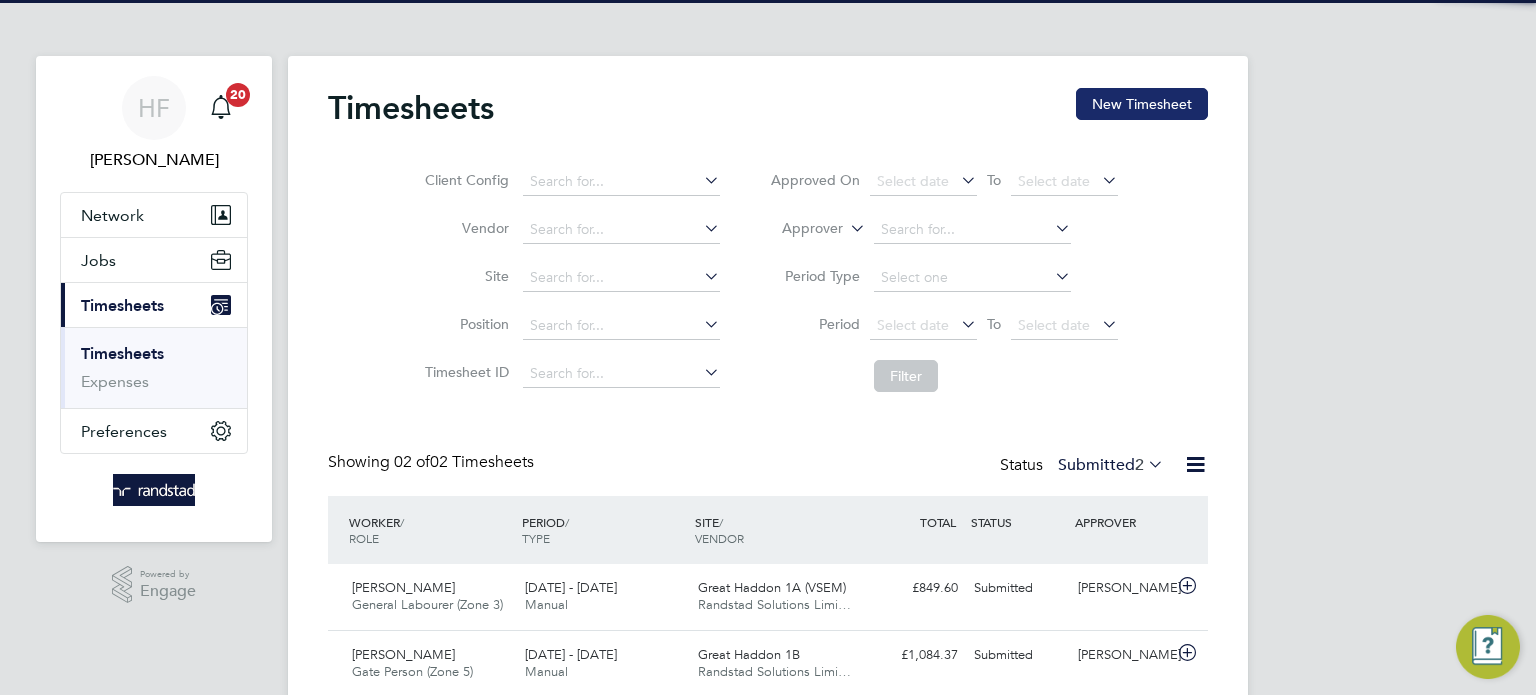 click on "New Timesheet" 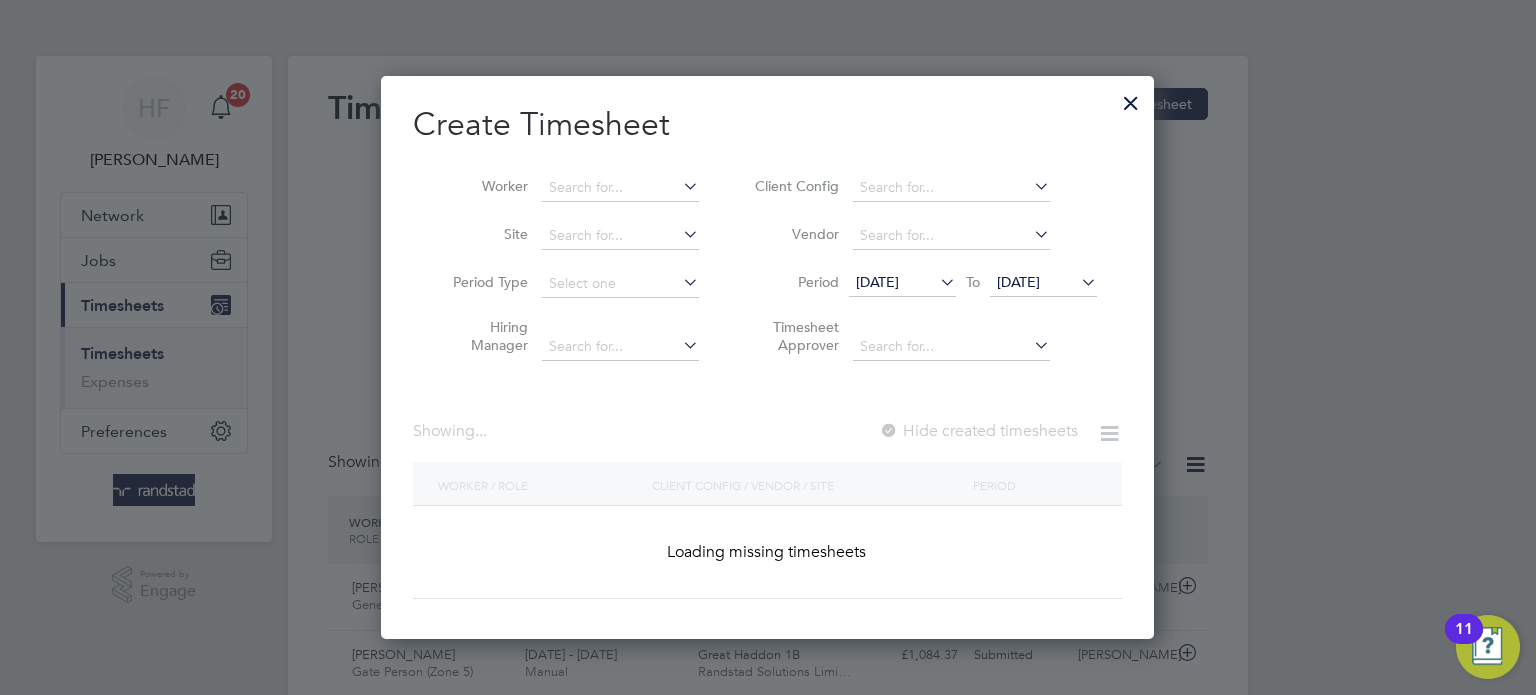 scroll, scrollTop: 10, scrollLeft: 10, axis: both 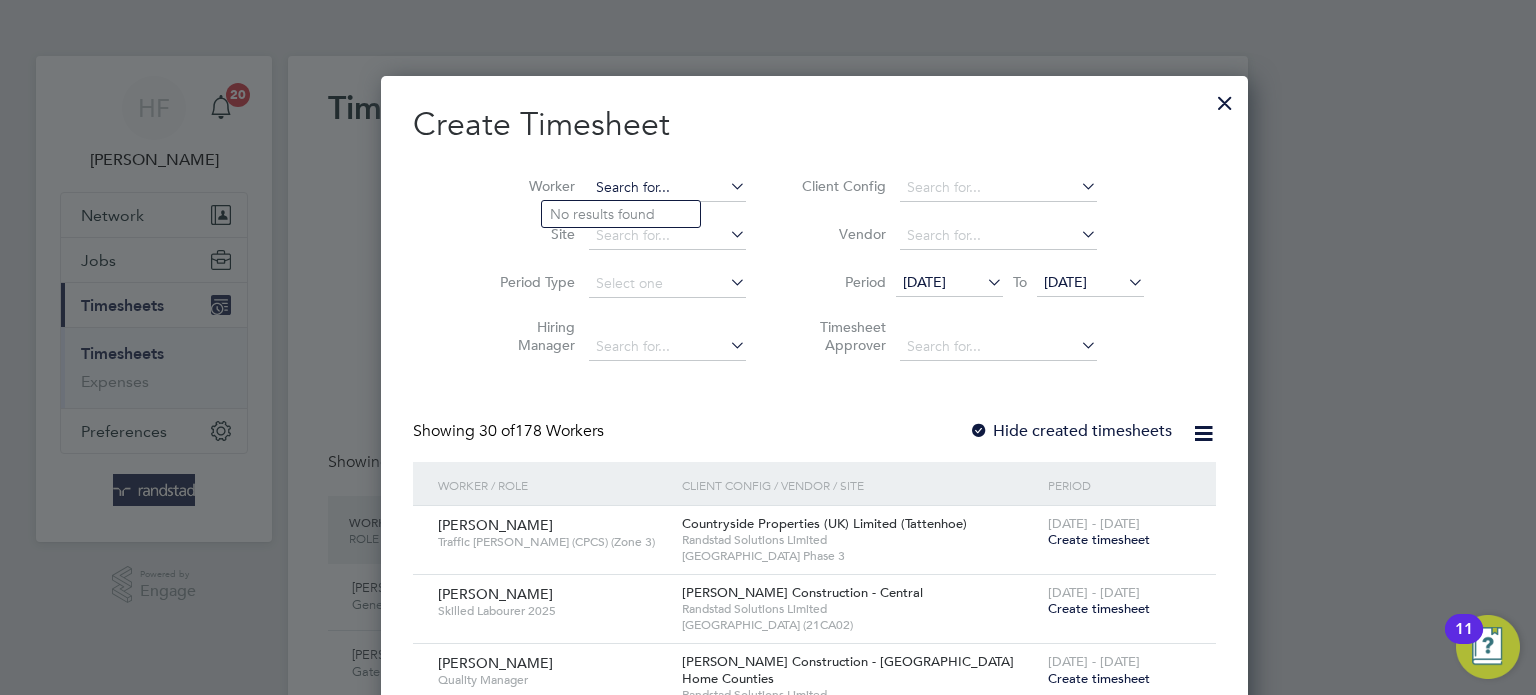drag, startPoint x: 626, startPoint y: 191, endPoint x: 743, endPoint y: 191, distance: 117 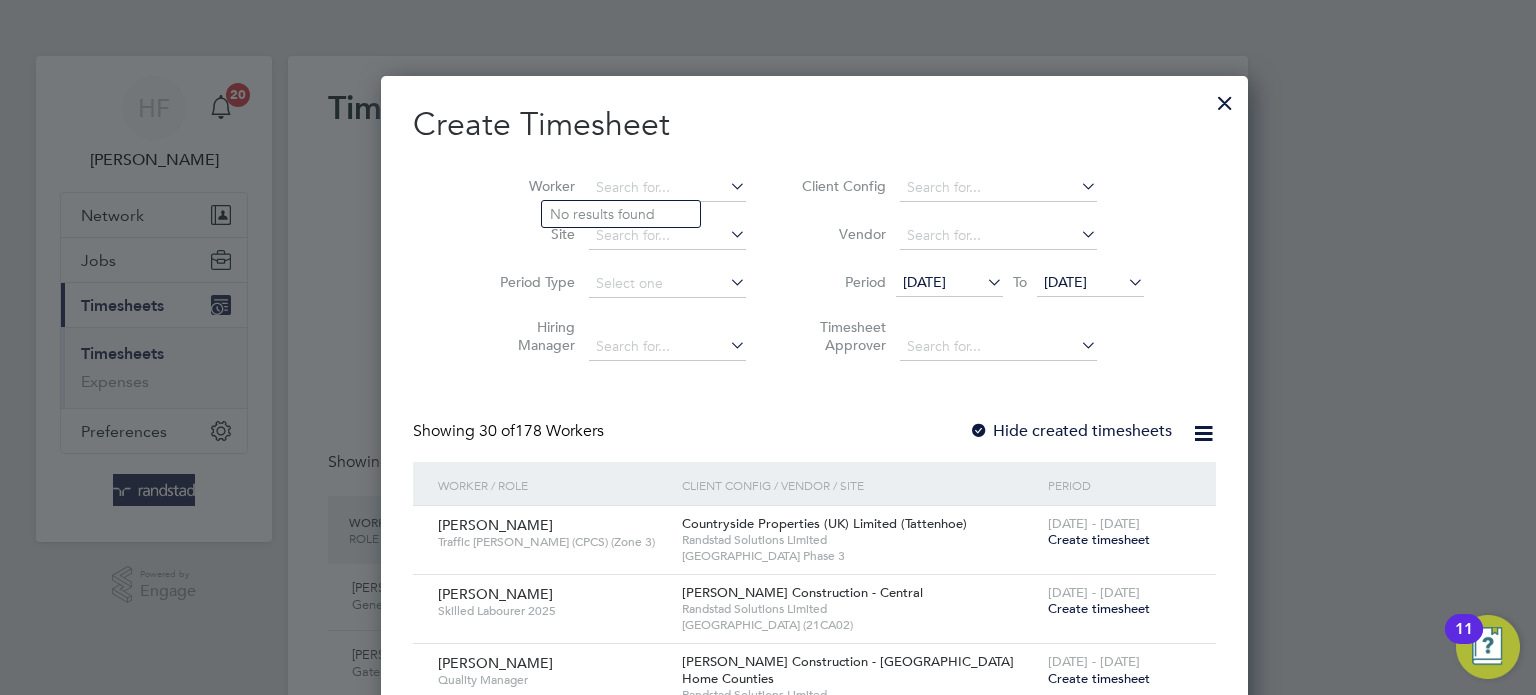 click at bounding box center (667, 188) 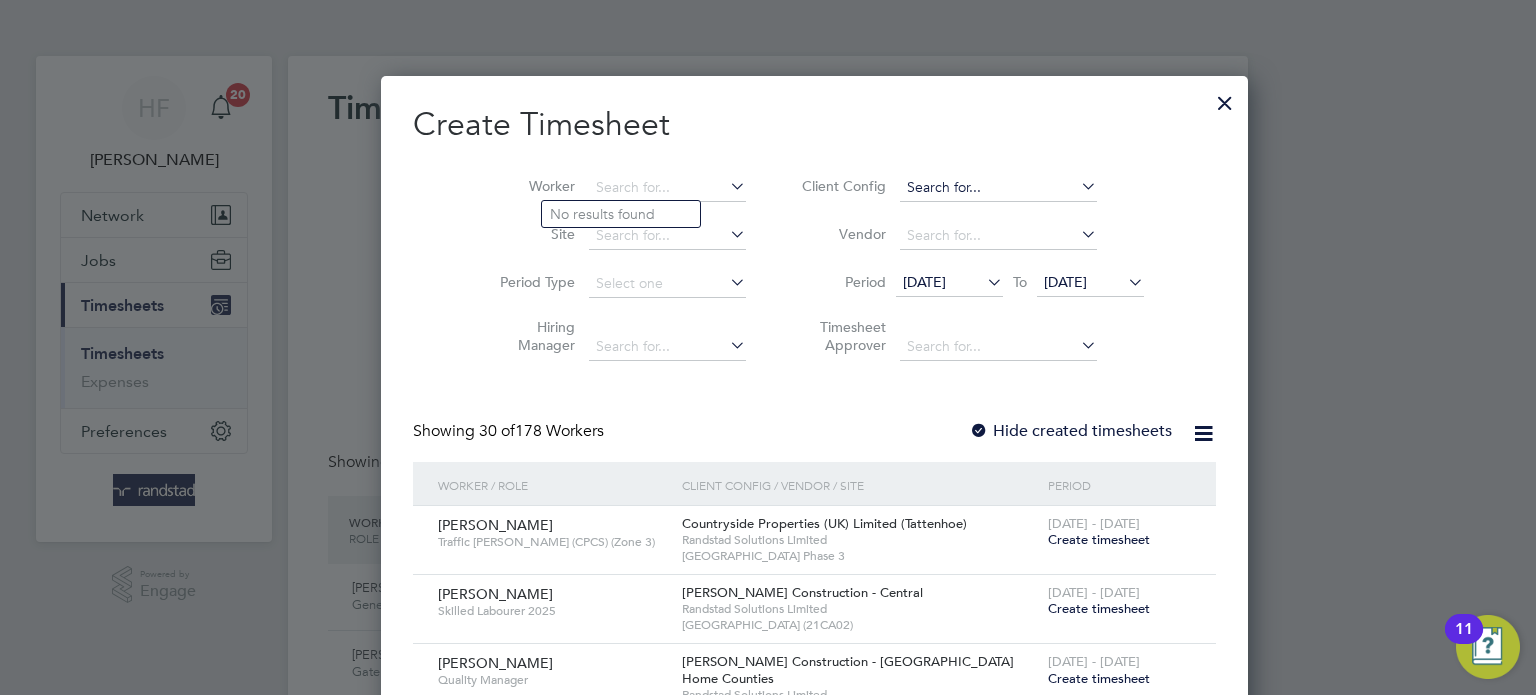 type on "n" 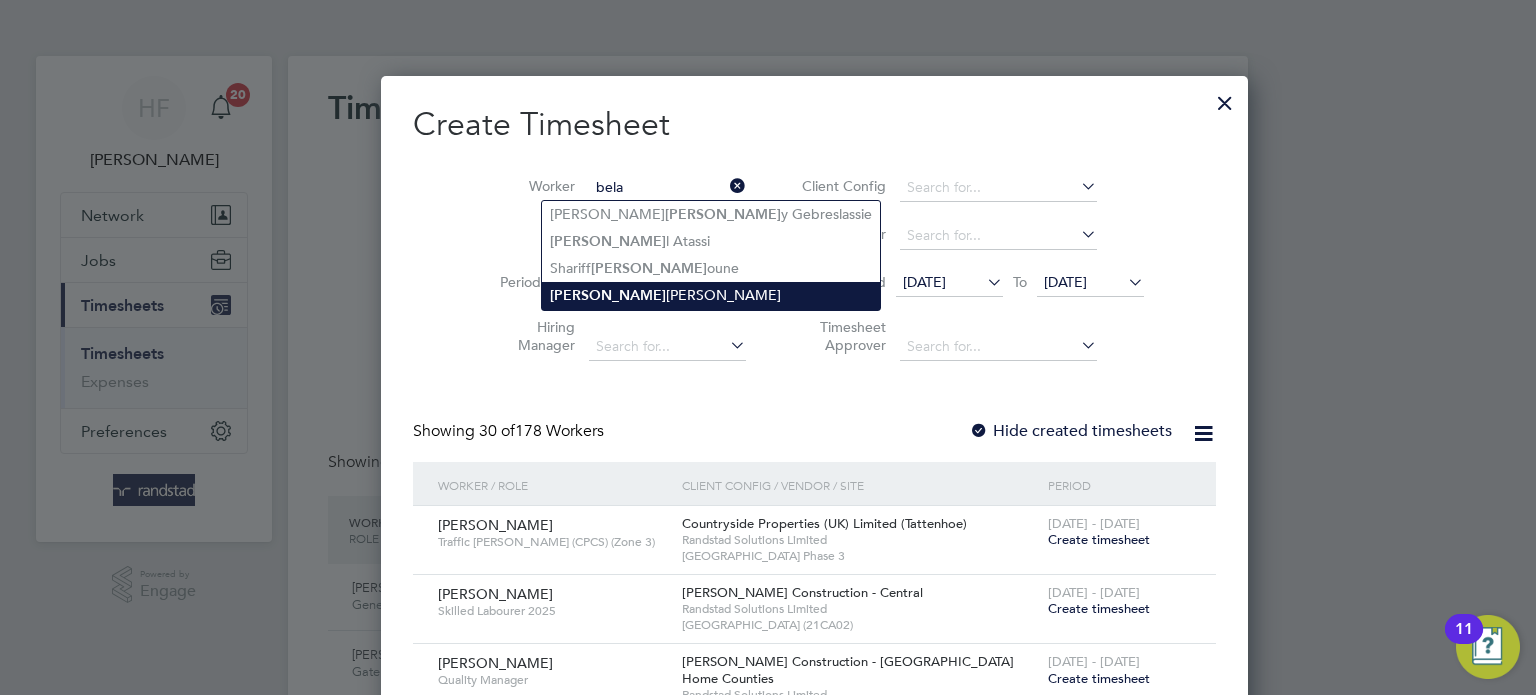 click on "Bela  Norbert Varga" 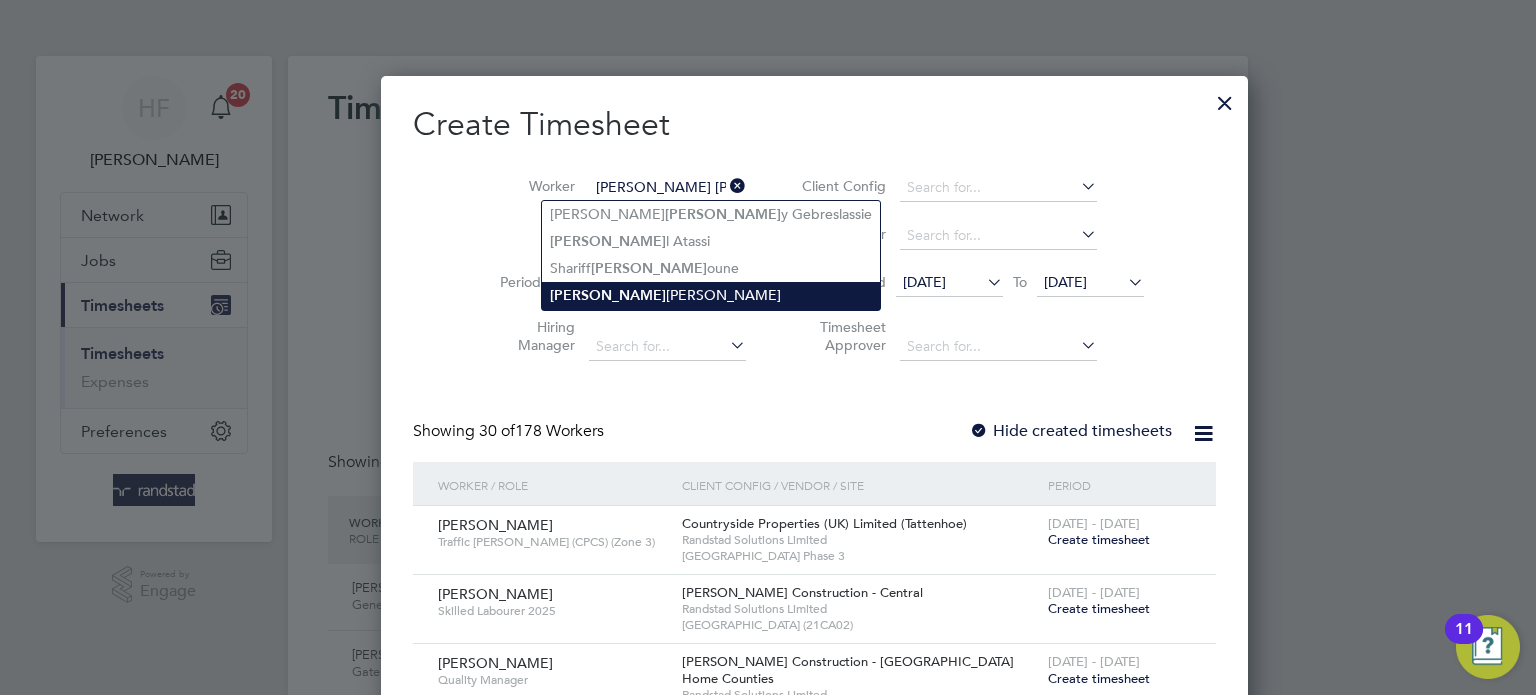 scroll, scrollTop: 10, scrollLeft: 10, axis: both 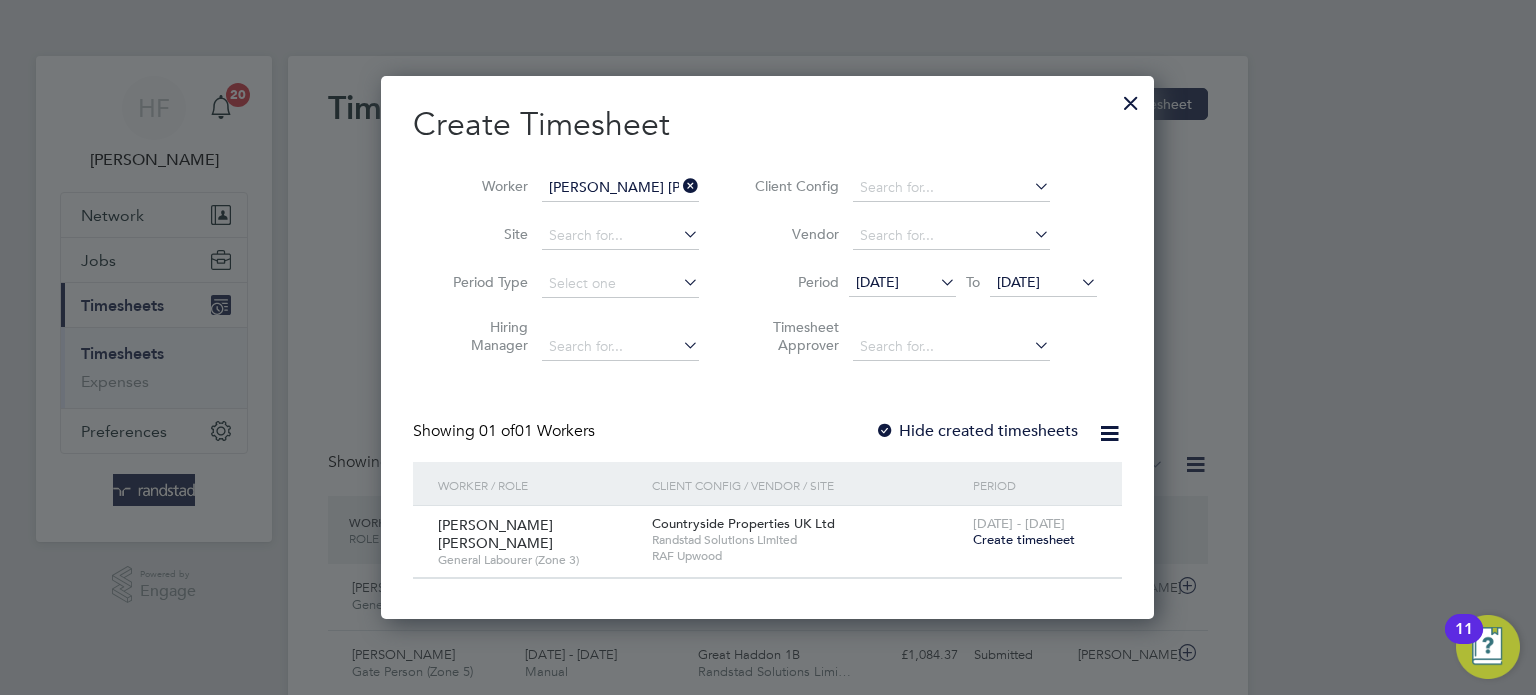 click on "Create timesheet" at bounding box center [1024, 539] 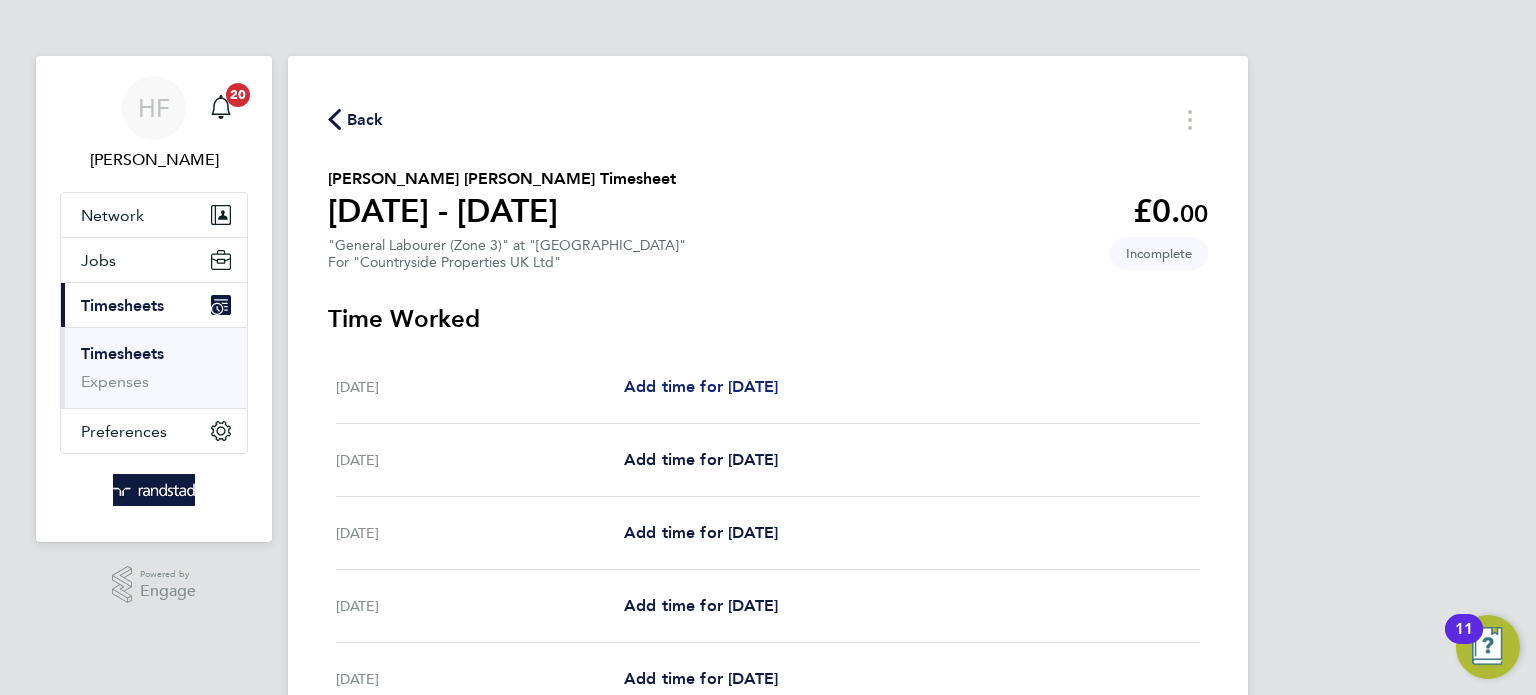 click on "Add time for Mon 21 Jul" at bounding box center (701, 387) 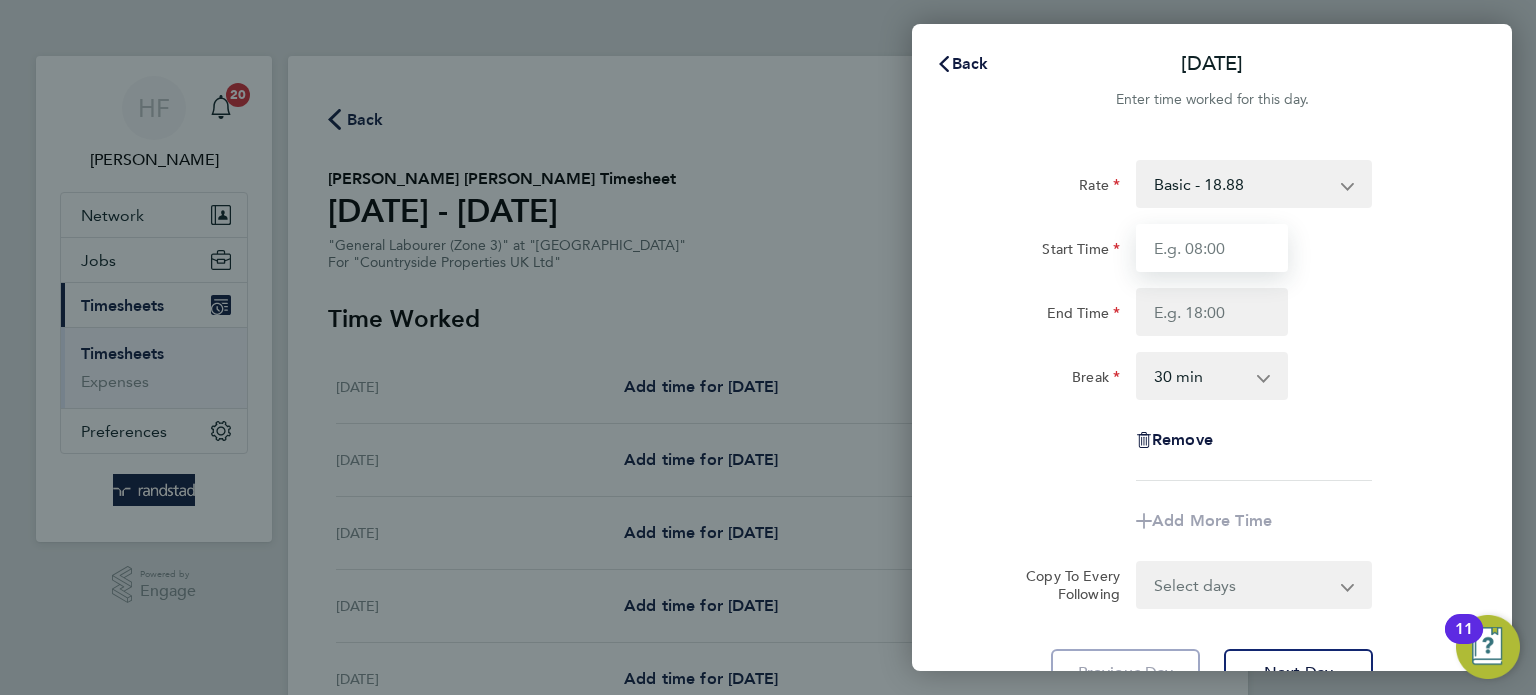 click on "Start Time" at bounding box center (1212, 248) 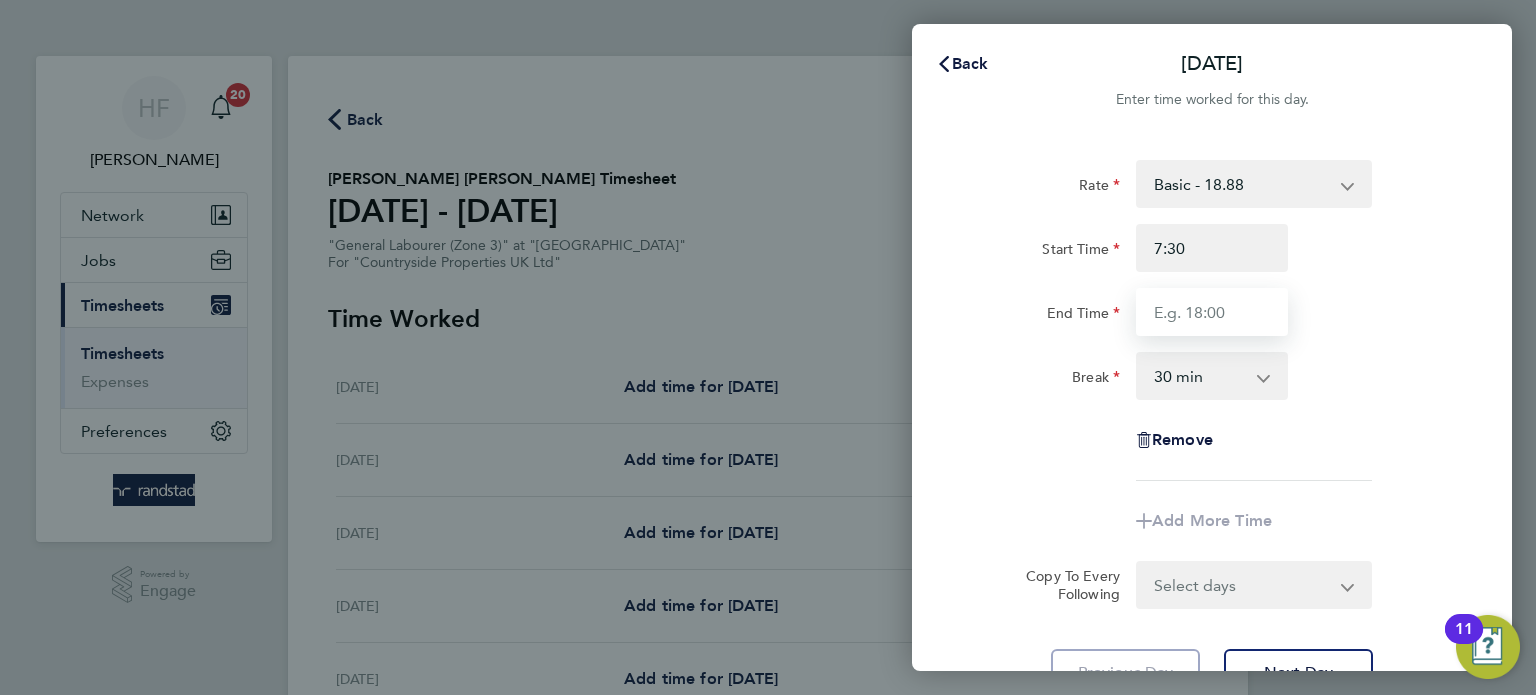 type on "07:30" 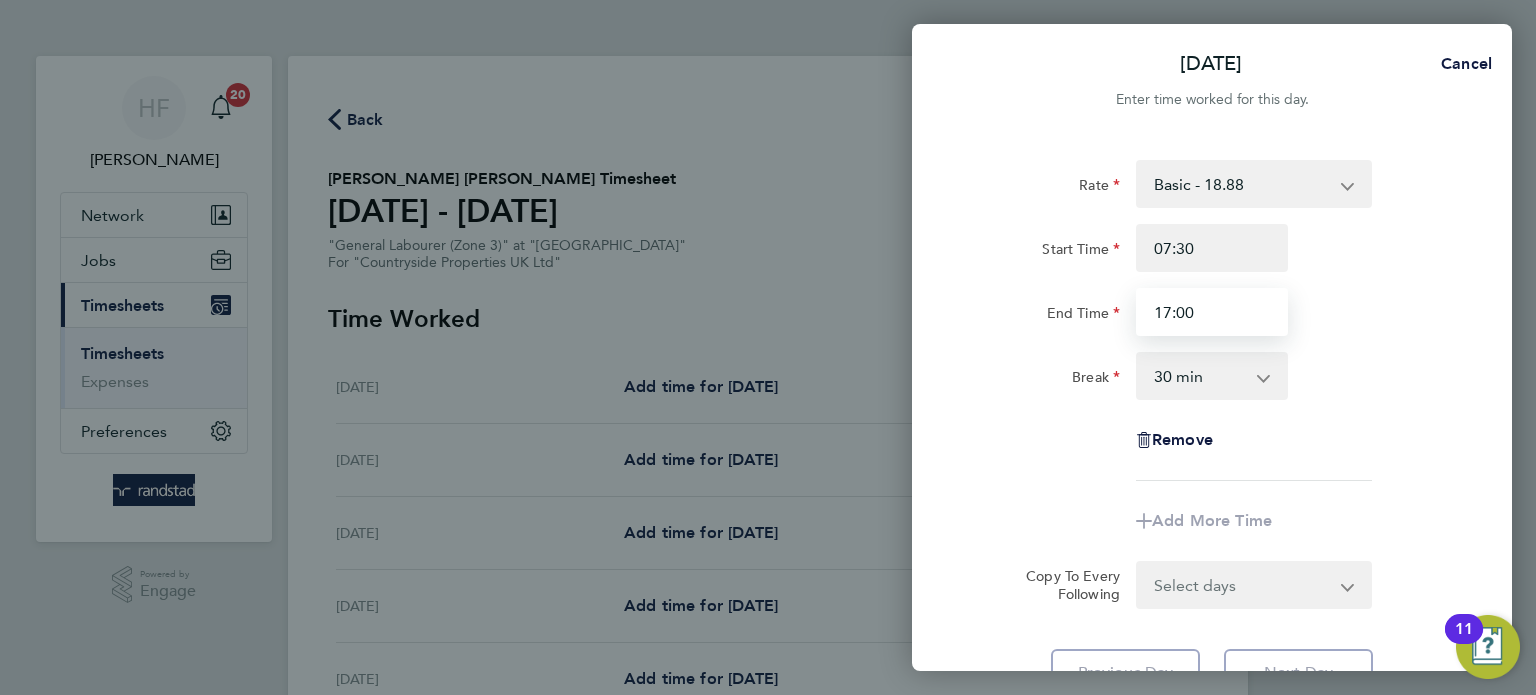 type on "17:00" 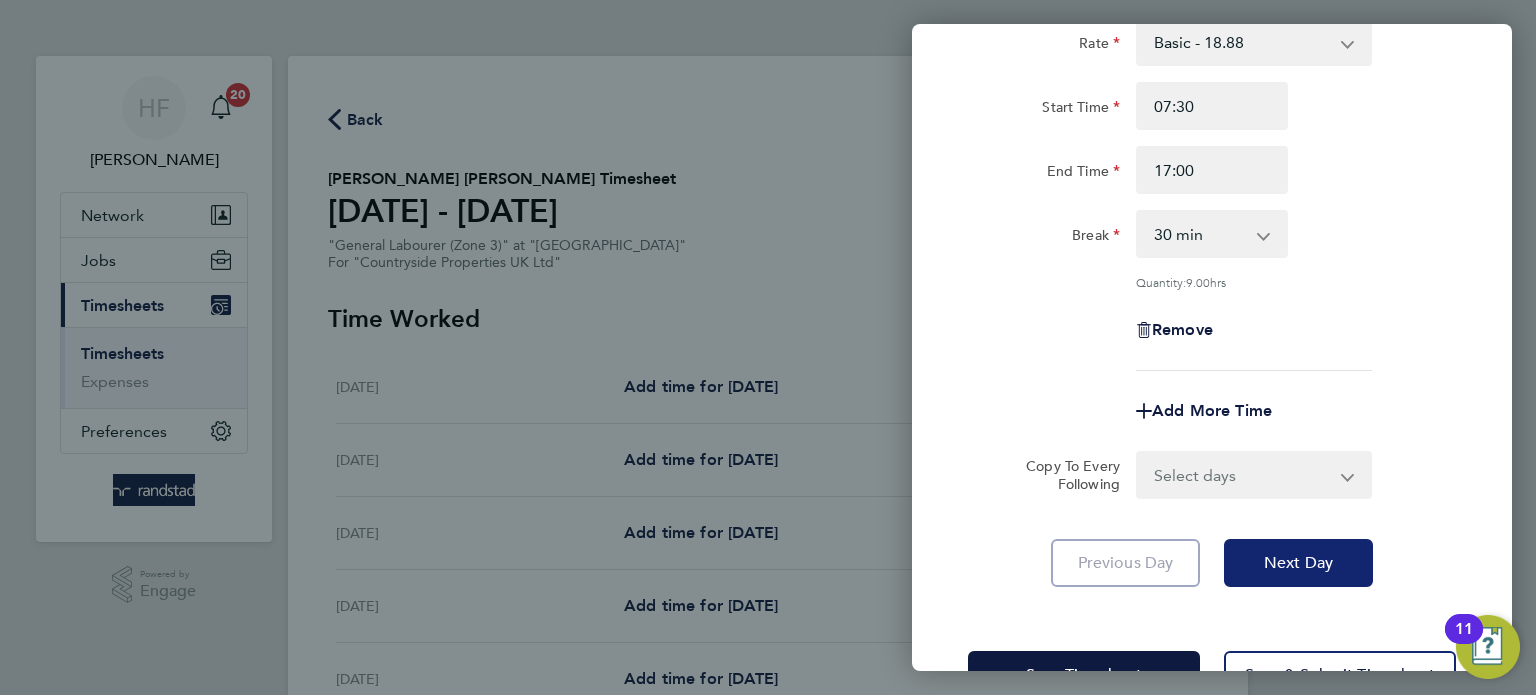 click on "Next Day" 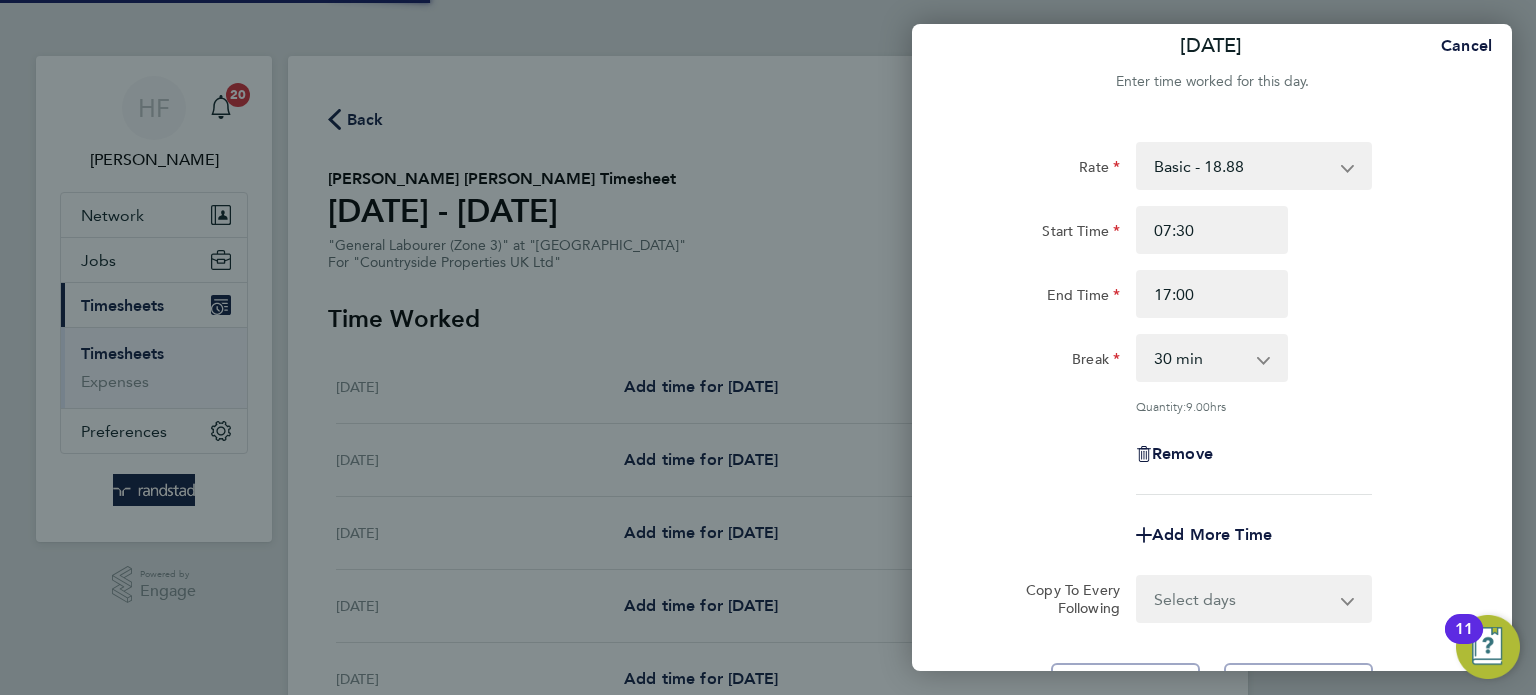 scroll, scrollTop: 0, scrollLeft: 0, axis: both 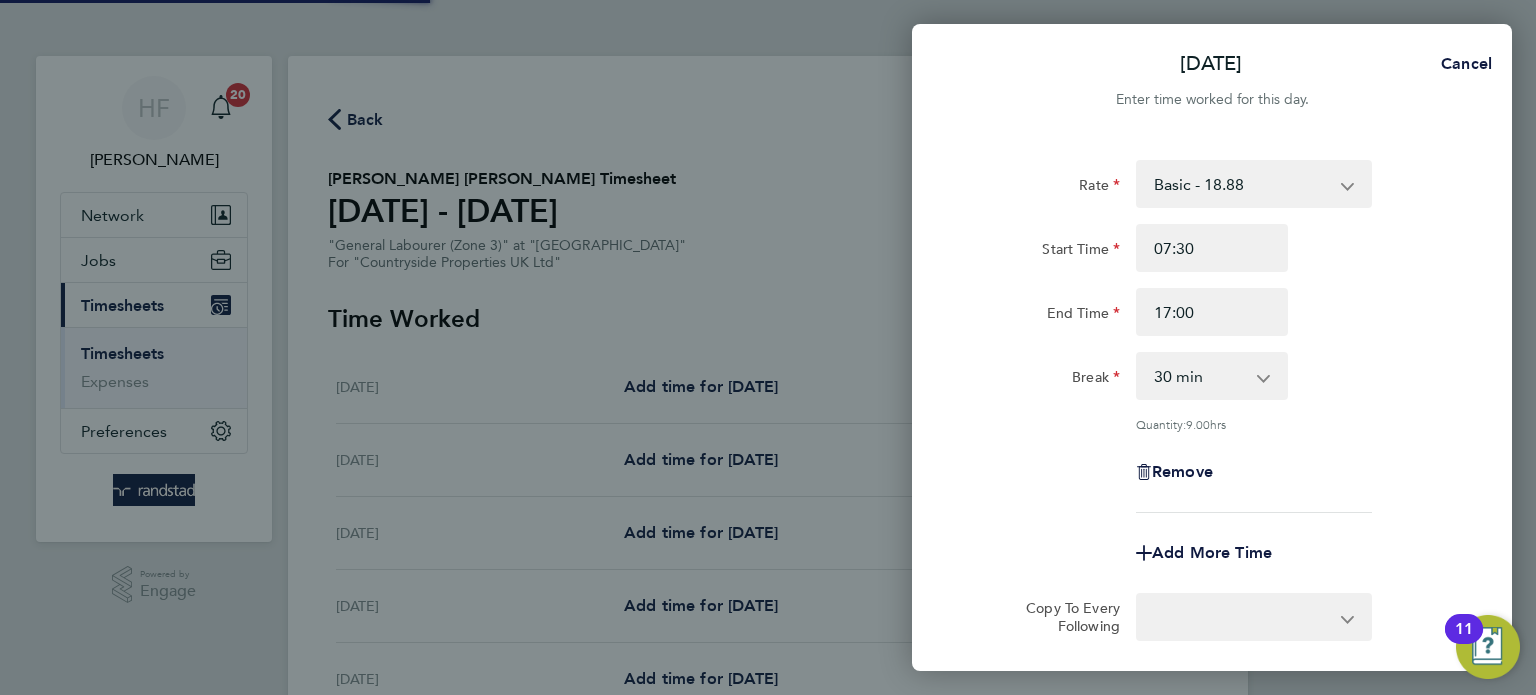 select on "30" 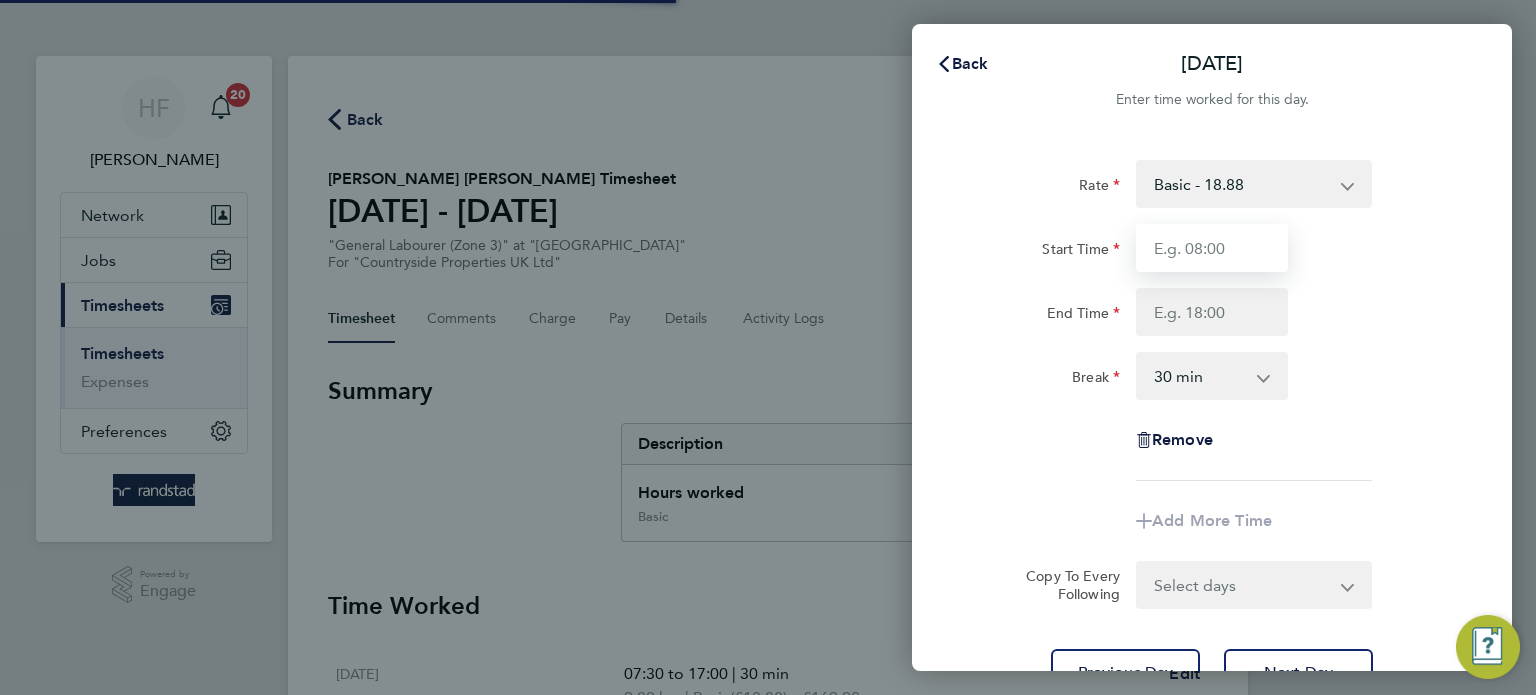 click on "Start Time" at bounding box center [1212, 248] 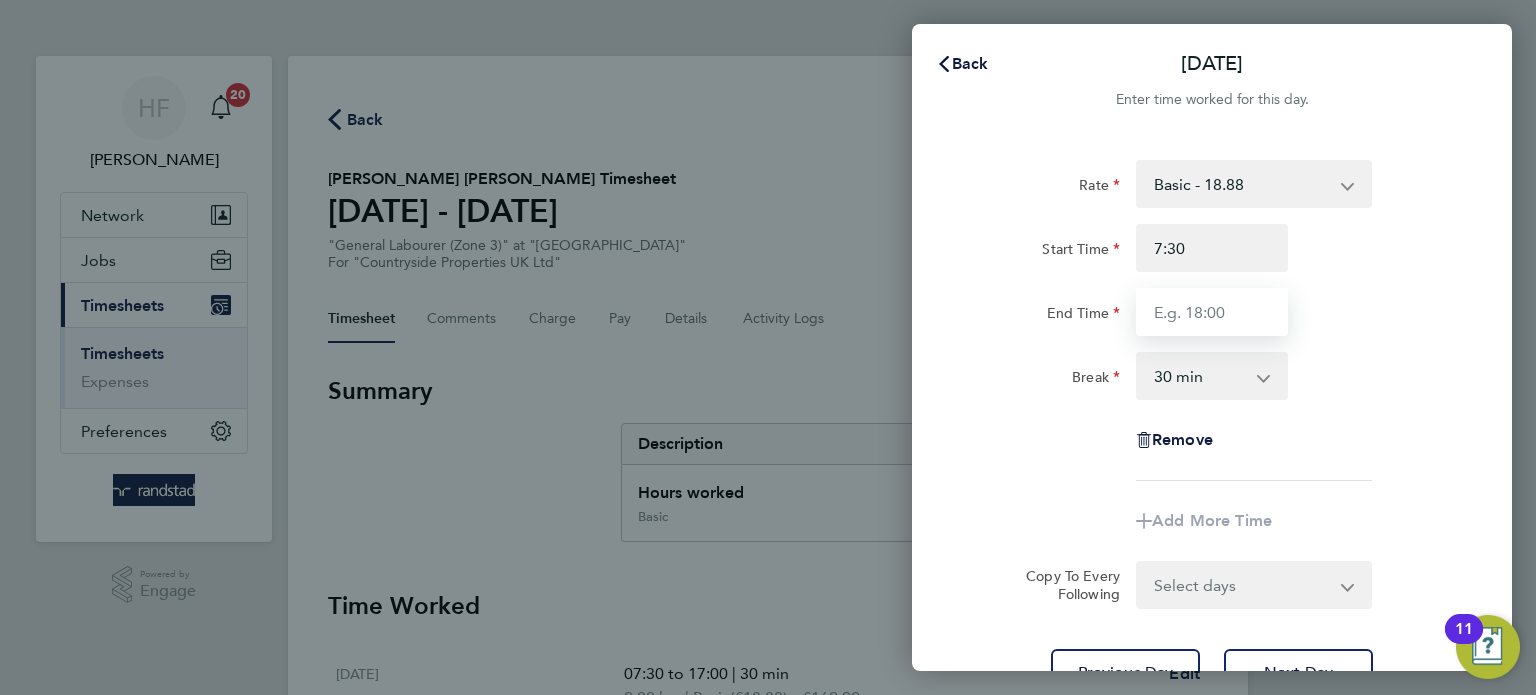 type on "07:30" 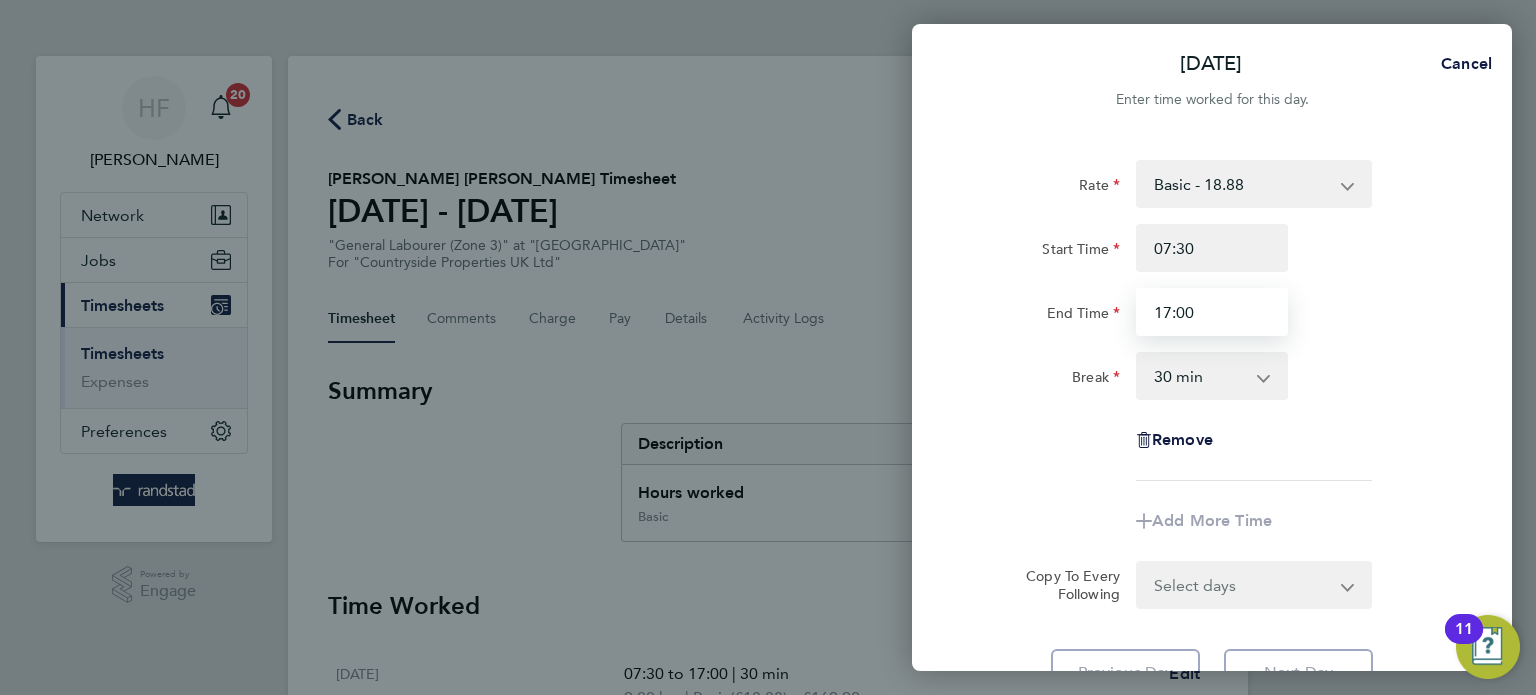 type on "17:00" 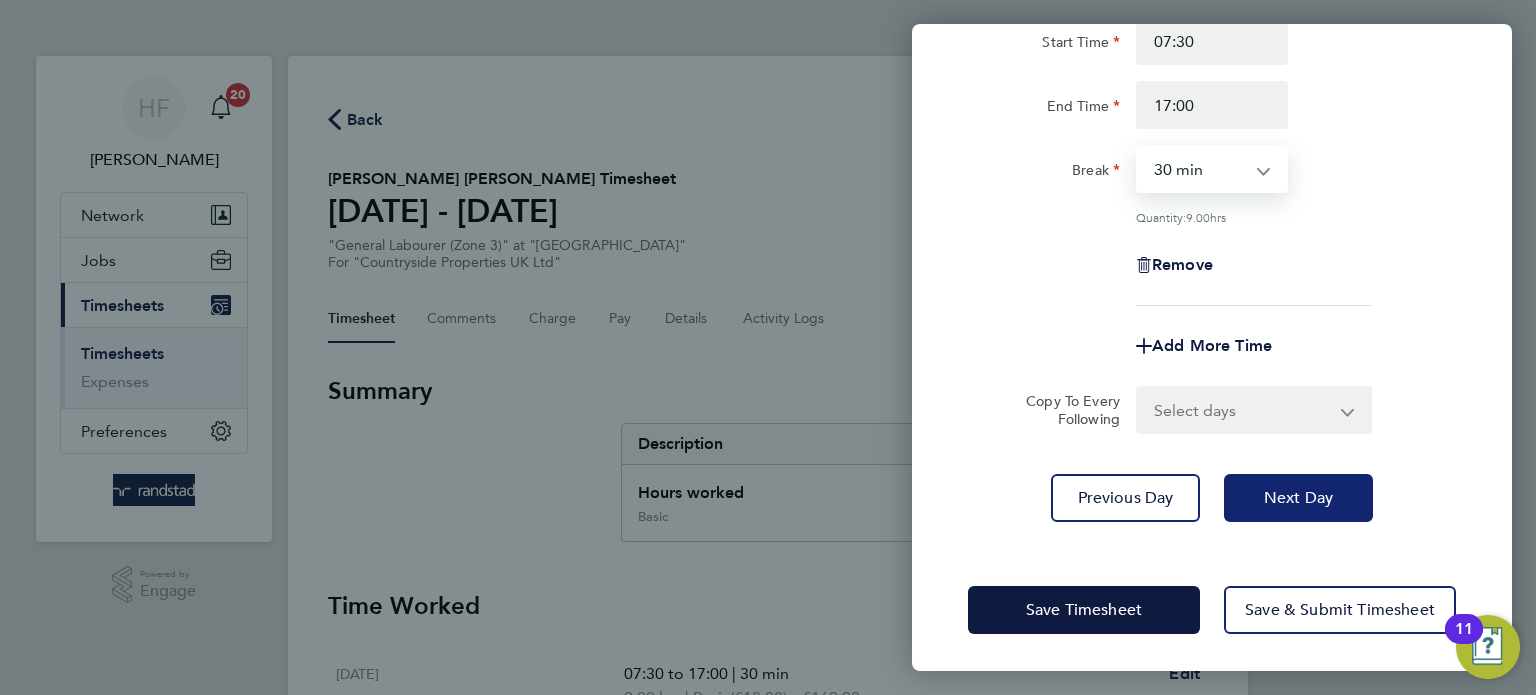 drag, startPoint x: 1282, startPoint y: 498, endPoint x: 1217, endPoint y: 416, distance: 104.63747 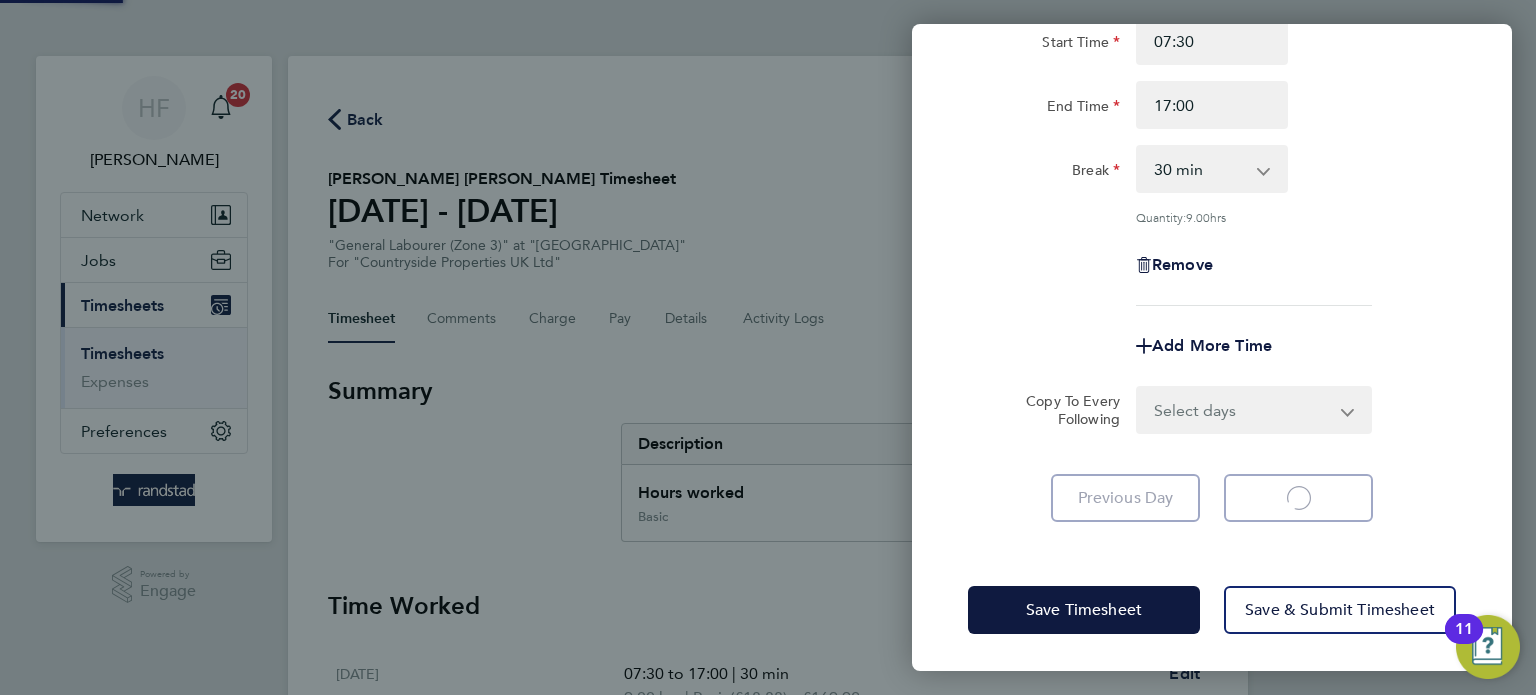 scroll, scrollTop: 116, scrollLeft: 0, axis: vertical 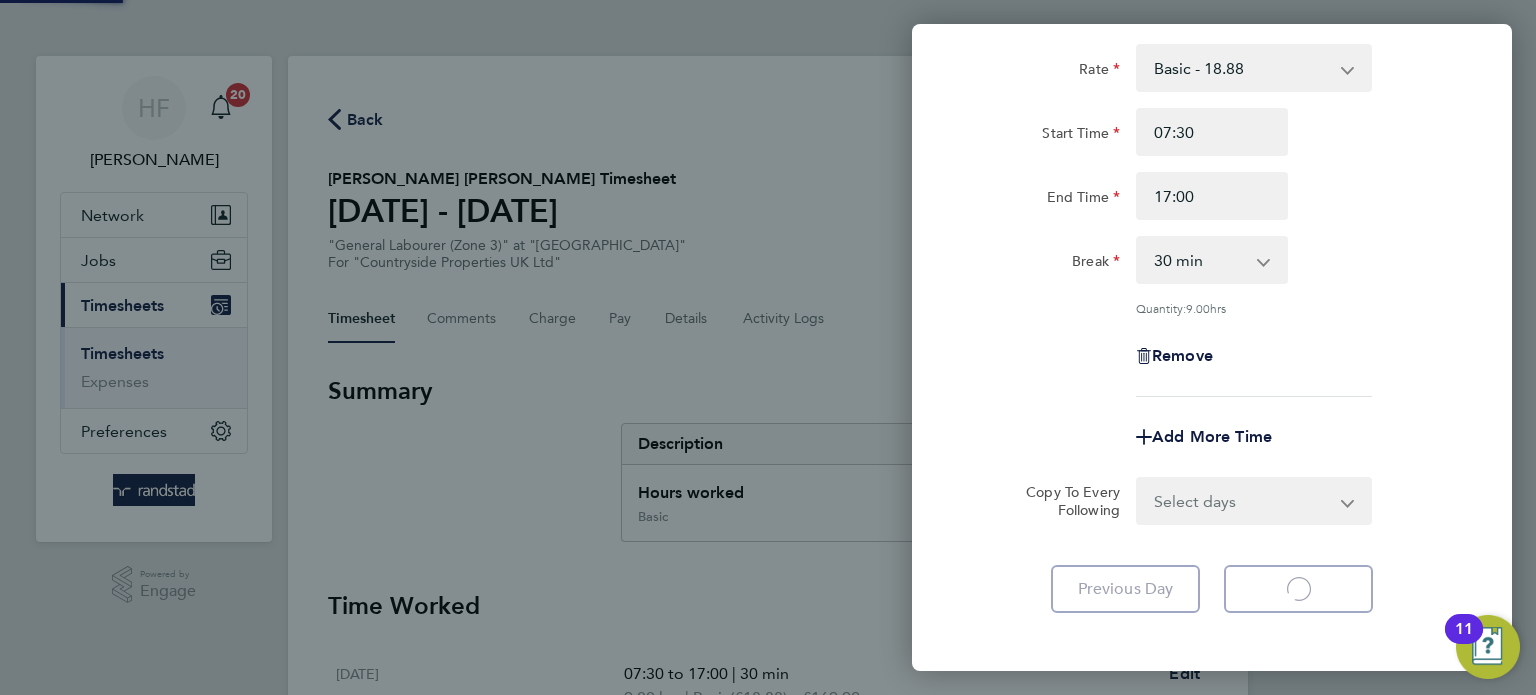 select on "30" 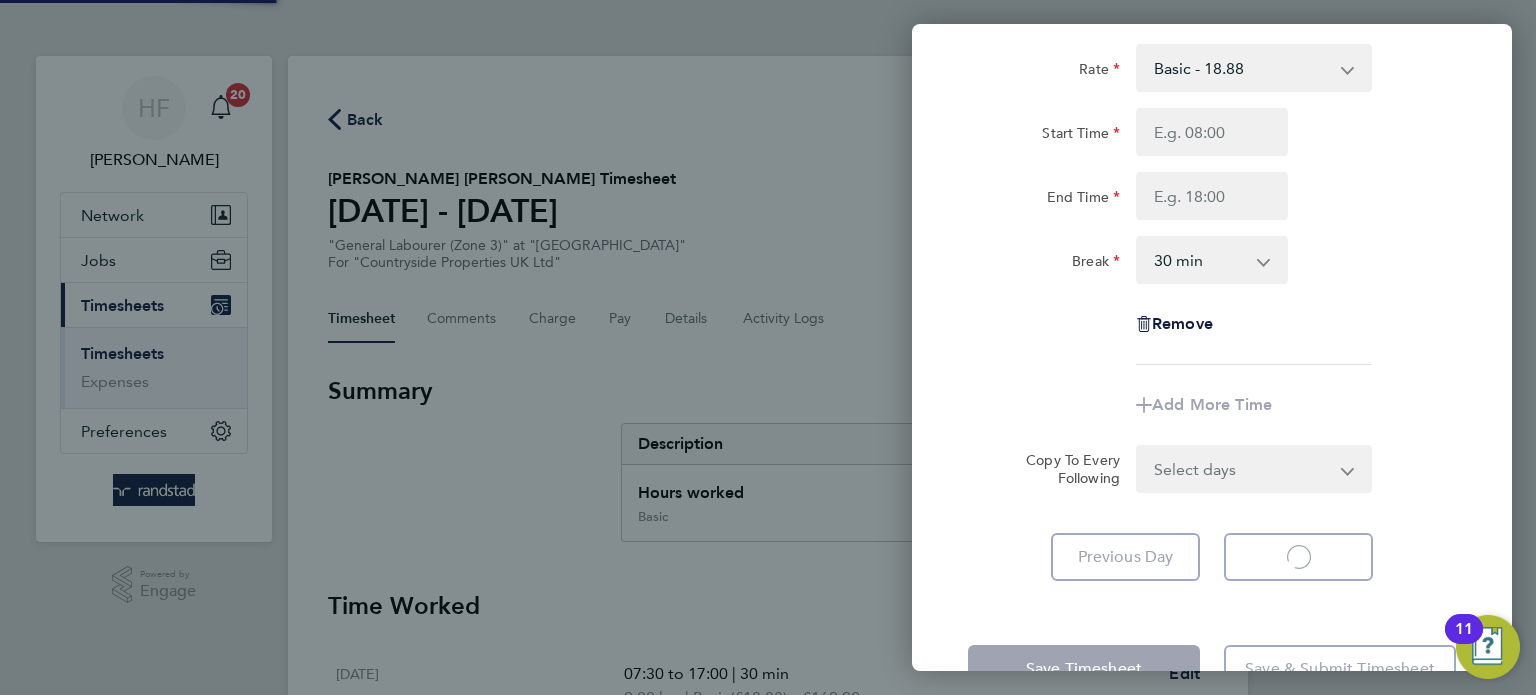 scroll, scrollTop: 0, scrollLeft: 0, axis: both 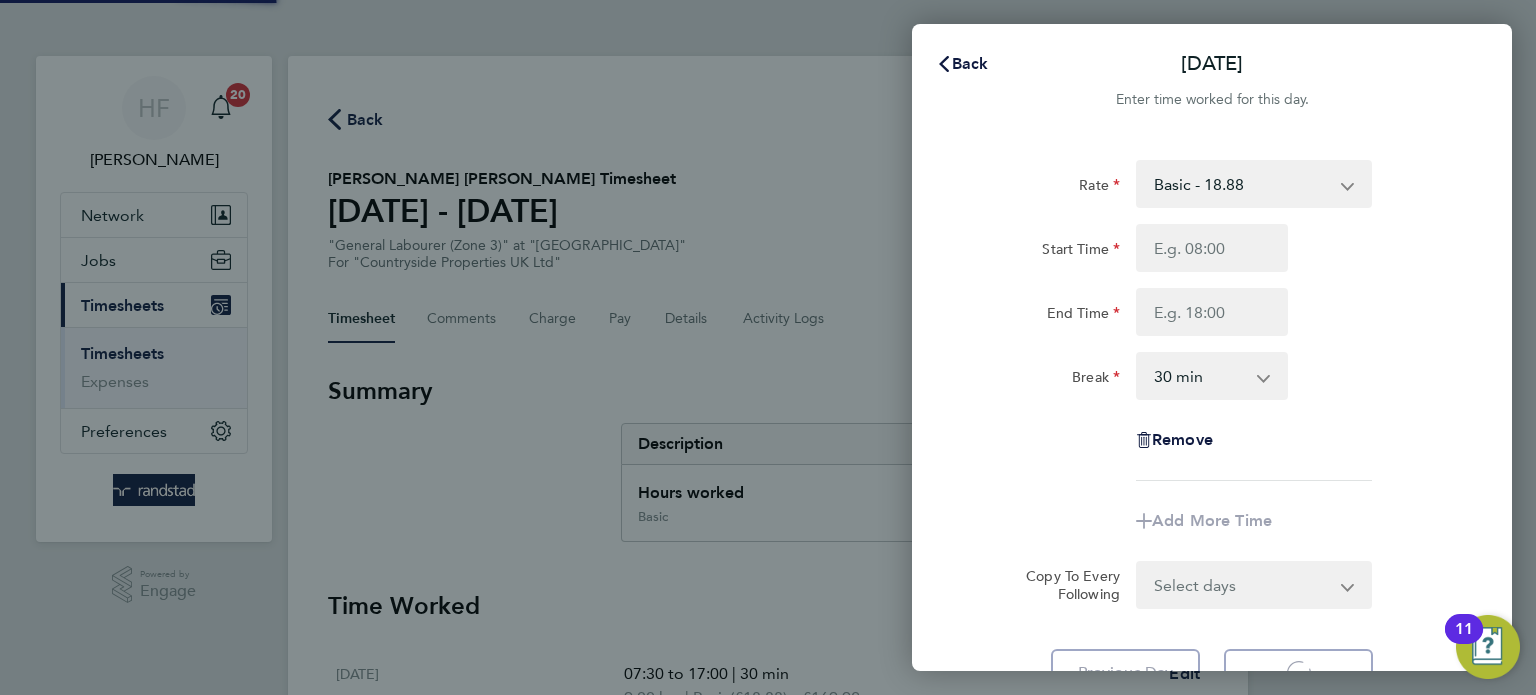 select on "30" 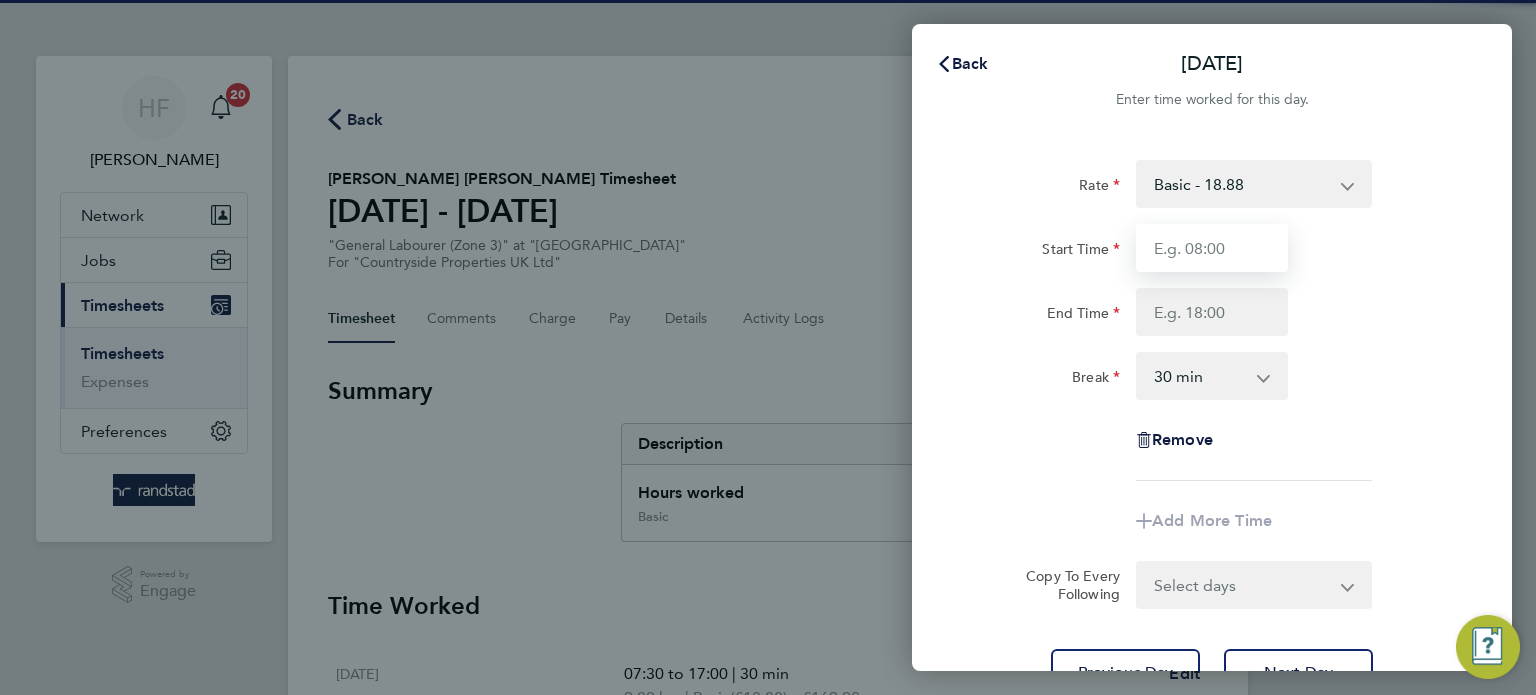 click on "Start Time" at bounding box center (1212, 248) 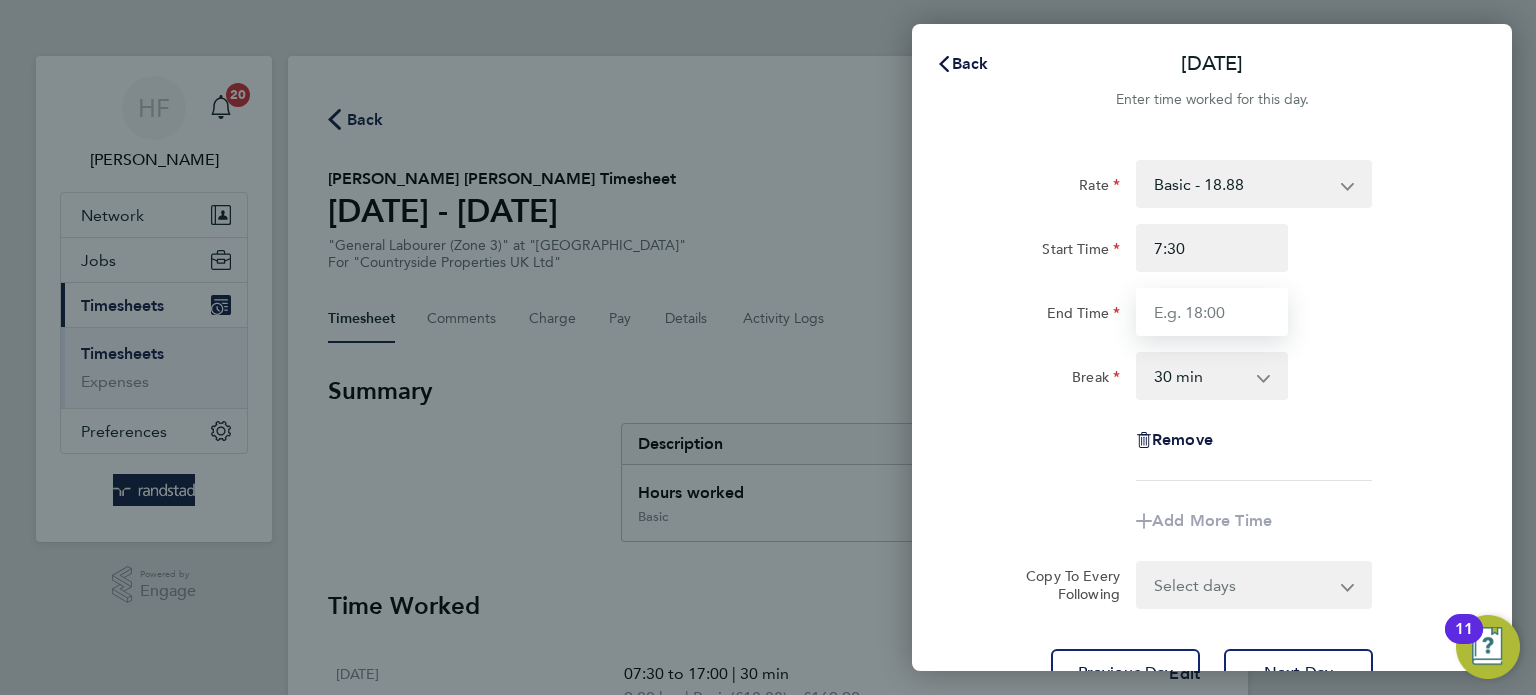 type on "07:30" 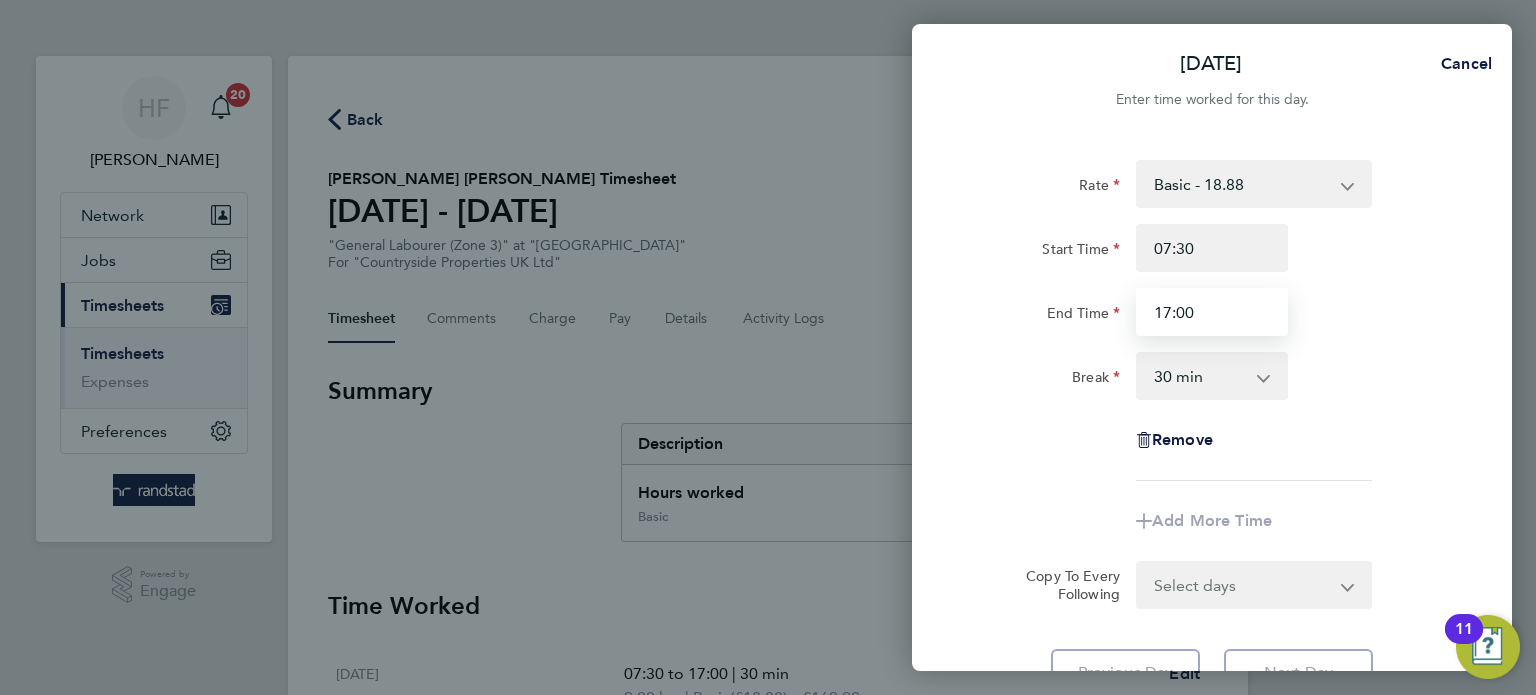 type on "17:00" 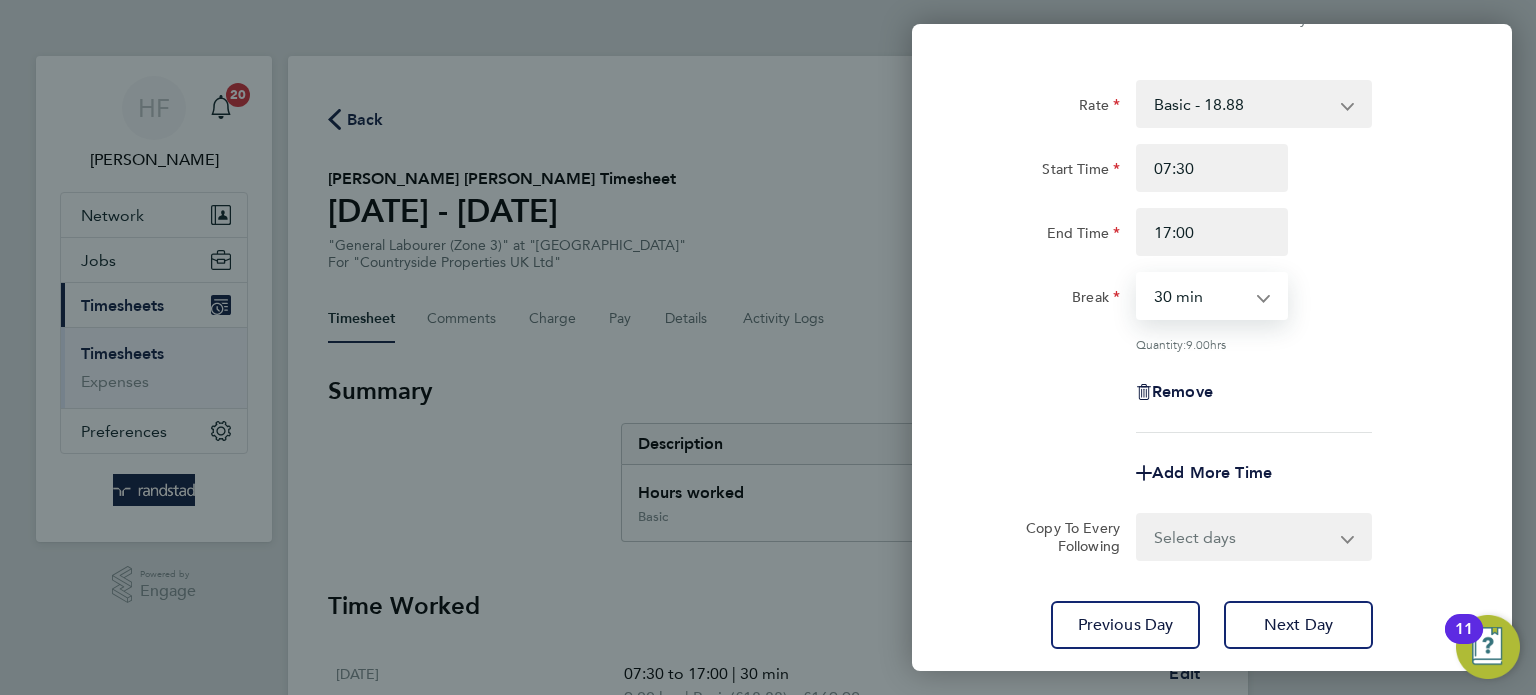 scroll, scrollTop: 90, scrollLeft: 0, axis: vertical 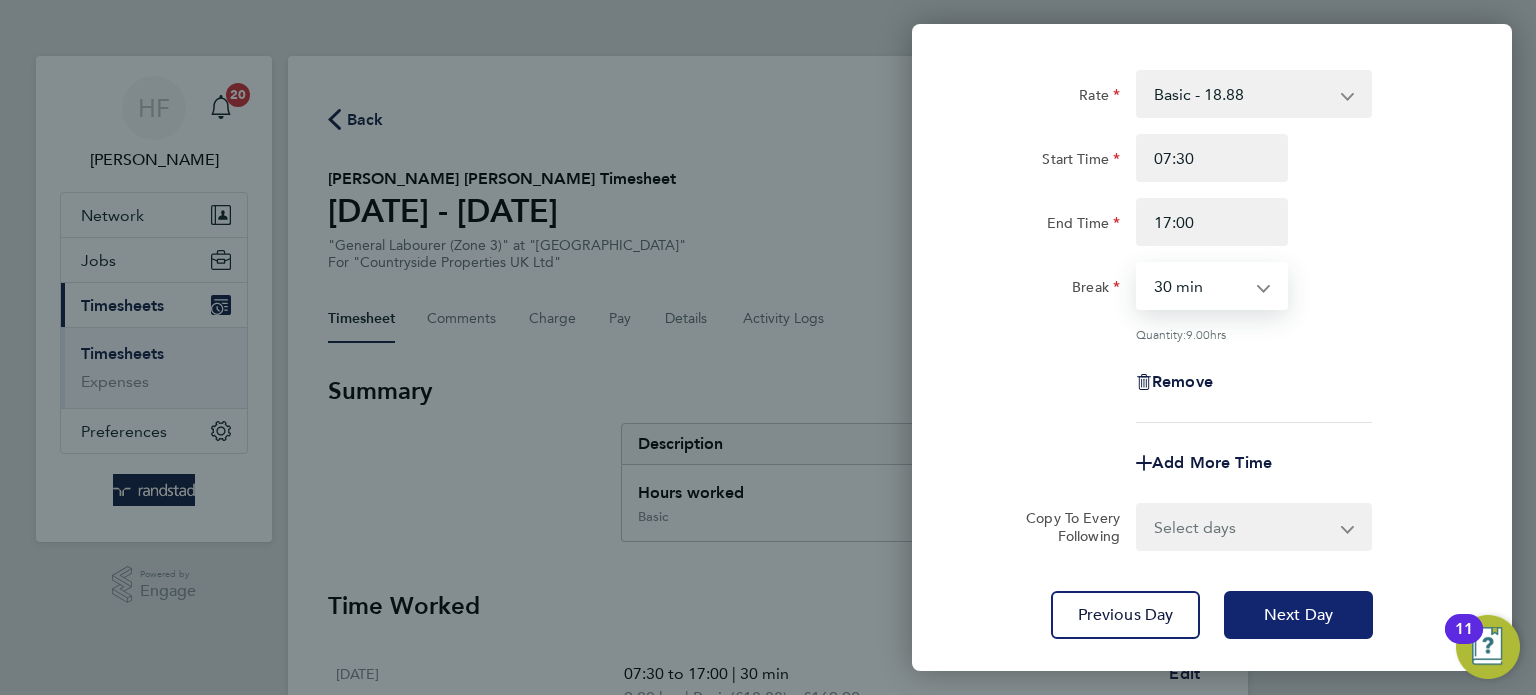 click on "Next Day" 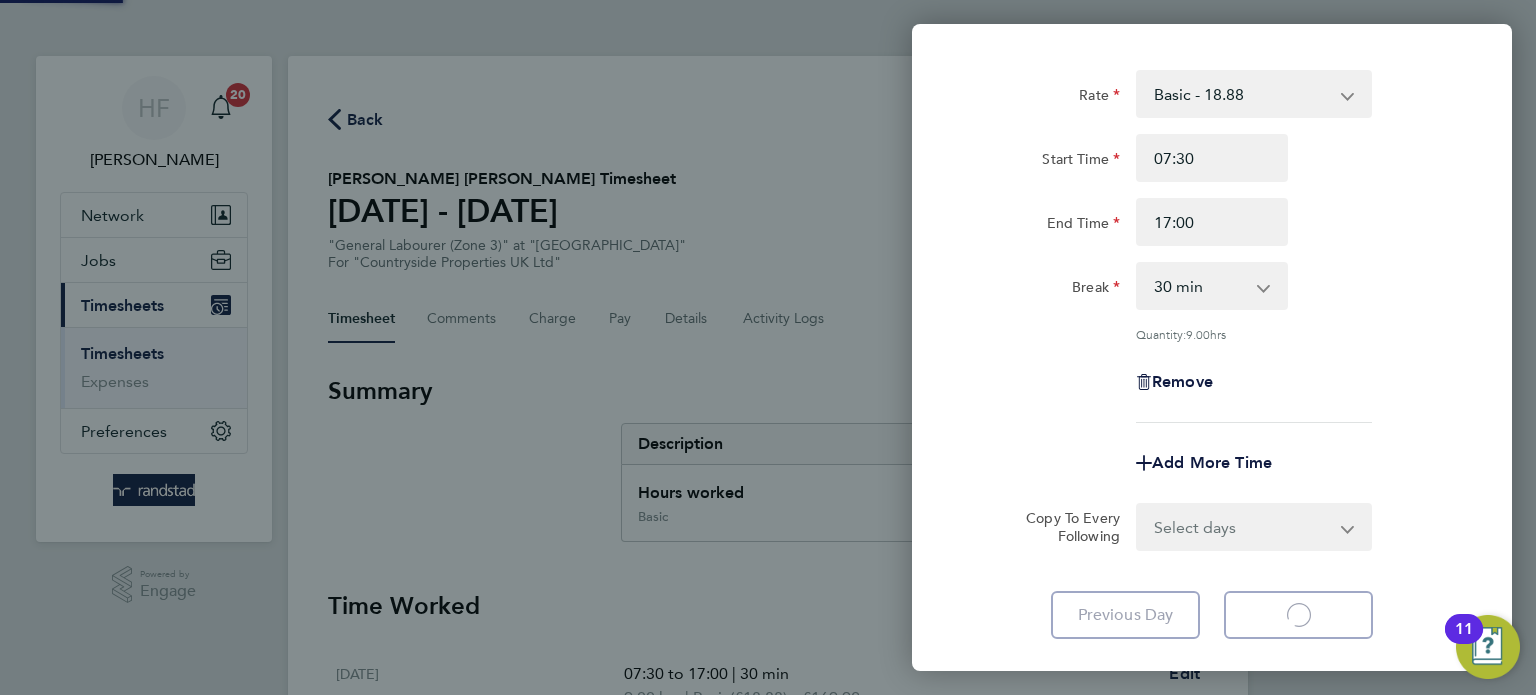 scroll, scrollTop: 71, scrollLeft: 0, axis: vertical 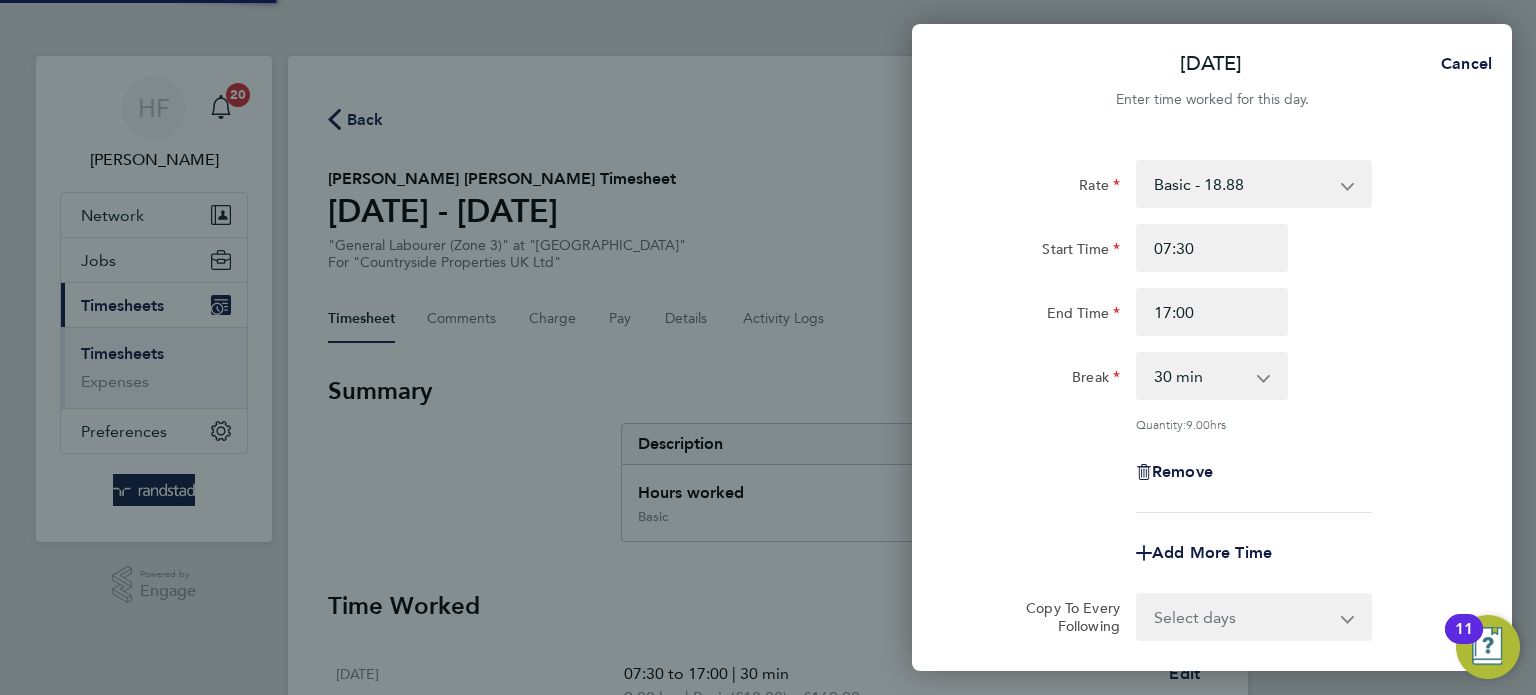 select on "30" 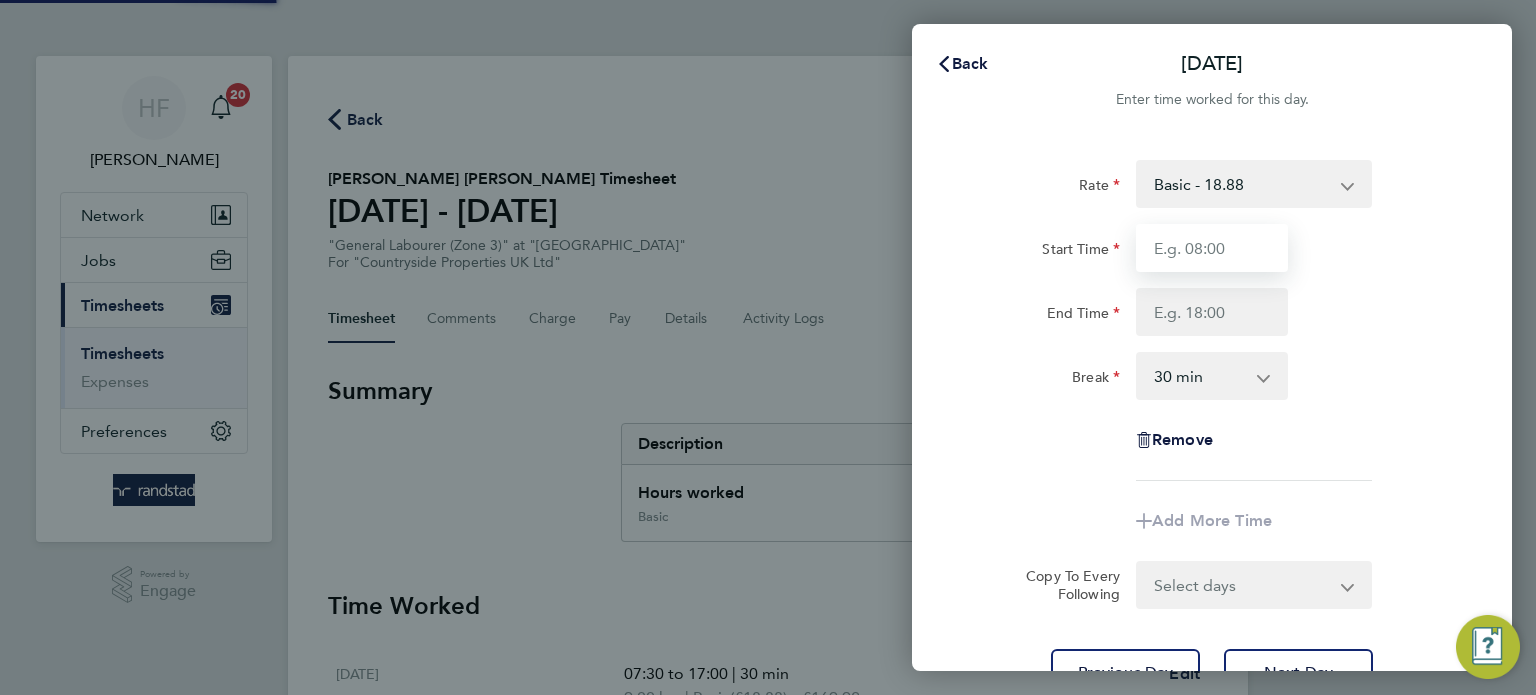 click on "Start Time" at bounding box center (1212, 248) 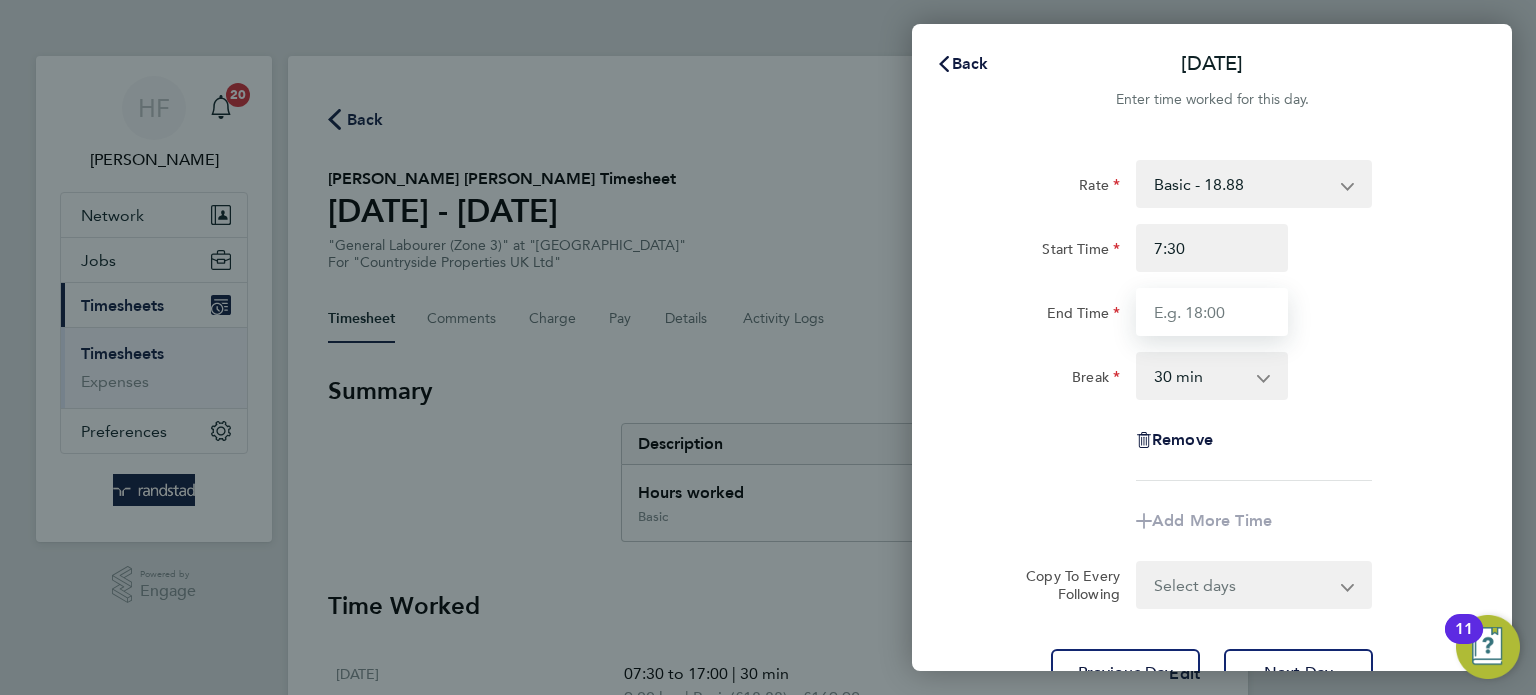 type on "07:30" 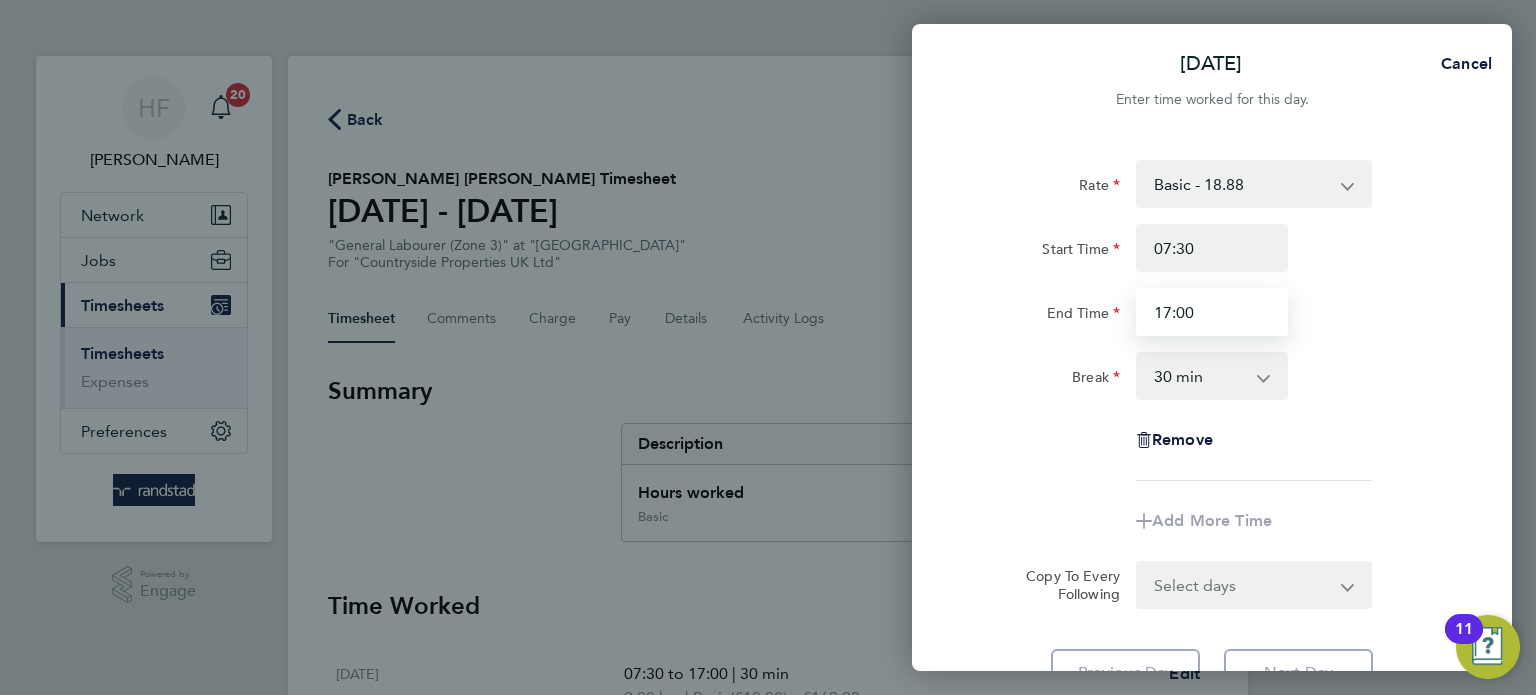 type on "17:00" 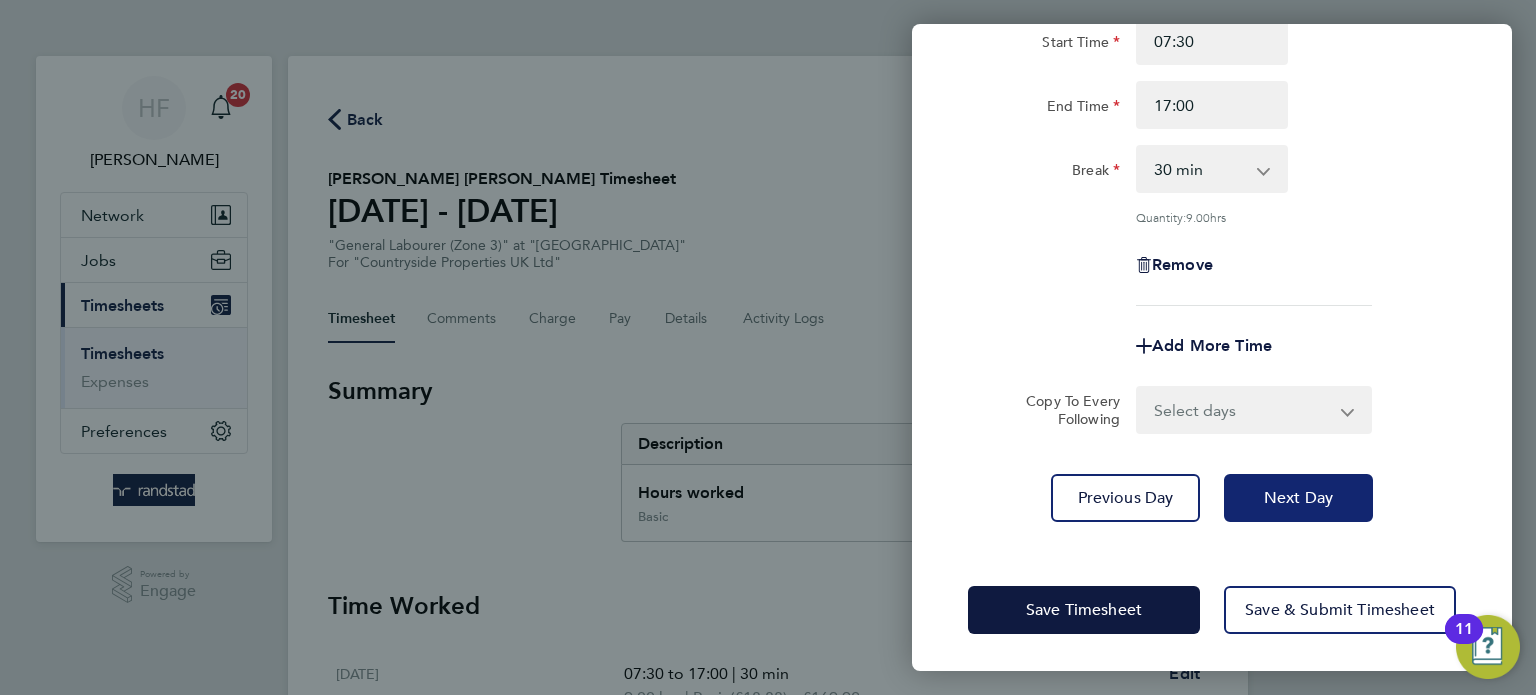 click on "Next Day" 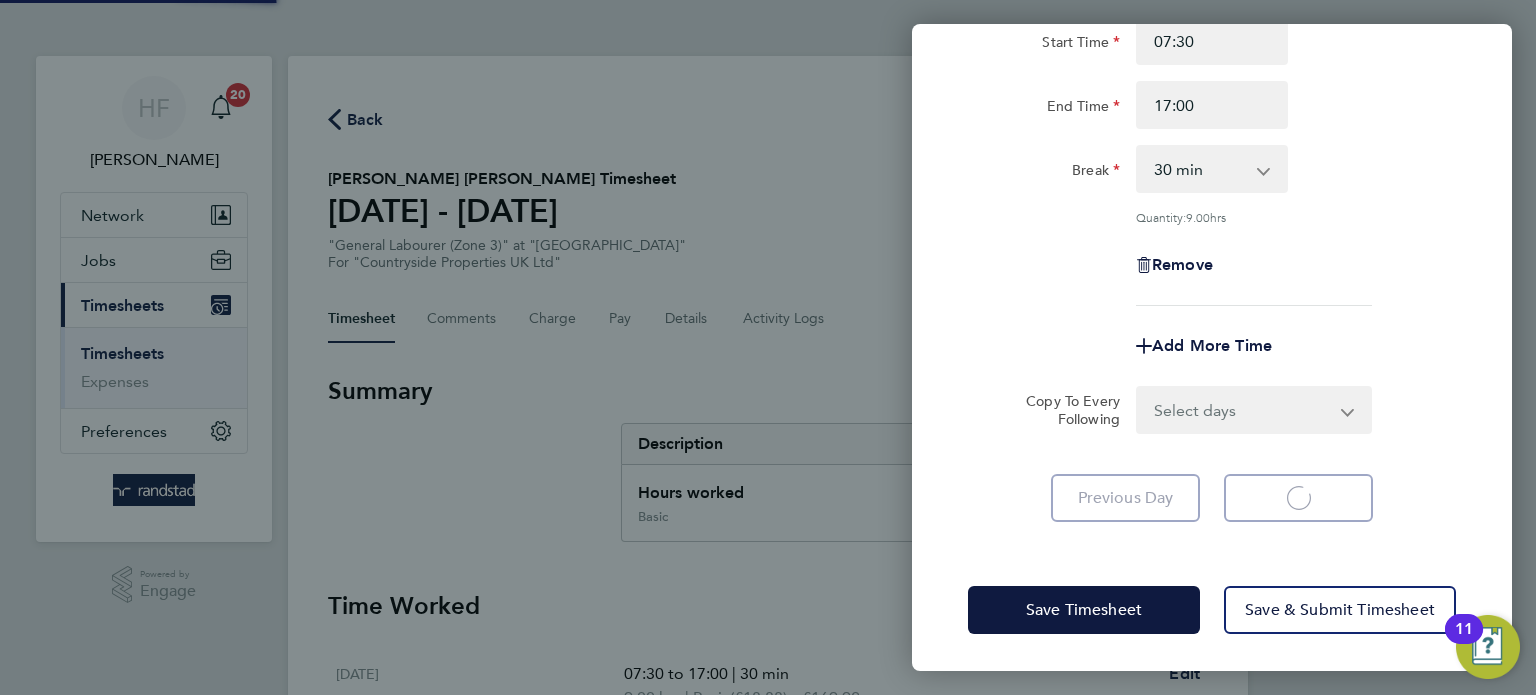 scroll, scrollTop: 163, scrollLeft: 0, axis: vertical 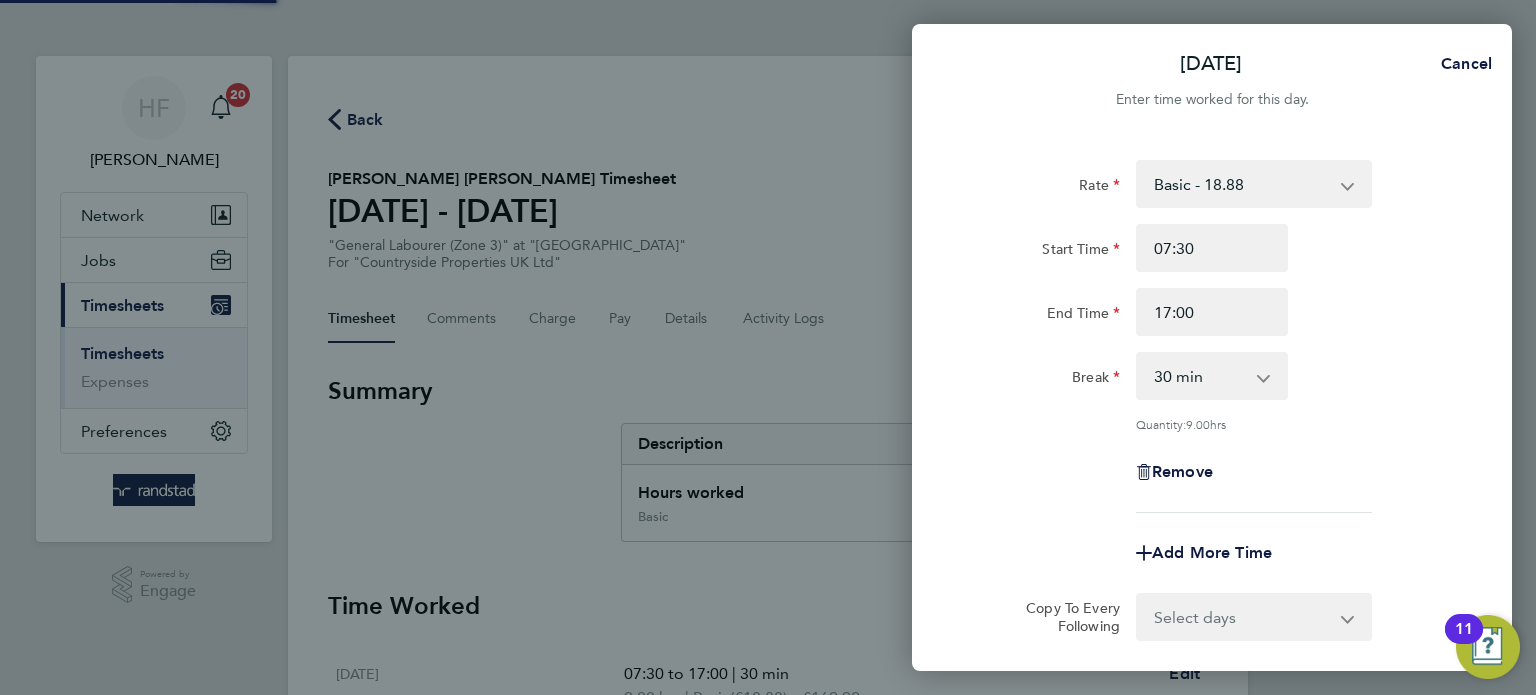 select on "30" 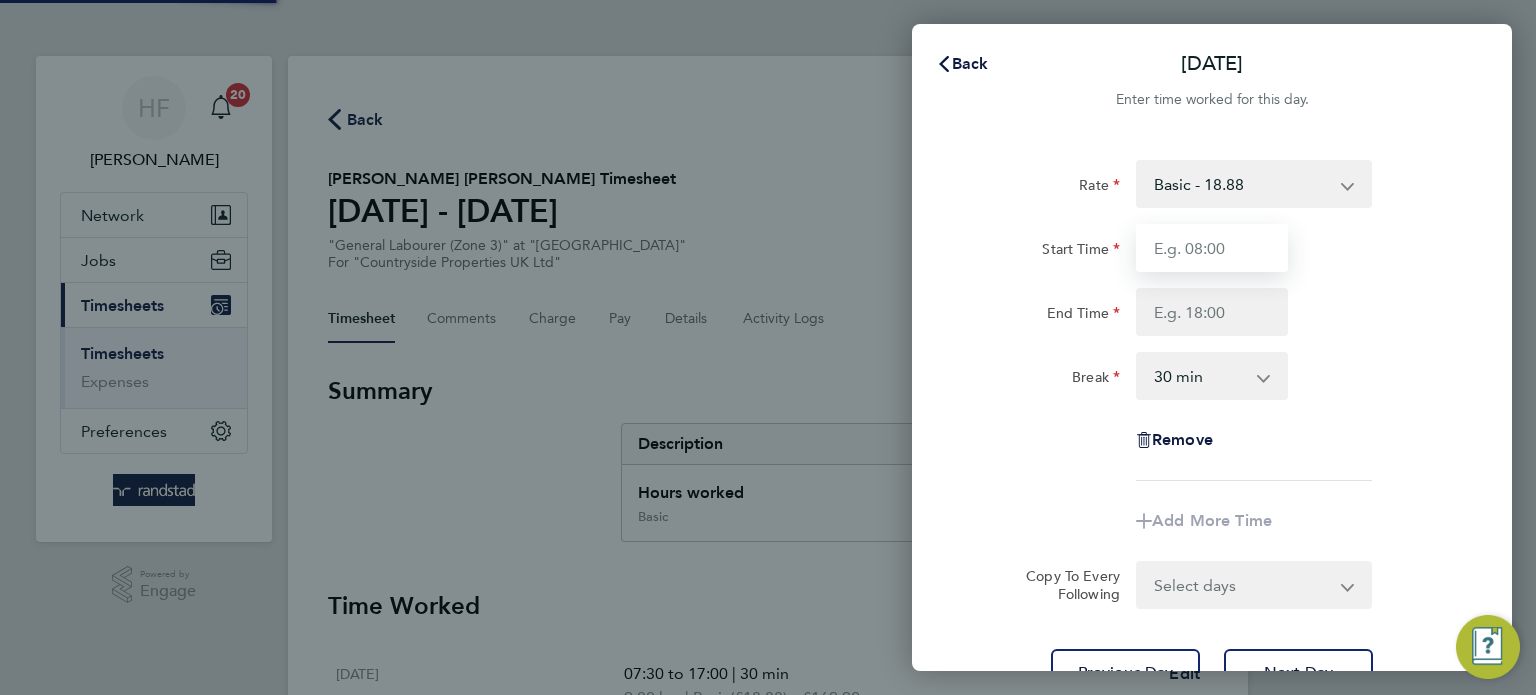click on "Start Time" at bounding box center (1212, 248) 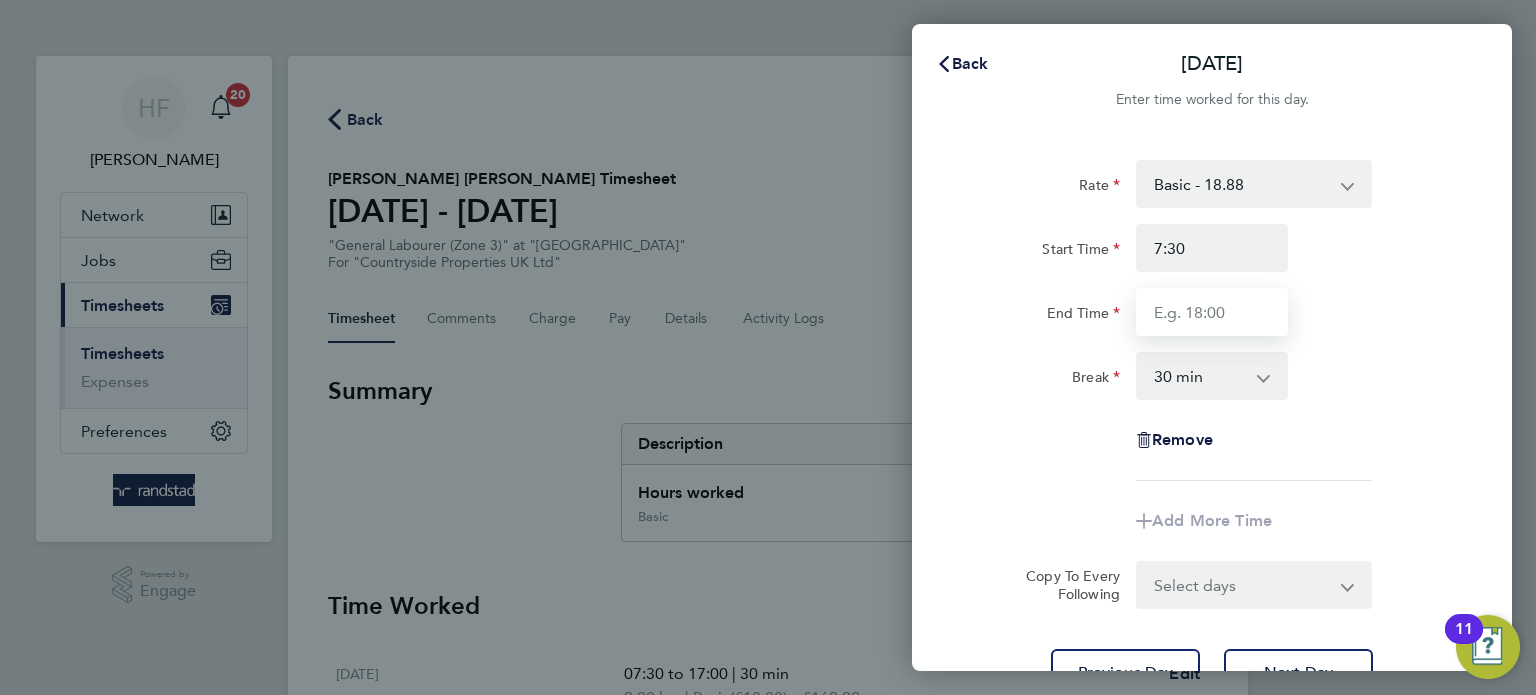 type on "07:30" 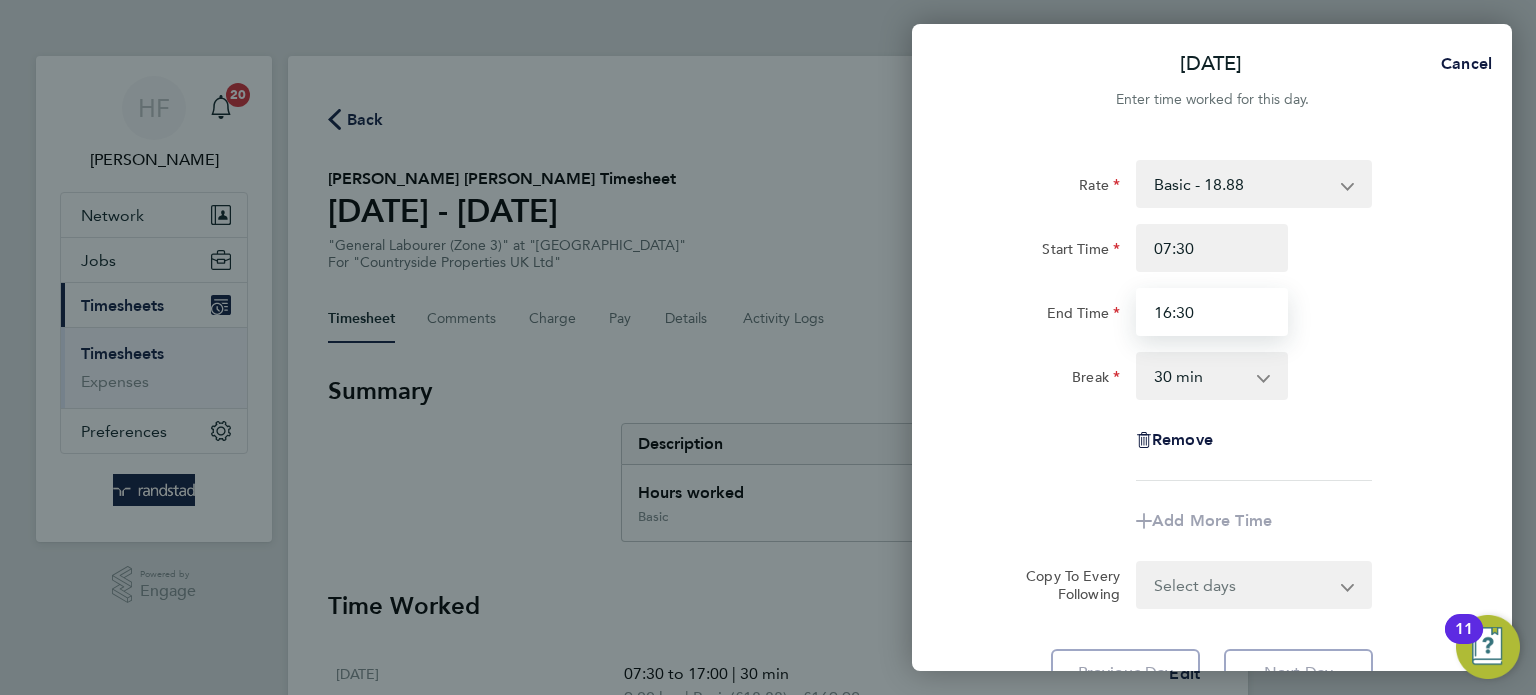 type on "16:30" 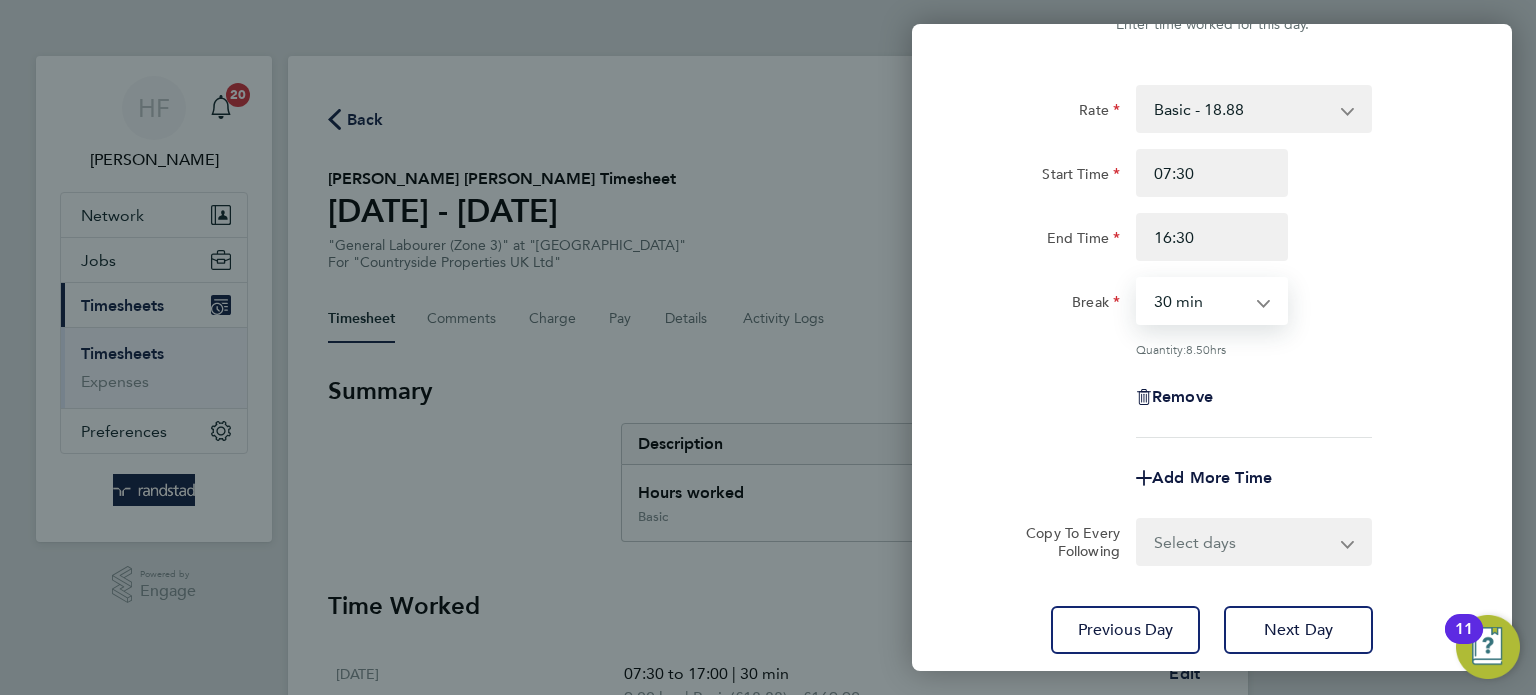 scroll, scrollTop: 207, scrollLeft: 0, axis: vertical 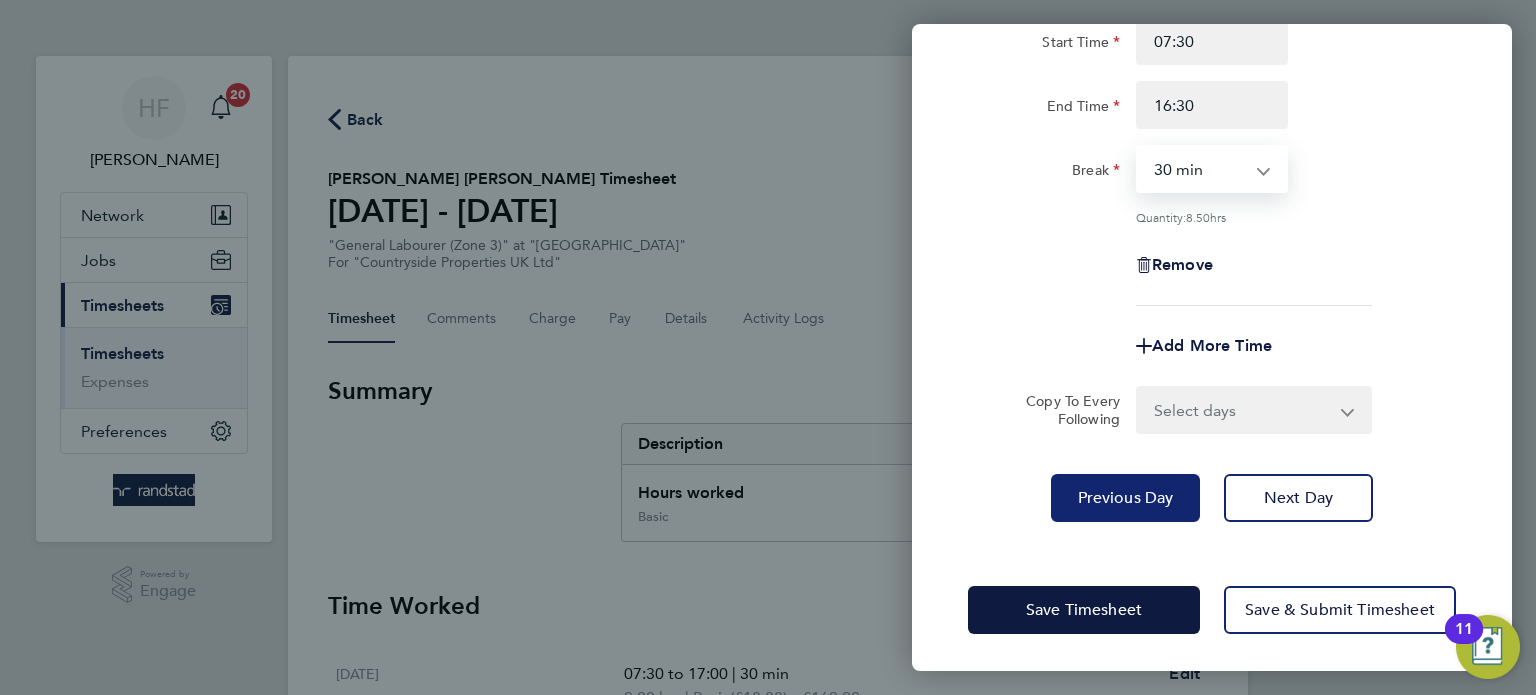 click on "Previous Day" 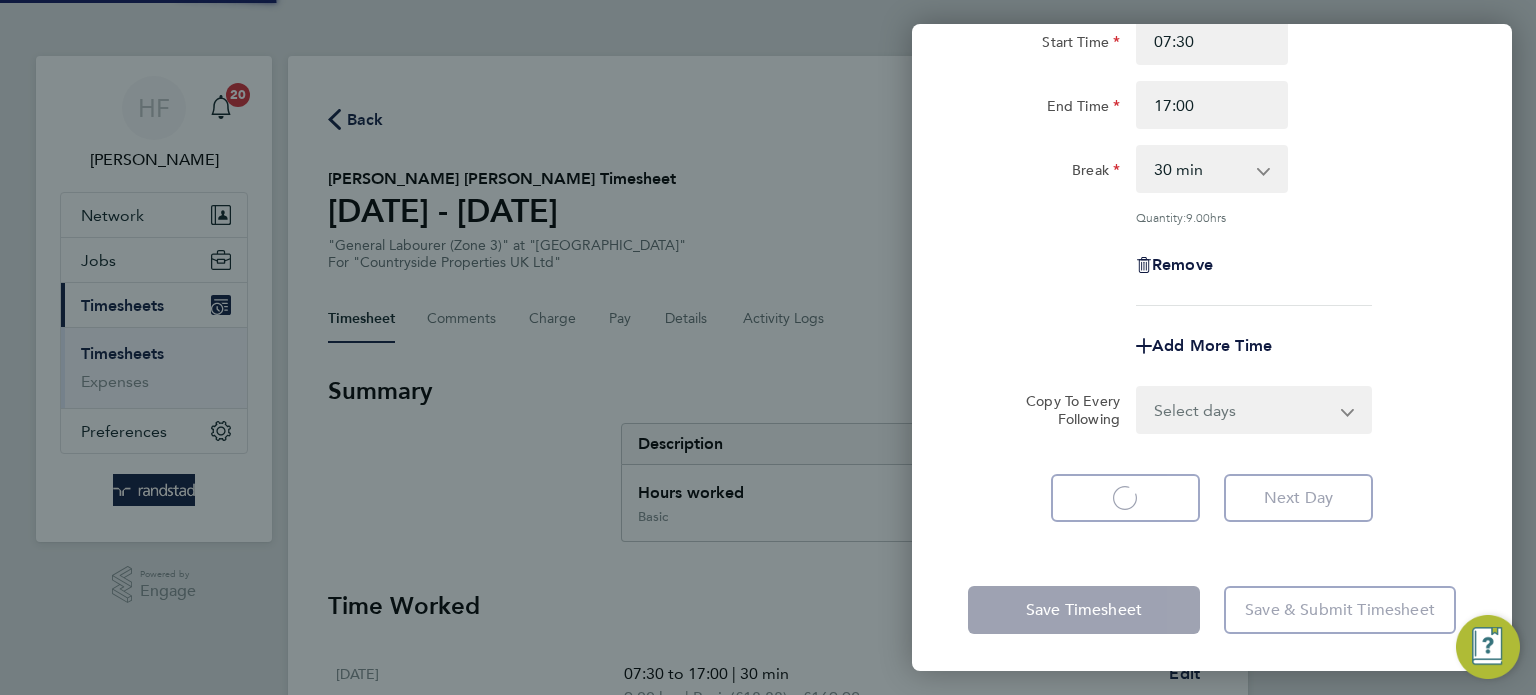 select on "30" 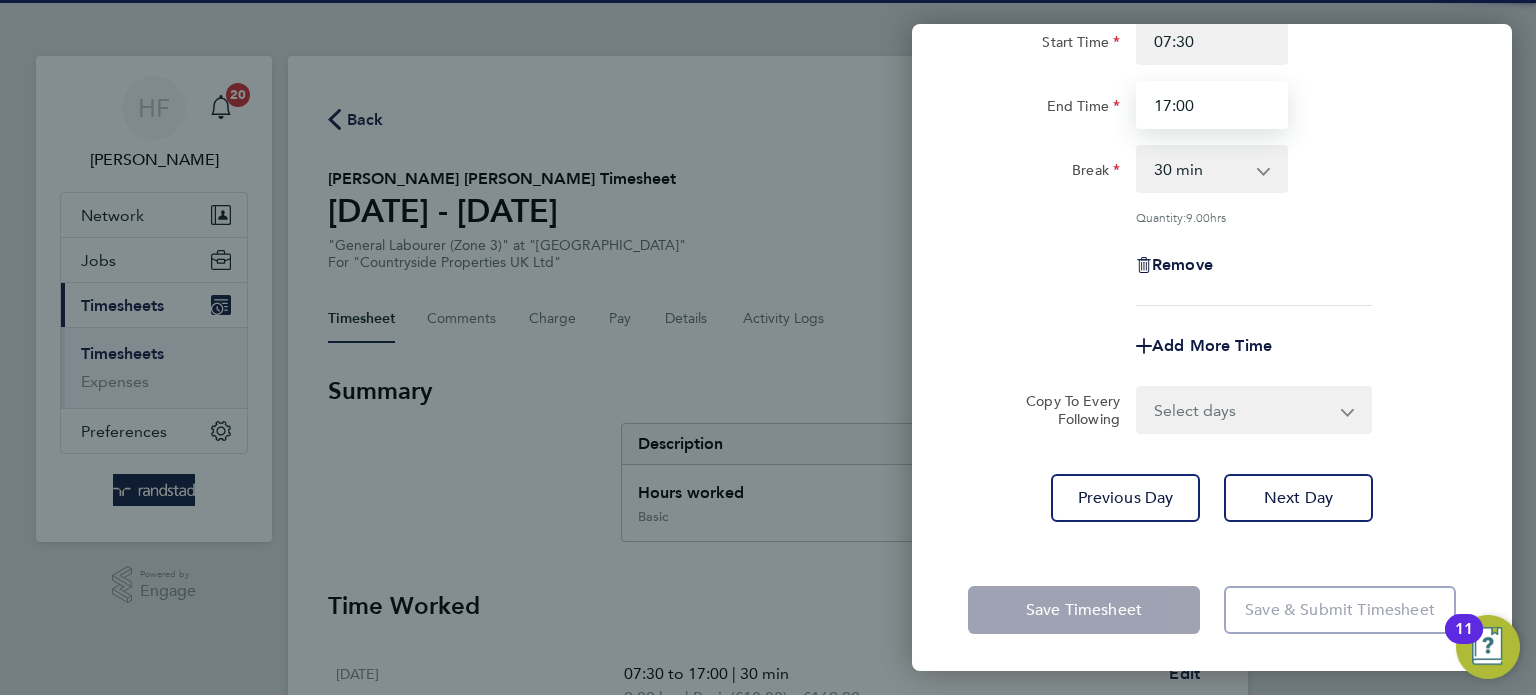 click on "17:00" at bounding box center (1212, 105) 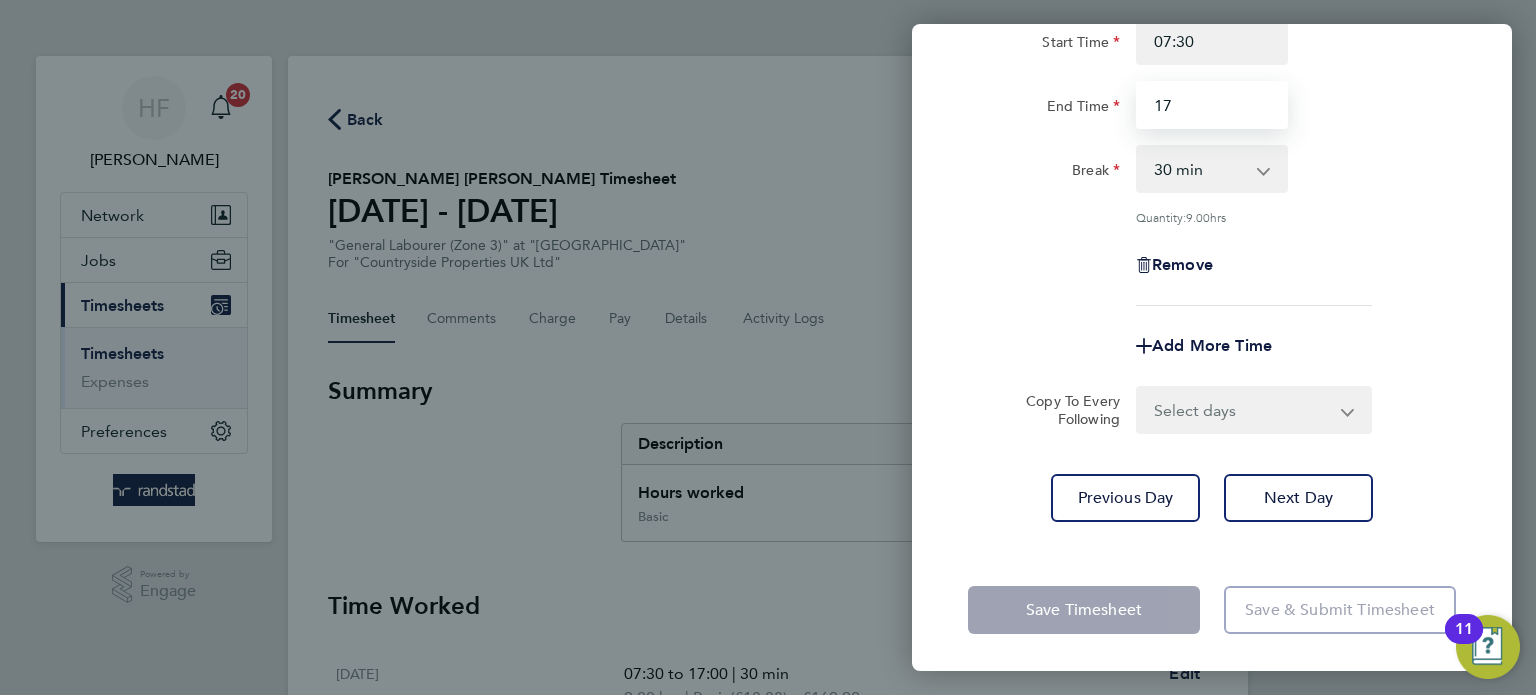 type on "1" 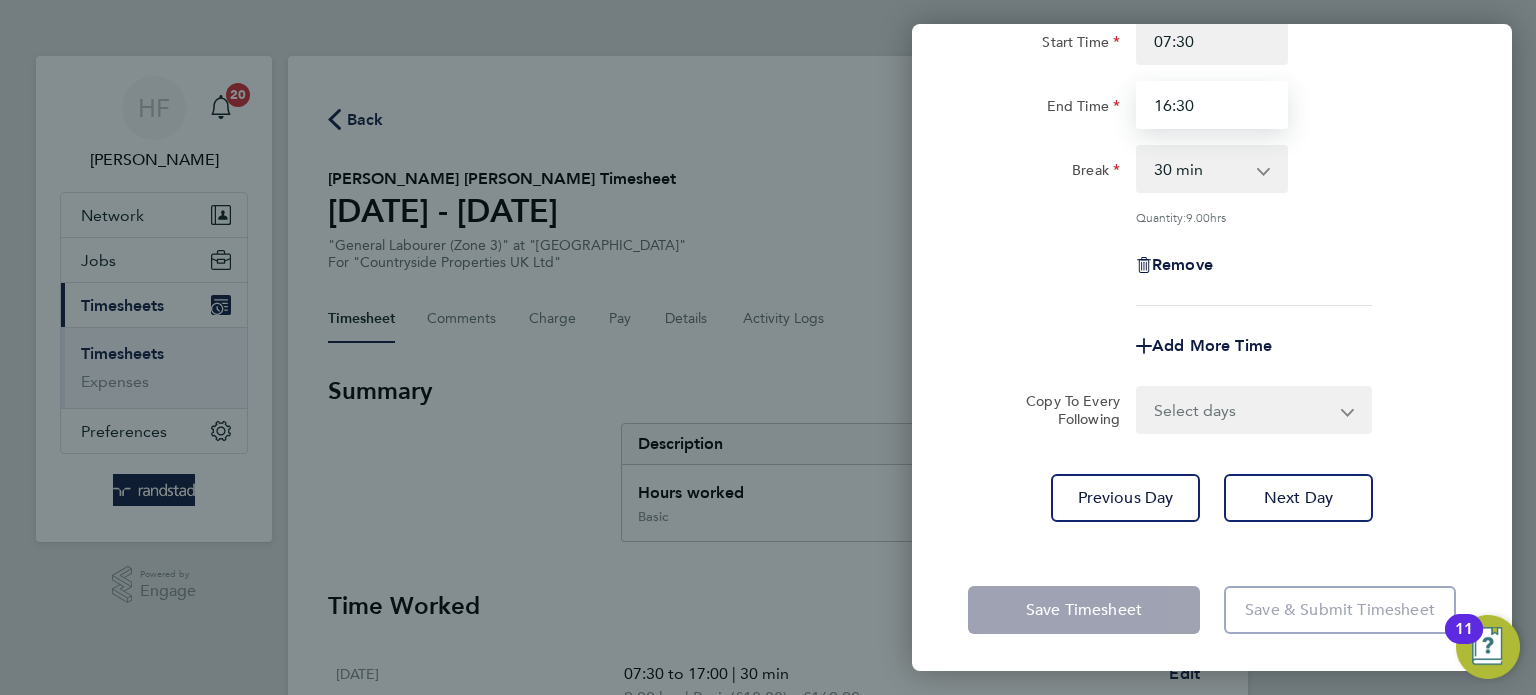 type on "16:30" 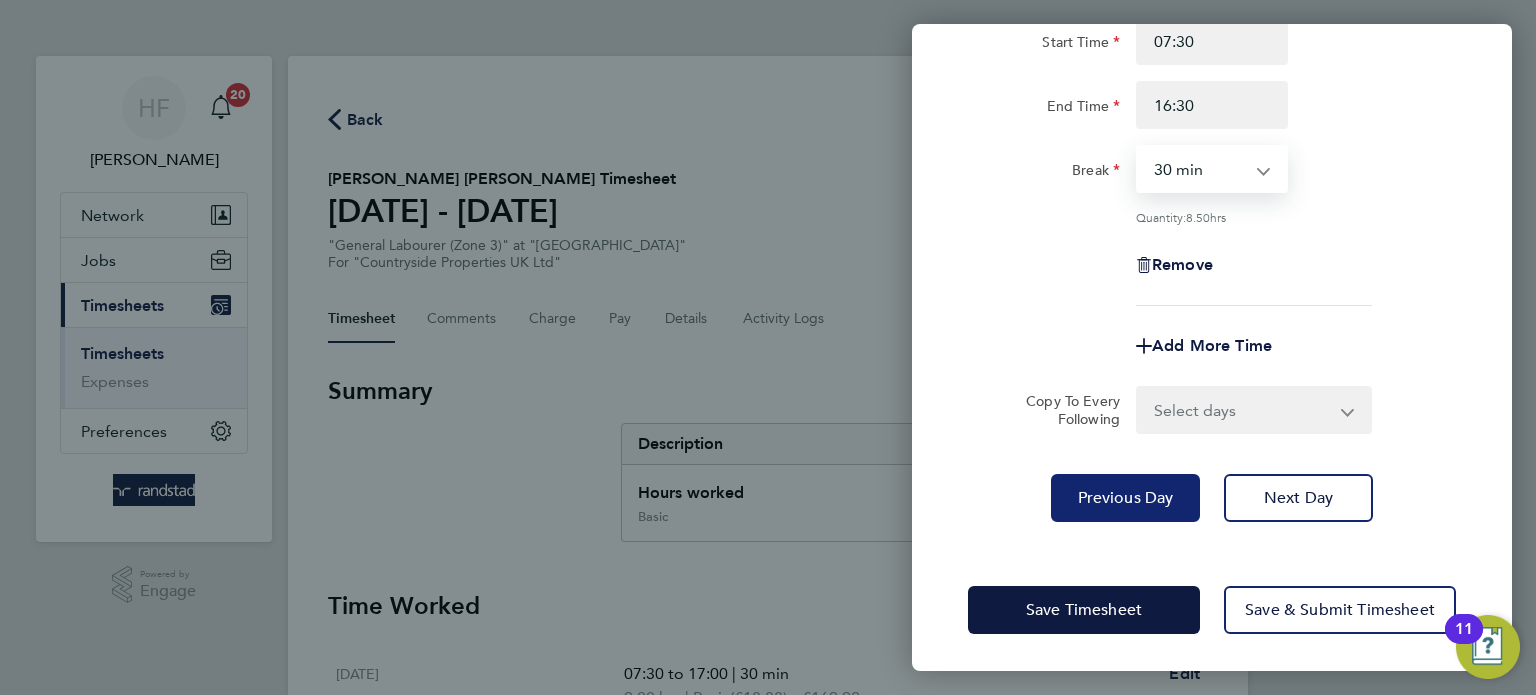 click on "Previous Day" 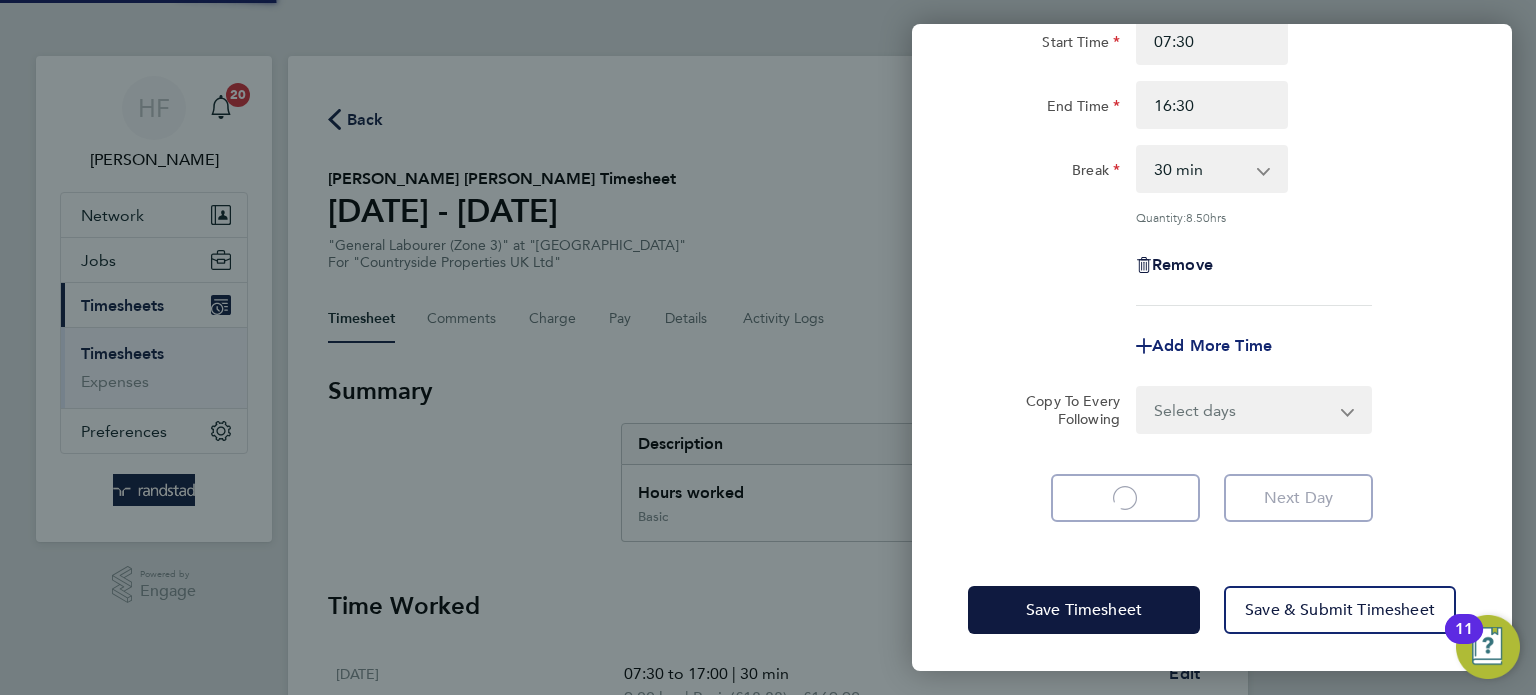 scroll, scrollTop: 103, scrollLeft: 0, axis: vertical 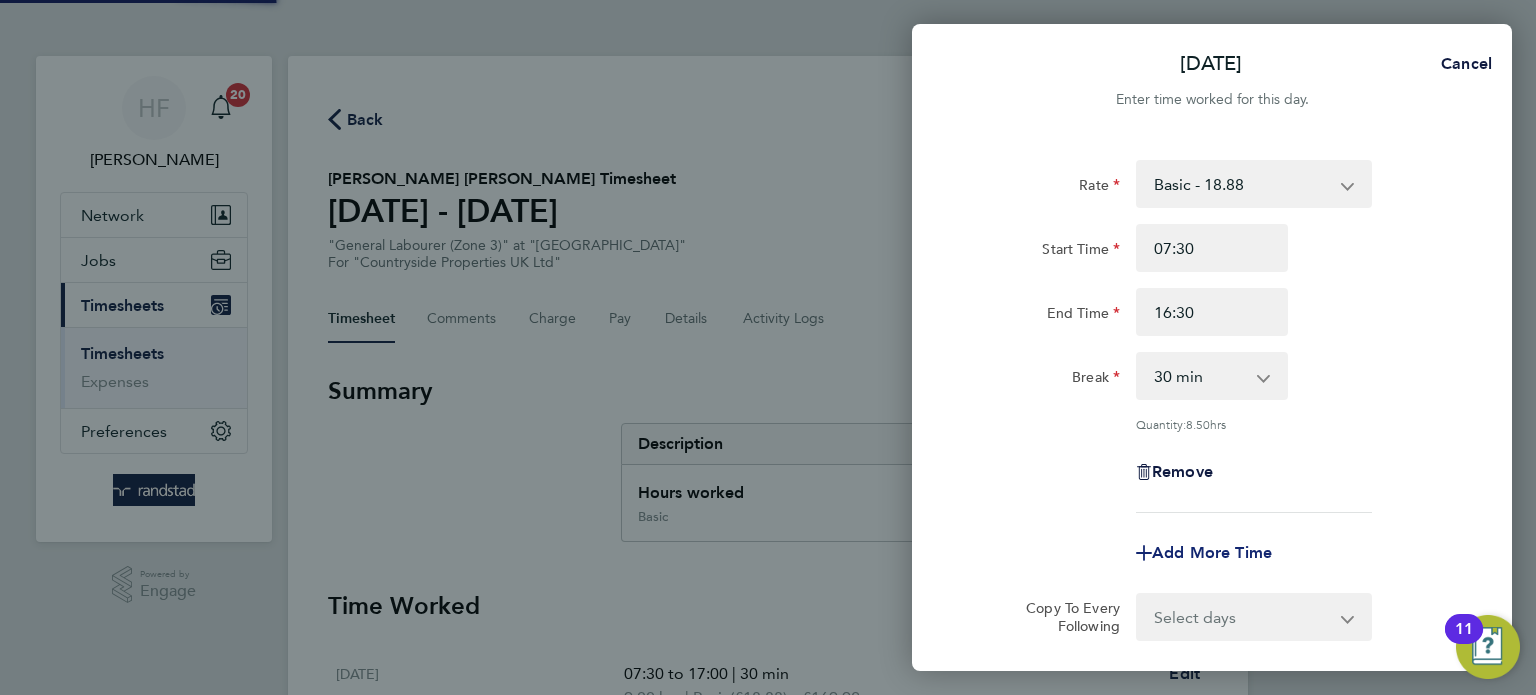 select on "30" 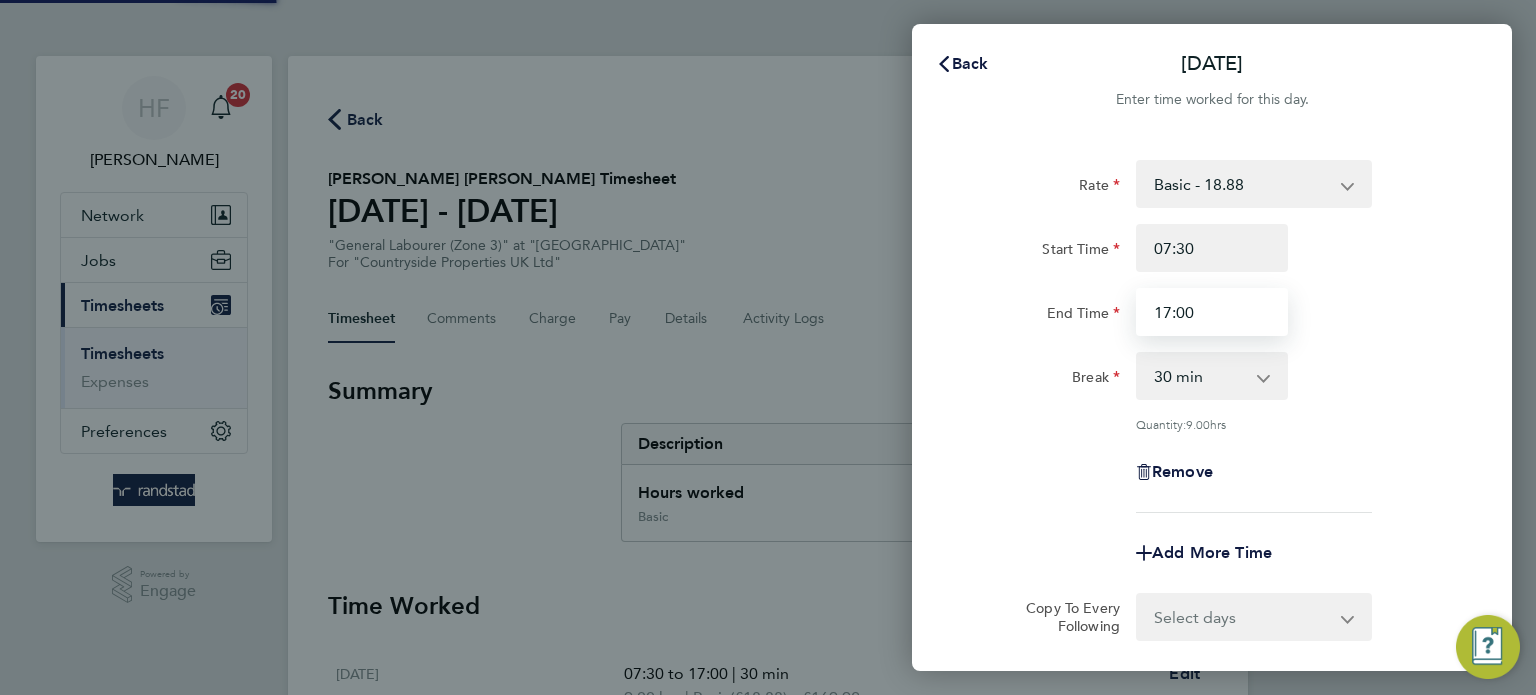 drag, startPoint x: 1211, startPoint y: 315, endPoint x: 994, endPoint y: 312, distance: 217.02074 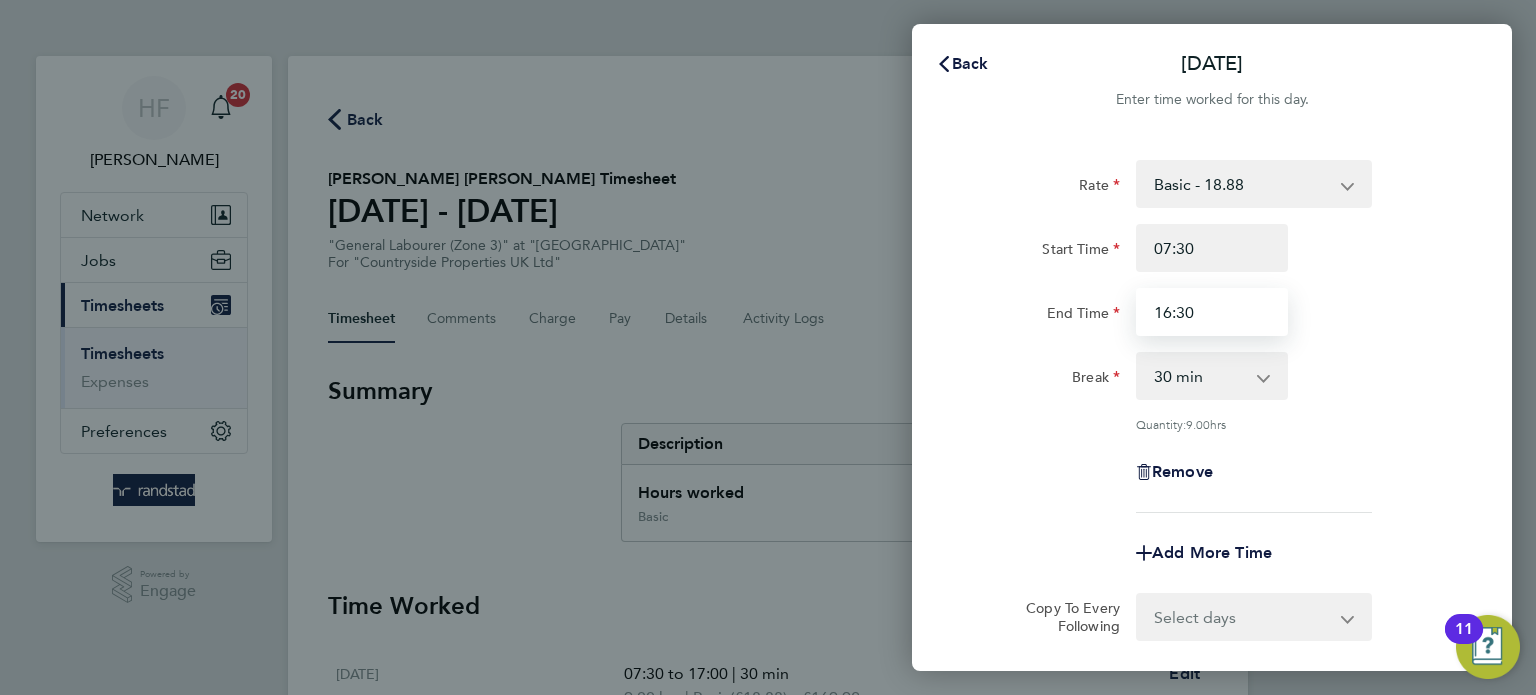 type on "16:30" 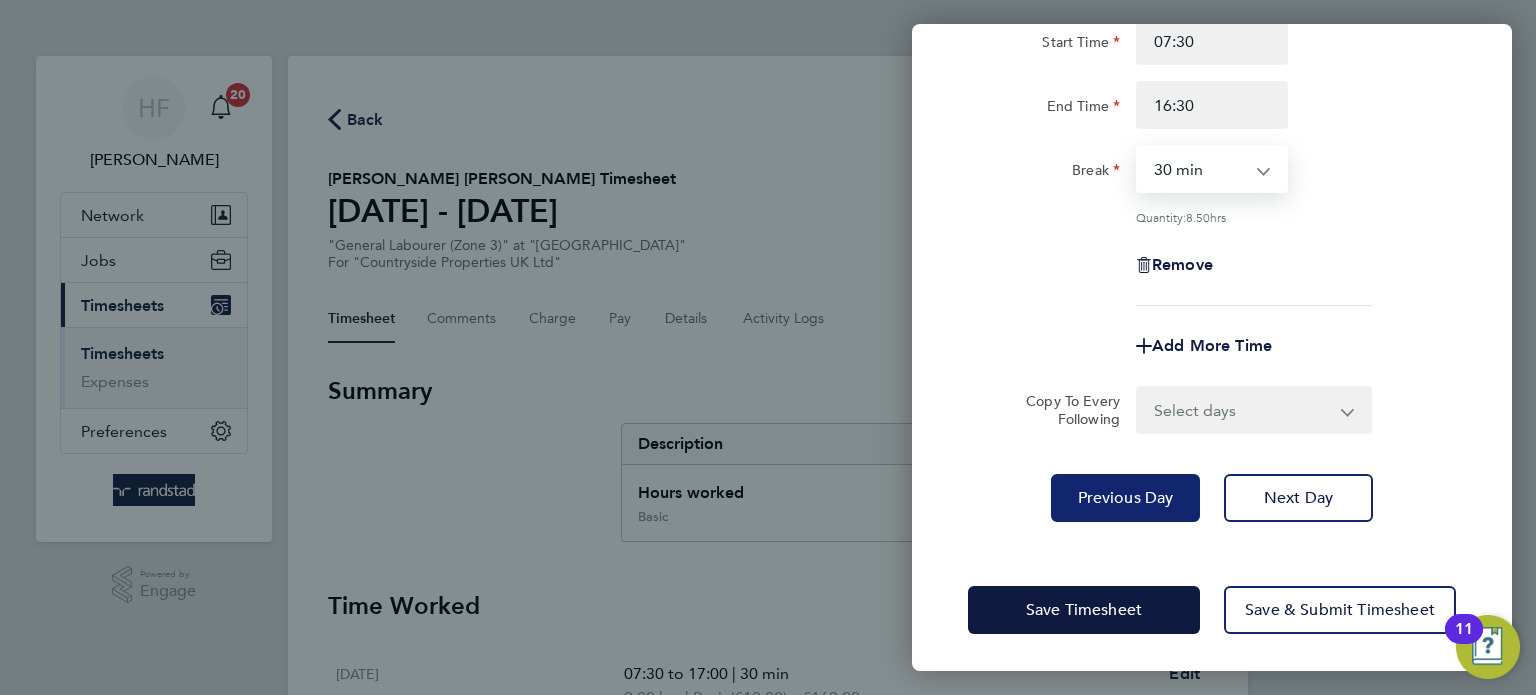 click on "Previous Day" 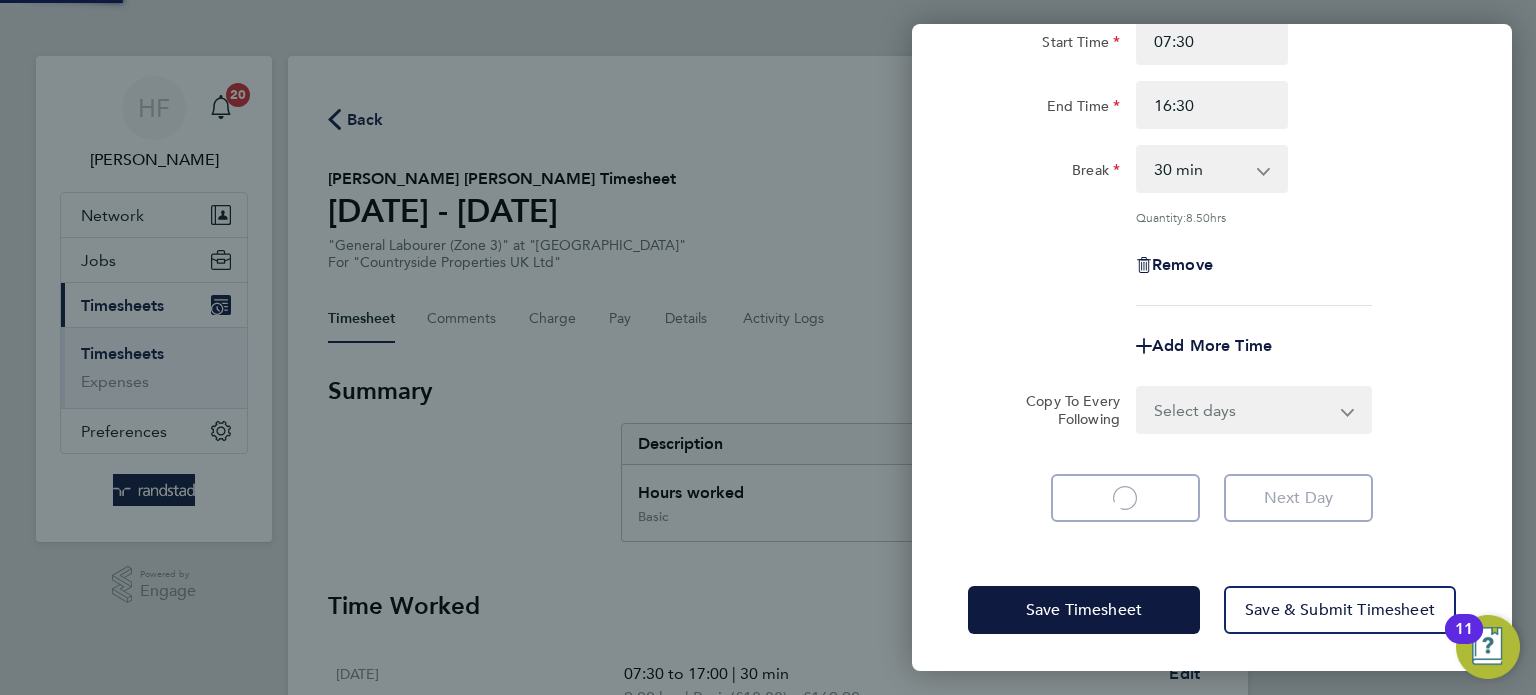scroll, scrollTop: 140, scrollLeft: 0, axis: vertical 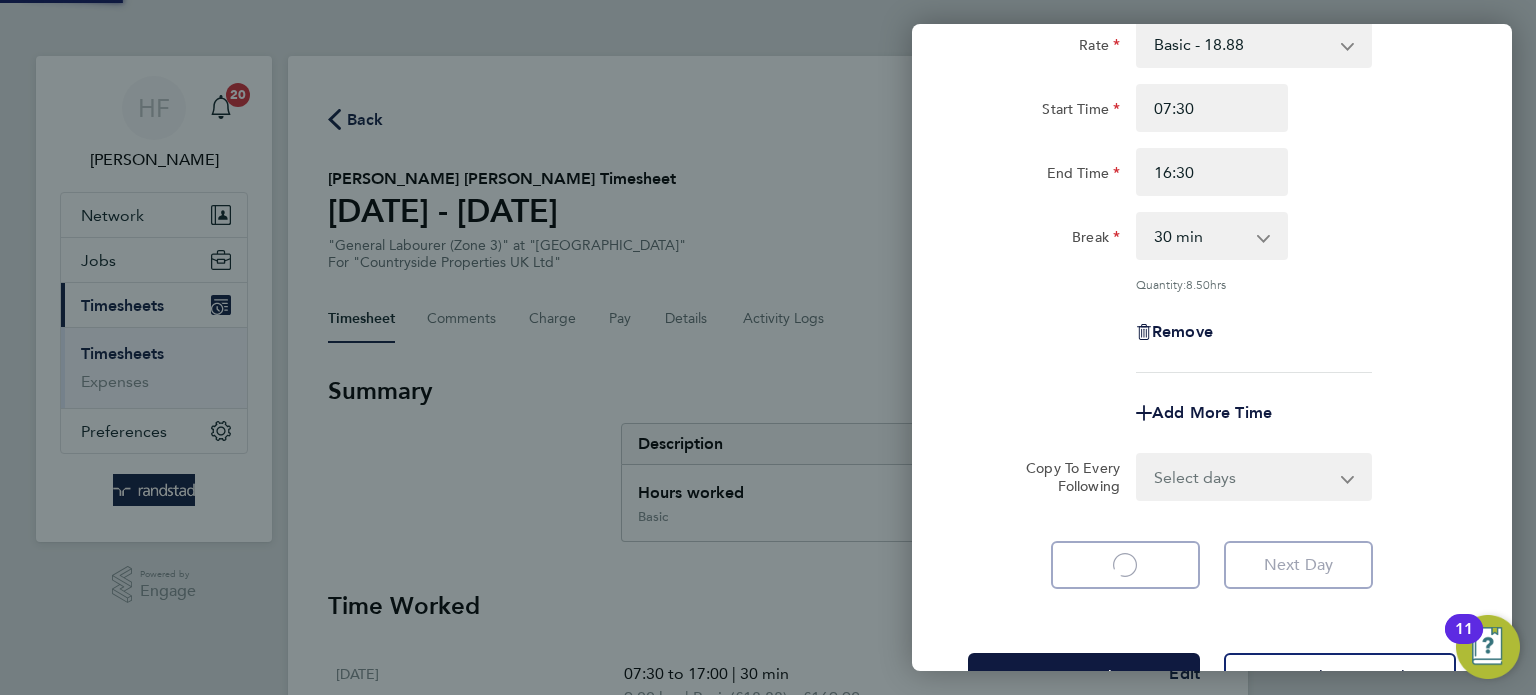 select on "30" 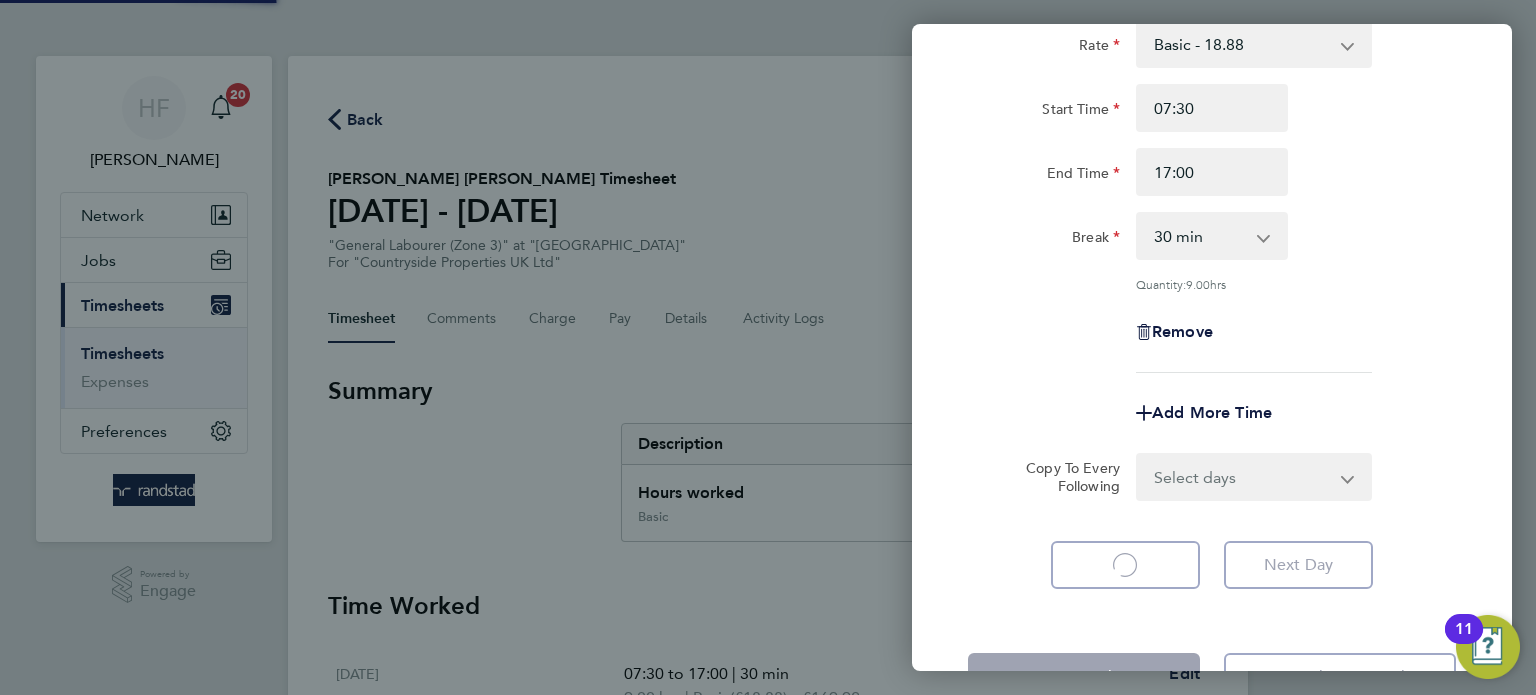 scroll, scrollTop: 0, scrollLeft: 0, axis: both 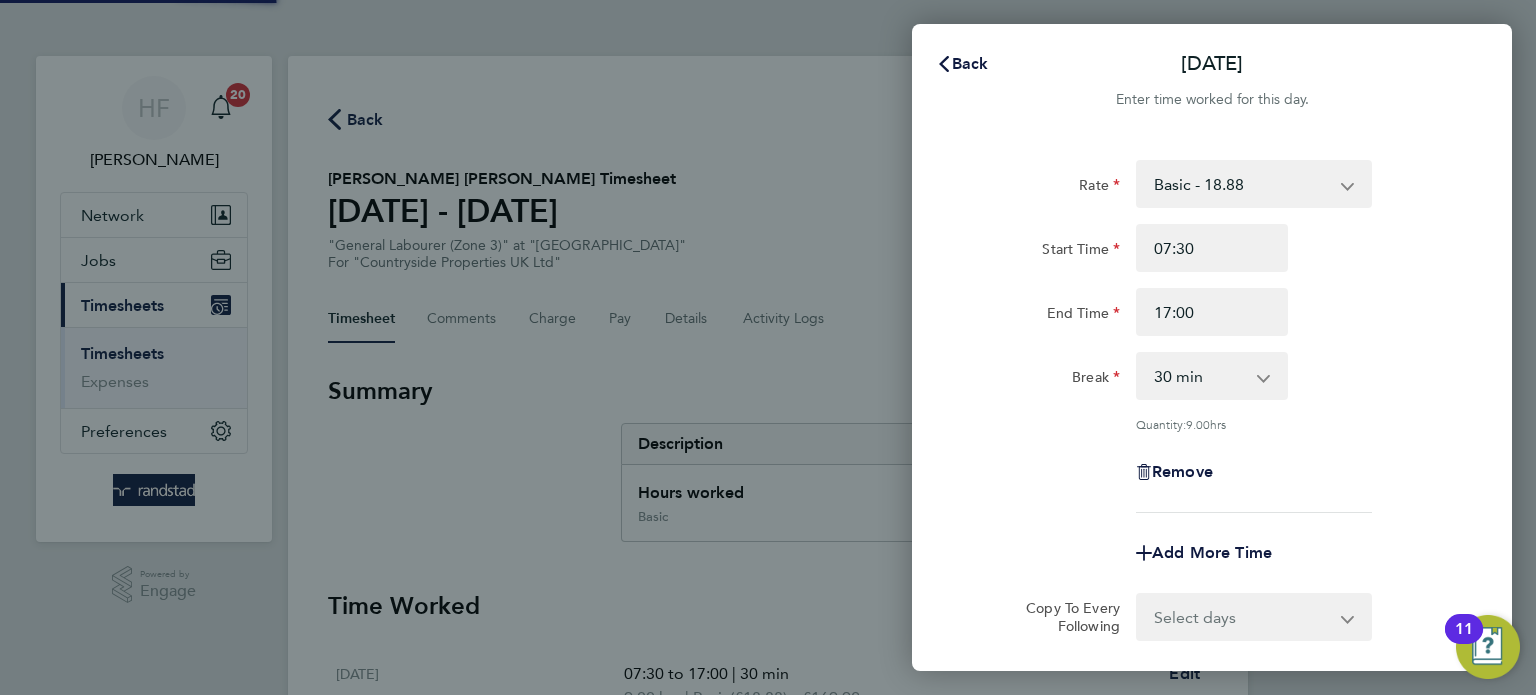 select on "30" 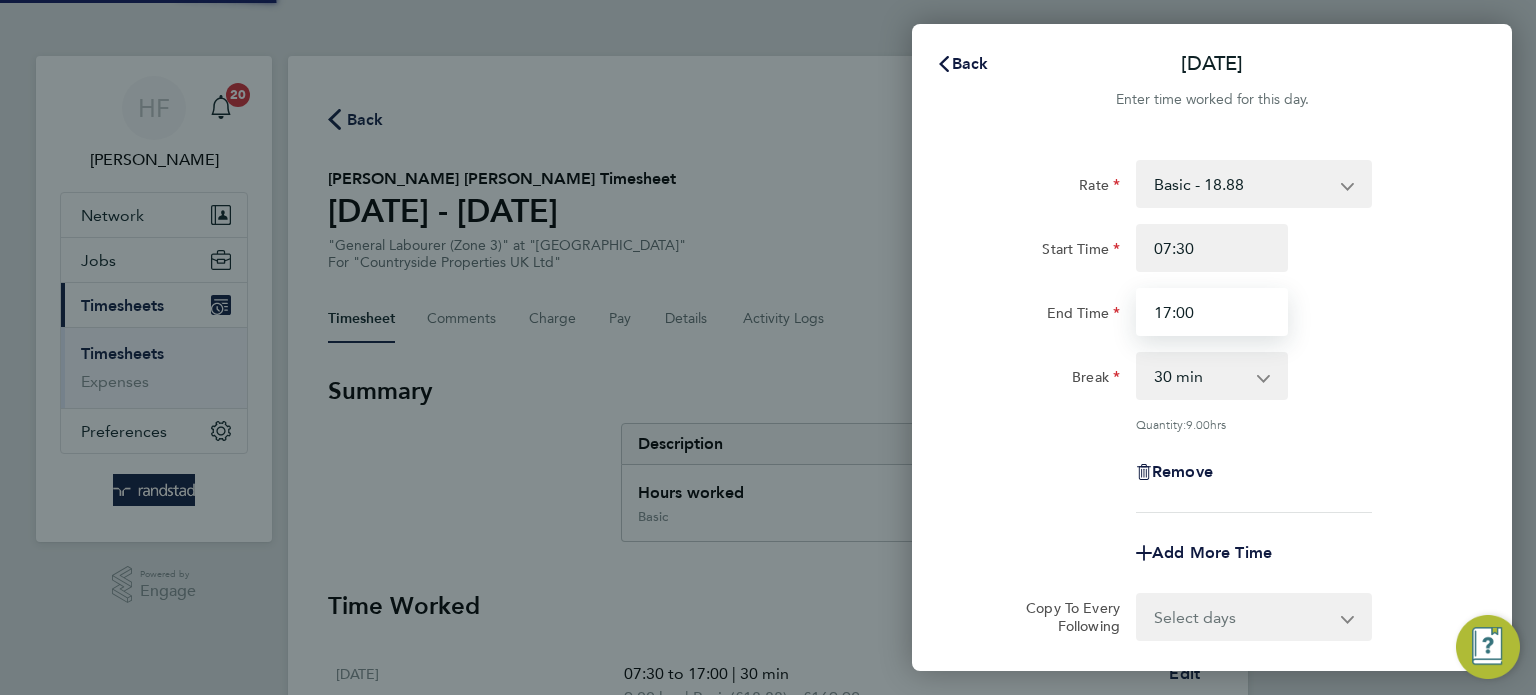 drag, startPoint x: 1220, startPoint y: 315, endPoint x: 1092, endPoint y: 313, distance: 128.01562 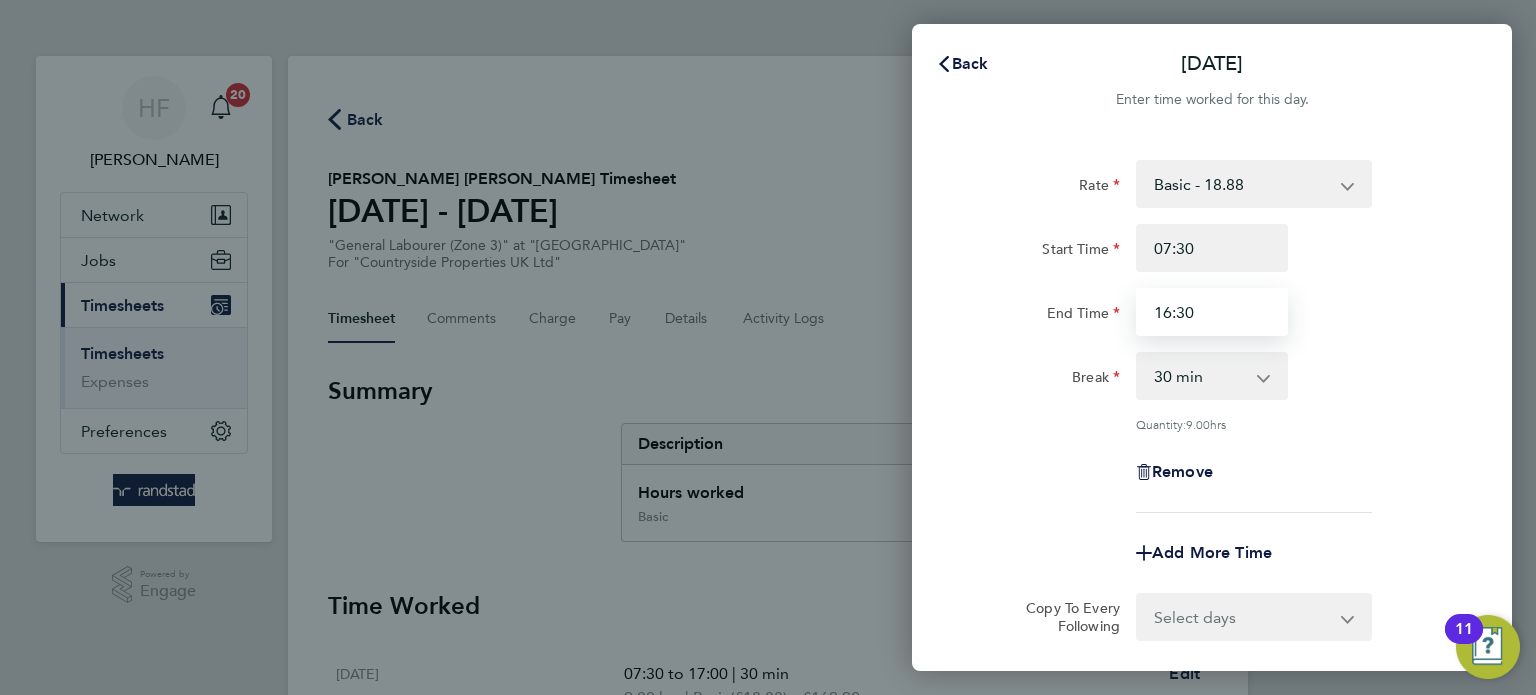 type on "16:30" 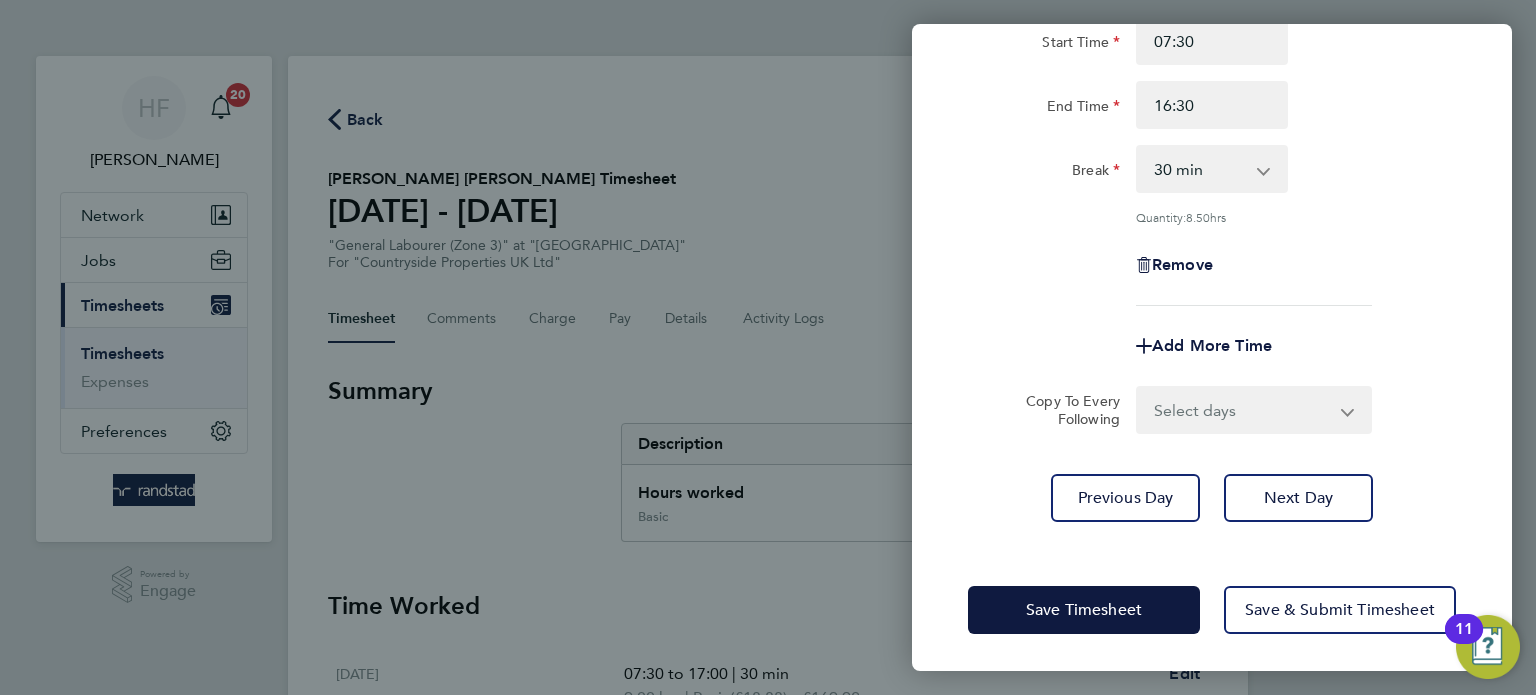 drag, startPoint x: 1139, startPoint y: 541, endPoint x: 1142, endPoint y: 524, distance: 17.262676 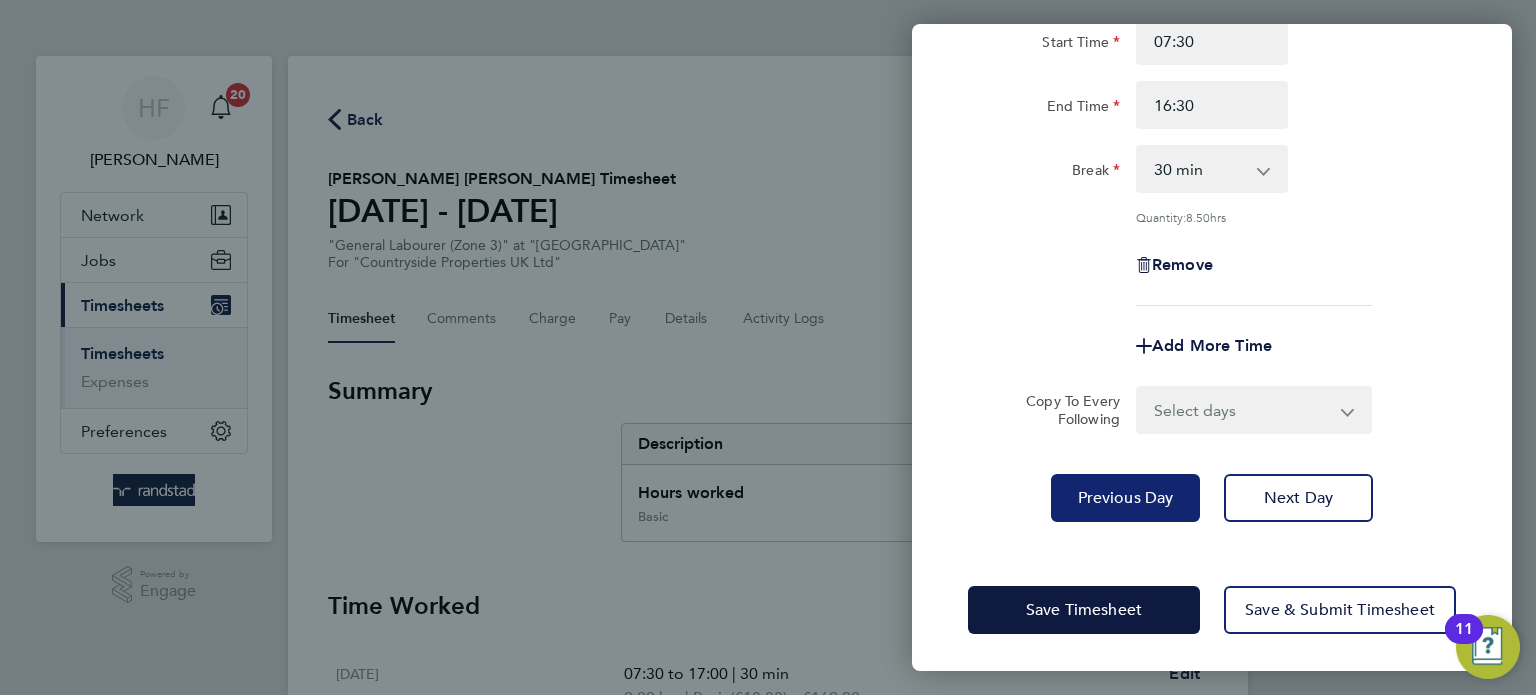 click on "Previous Day" 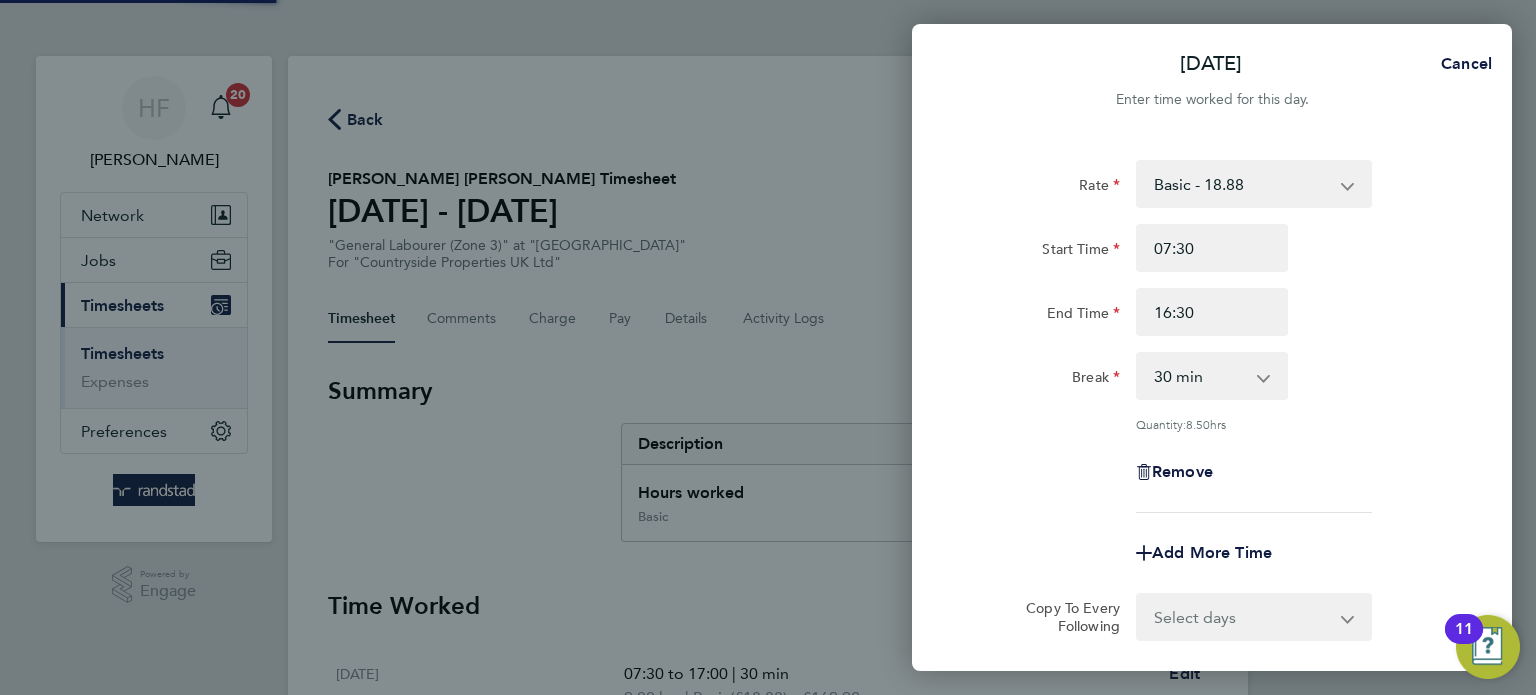 select on "30" 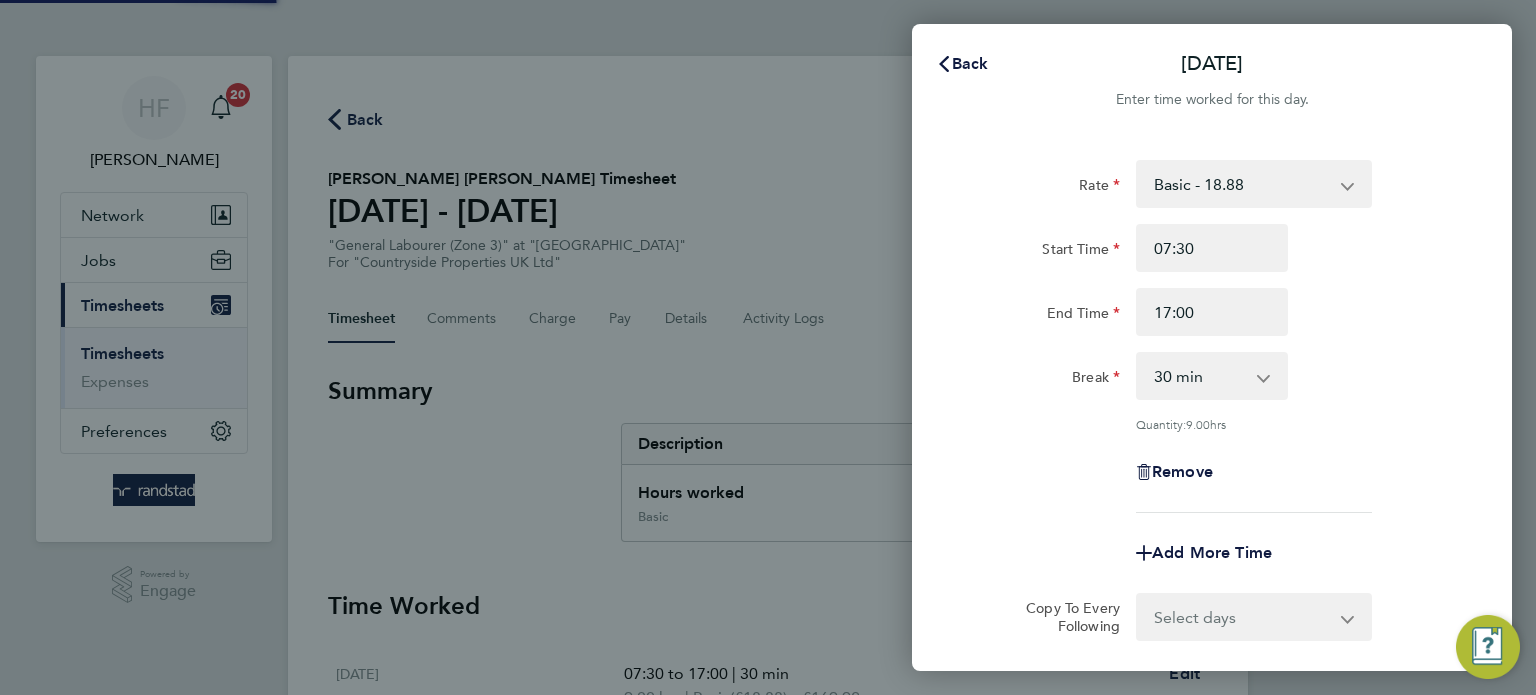 select on "30" 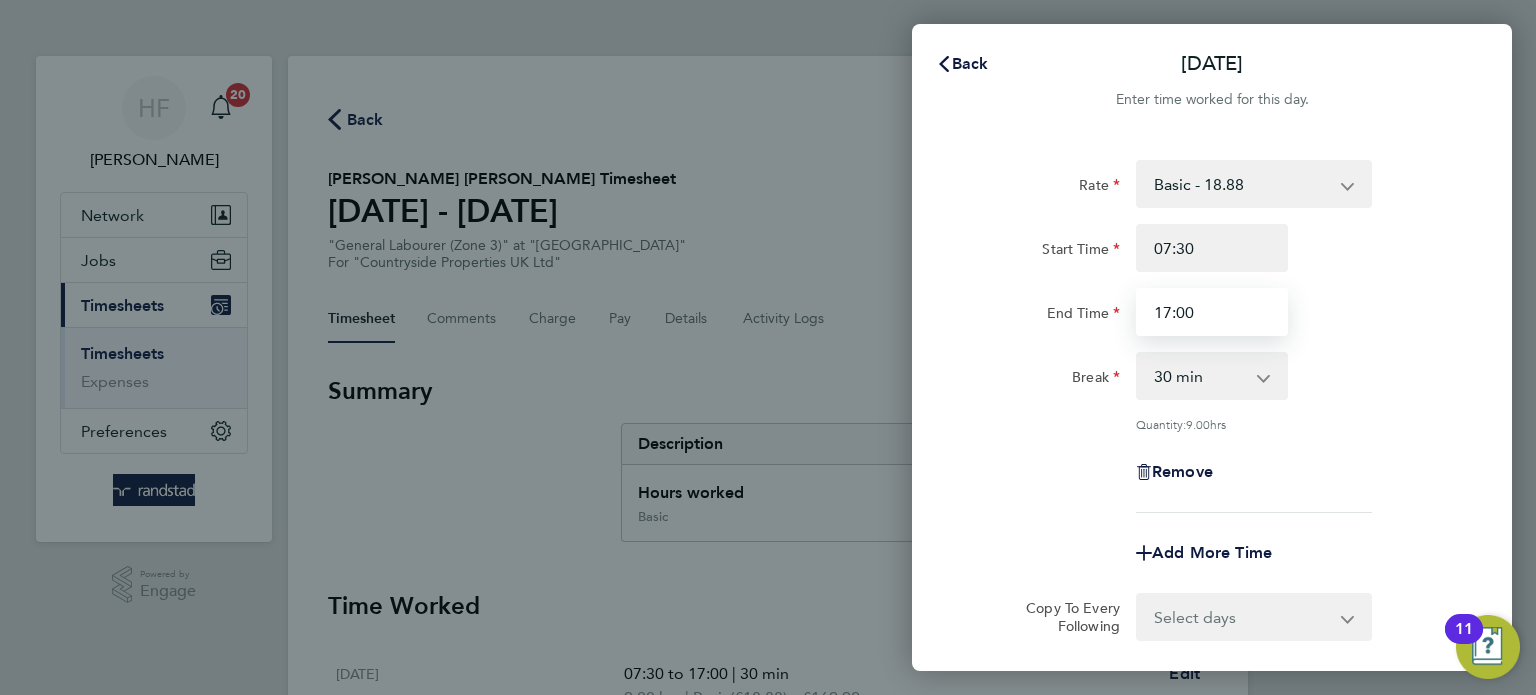 click on "17:00" at bounding box center [1212, 312] 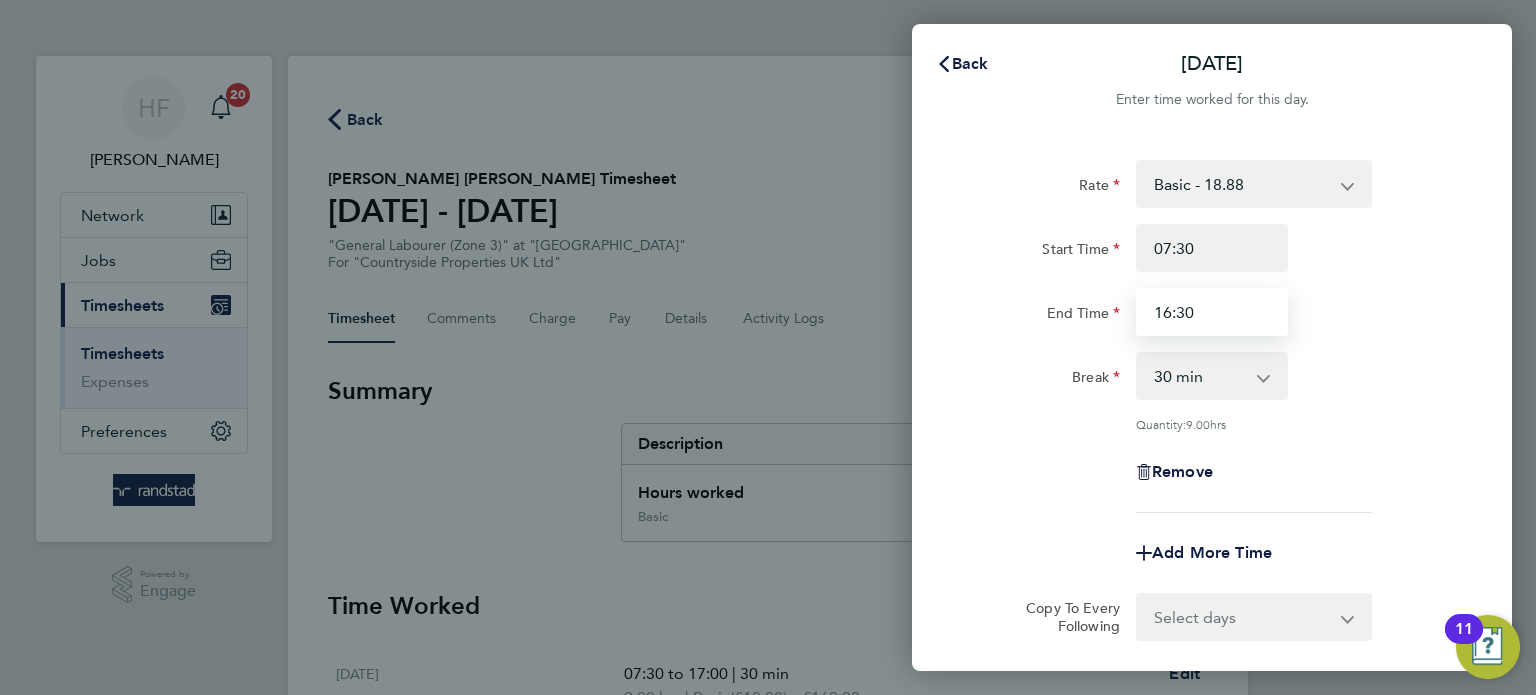 type on "16:30" 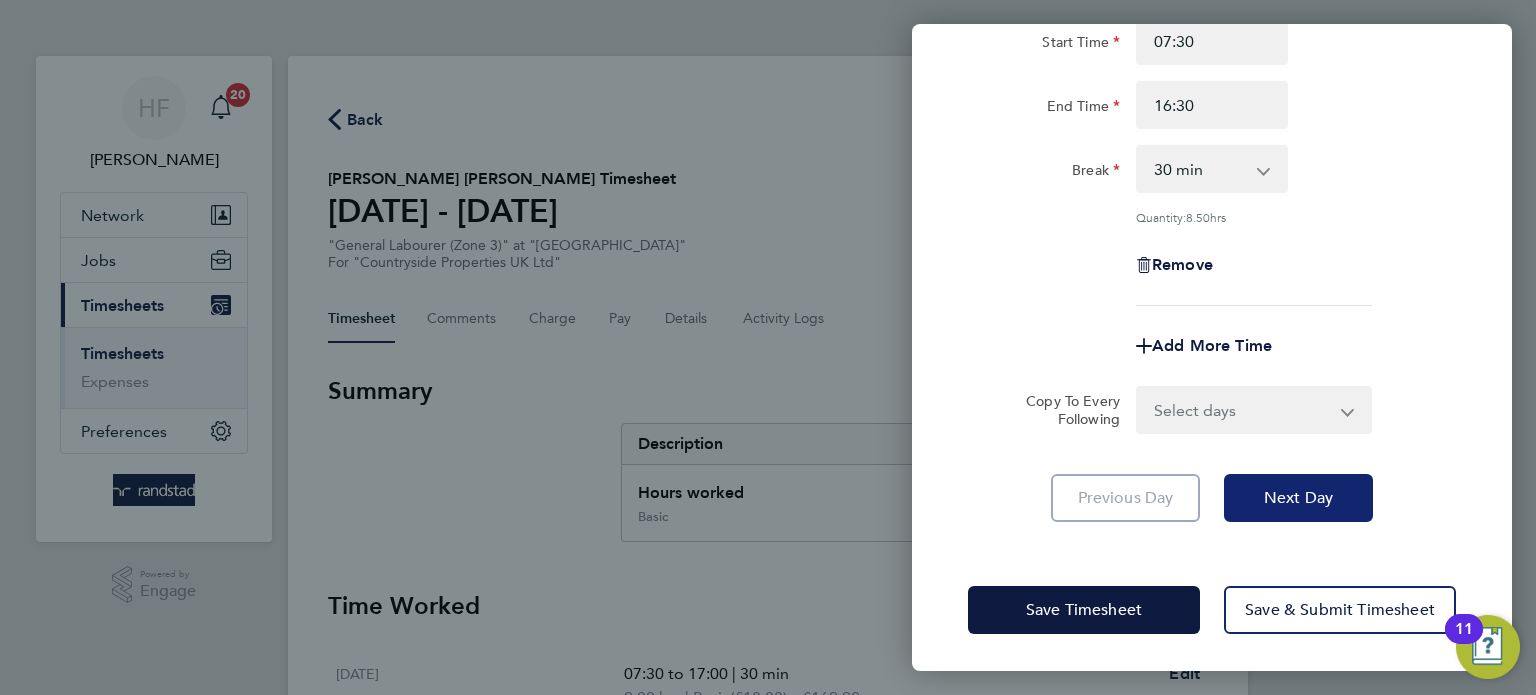 click on "Next Day" 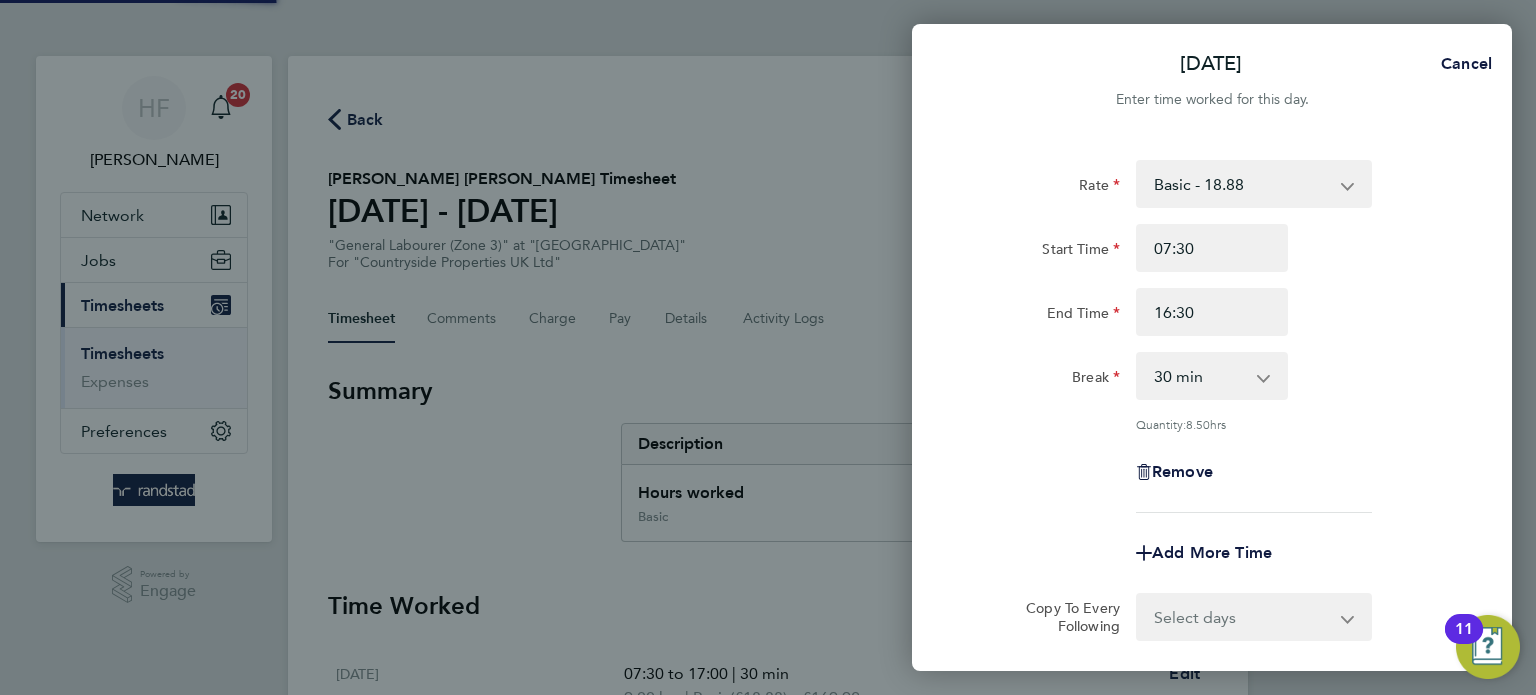 select on "30" 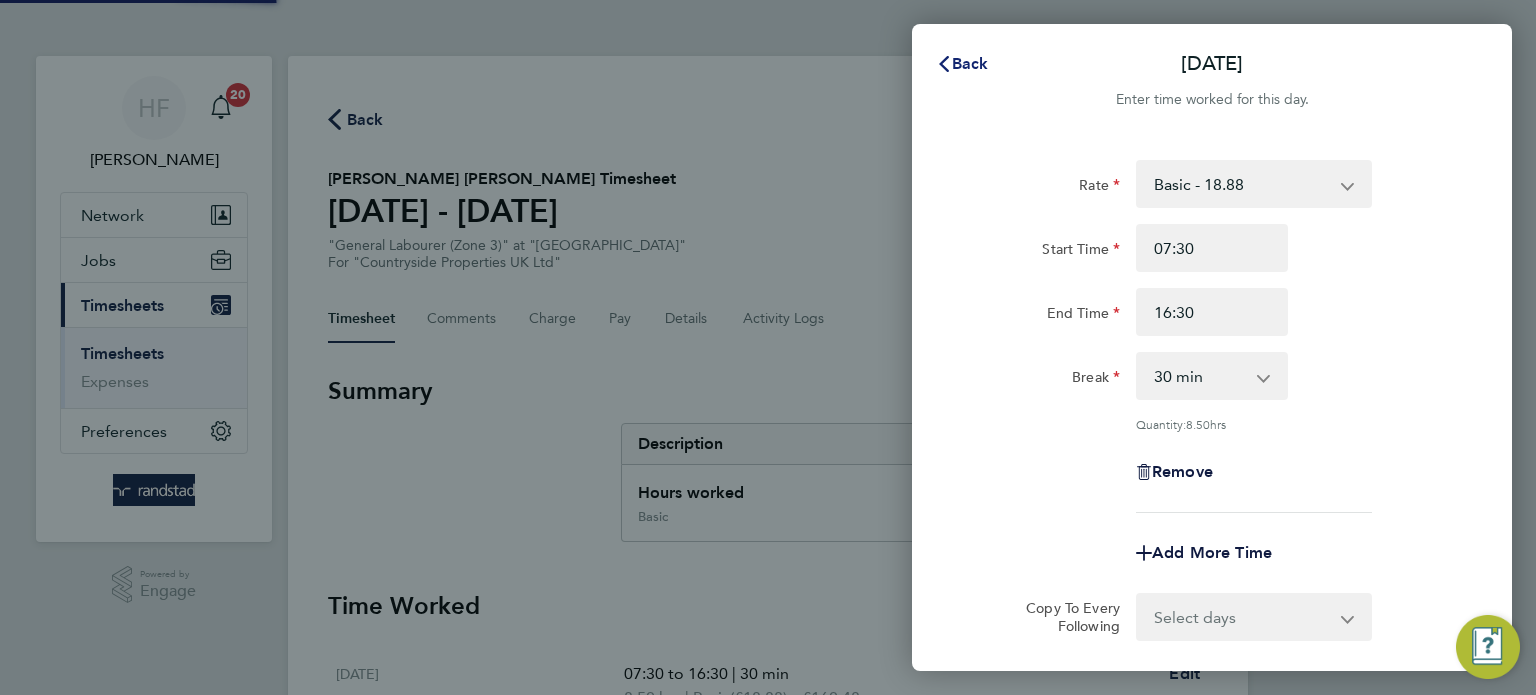 drag, startPoint x: 966, startPoint y: 57, endPoint x: 869, endPoint y: 87, distance: 101.53325 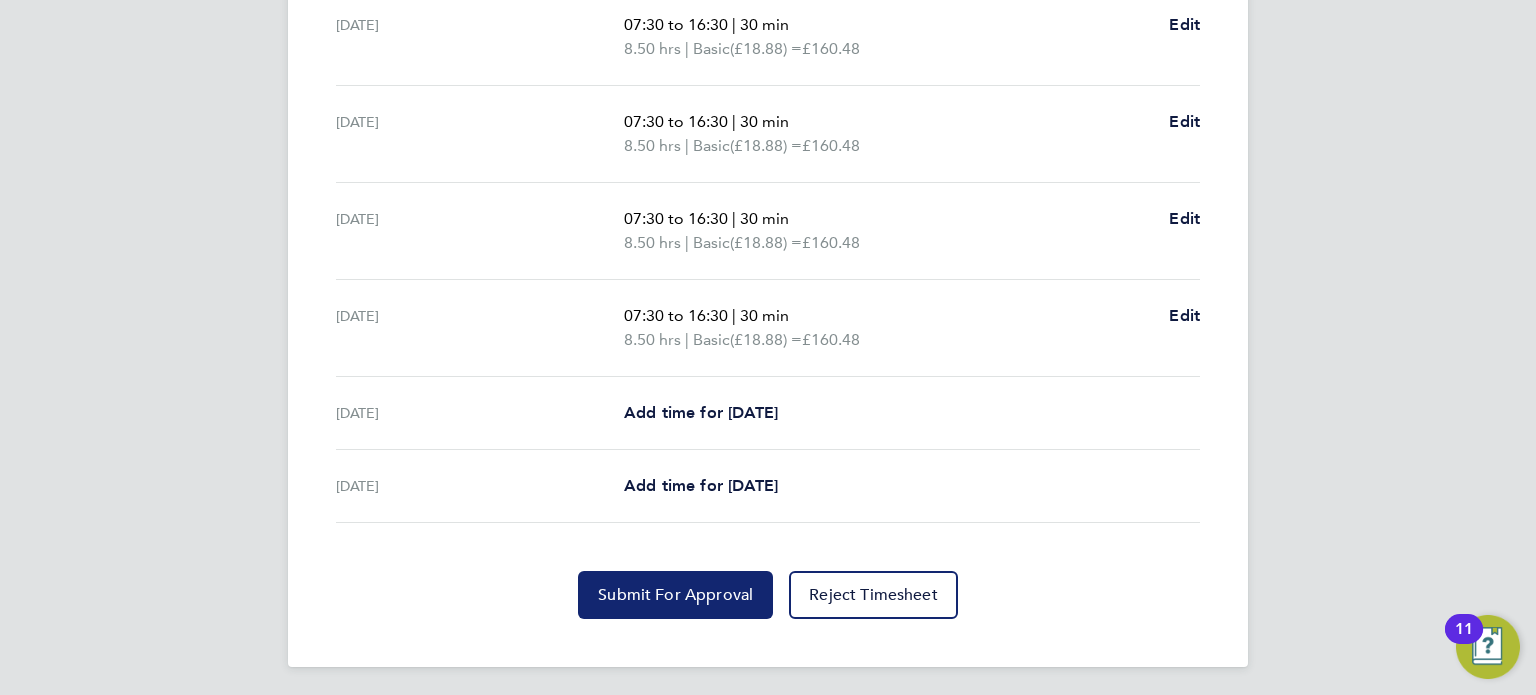 click on "Submit For Approval" 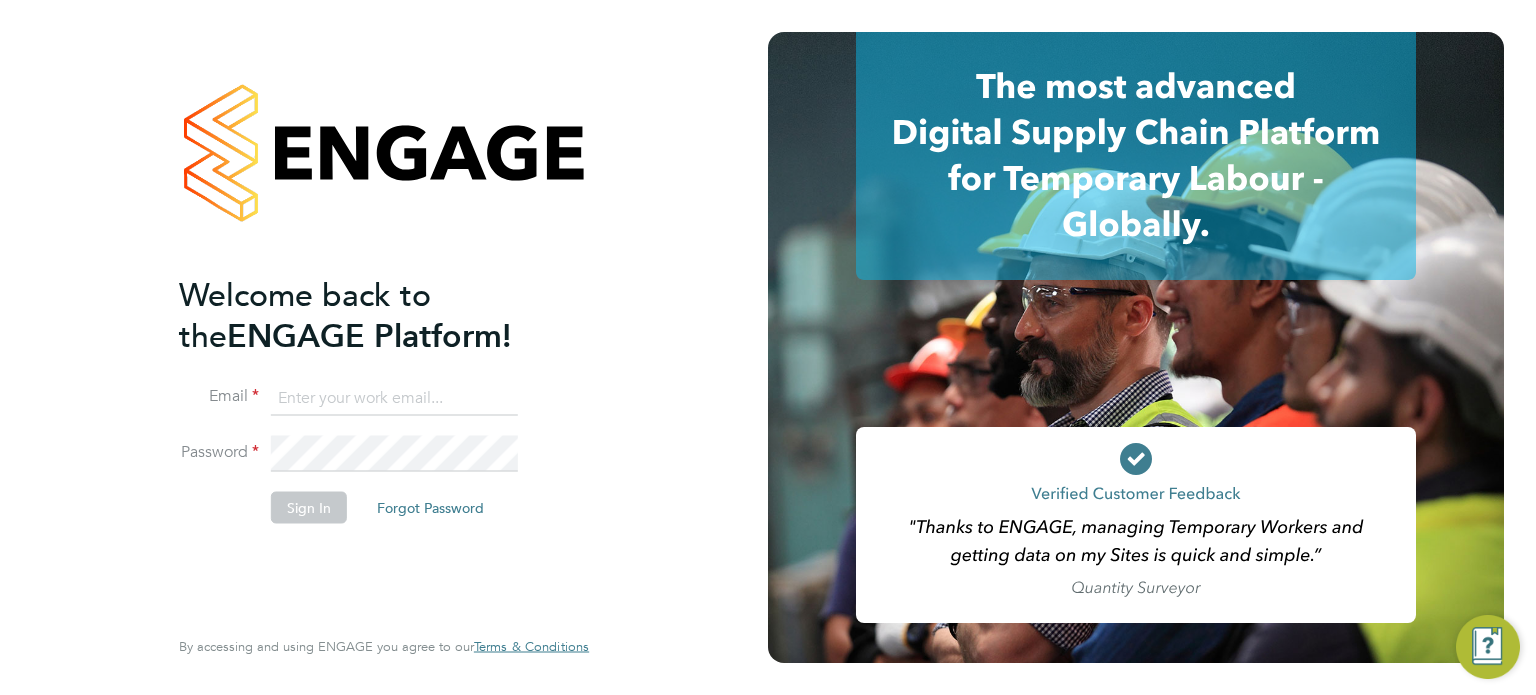 scroll, scrollTop: 0, scrollLeft: 0, axis: both 